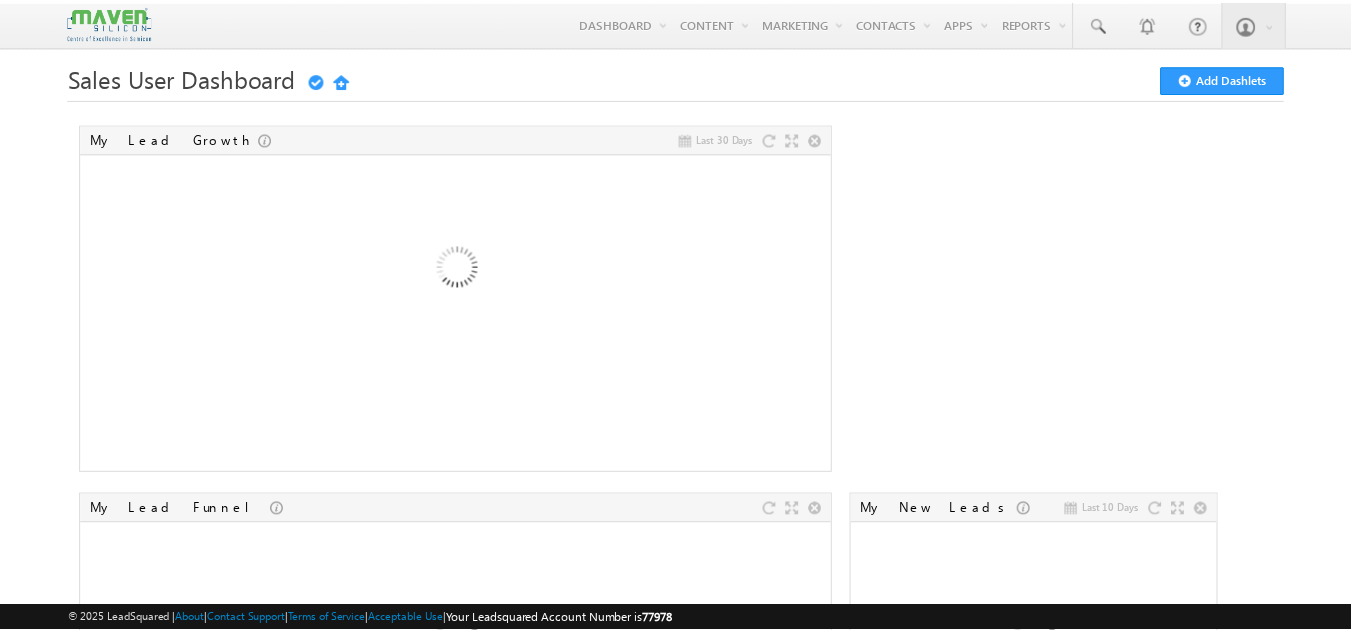 scroll, scrollTop: 0, scrollLeft: 0, axis: both 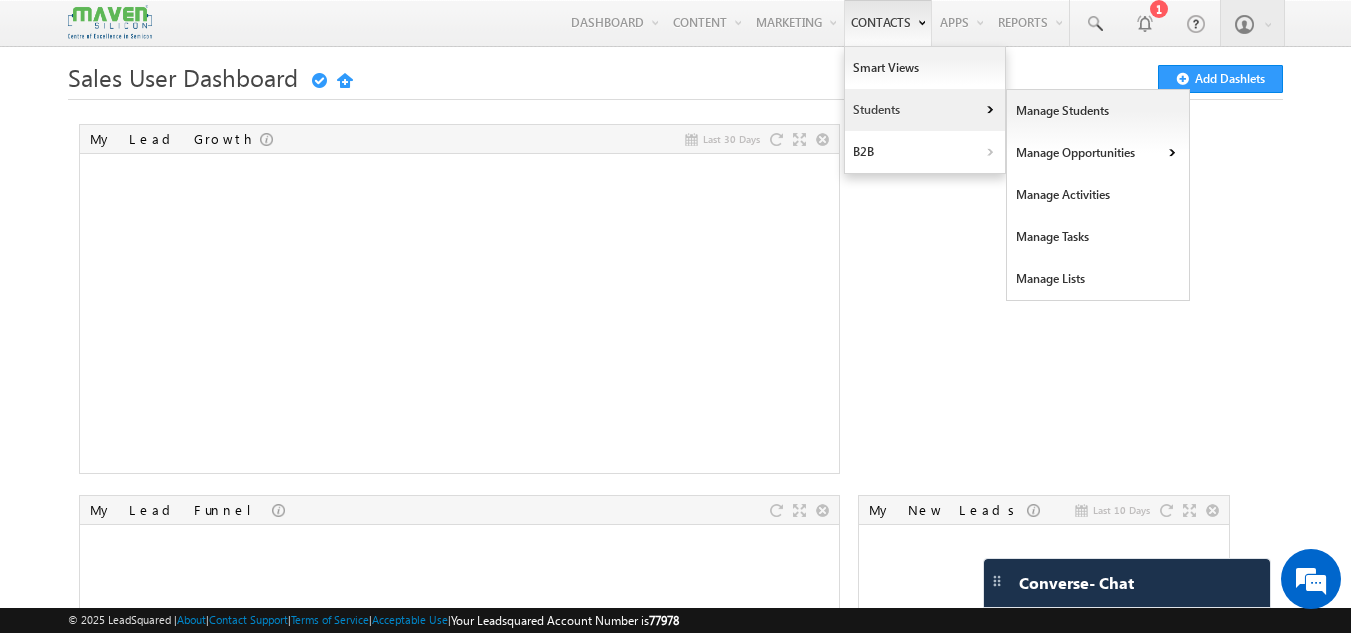 click on "Students" at bounding box center [925, 110] 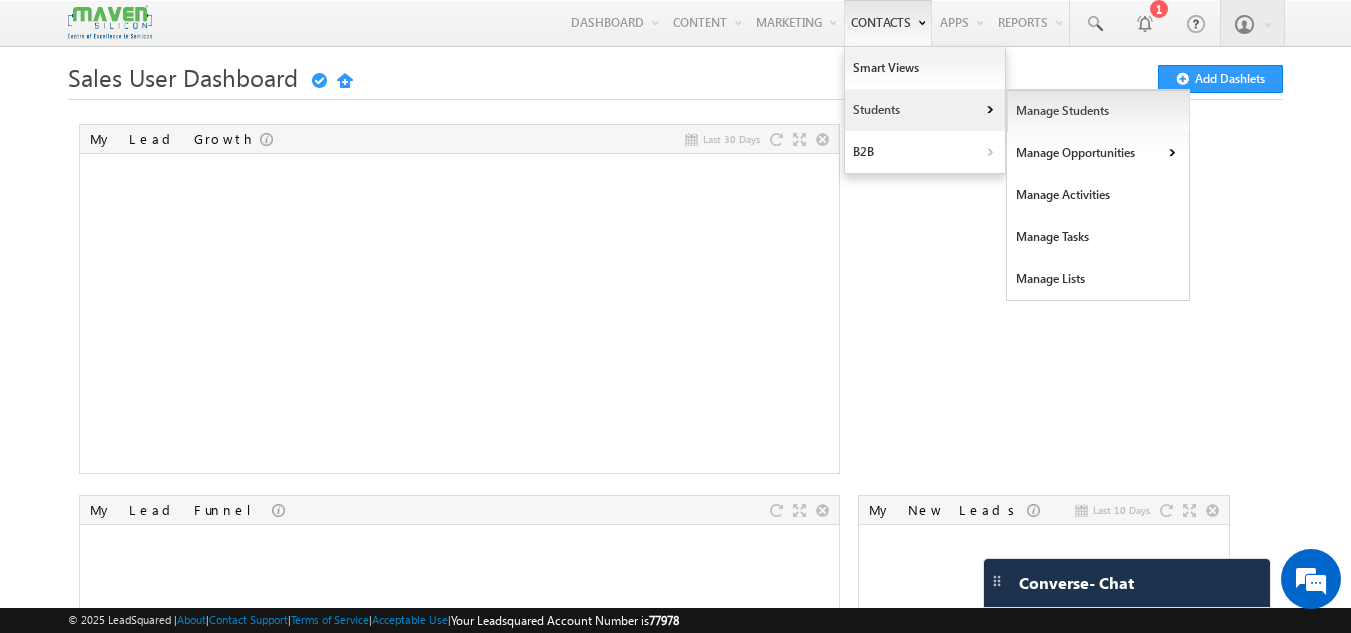 click on "Manage Students" at bounding box center [1098, 111] 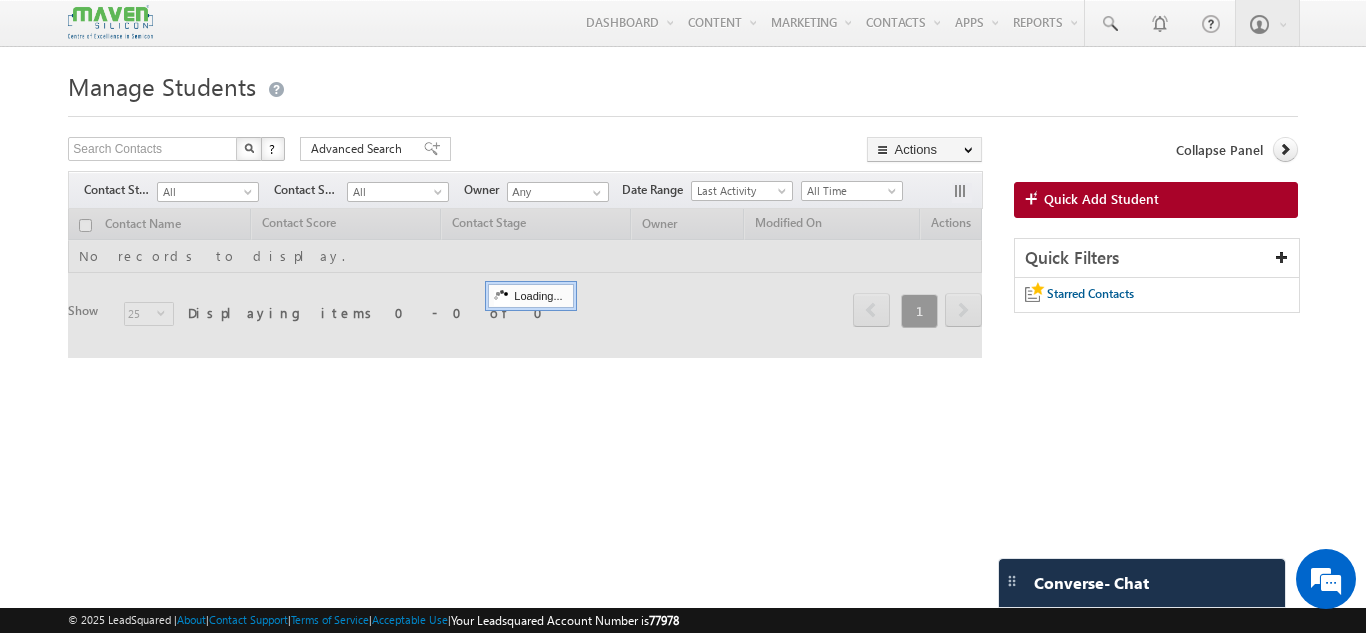 scroll, scrollTop: 0, scrollLeft: 0, axis: both 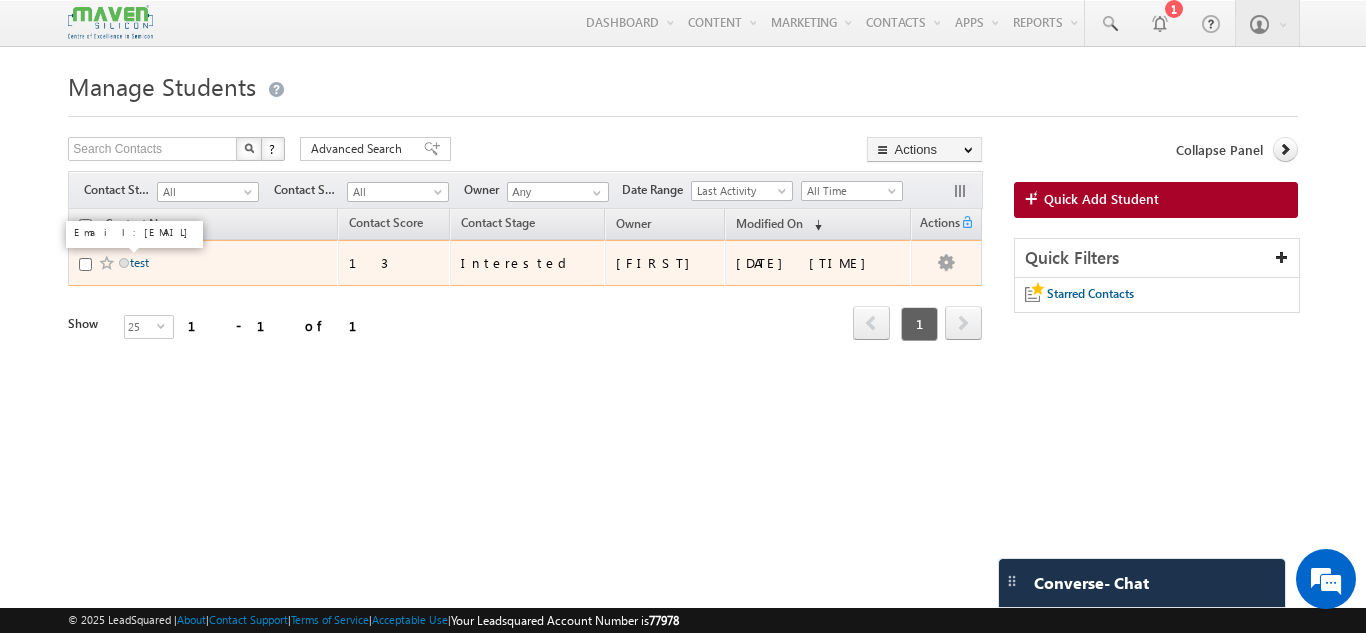 click on "test" at bounding box center [139, 262] 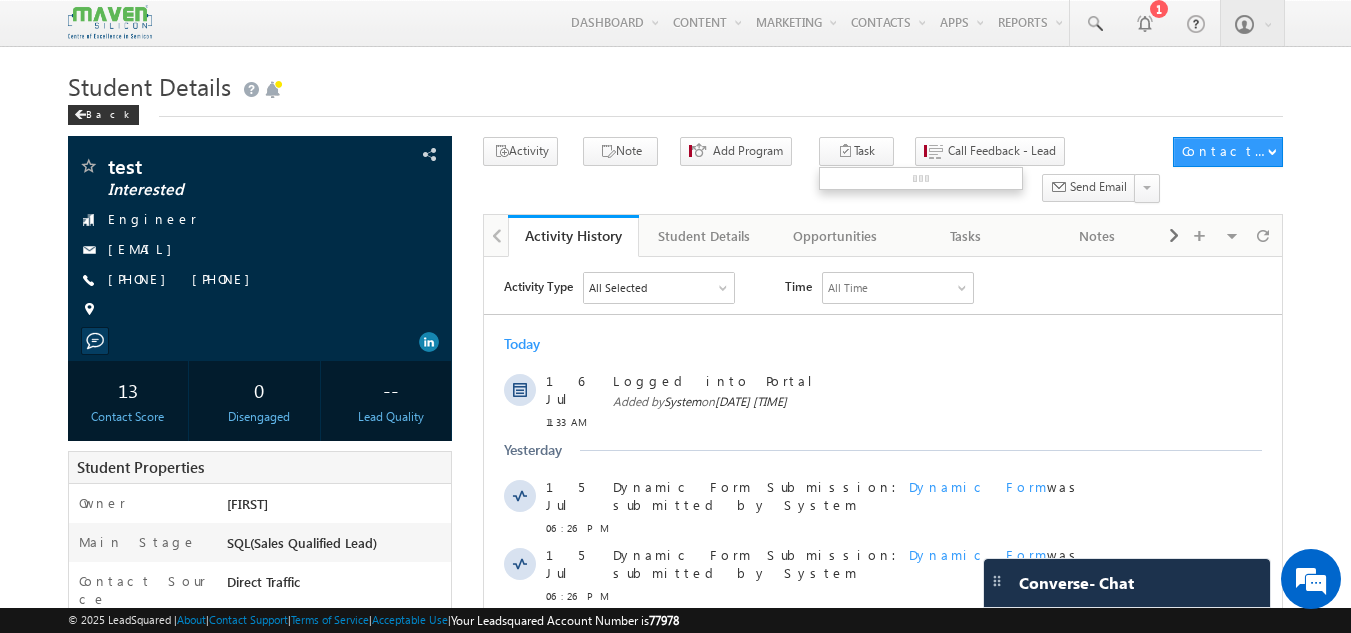 scroll, scrollTop: 0, scrollLeft: 0, axis: both 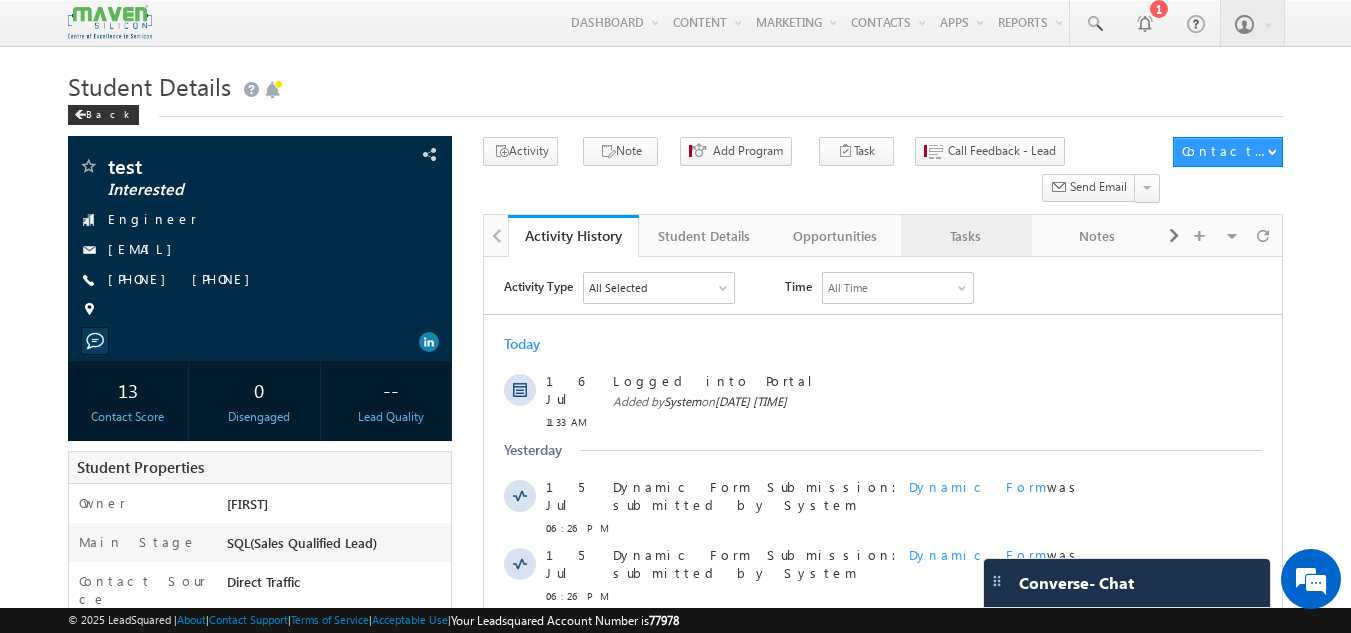 click on "Tasks" at bounding box center [965, 236] 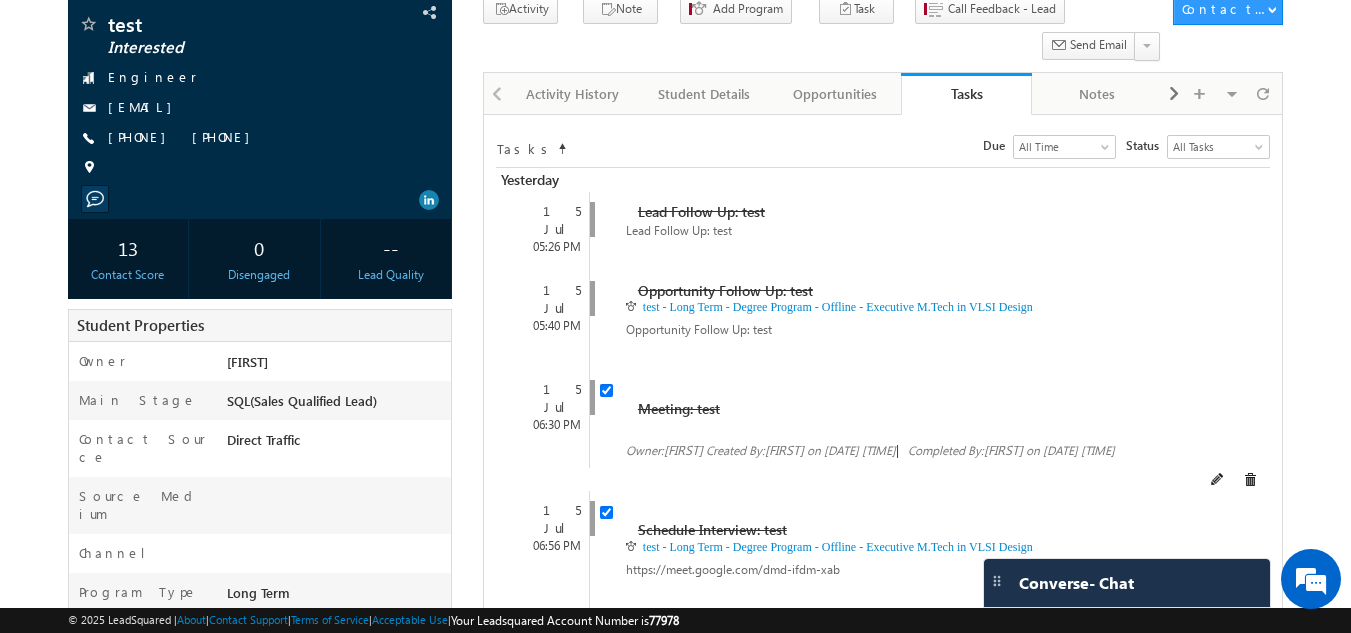 scroll, scrollTop: 0, scrollLeft: 0, axis: both 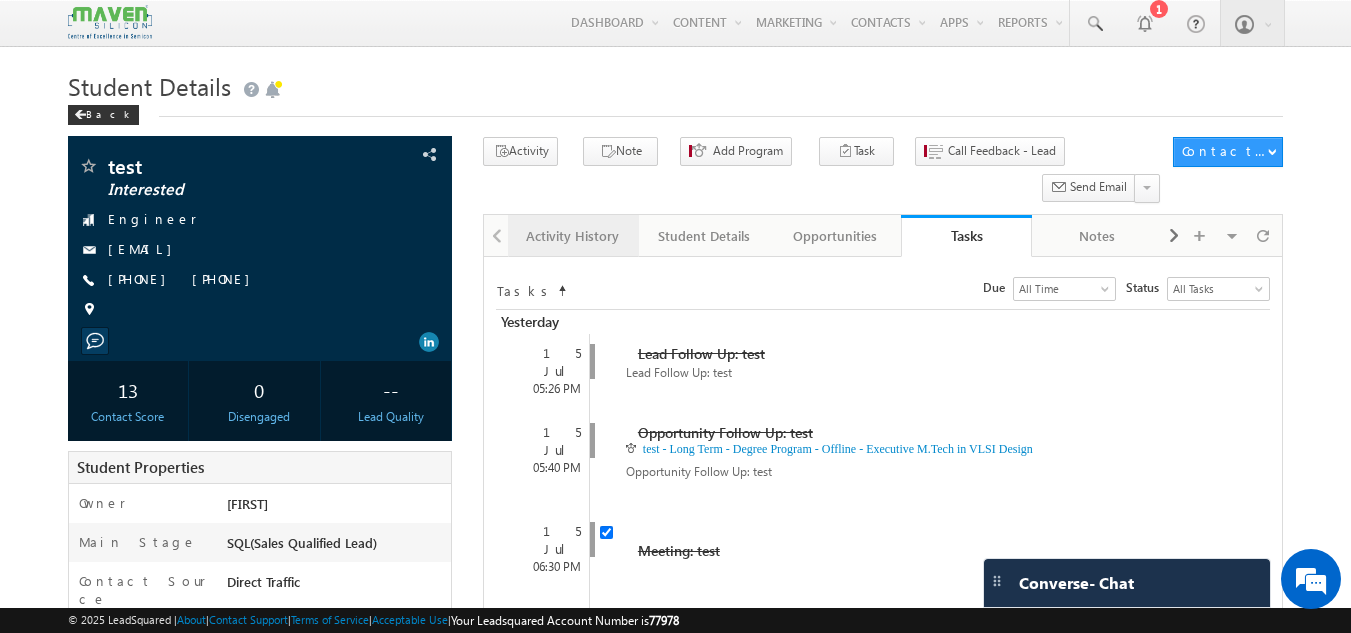 click on "Activity History" at bounding box center (572, 236) 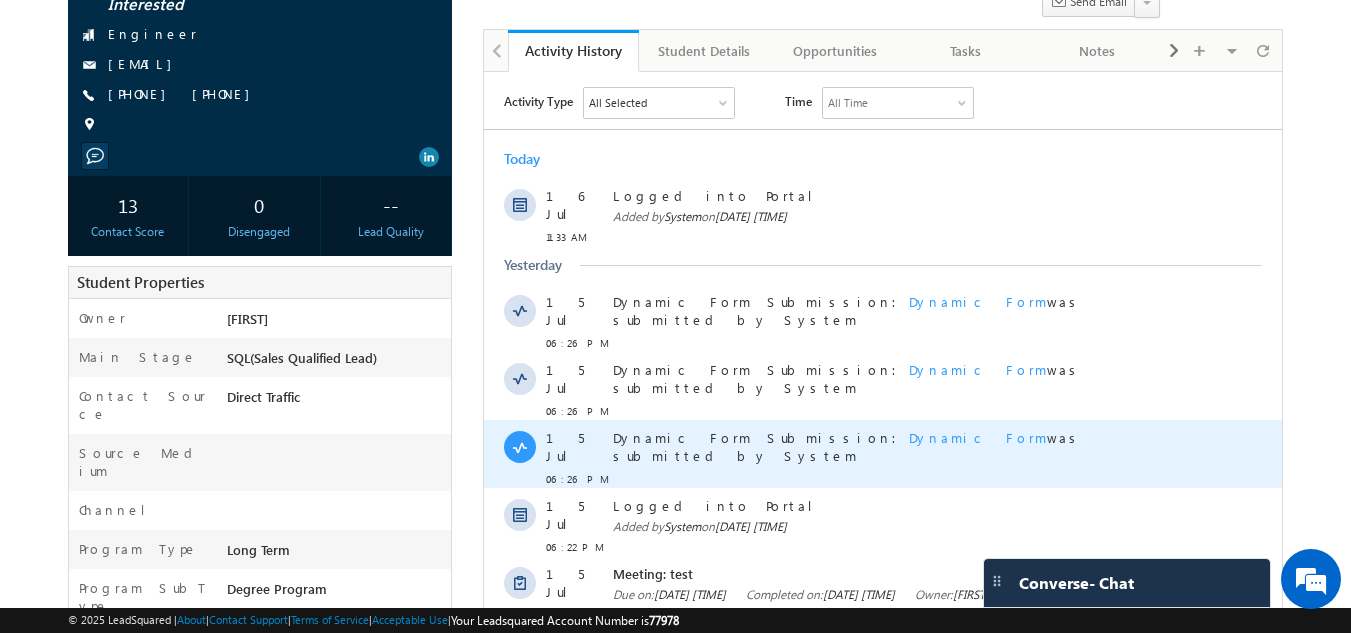 scroll, scrollTop: 186, scrollLeft: 0, axis: vertical 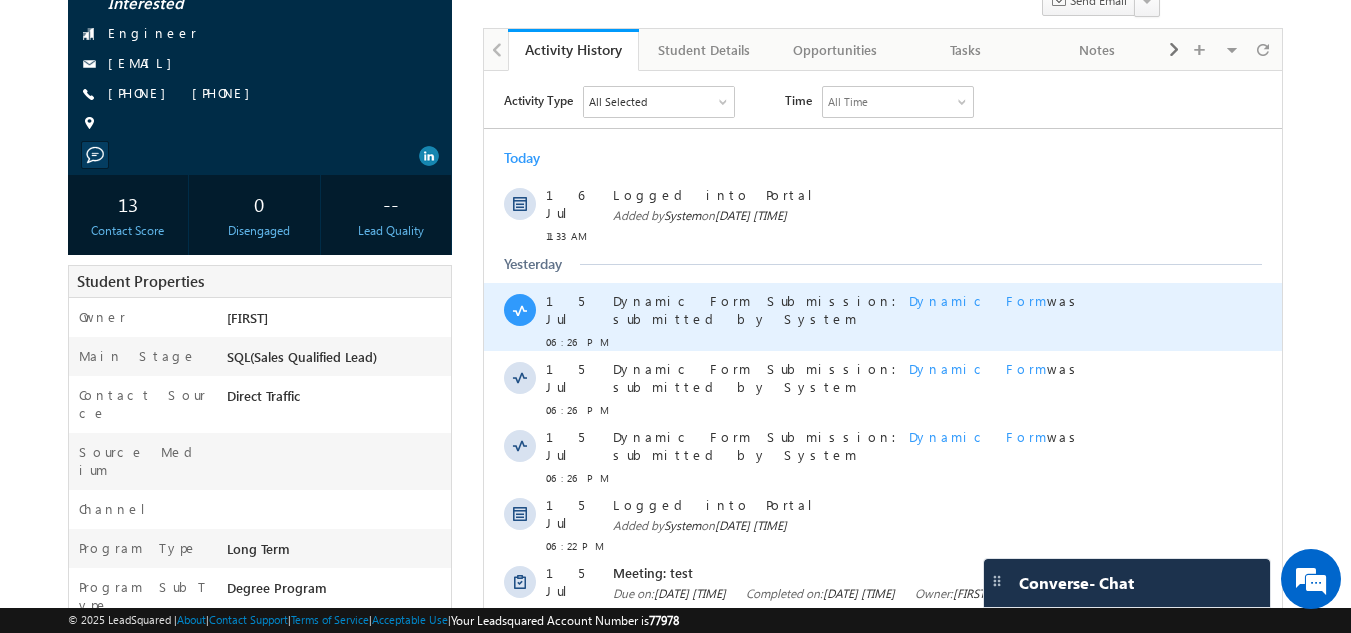 click on "Dynamic Form" at bounding box center [978, 300] 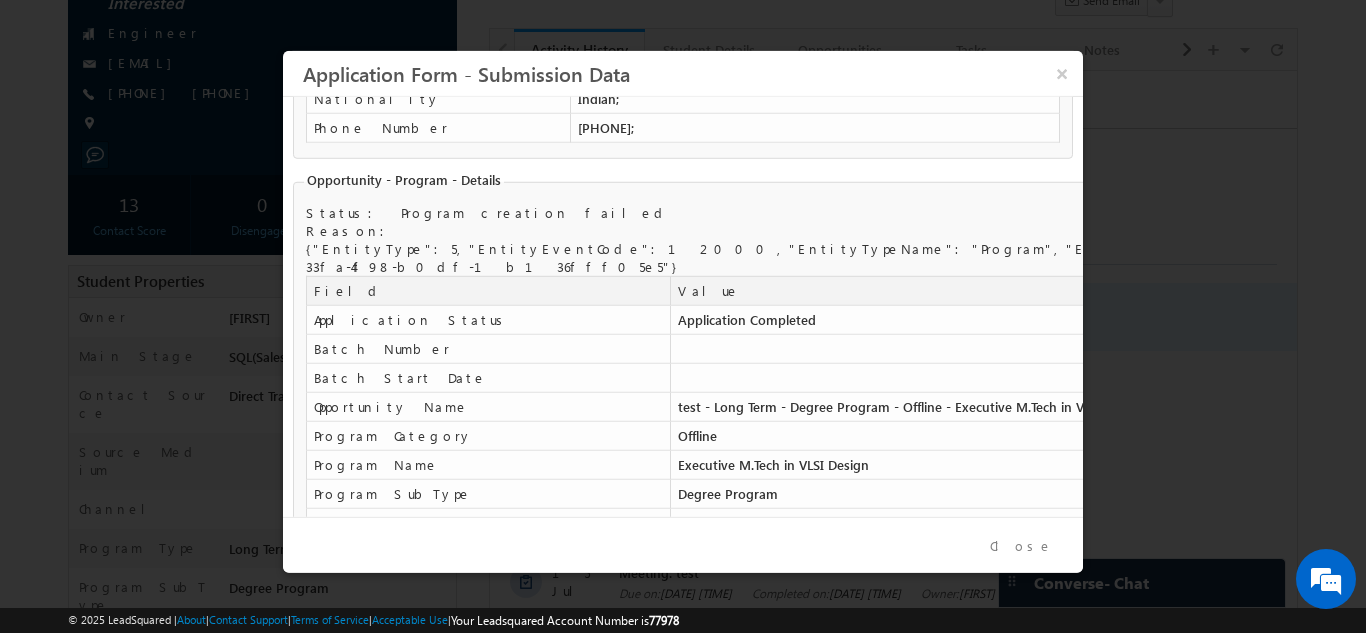 scroll, scrollTop: 367, scrollLeft: 0, axis: vertical 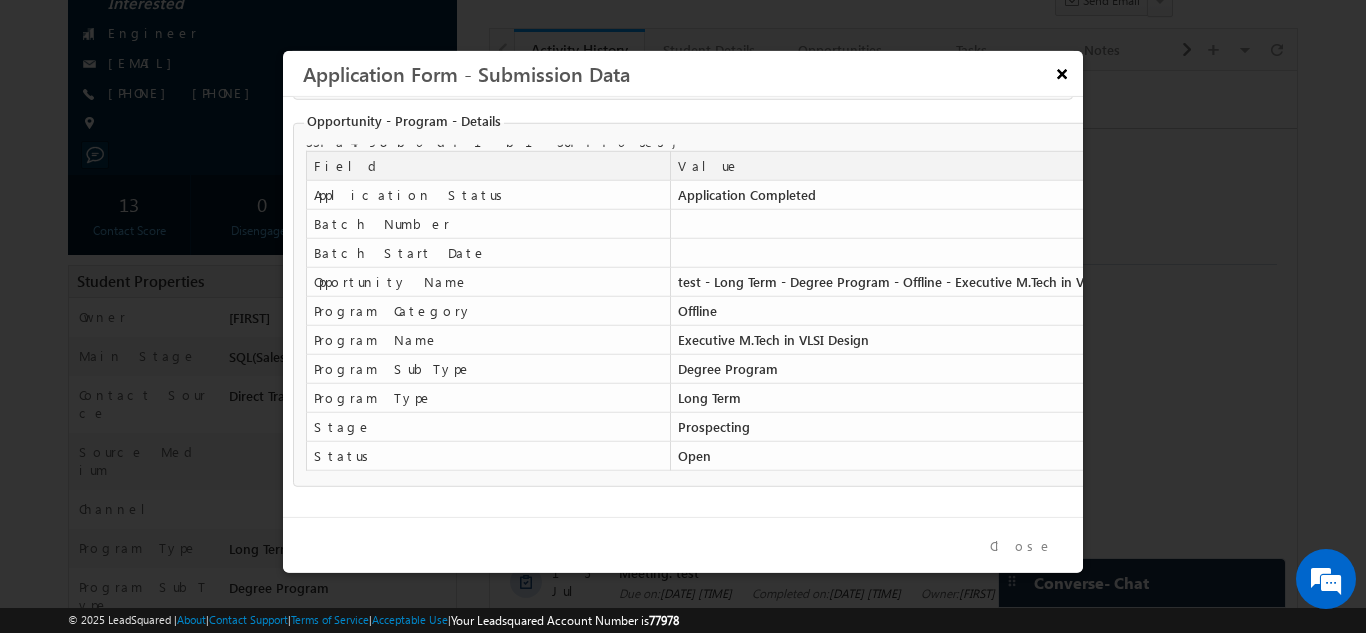 click on "×" at bounding box center (1061, 72) 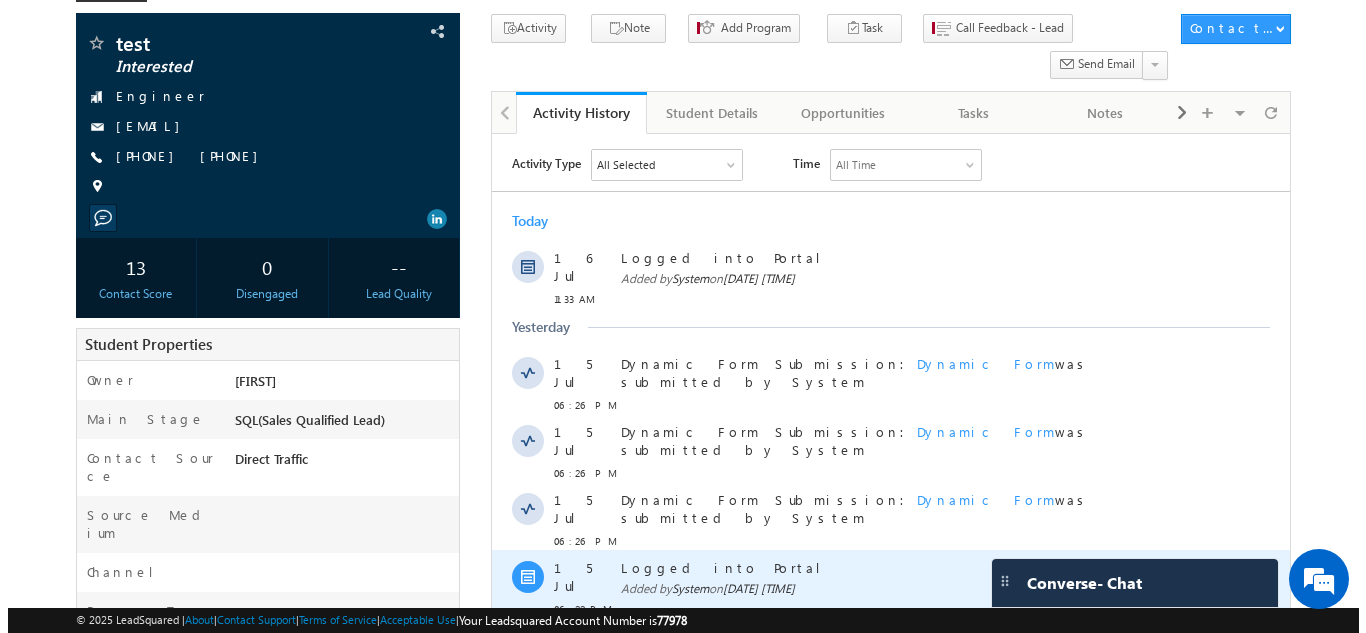 scroll, scrollTop: 119, scrollLeft: 0, axis: vertical 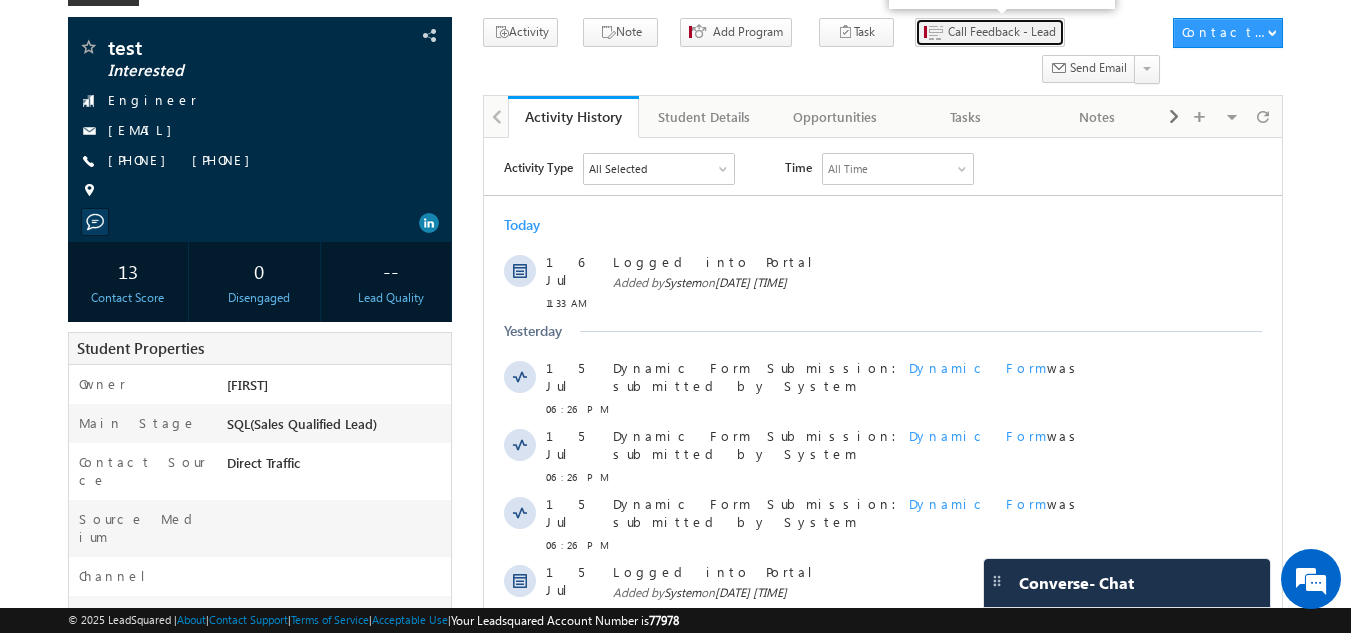 click on "Call Feedback - Lead" at bounding box center [1002, 32] 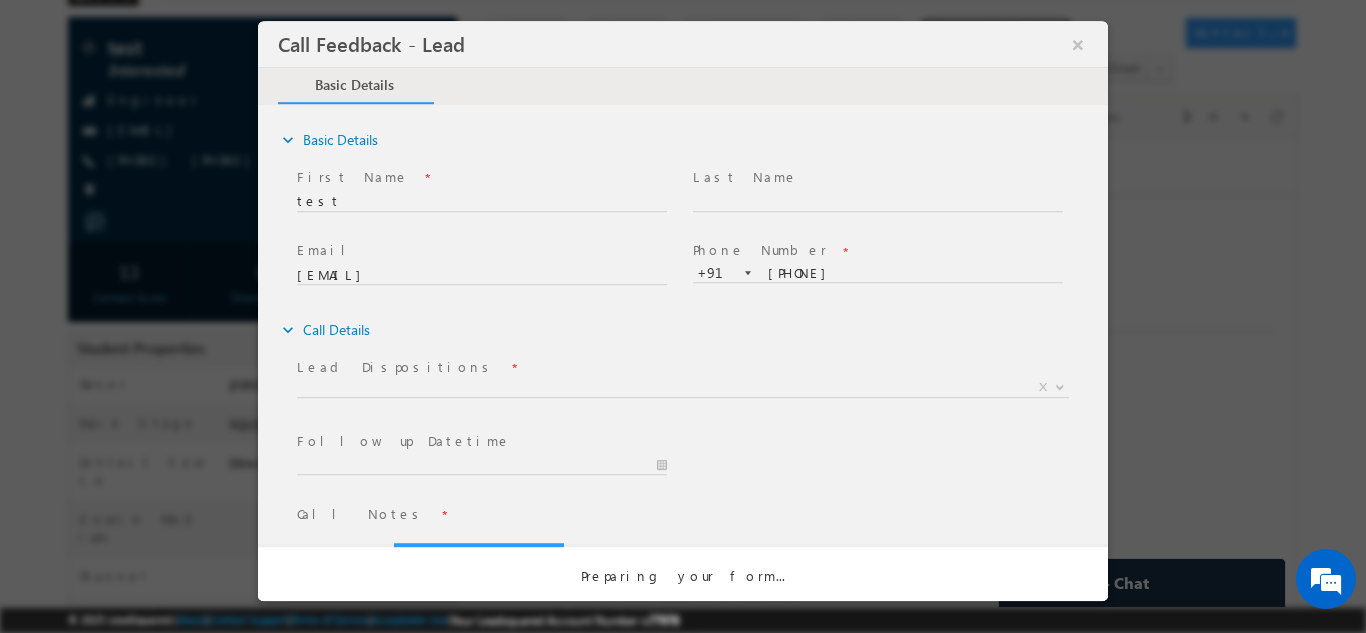 scroll, scrollTop: 0, scrollLeft: 0, axis: both 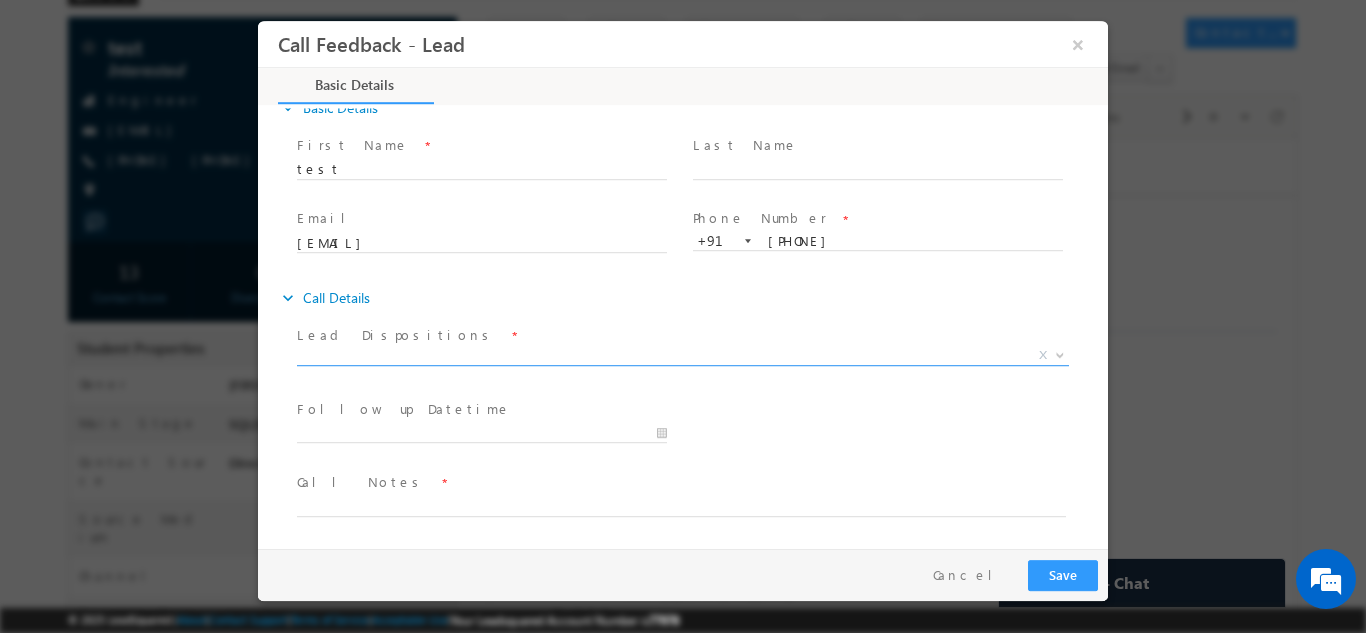 click on "X" at bounding box center (683, 355) 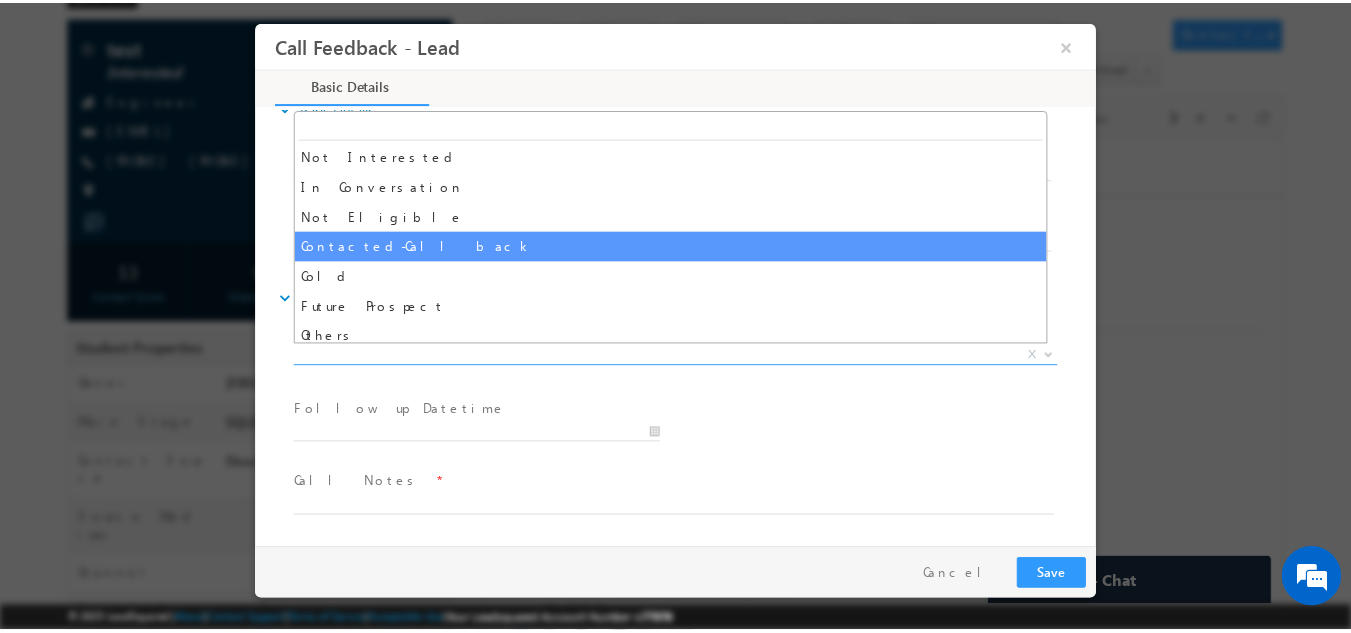 scroll, scrollTop: 190, scrollLeft: 0, axis: vertical 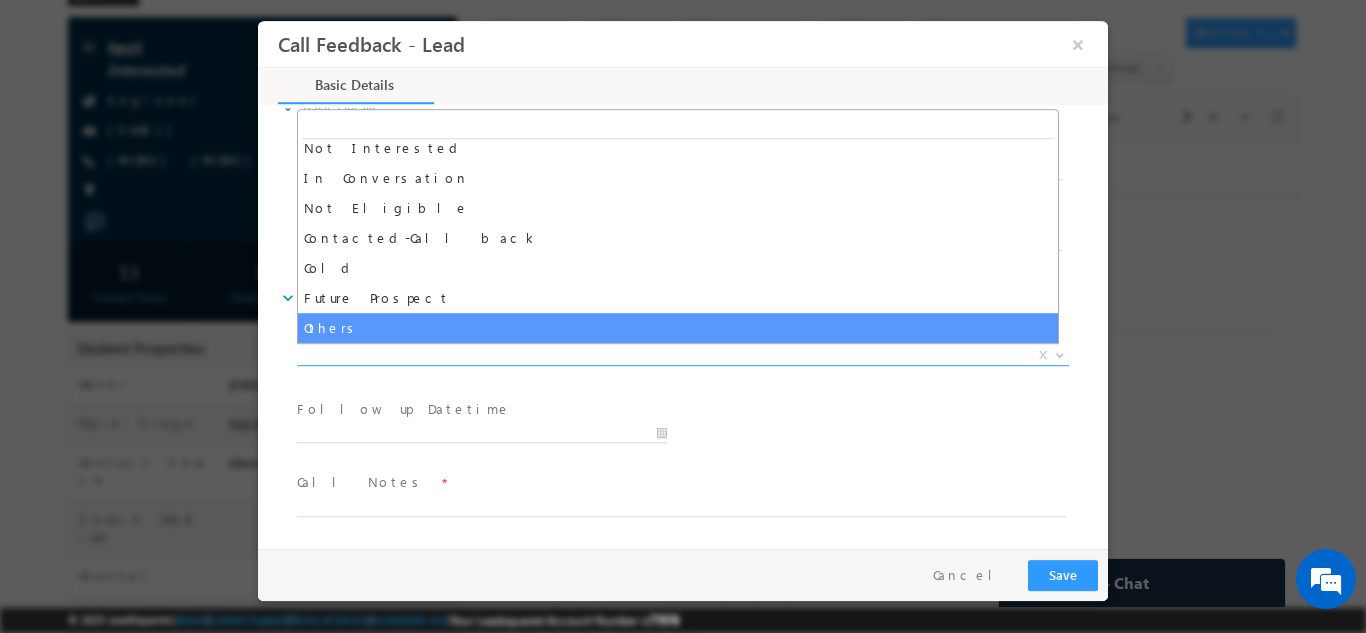 click on "Follow up Datetime
*
Program Type
*
Long Term
Short Term
X" at bounding box center (700, 431) 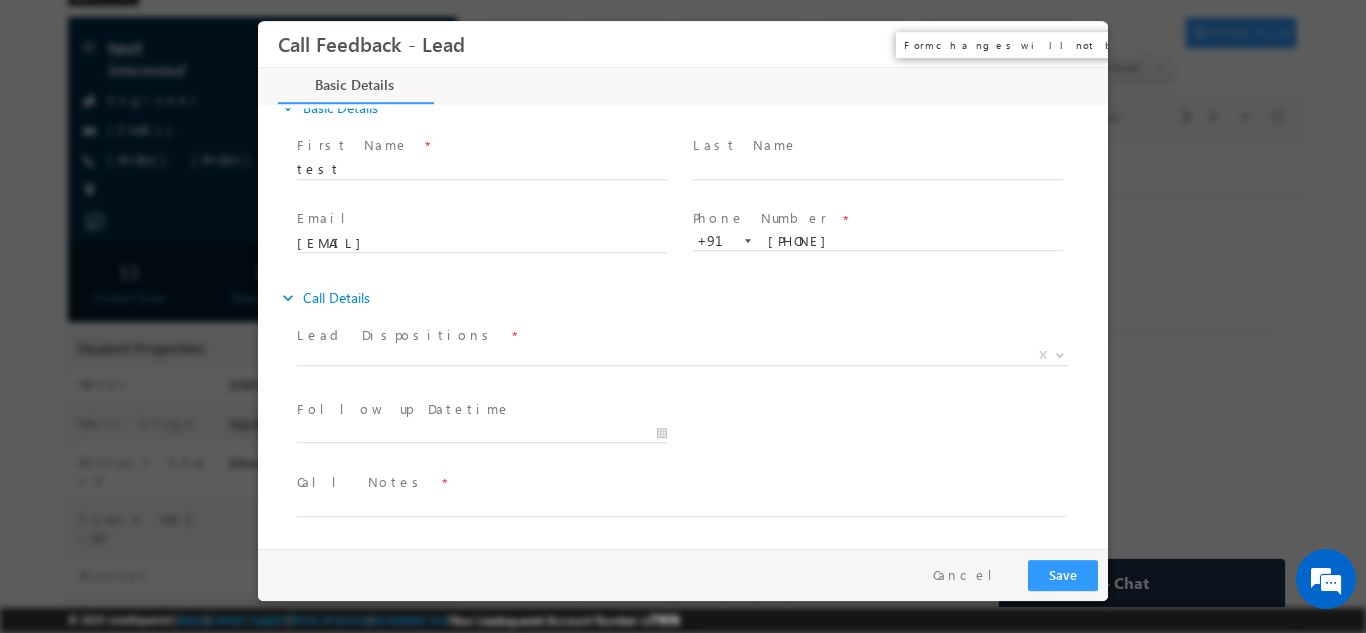 click on "×" at bounding box center (1078, 43) 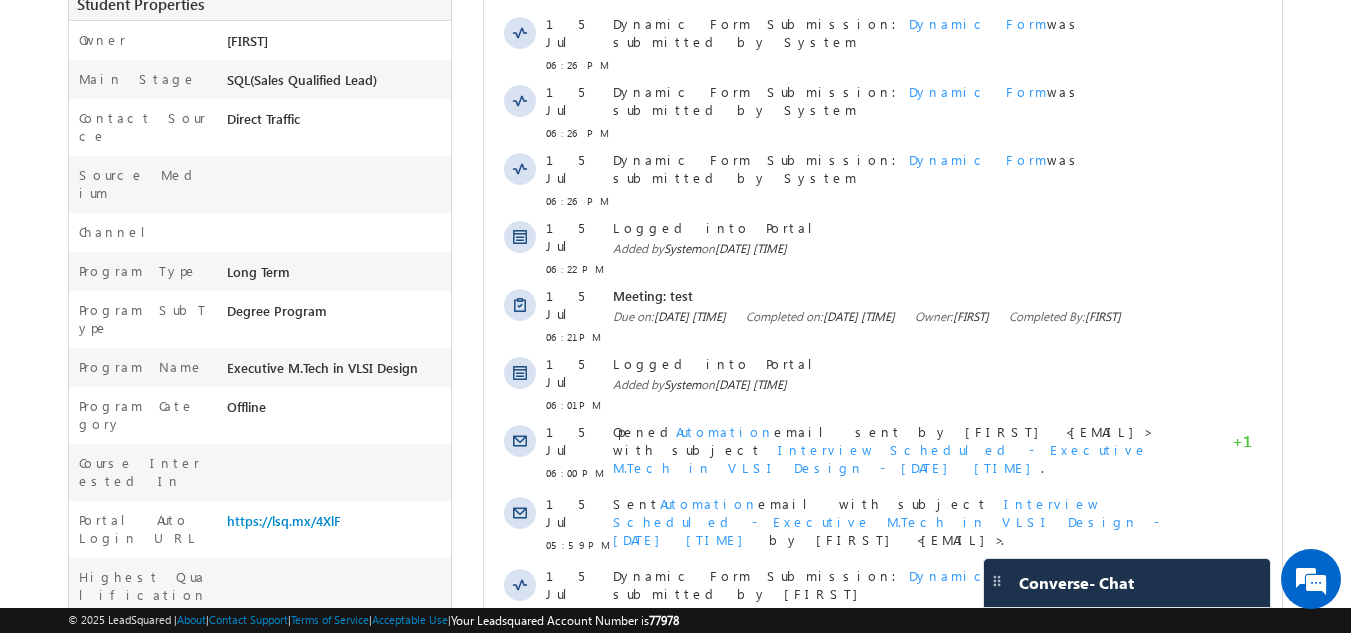 scroll, scrollTop: 0, scrollLeft: 0, axis: both 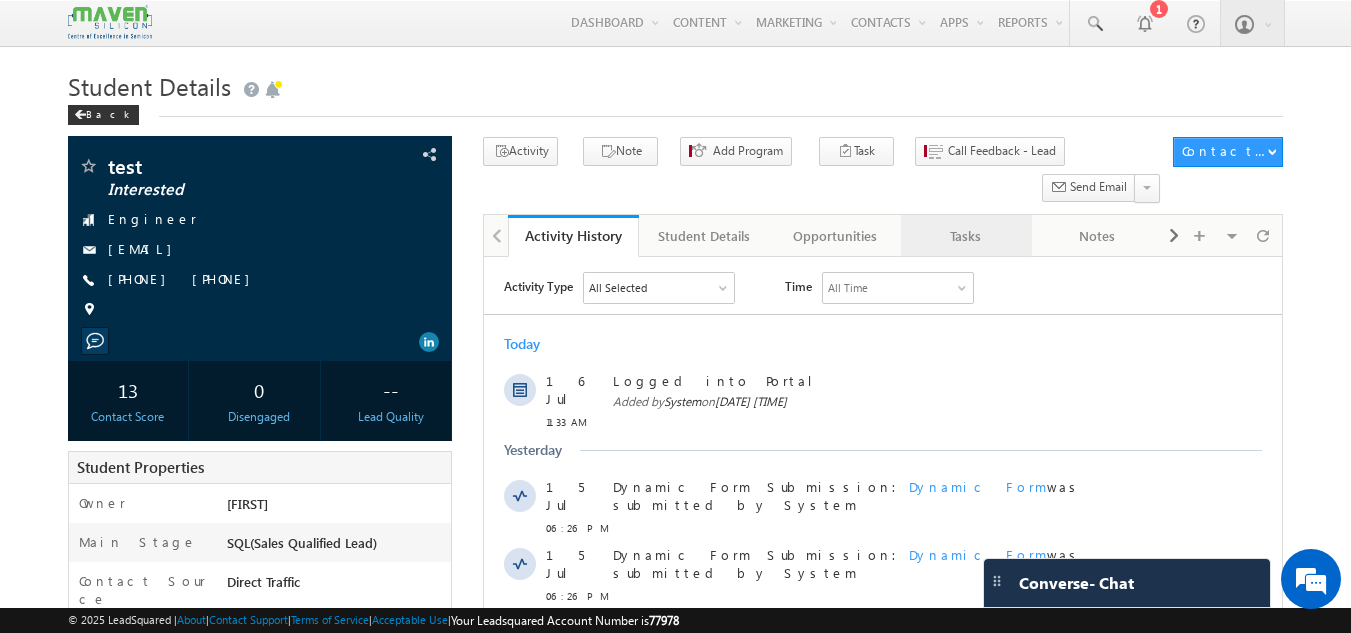 click on "Tasks" at bounding box center [965, 236] 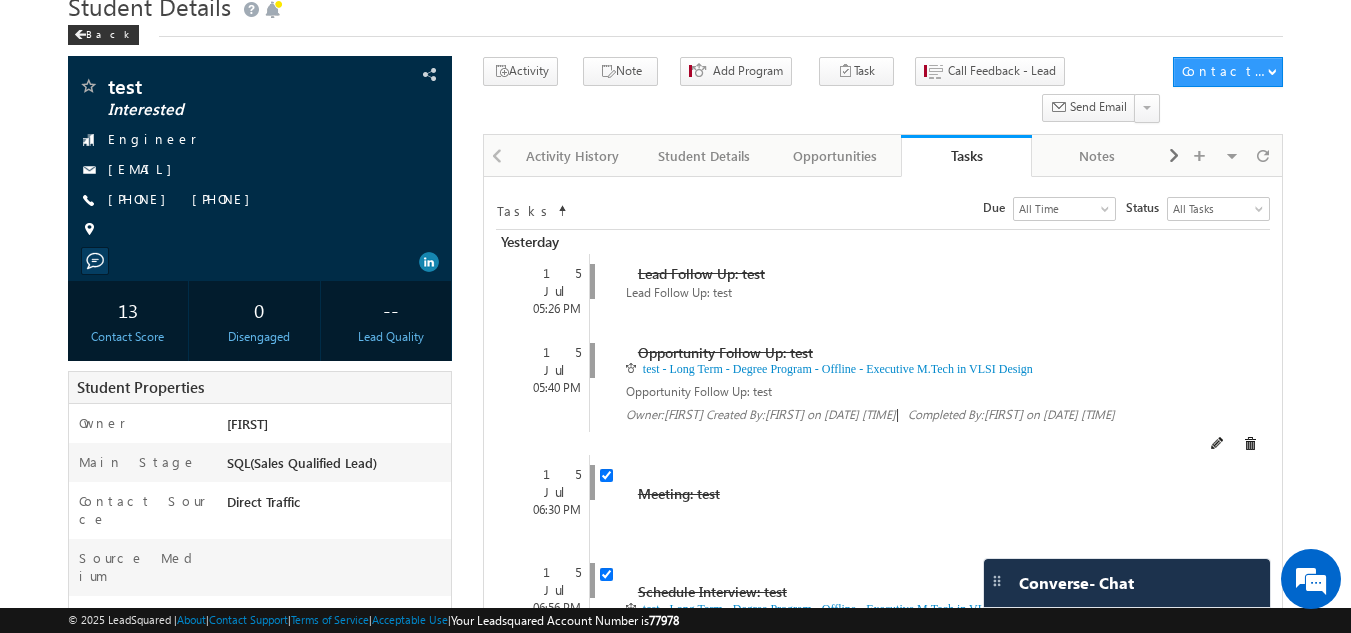 scroll, scrollTop: 0, scrollLeft: 0, axis: both 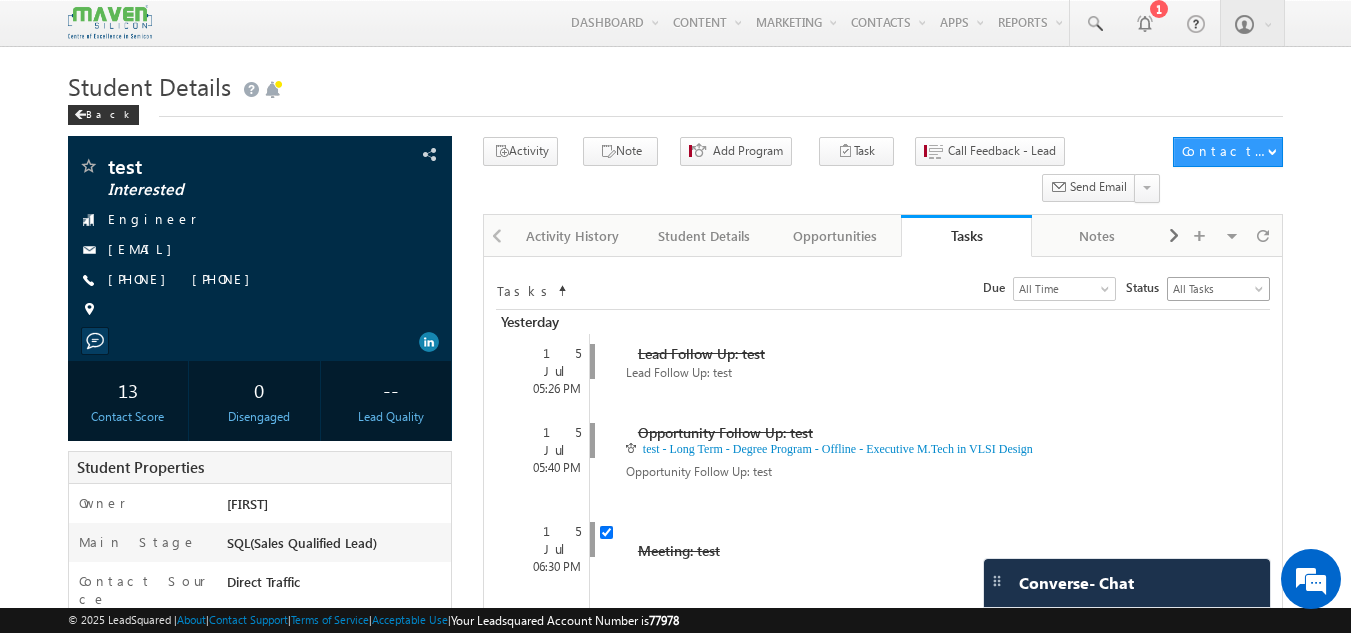 click on "All Tasks" at bounding box center (1216, 289) 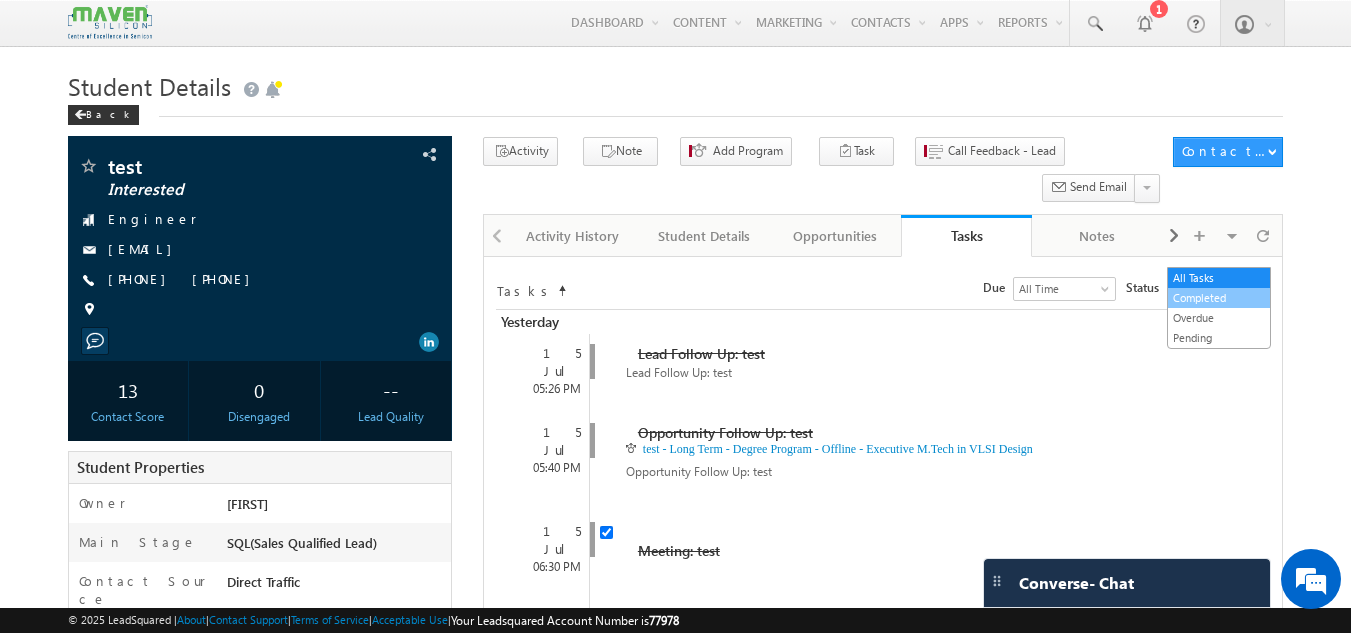 click on "Completed" at bounding box center [1219, 298] 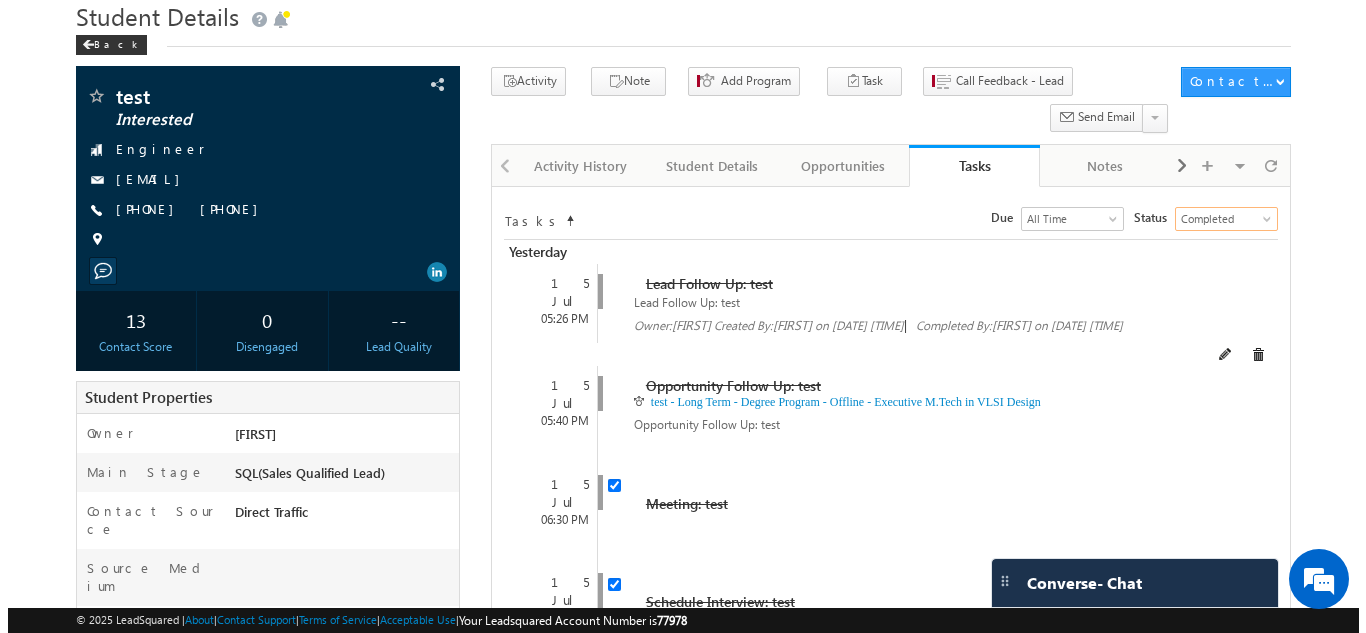 scroll, scrollTop: 67, scrollLeft: 0, axis: vertical 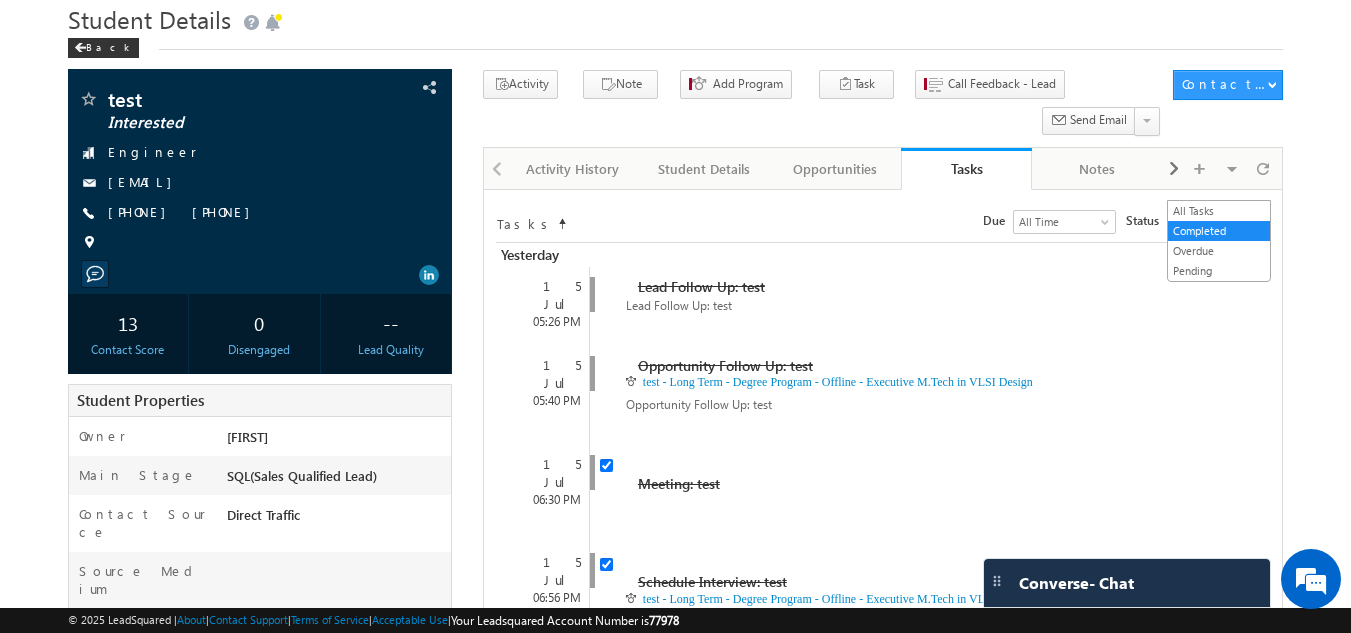 click at bounding box center [1261, 226] 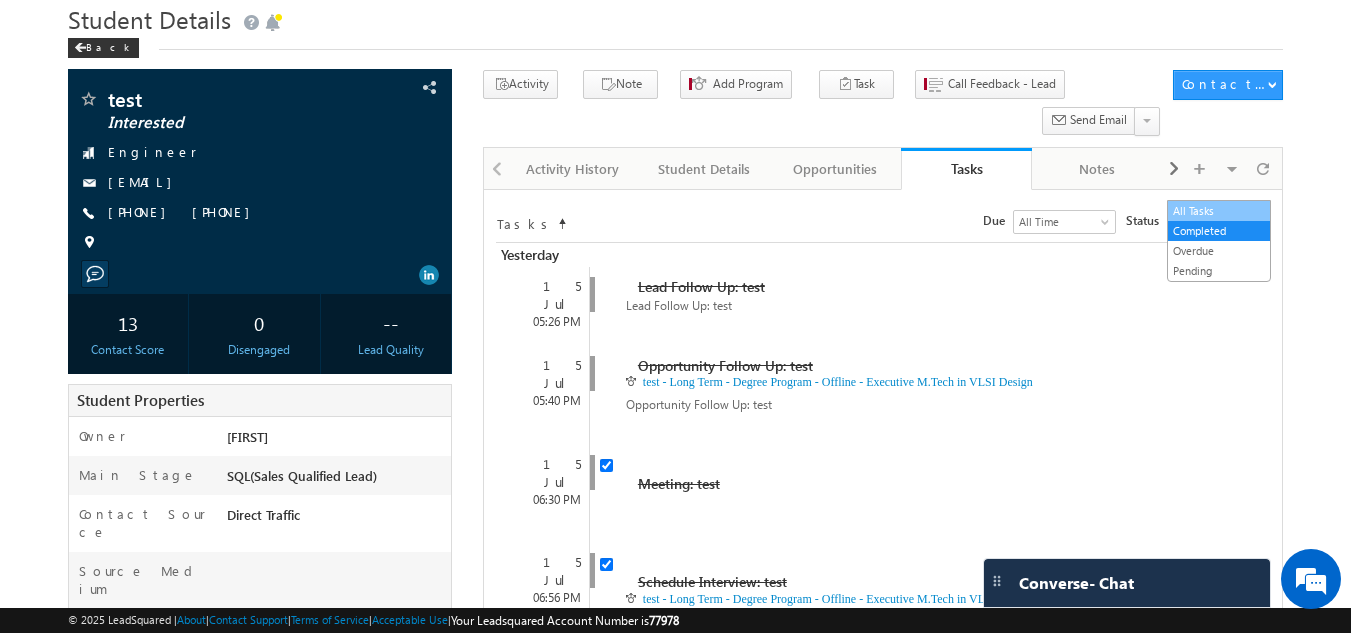 click on "All Tasks" at bounding box center [1219, 211] 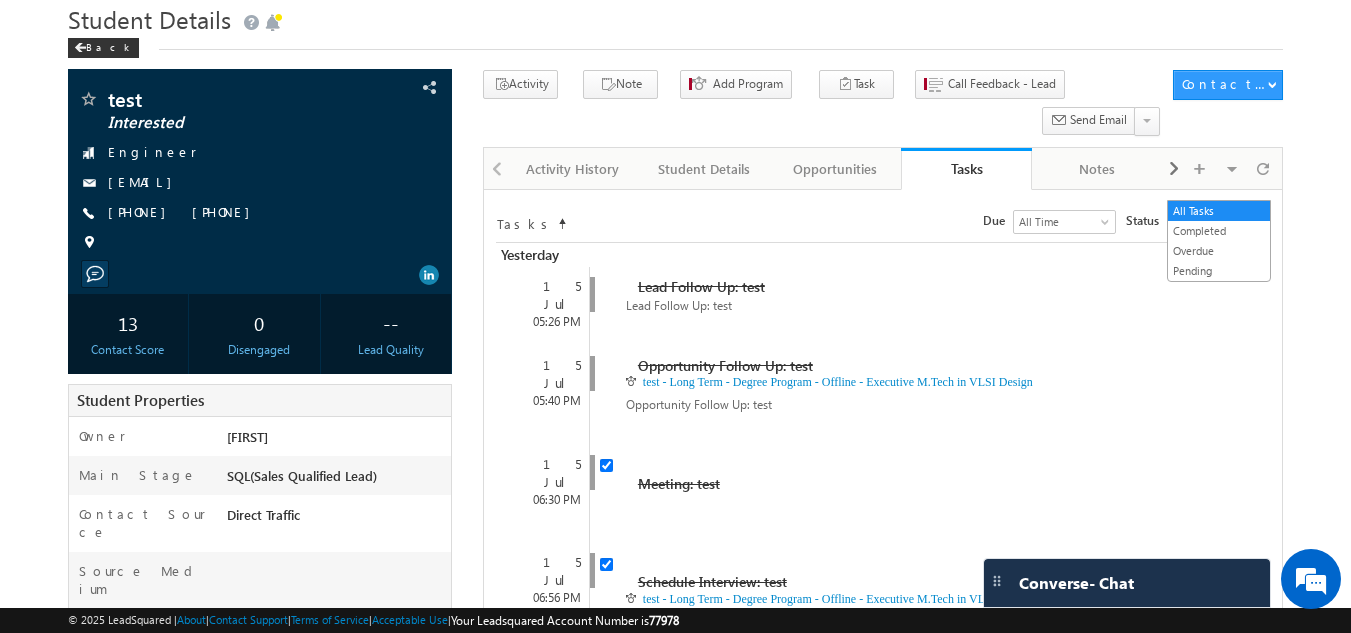 click on "All Tasks" at bounding box center [1216, 222] 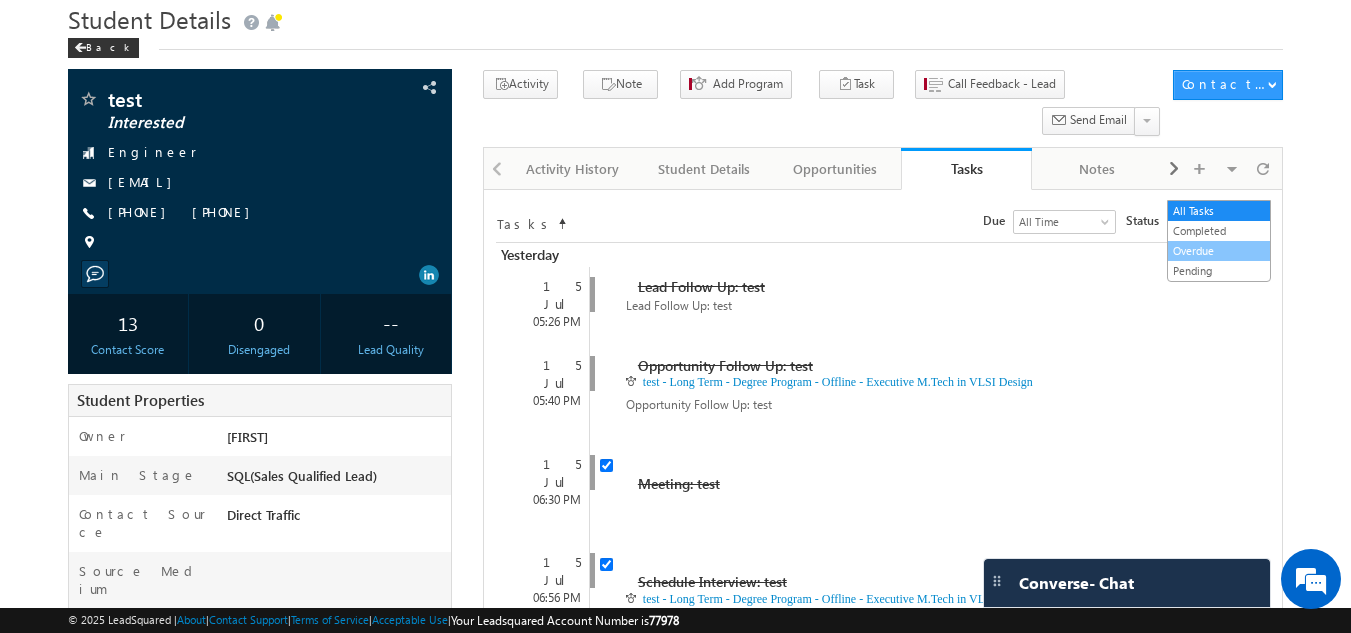 click on "Overdue" at bounding box center (1219, 251) 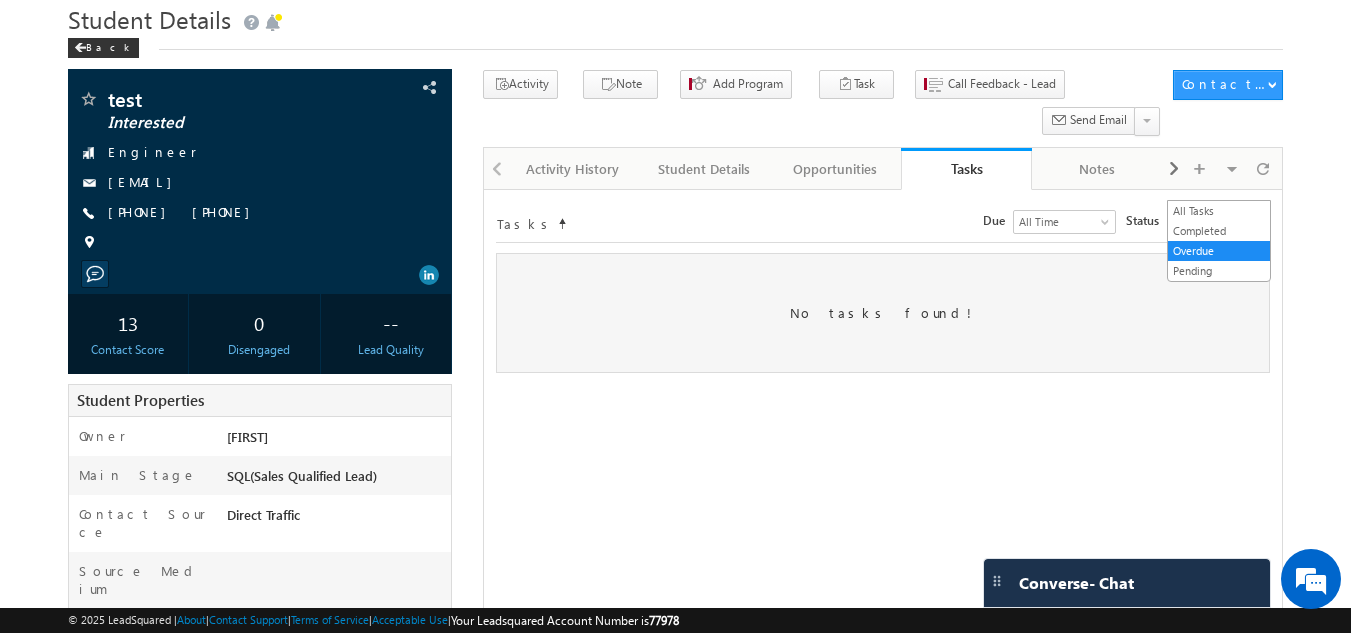 click on "Overdue" at bounding box center [1216, 222] 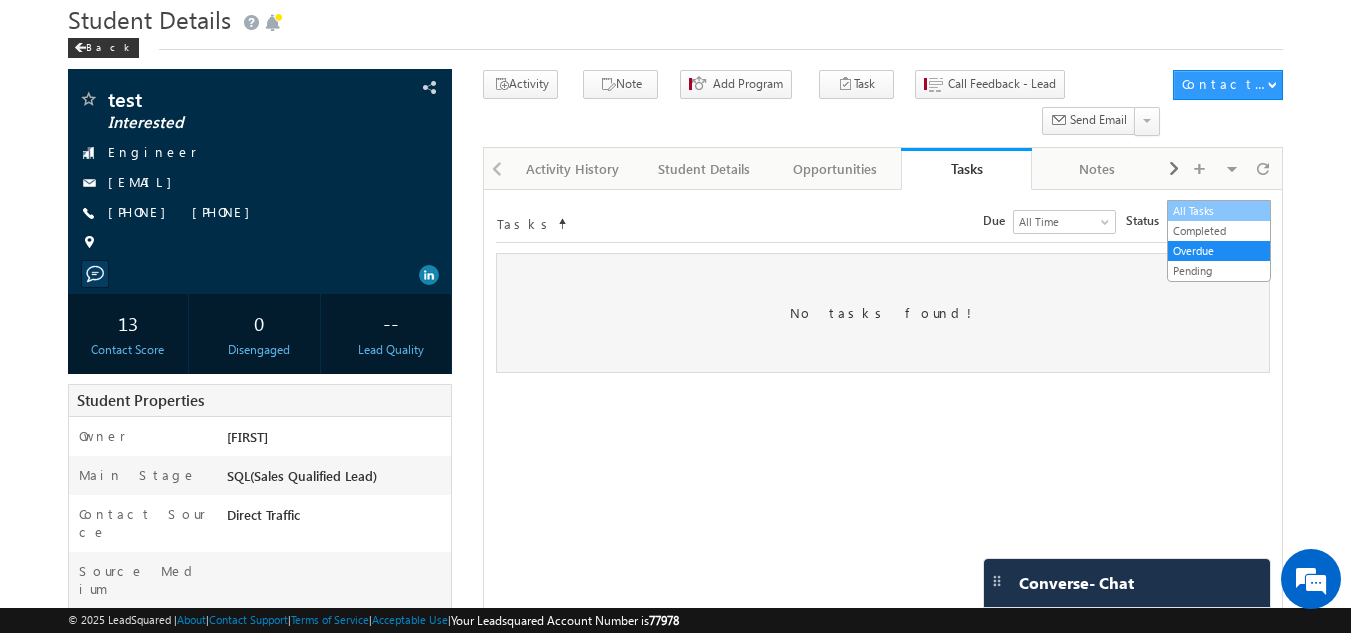 click on "All Tasks" at bounding box center [1219, 211] 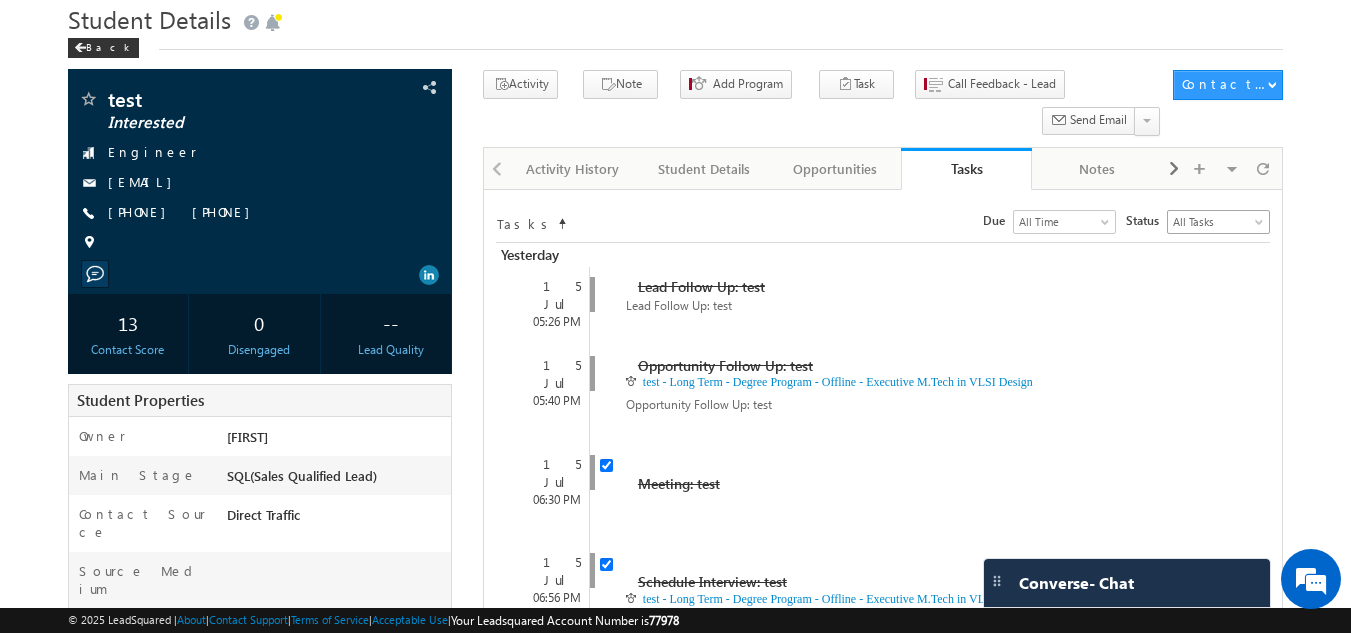 click on "All Tasks" at bounding box center (1216, 222) 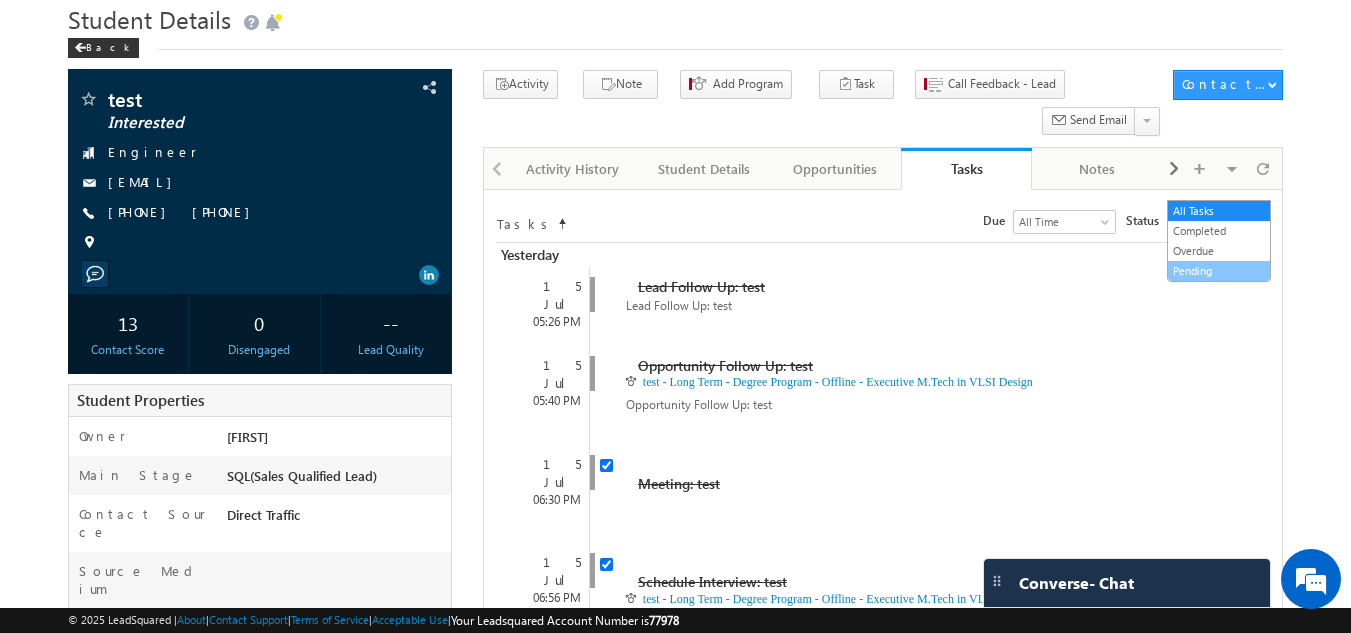 click on "Pending" at bounding box center (1219, 271) 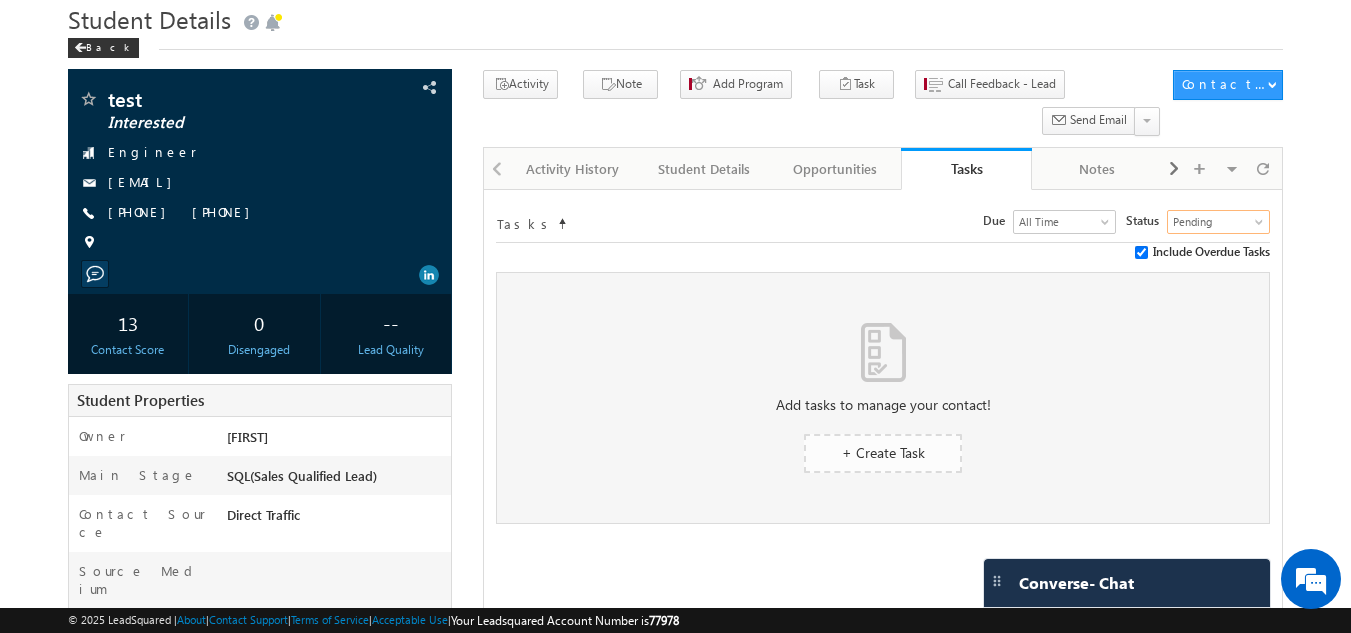 click on "+ Create Task" at bounding box center [883, 453] 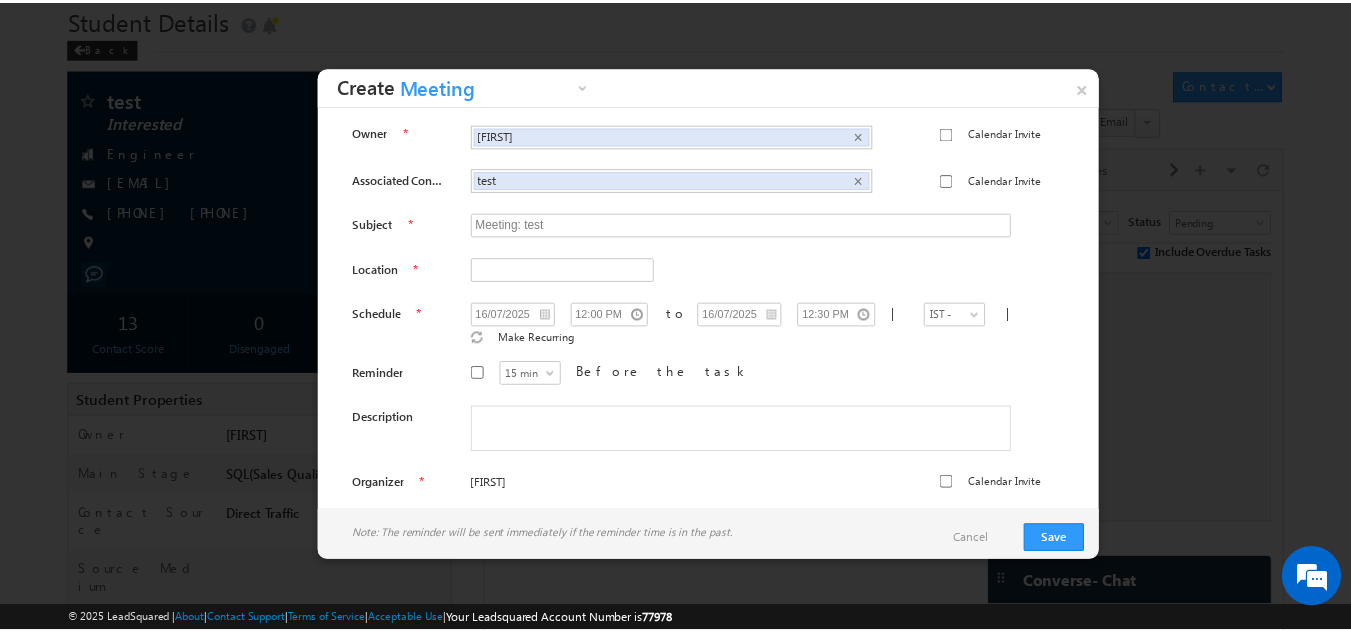 scroll, scrollTop: 7, scrollLeft: 0, axis: vertical 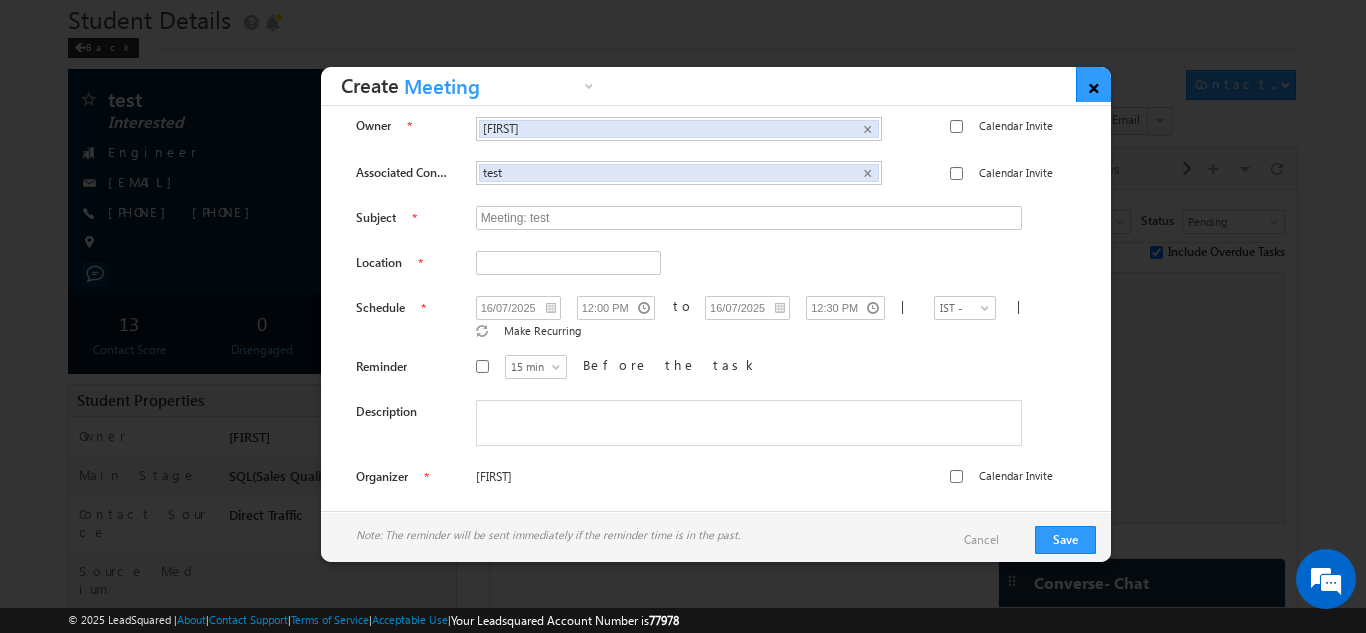 click on "×" at bounding box center (1093, 84) 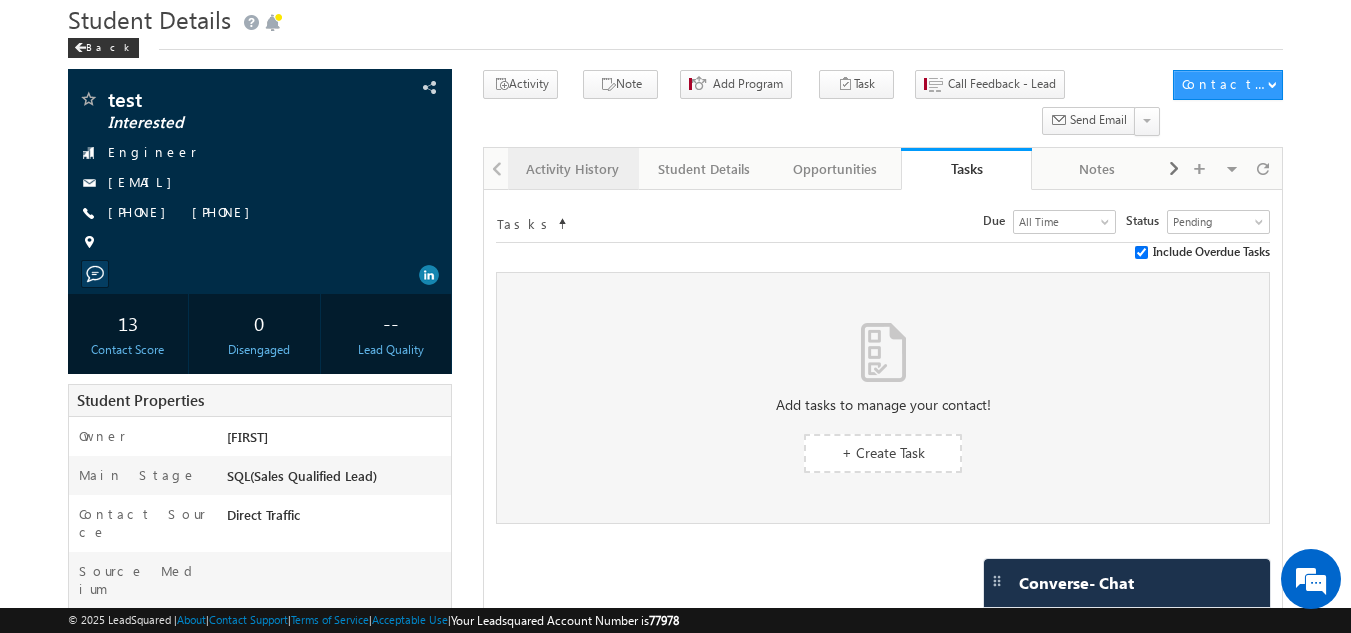 click on "Activity History" at bounding box center [572, 169] 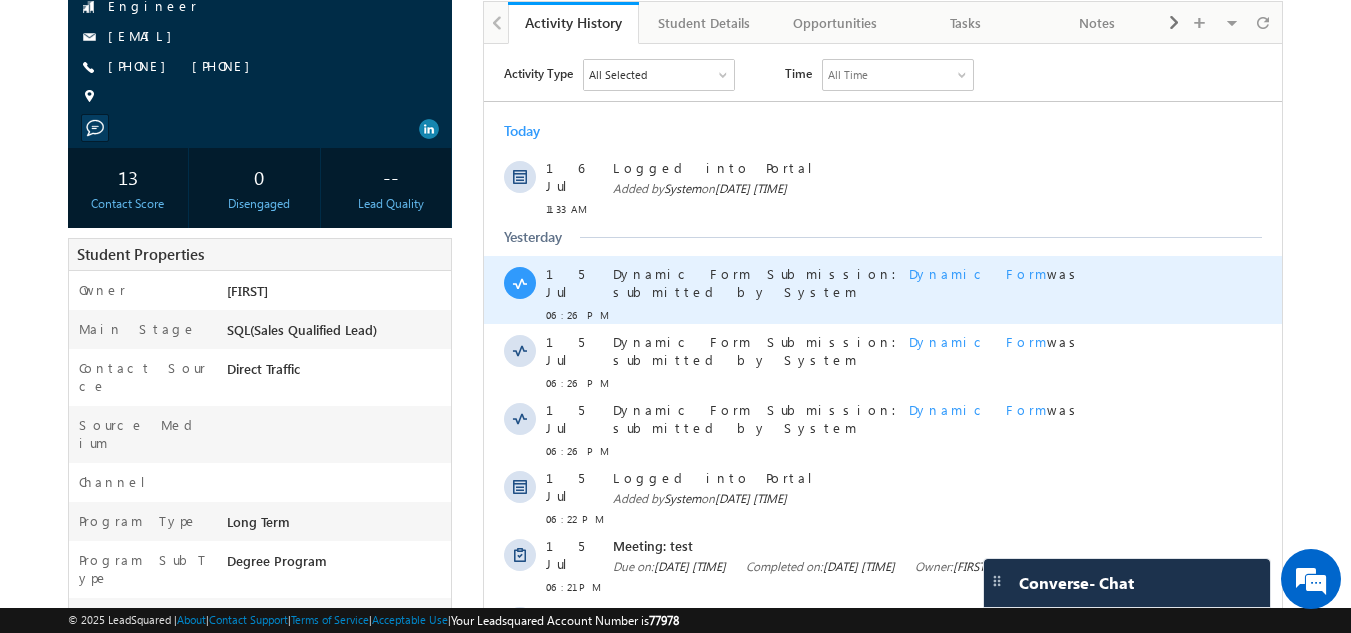scroll, scrollTop: 0, scrollLeft: 0, axis: both 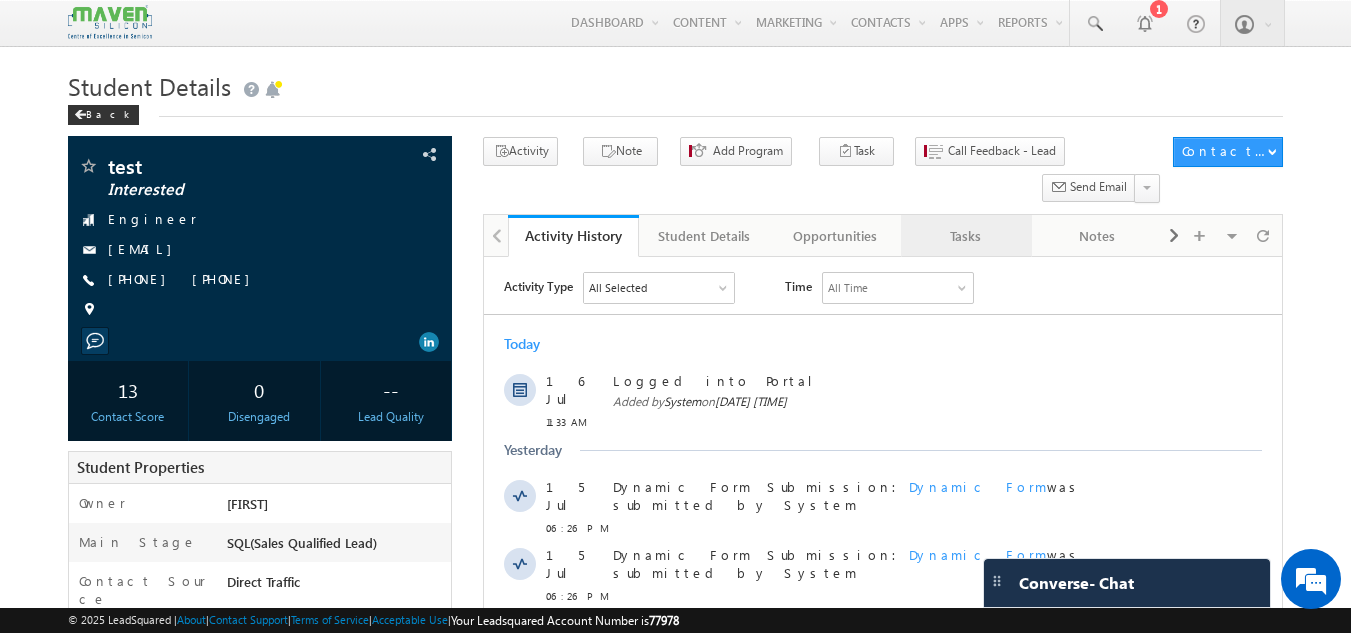 click on "Tasks" at bounding box center (965, 236) 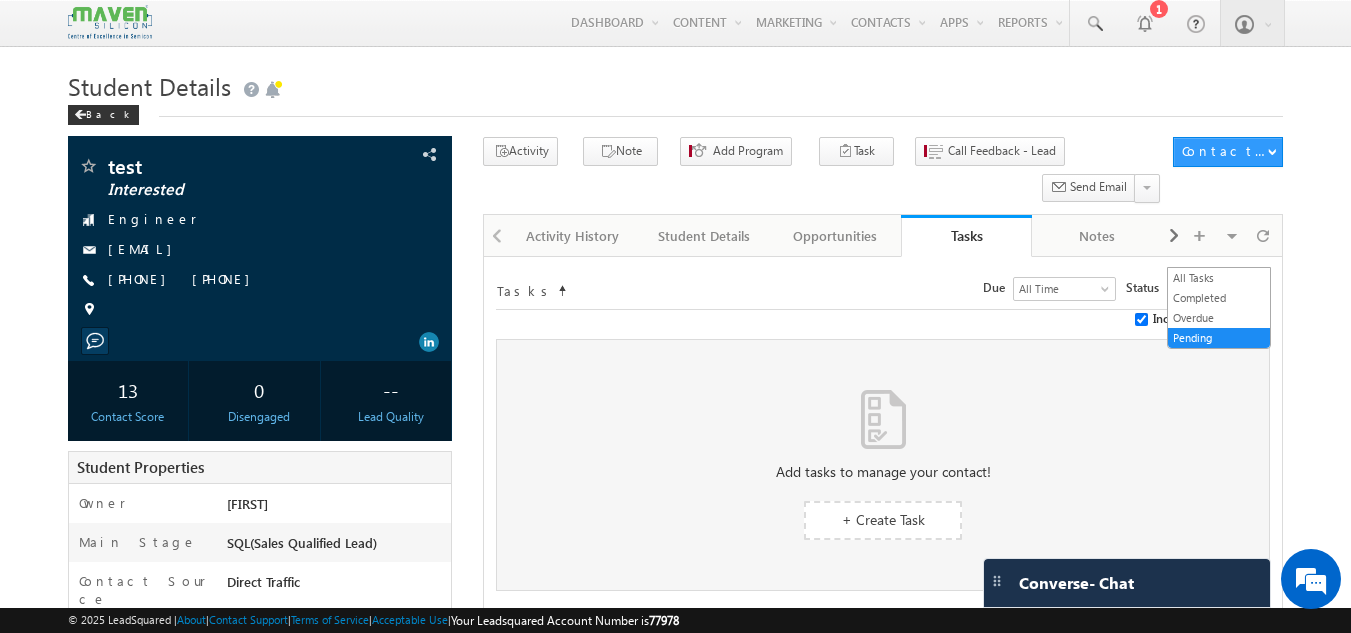 drag, startPoint x: 1201, startPoint y: 246, endPoint x: 1201, endPoint y: 268, distance: 22 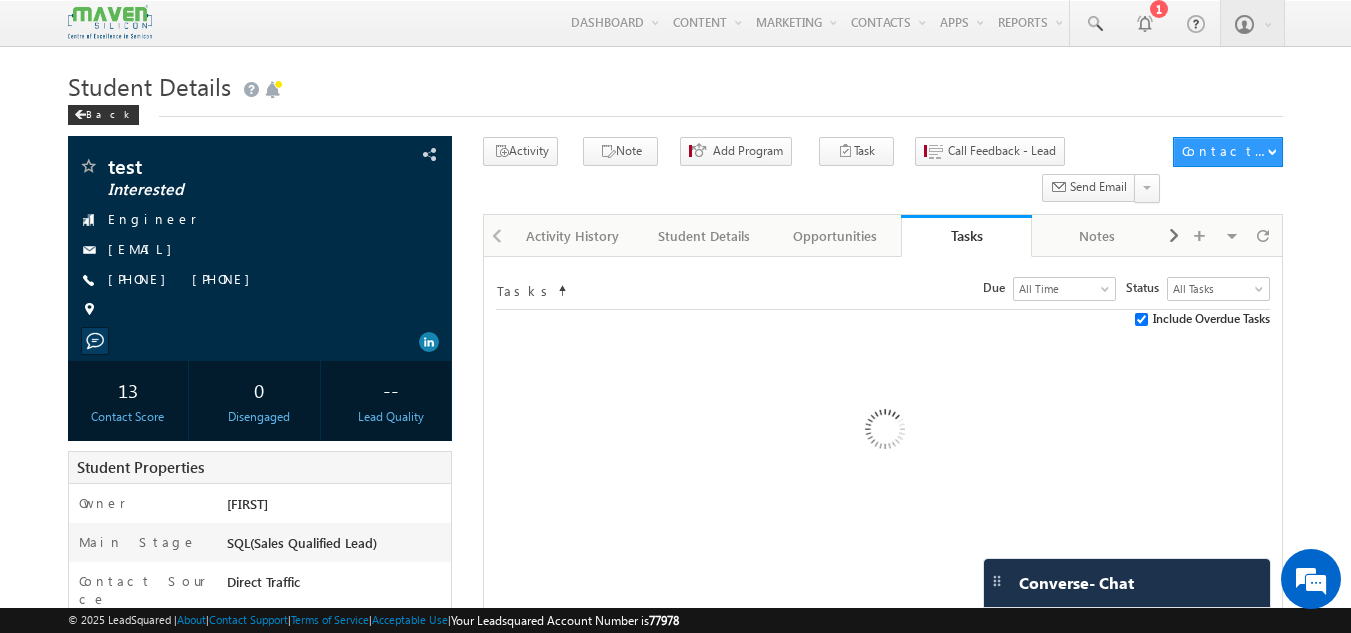click on "Tasks
Status     undefined All Tasks Completed Overdue Pending All Tasks
Due     Go maxdate mindate All Time
Custom
Yesterday
Today
Last Week
This Week
Last Month
This Month
Last Year
This Year
Last 7 Days
Last 30 Days
All Time" at bounding box center (883, 289) 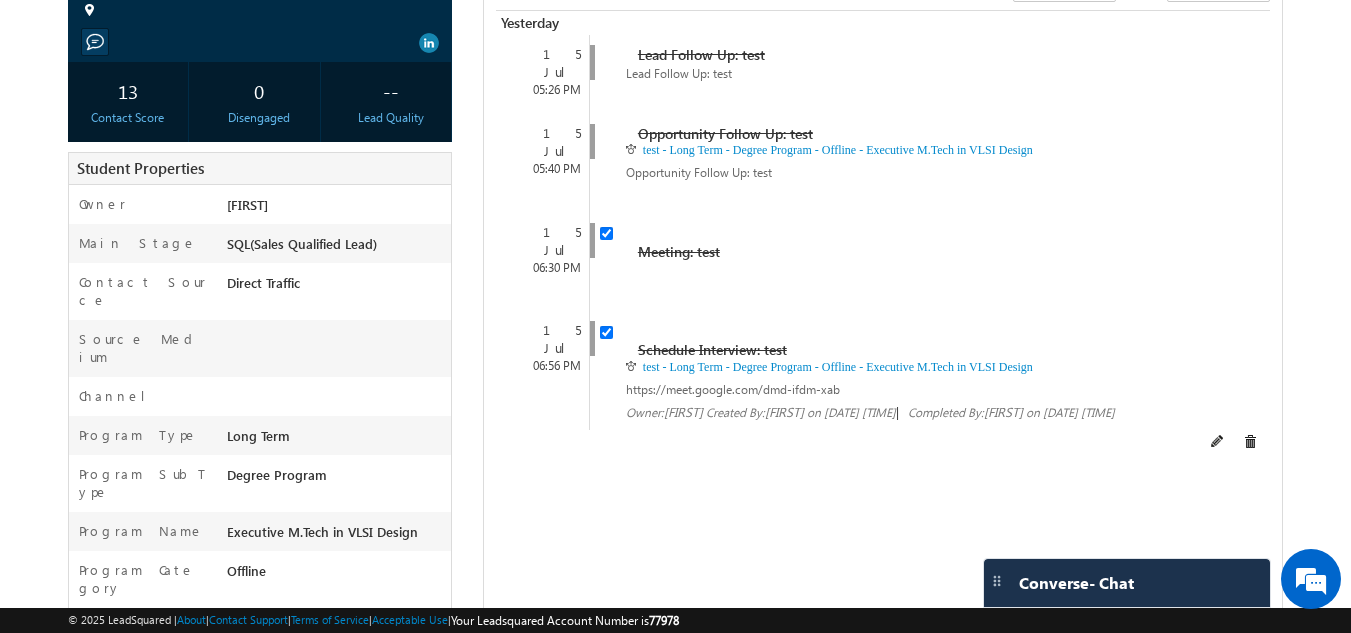 scroll, scrollTop: 300, scrollLeft: 0, axis: vertical 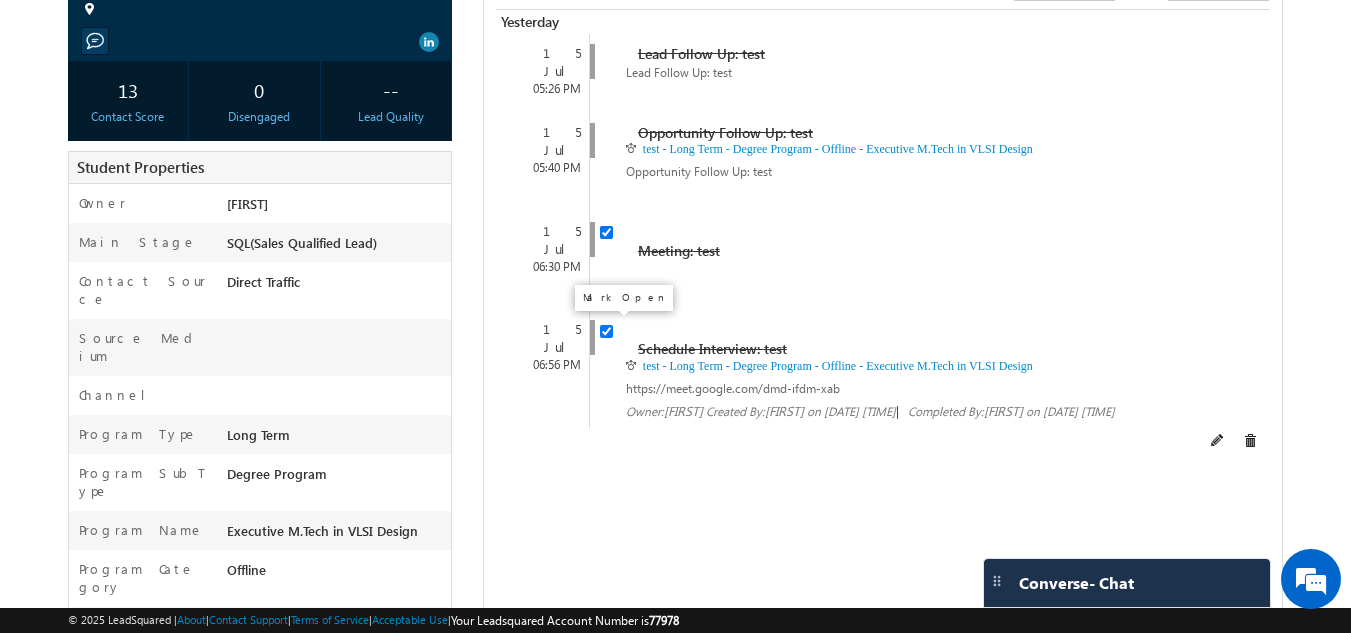click at bounding box center (606, 331) 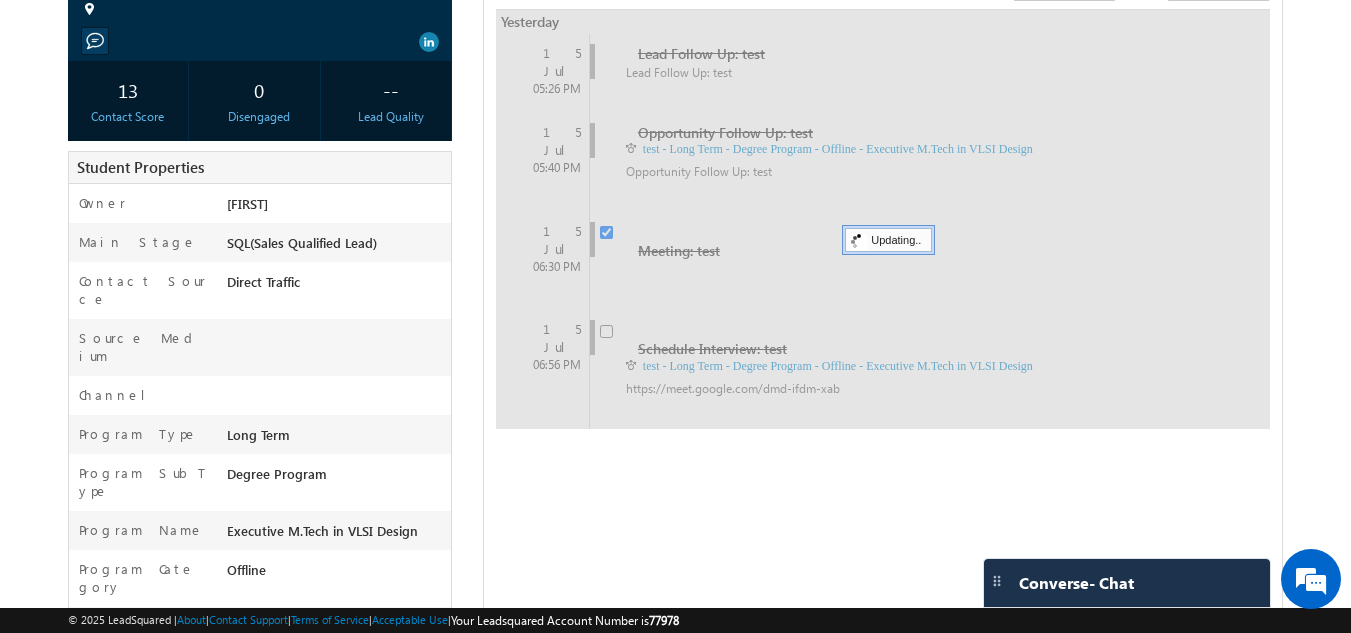 scroll, scrollTop: 354, scrollLeft: 0, axis: vertical 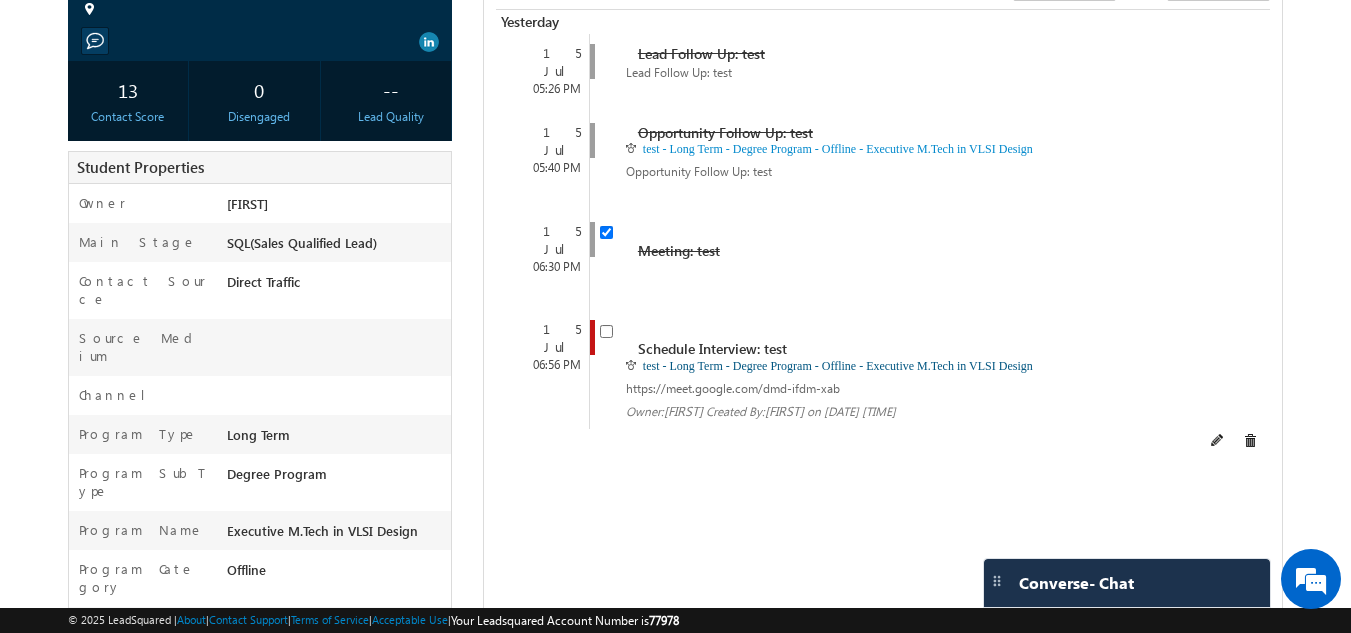 click on "test - Long Term - Degree Program - Offline - Executive M.Tech in VLSI Design" at bounding box center [838, 366] 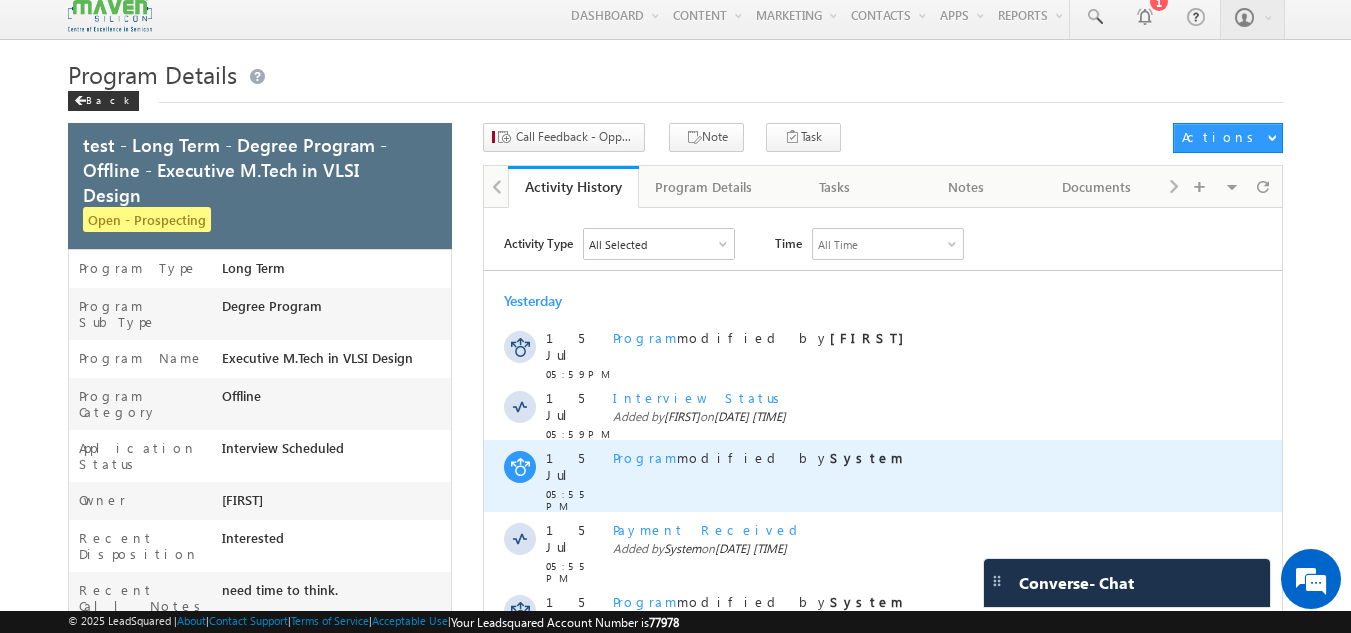 scroll, scrollTop: 0, scrollLeft: 0, axis: both 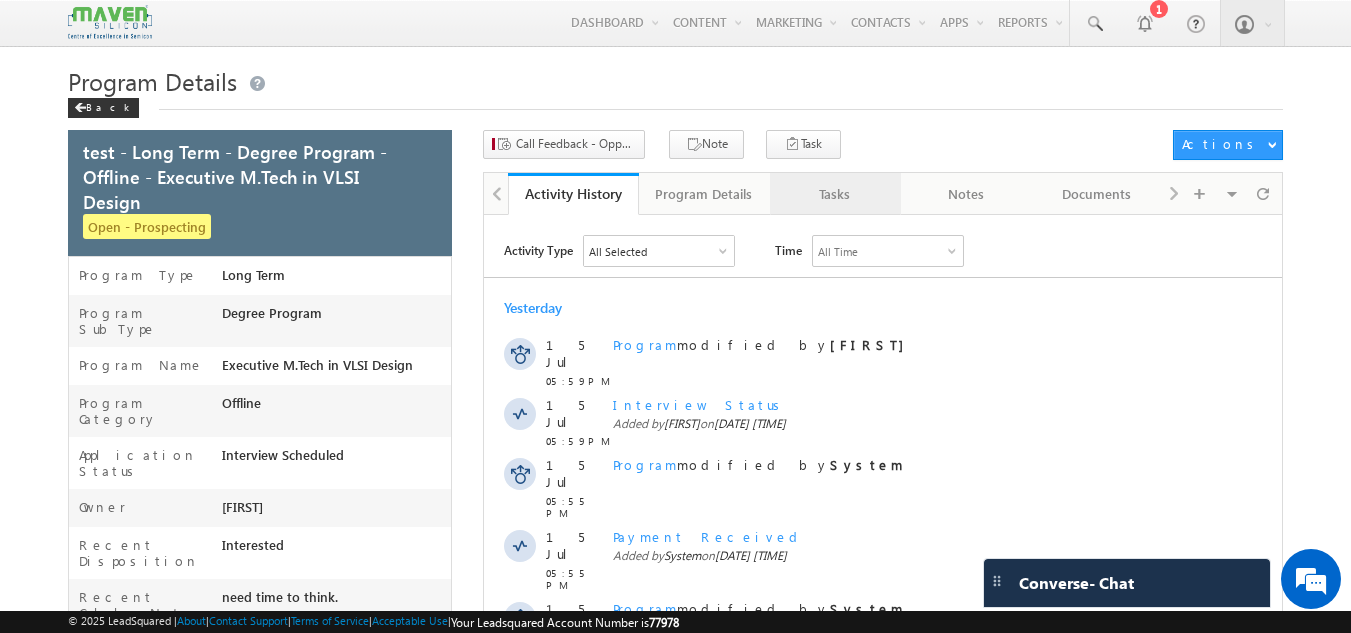click on "Tasks" at bounding box center [834, 194] 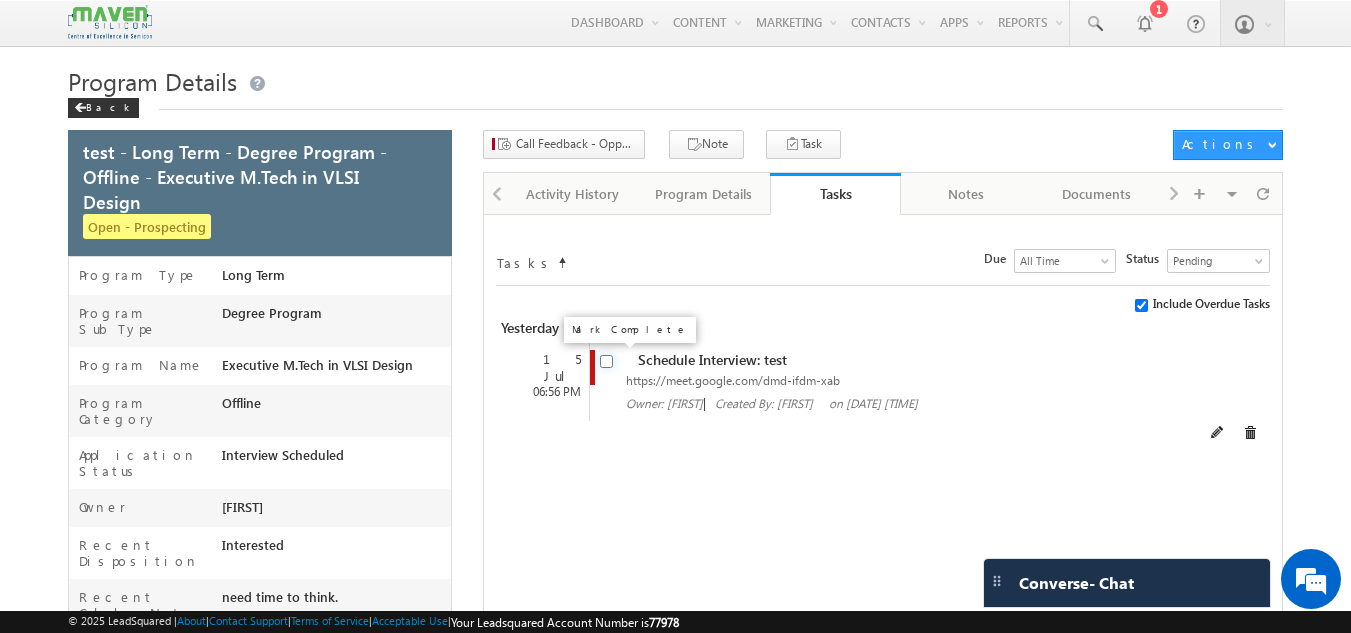 click at bounding box center [606, 361] 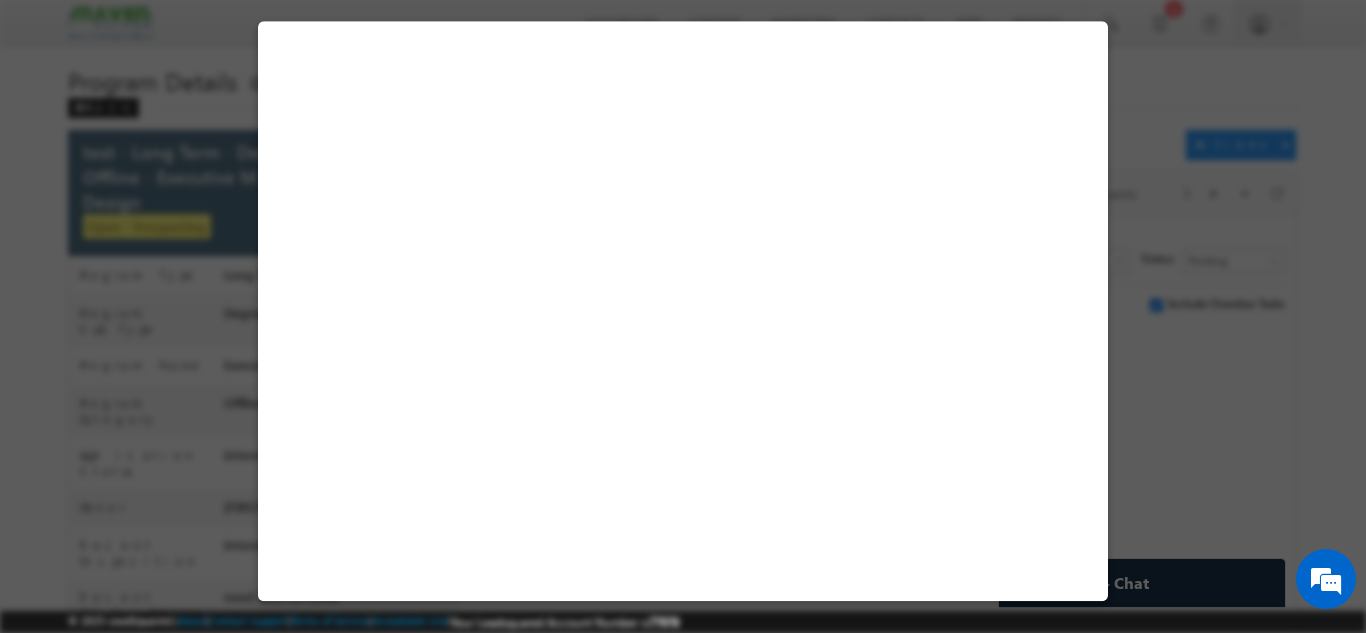 select on "Long Term" 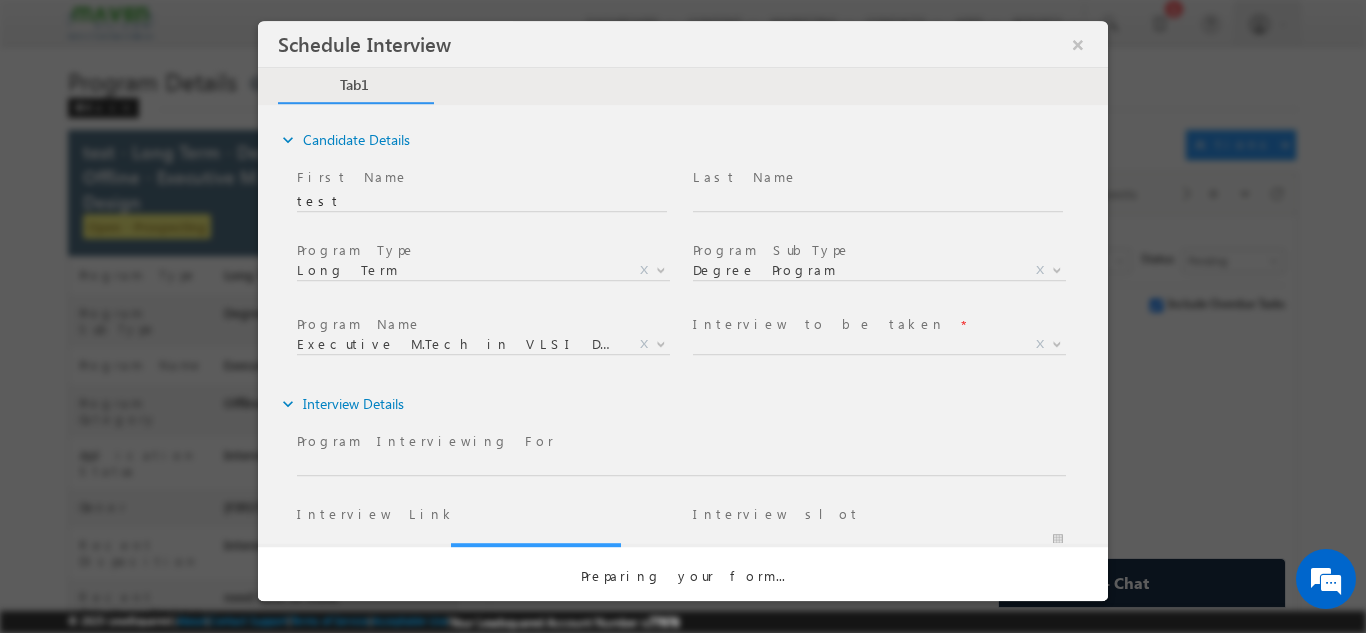 scroll, scrollTop: 0, scrollLeft: 0, axis: both 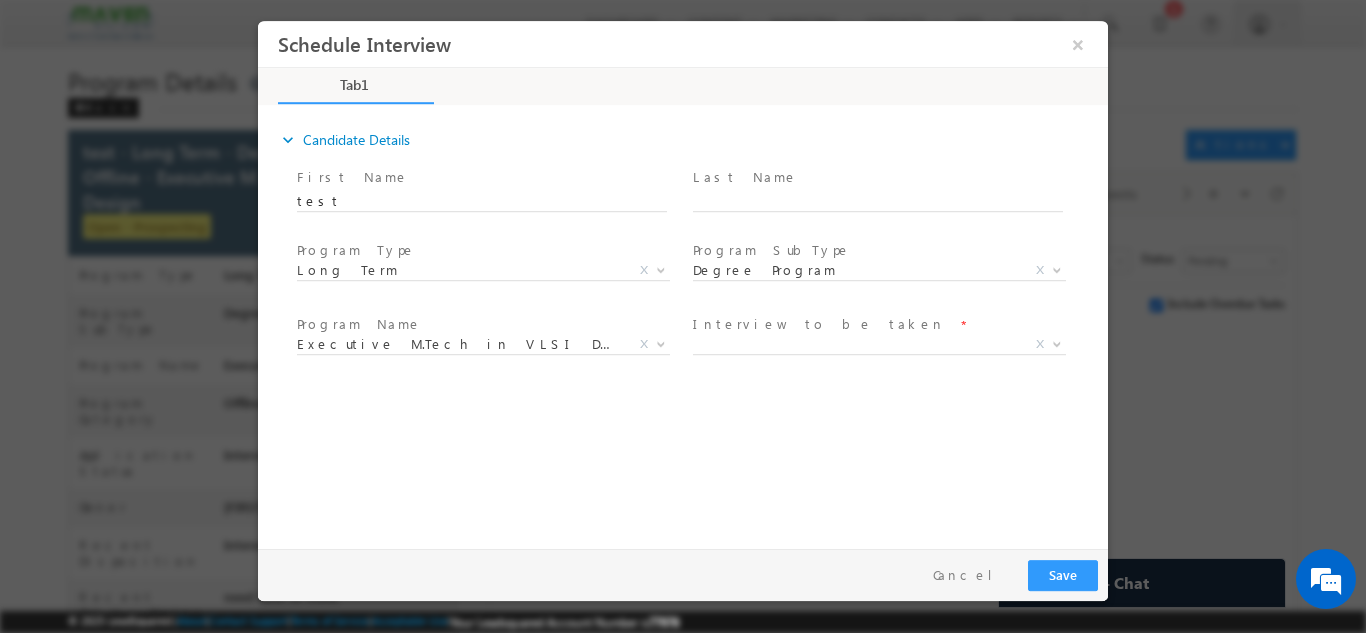 click on "Interview to be taken
*" at bounding box center (877, 324) 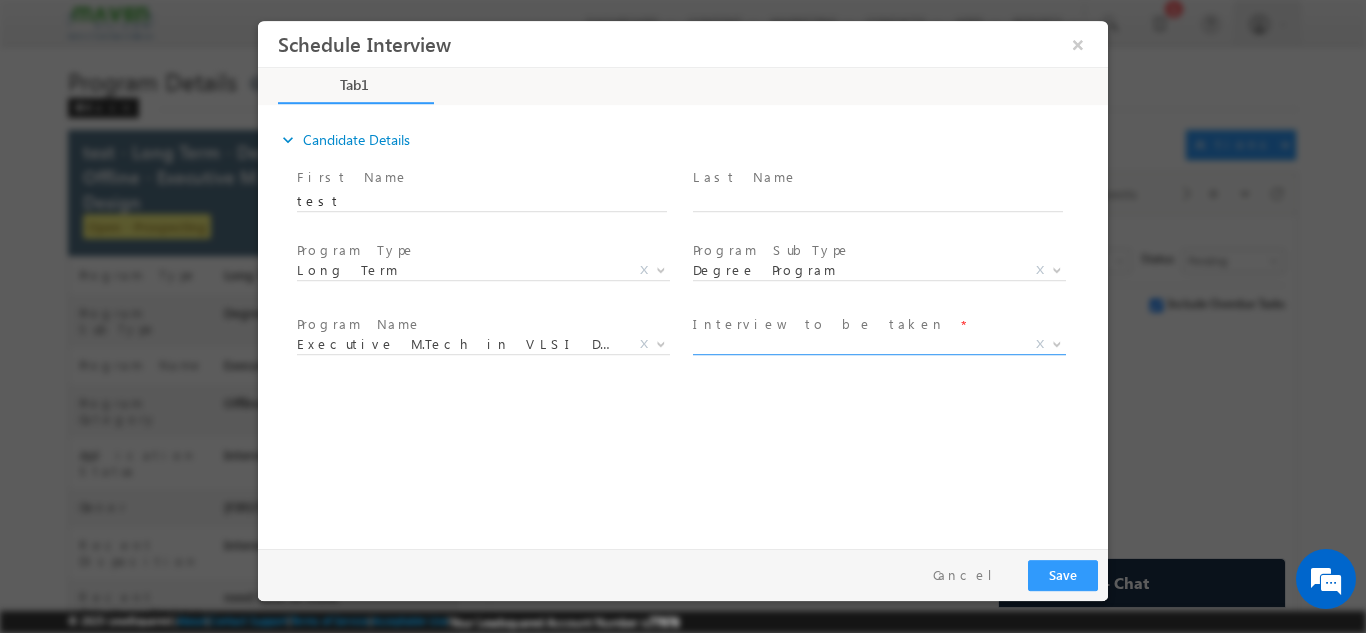 click on "X" at bounding box center [879, 344] 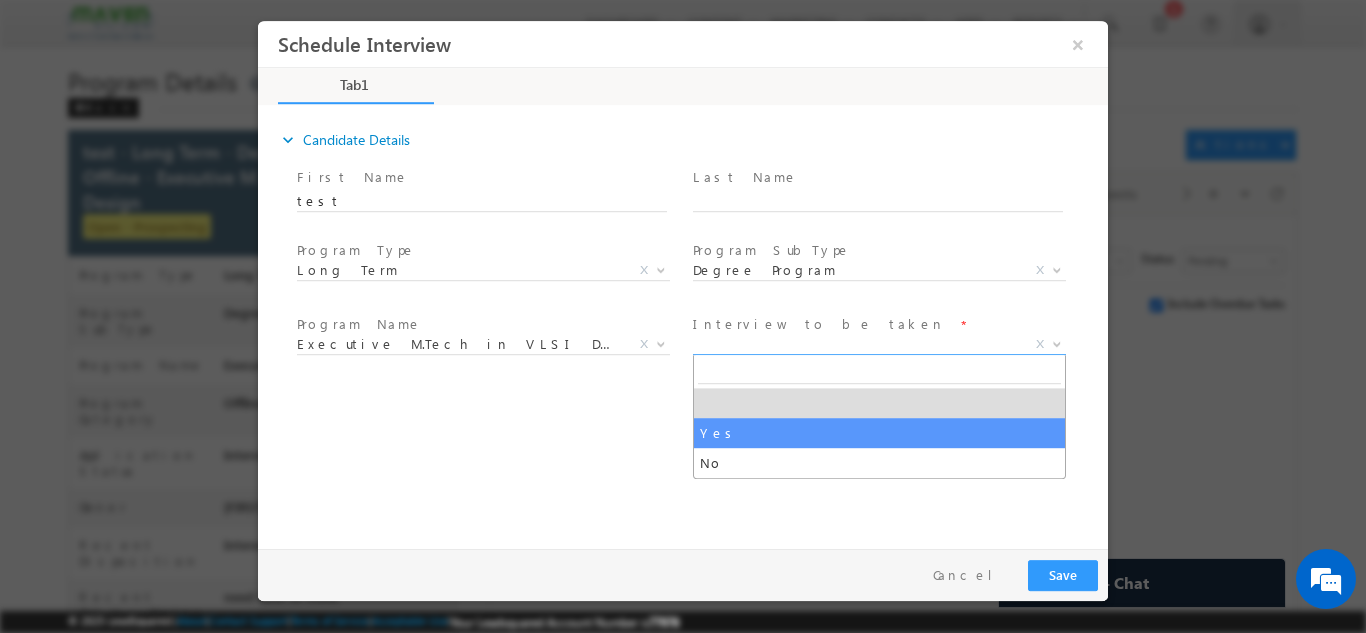 select on "Yes" 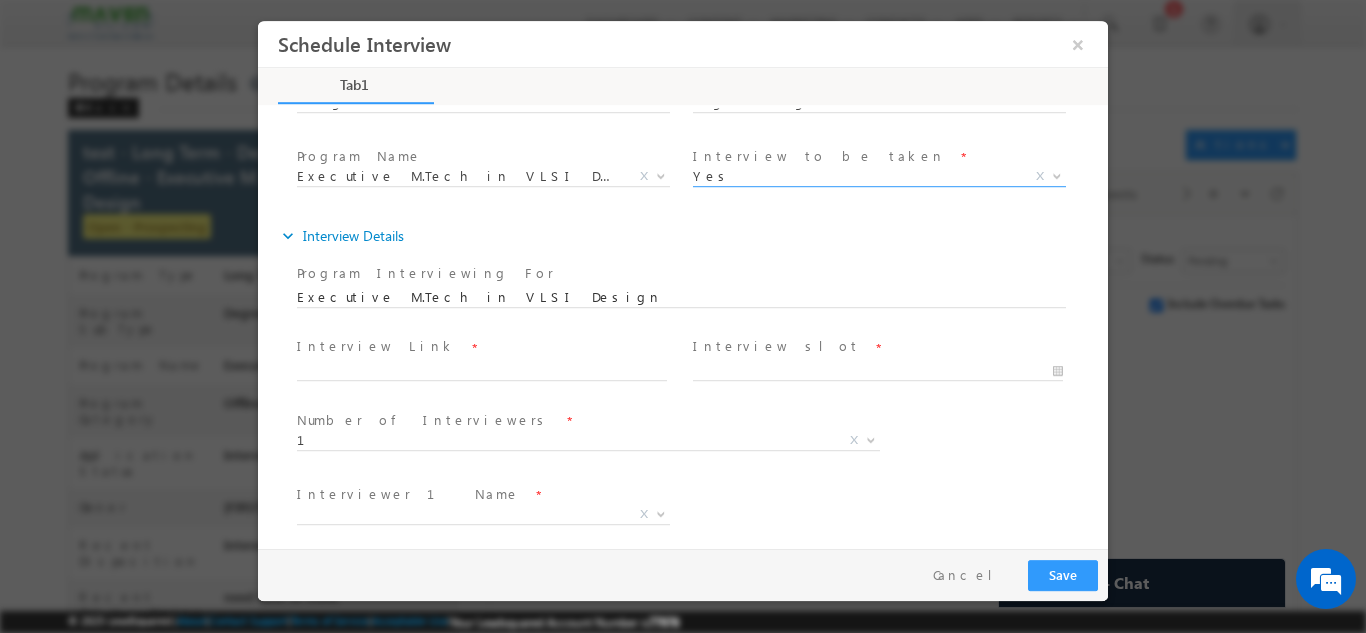 scroll, scrollTop: 169, scrollLeft: 0, axis: vertical 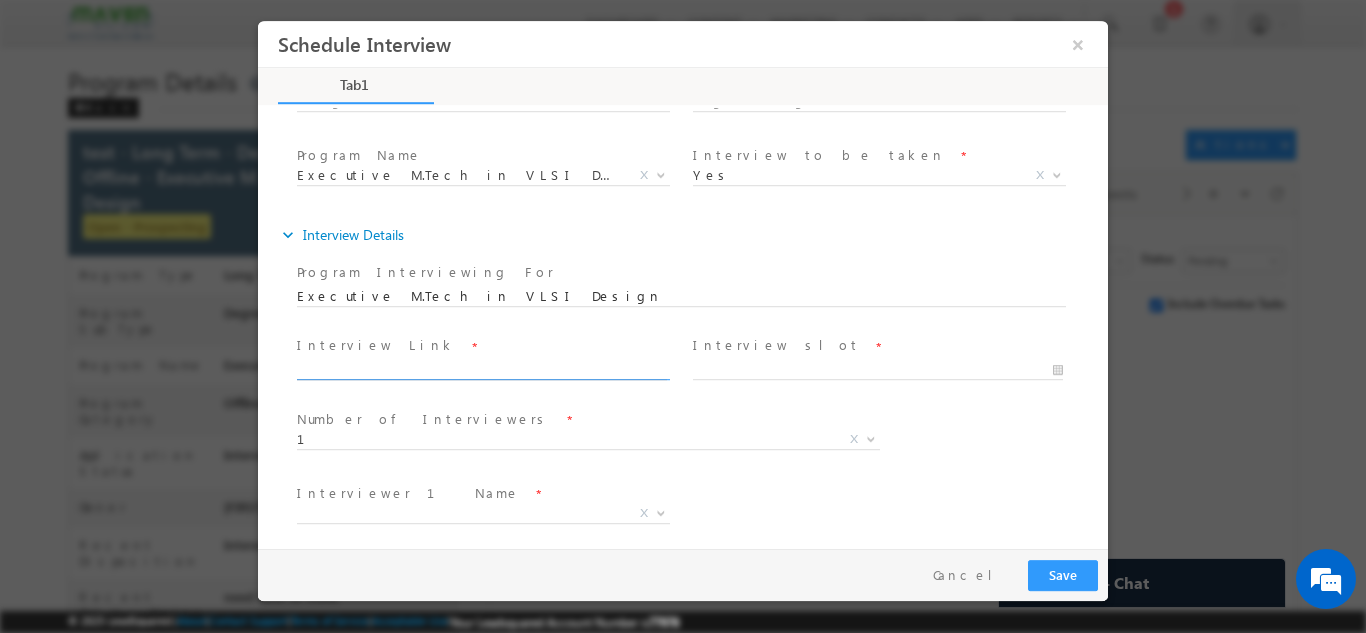 click at bounding box center (482, 370) 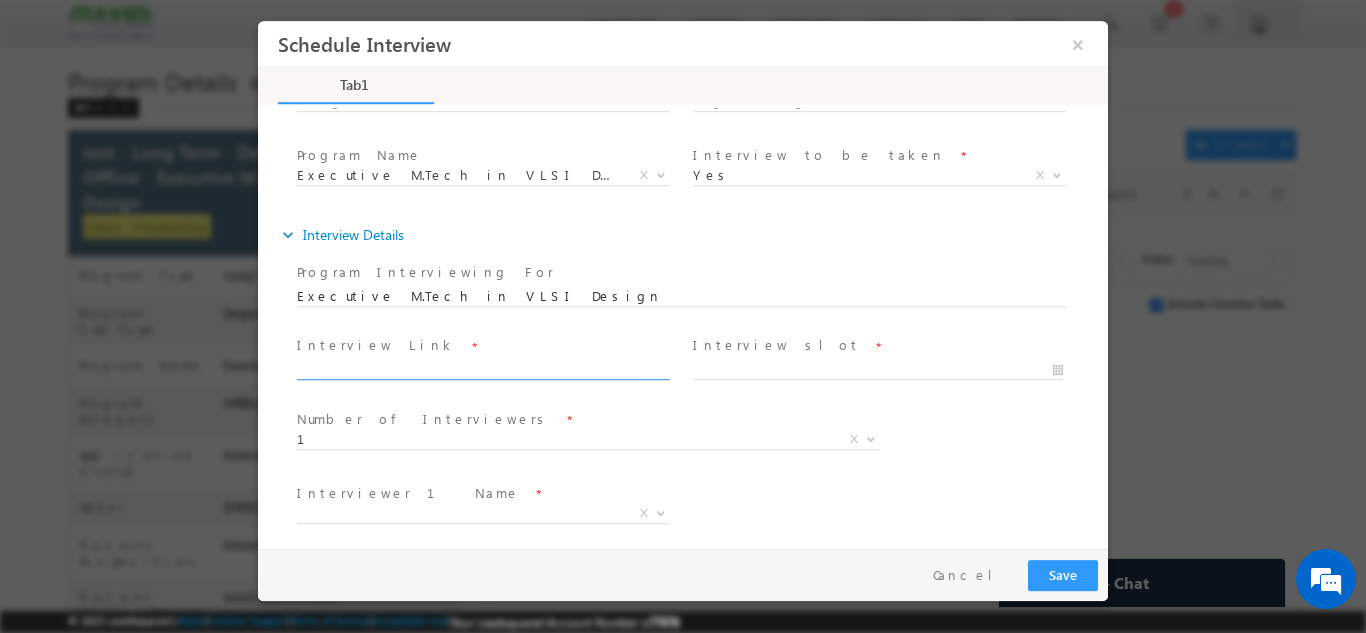 type on "gggg" 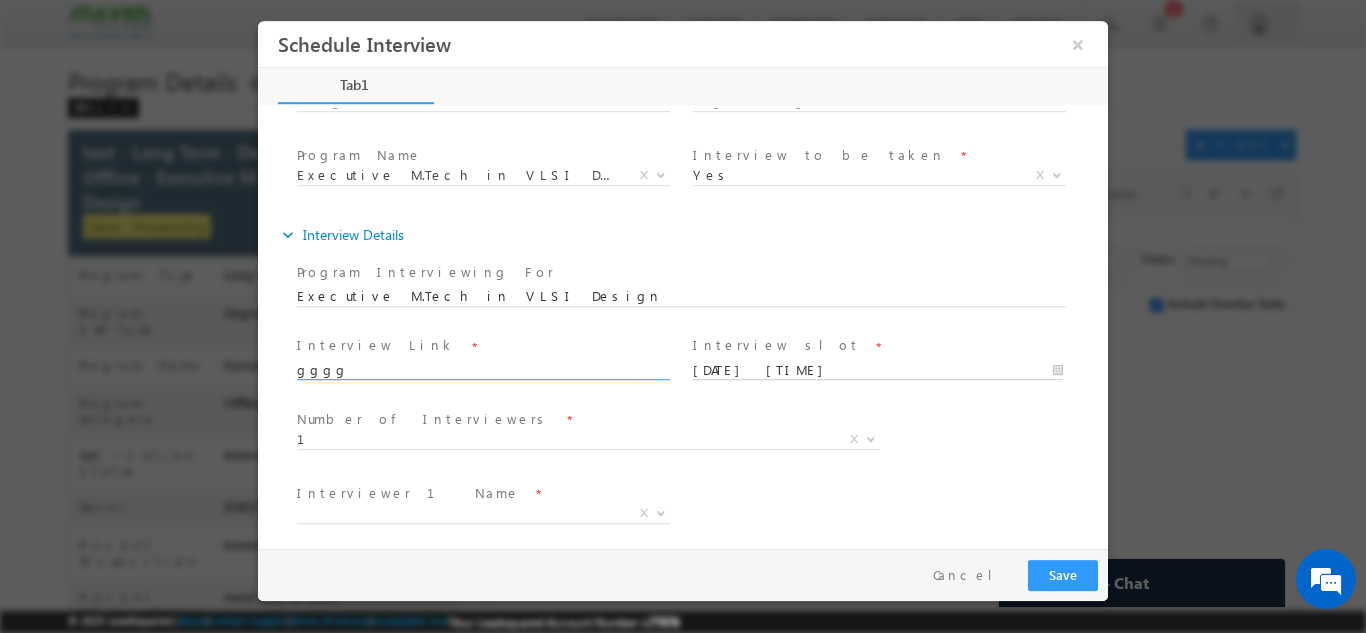 click on "16/07/2025 11:38 AM" at bounding box center [878, 370] 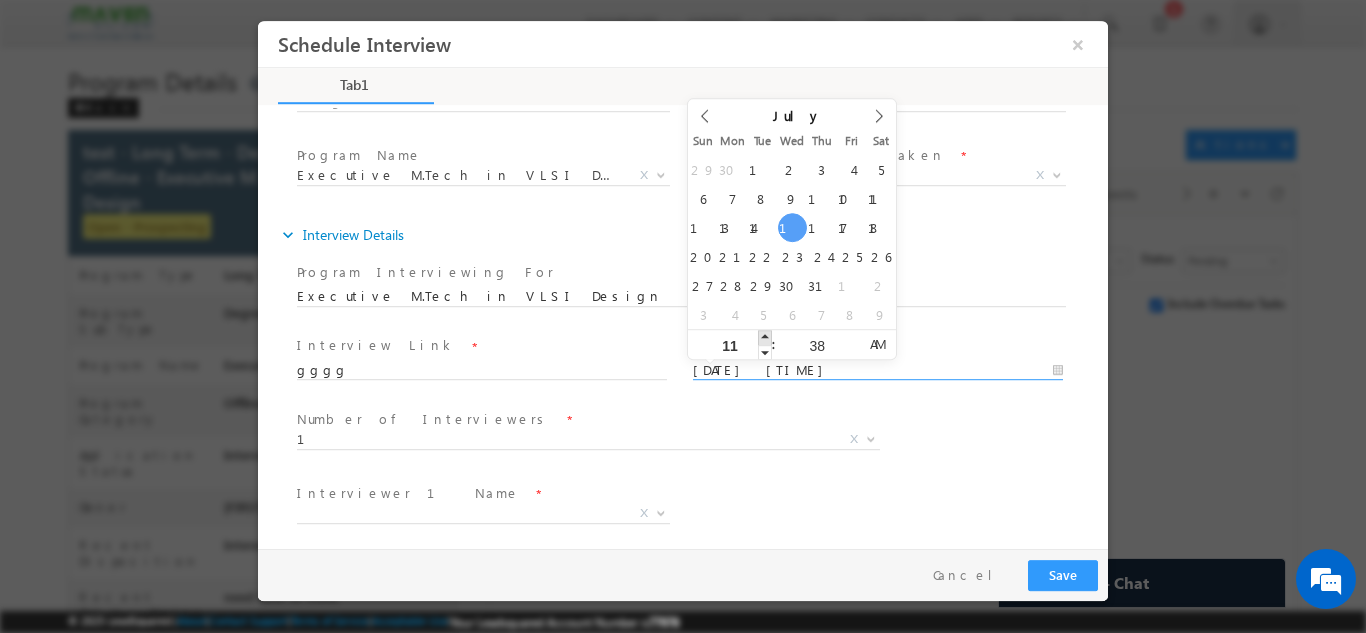 type on "[DATE] [TIME]" 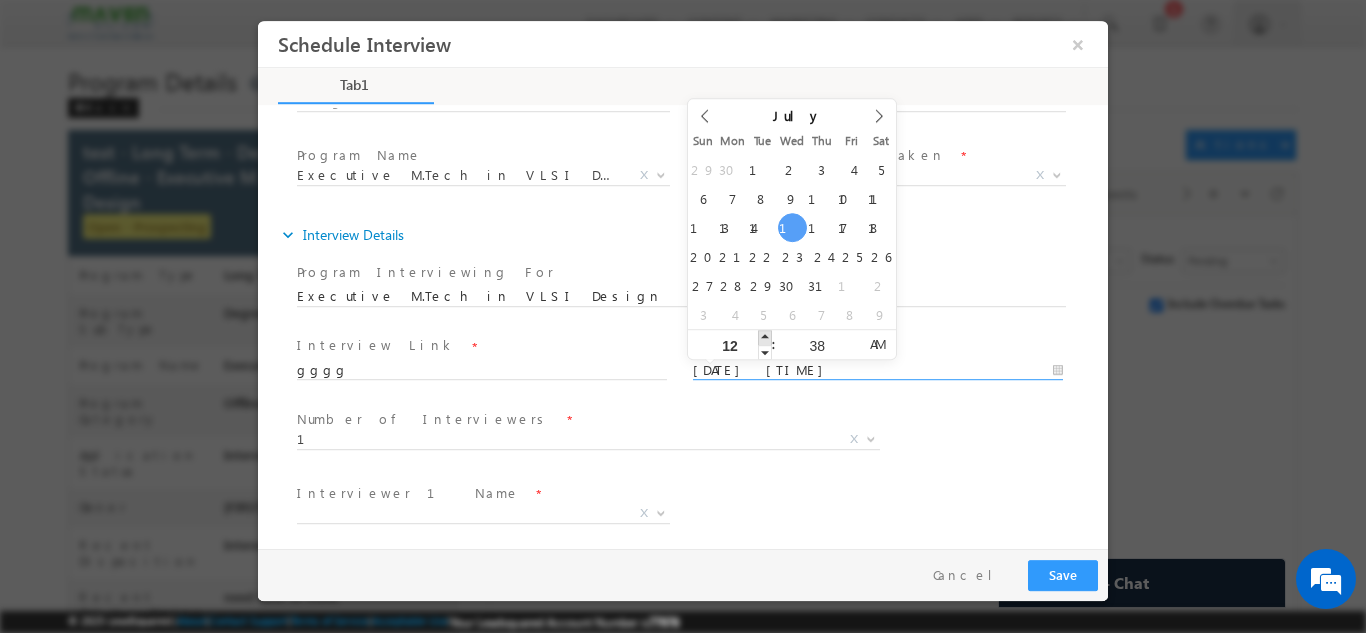 click at bounding box center (765, 336) 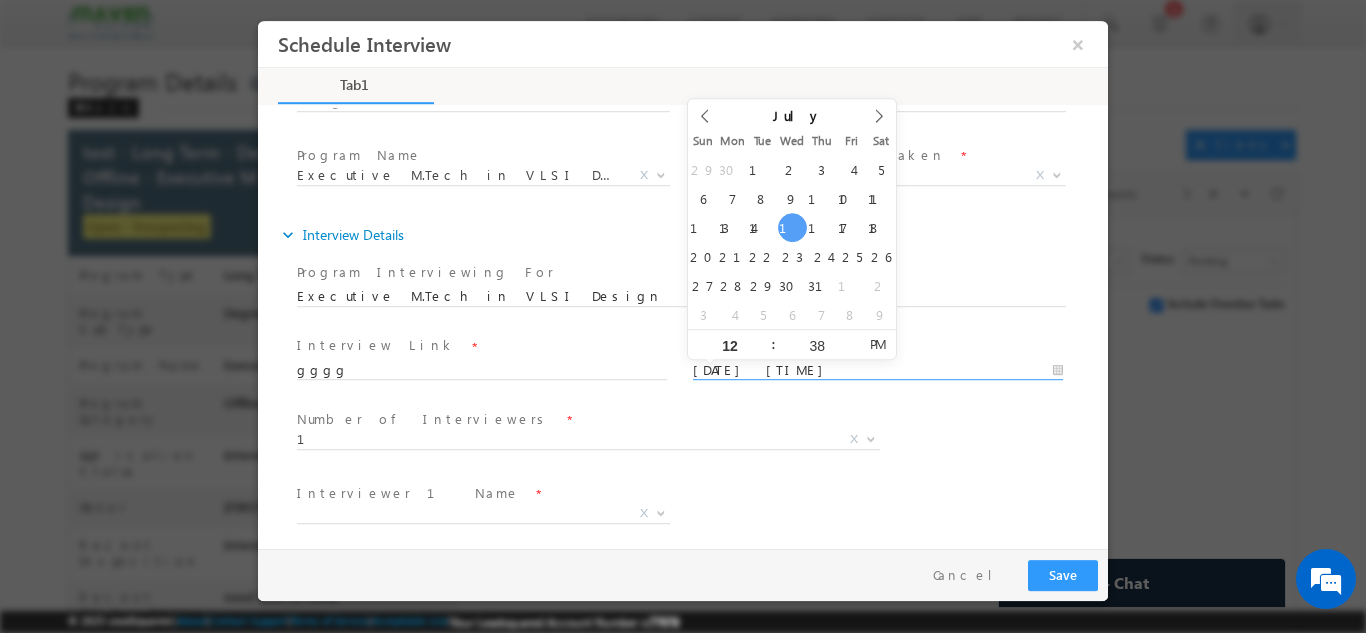 click on "1
2
1 X" at bounding box center [596, 442] 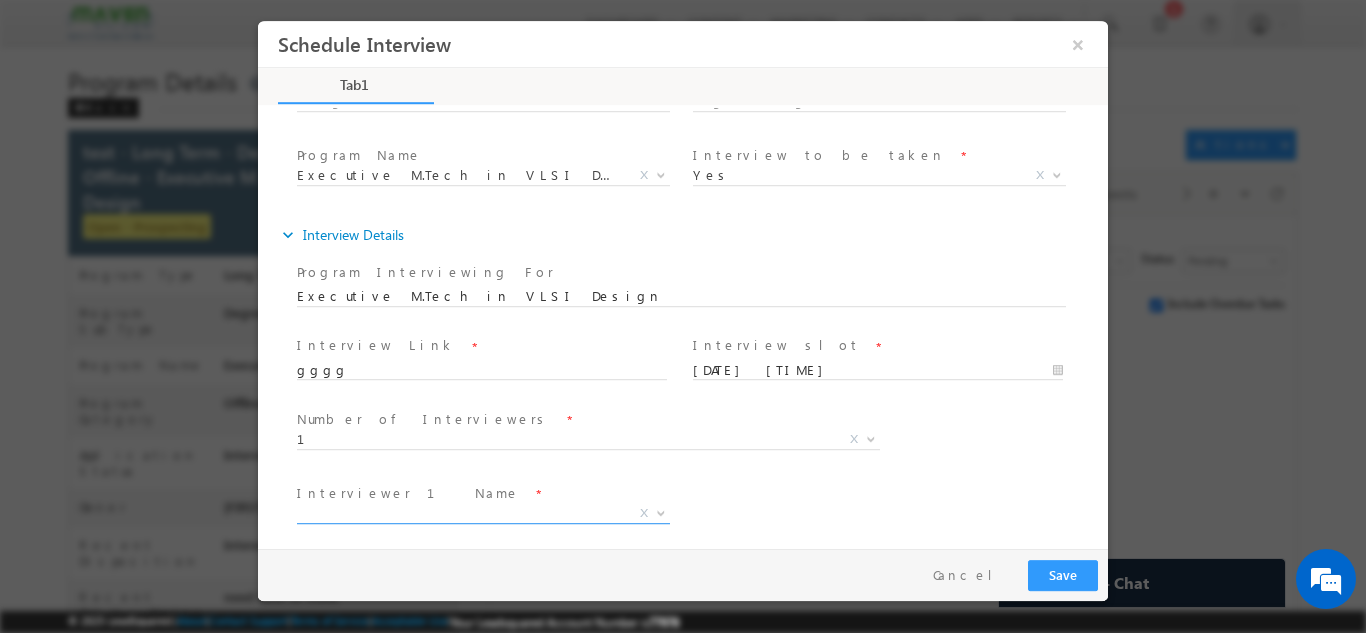 click on "X" at bounding box center [483, 513] 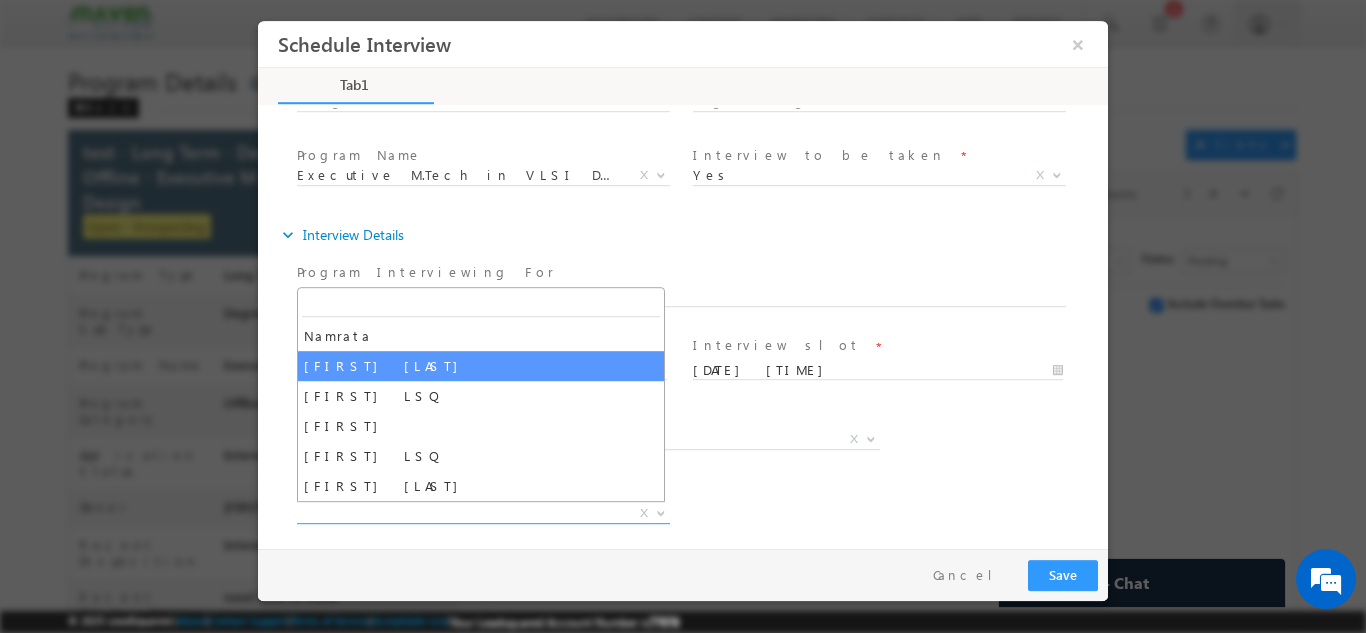 select on "[FIRST] [LAST]" 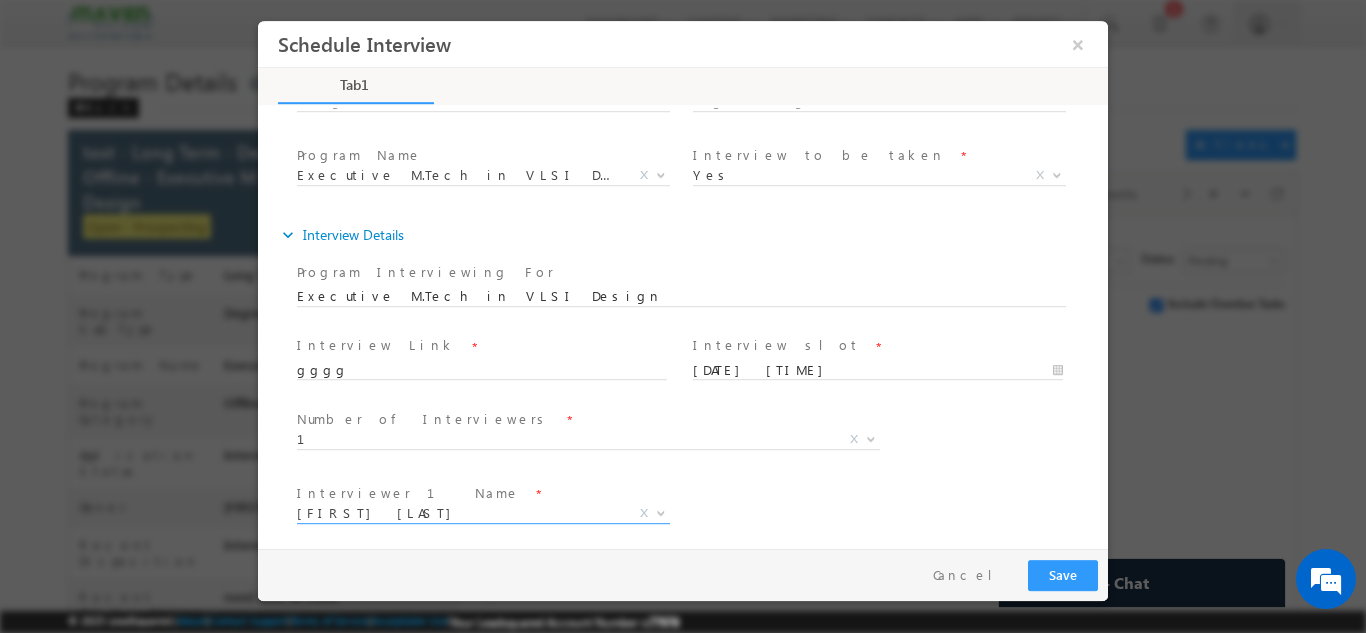 select on "[EMAIL]" 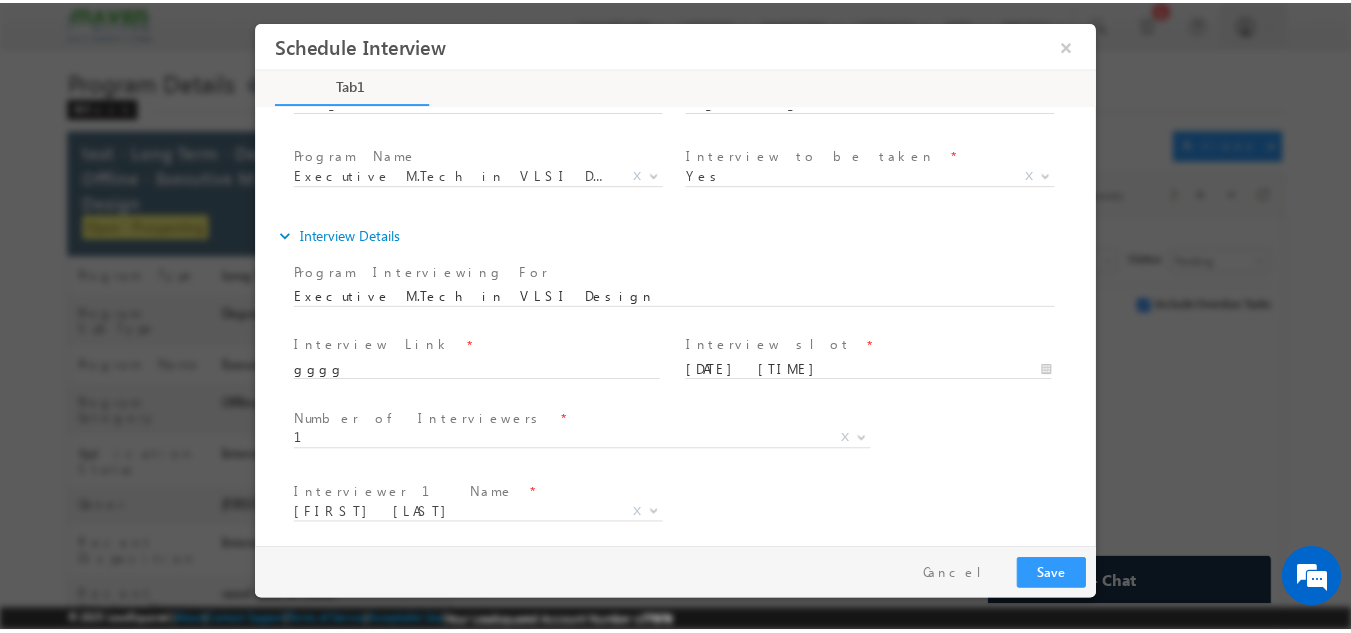 scroll, scrollTop: 253, scrollLeft: 0, axis: vertical 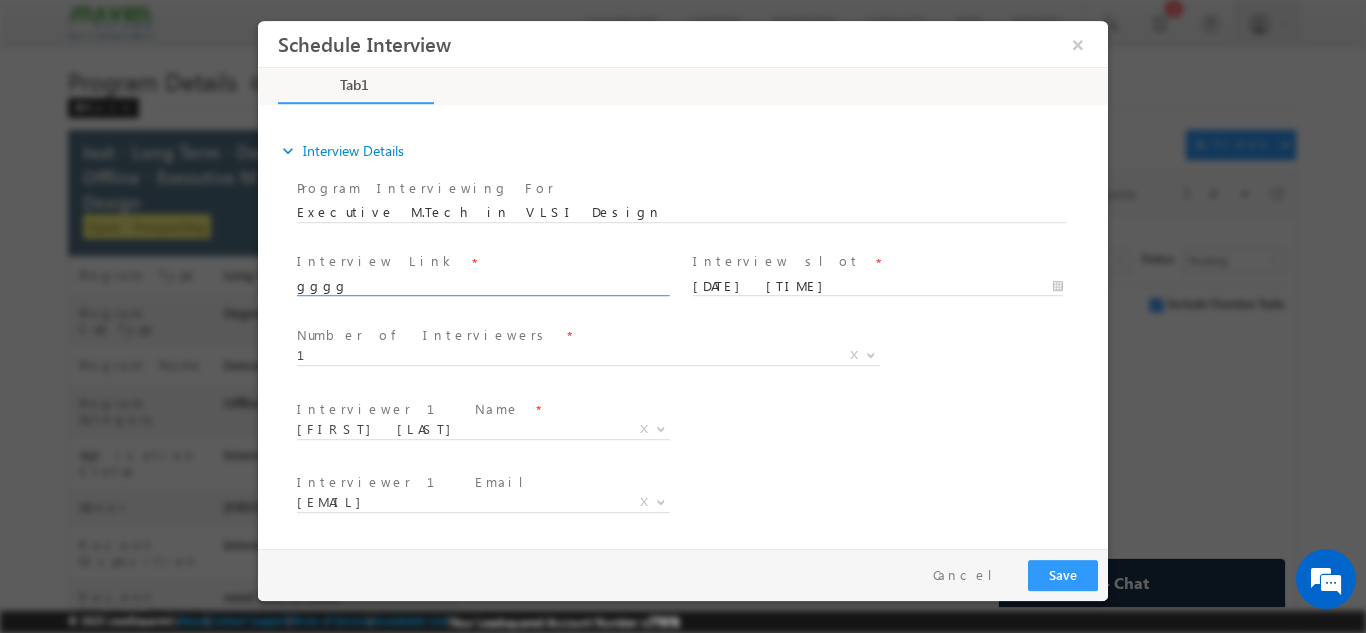 drag, startPoint x: 339, startPoint y: 284, endPoint x: 208, endPoint y: 276, distance: 131.24405 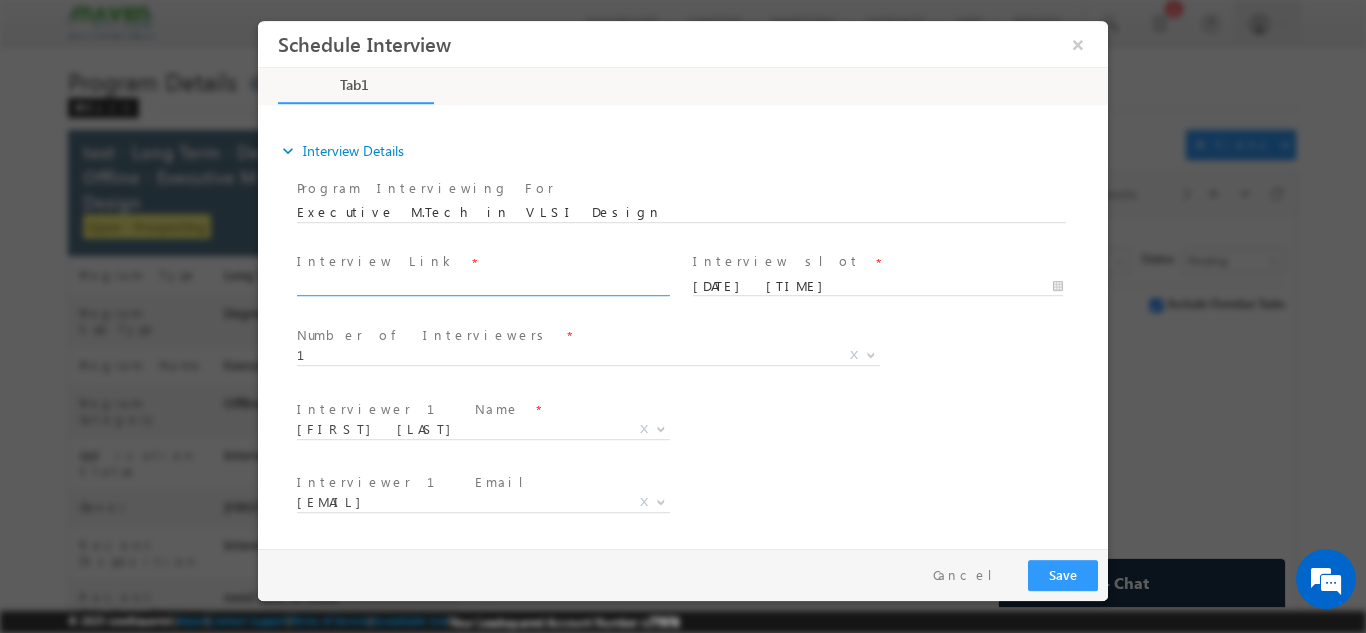 paste on "https://meet.google.com/zwc-tbiw-kkh" 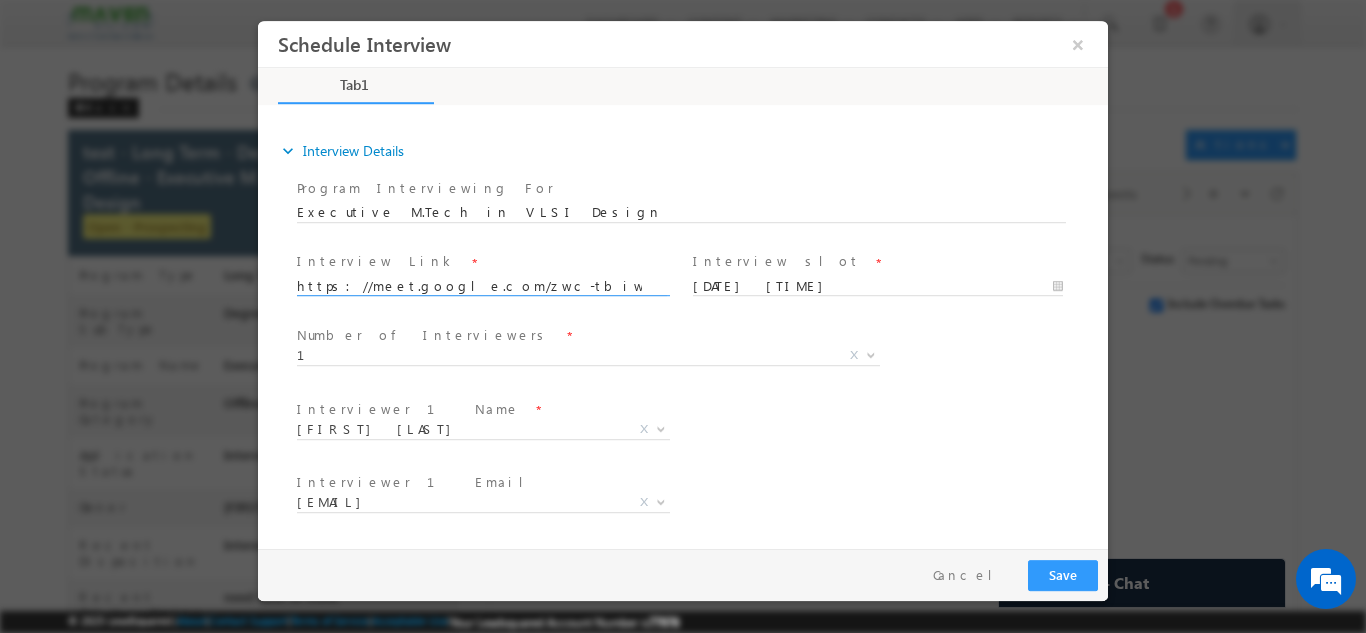 type on "https://meet.google.com/zwc-tbiw-kkh" 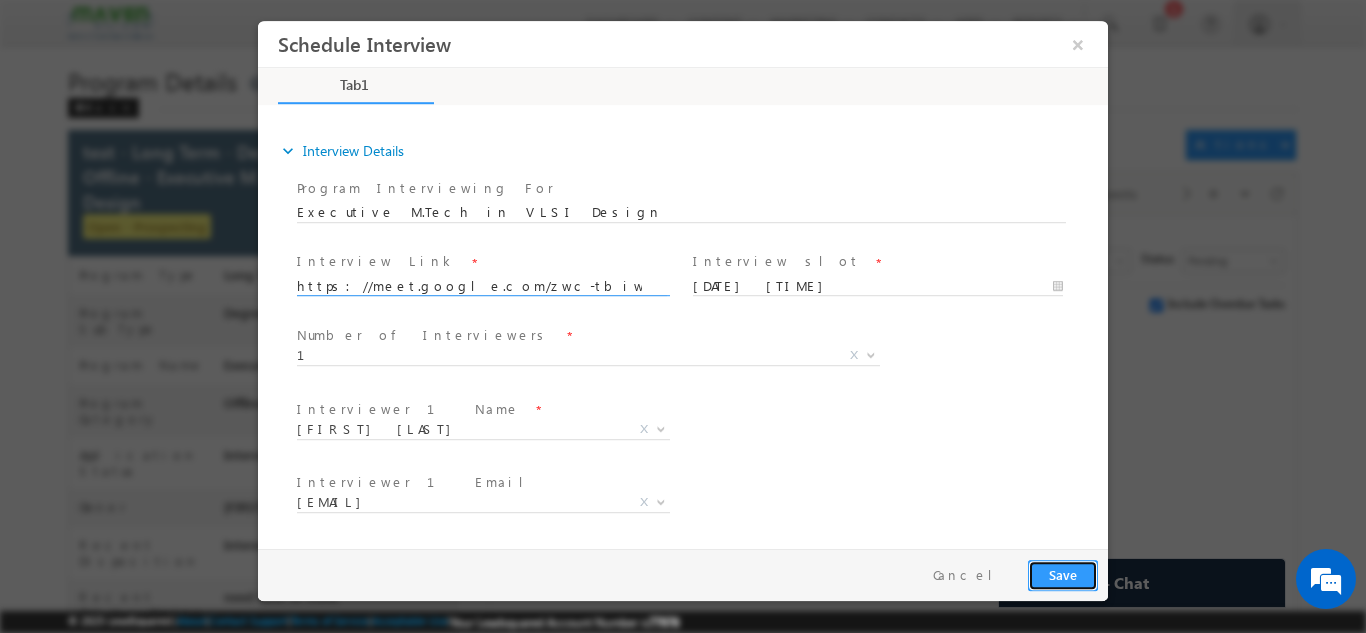 click on "Save" at bounding box center (1063, 574) 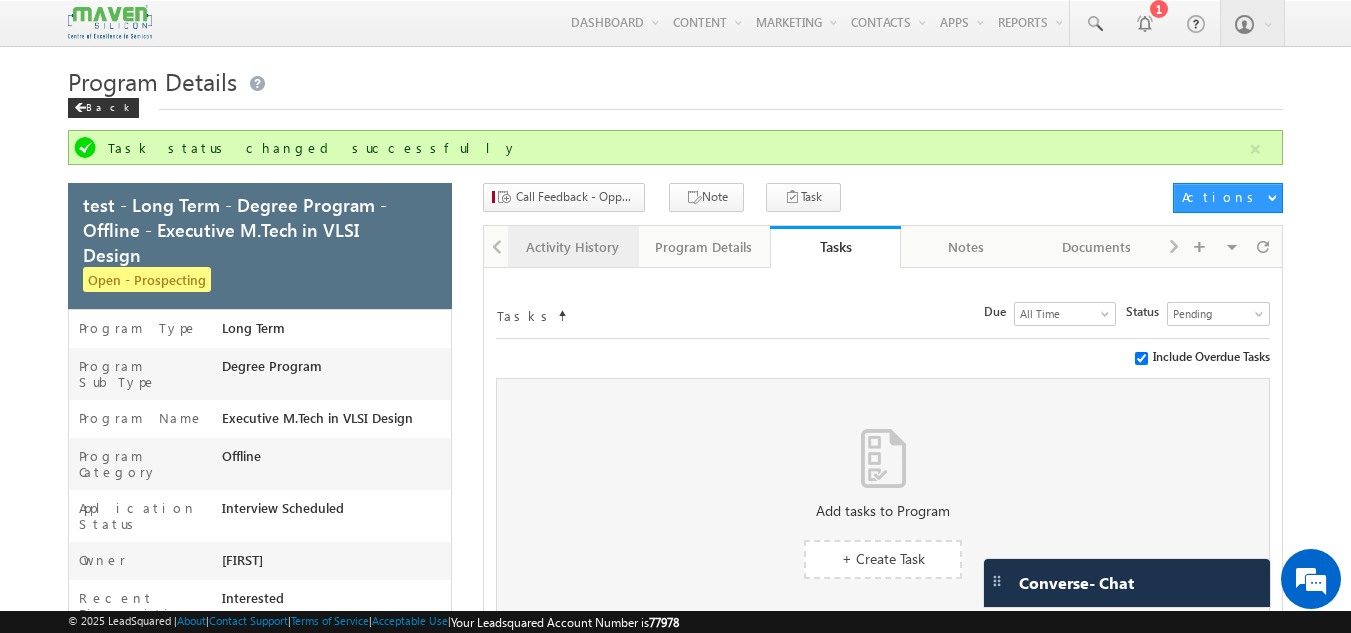 click on "Activity History" at bounding box center [572, 247] 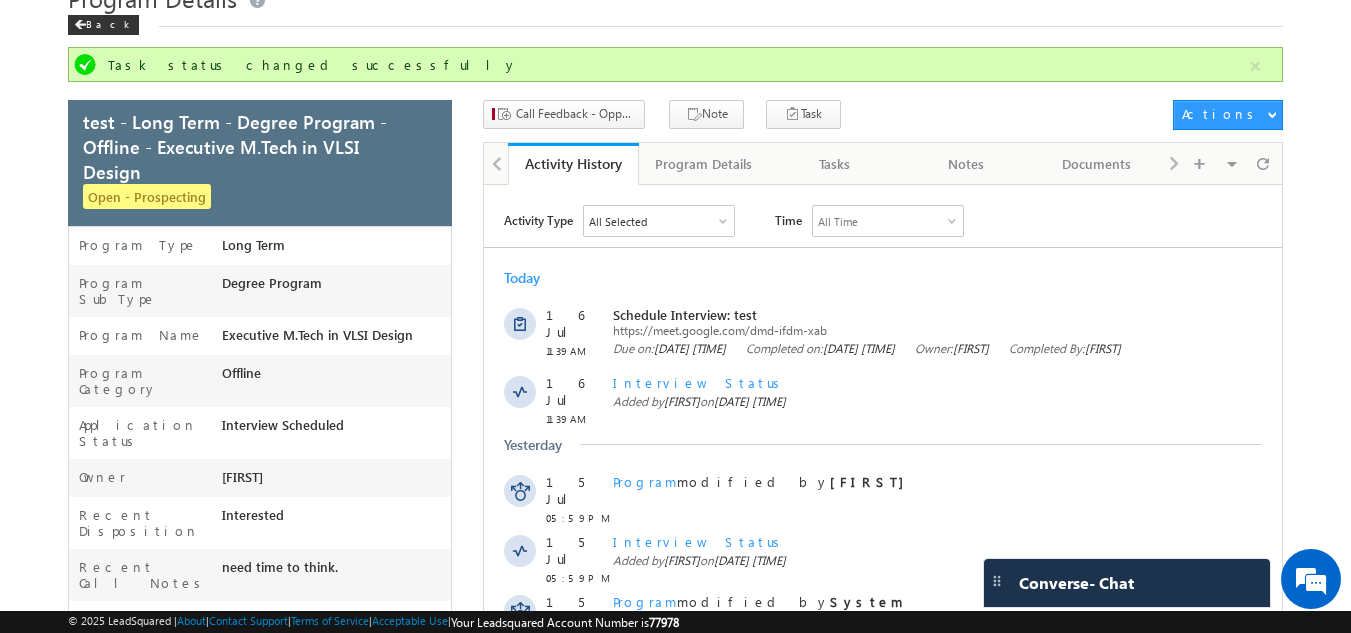 scroll, scrollTop: 84, scrollLeft: 0, axis: vertical 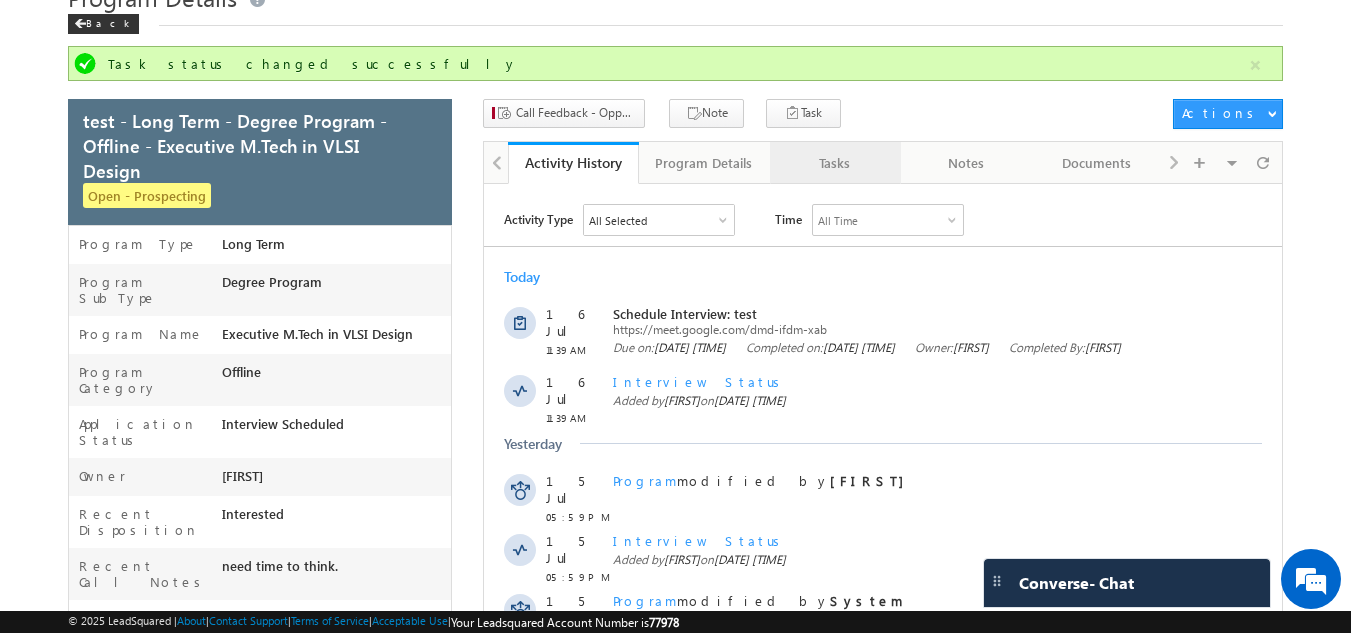 click on "Tasks" at bounding box center [834, 163] 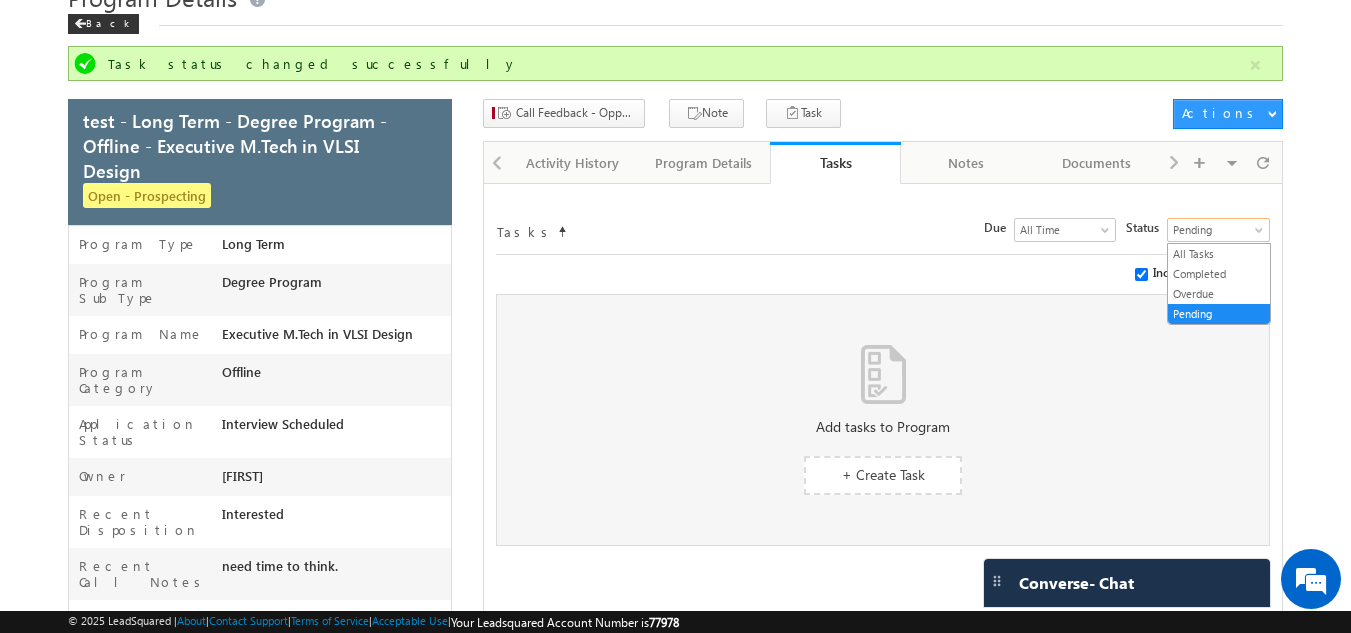 click on "Pending" at bounding box center (1216, 230) 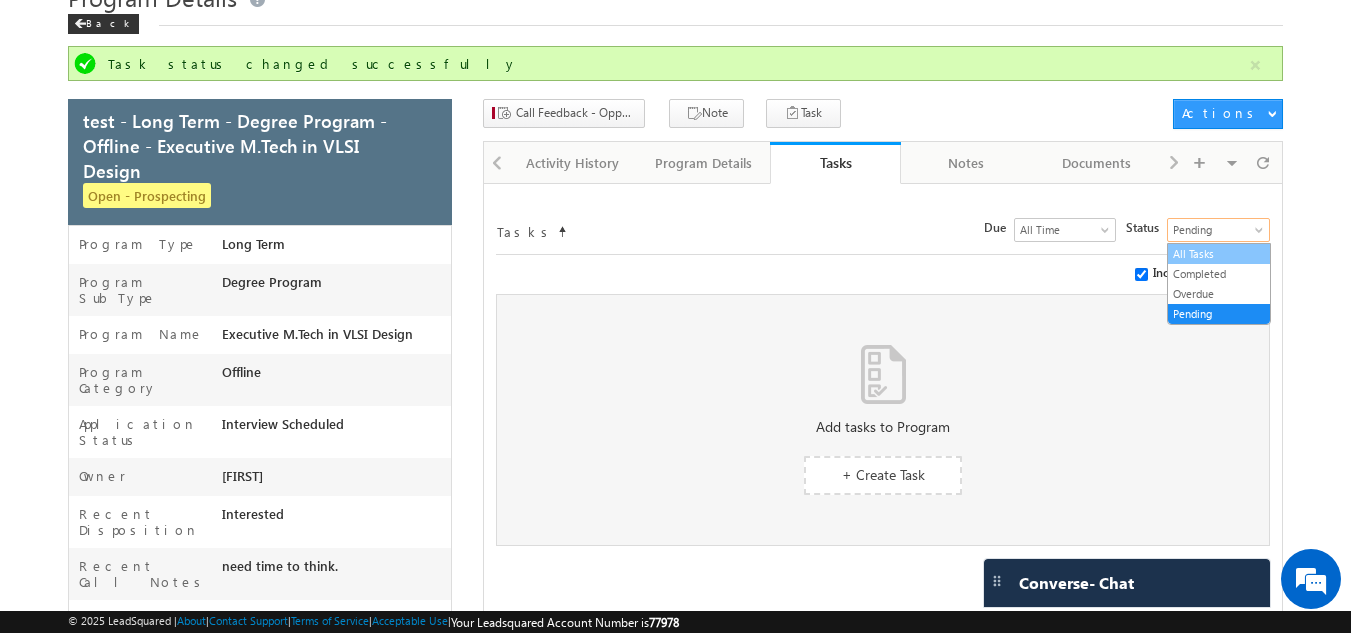 click on "All Tasks" at bounding box center [1219, 254] 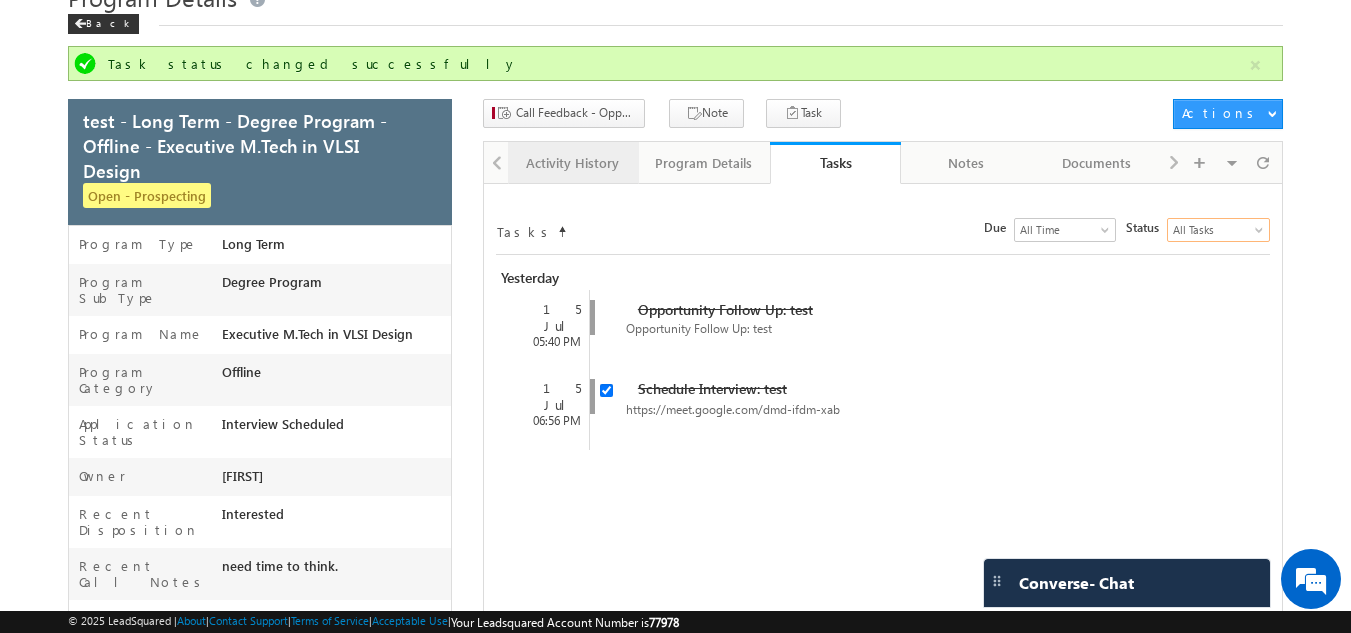 click on "Activity History" at bounding box center [572, 163] 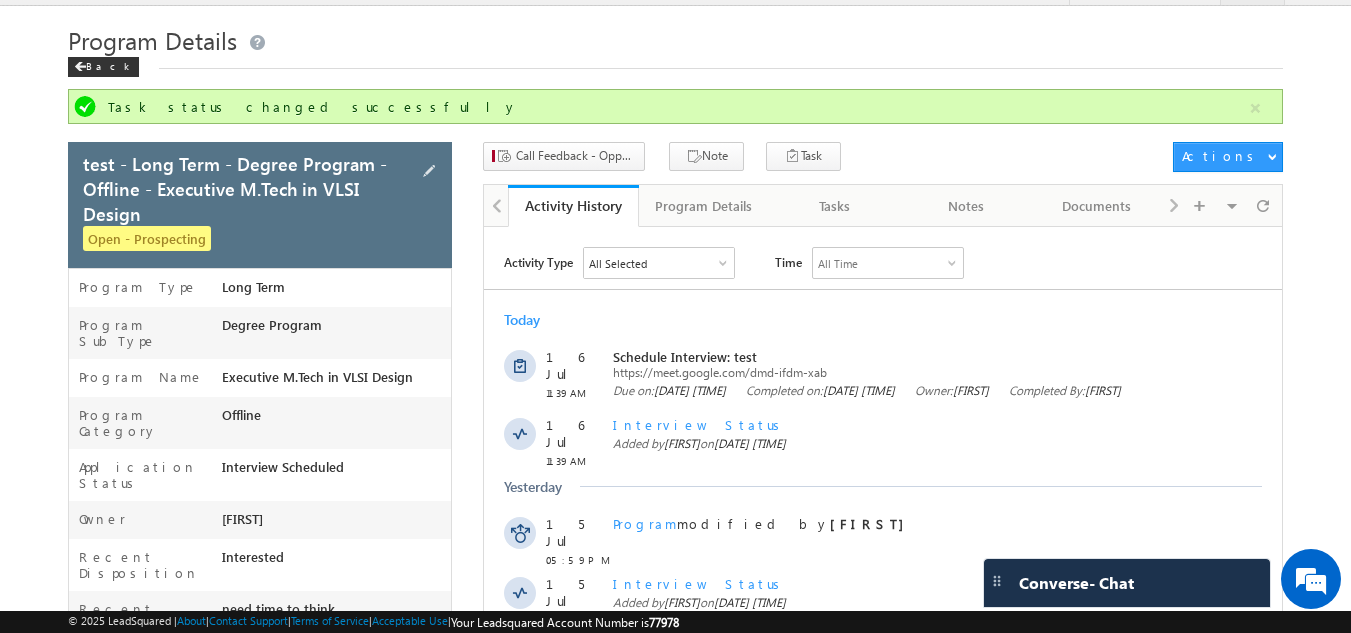 scroll, scrollTop: 588, scrollLeft: 0, axis: vertical 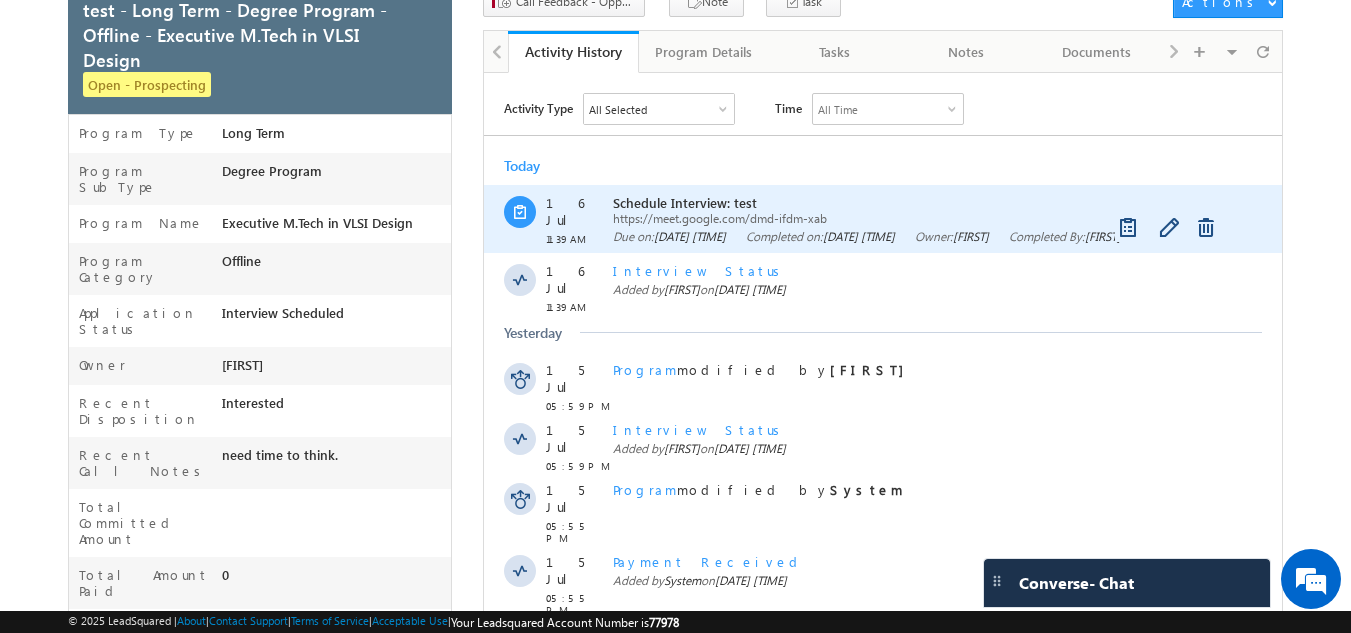 click on "https://meet.google.com/dmd-ifdm-xab" at bounding box center (924, 218) 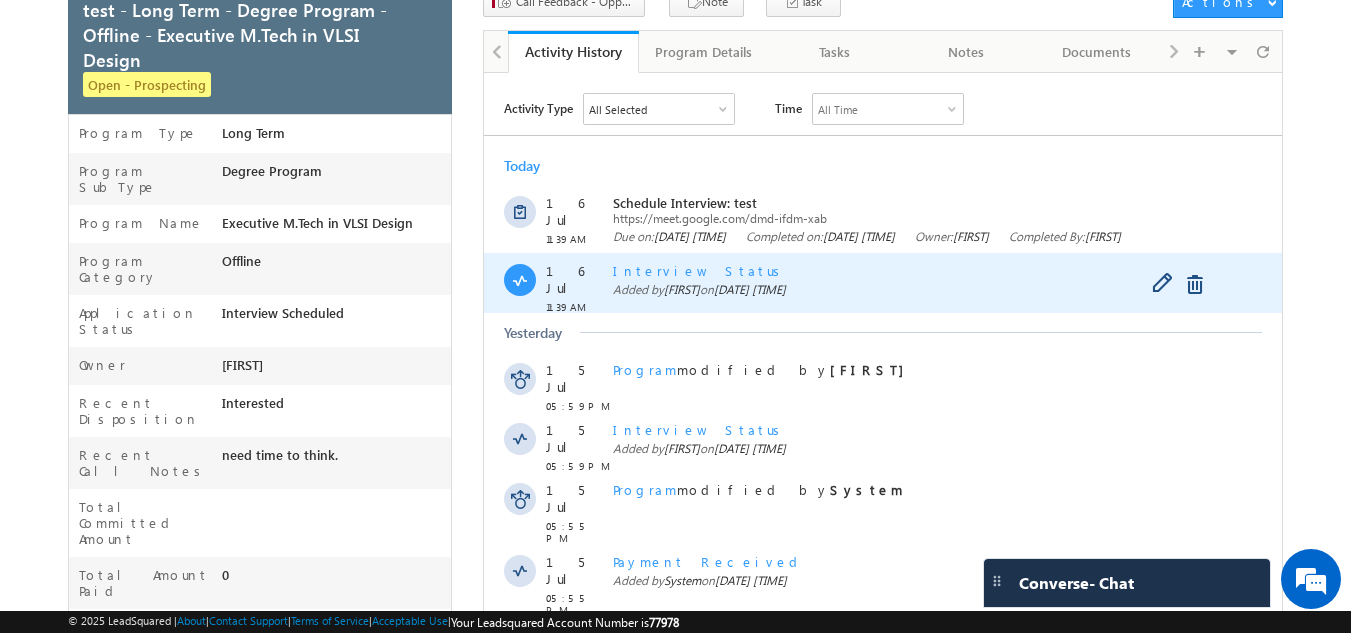 click on "Interview Status
Added by  [FIRST]  on  [DATE] [TIME]" at bounding box center (924, 283) 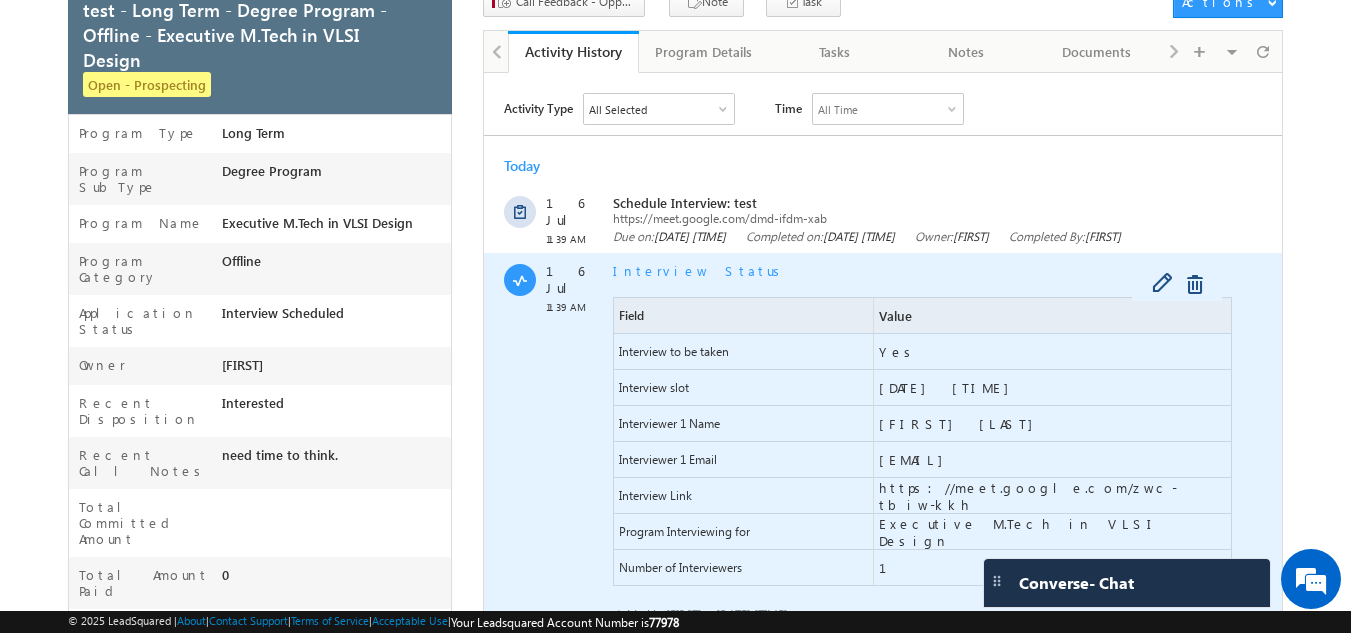click on "Interview Status" at bounding box center [700, 270] 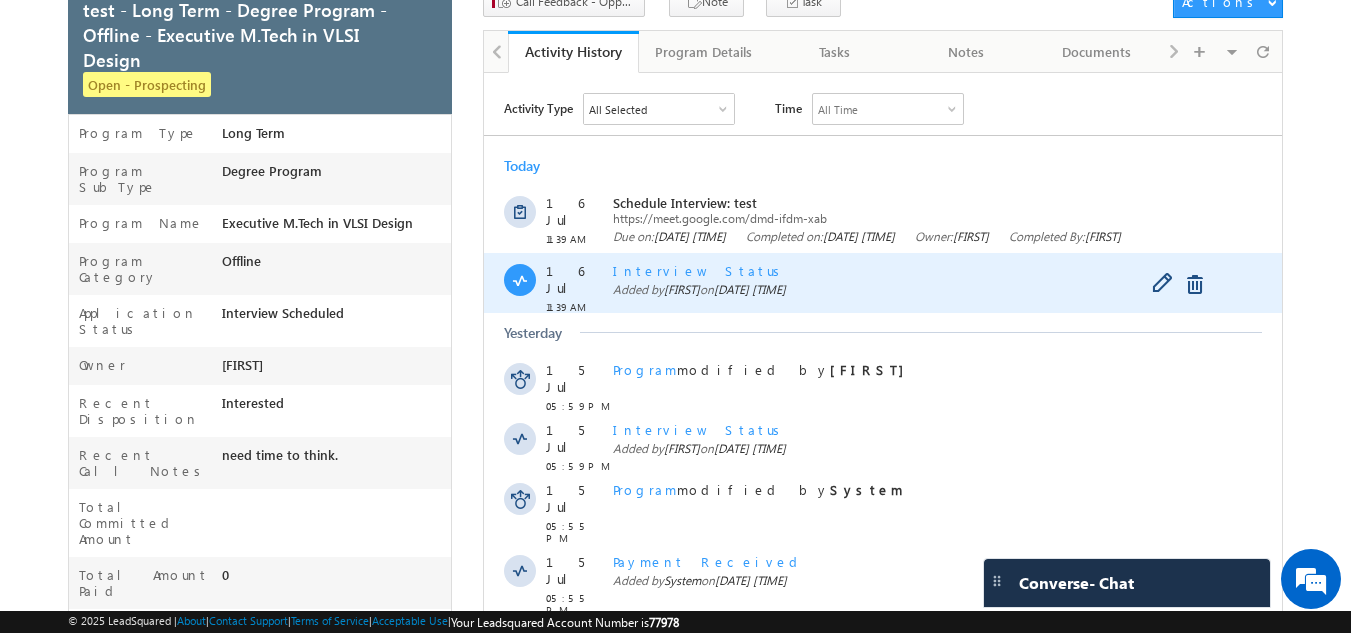 click on "Interview Status" at bounding box center [700, 270] 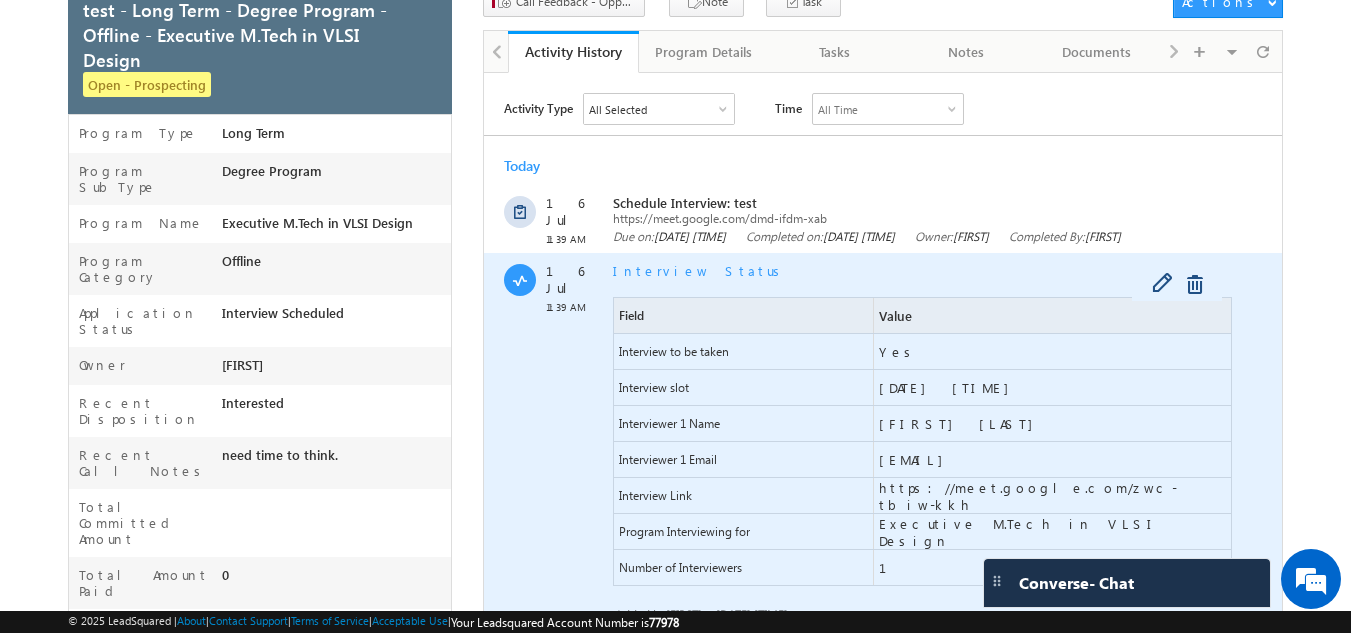 scroll, scrollTop: 207, scrollLeft: 0, axis: vertical 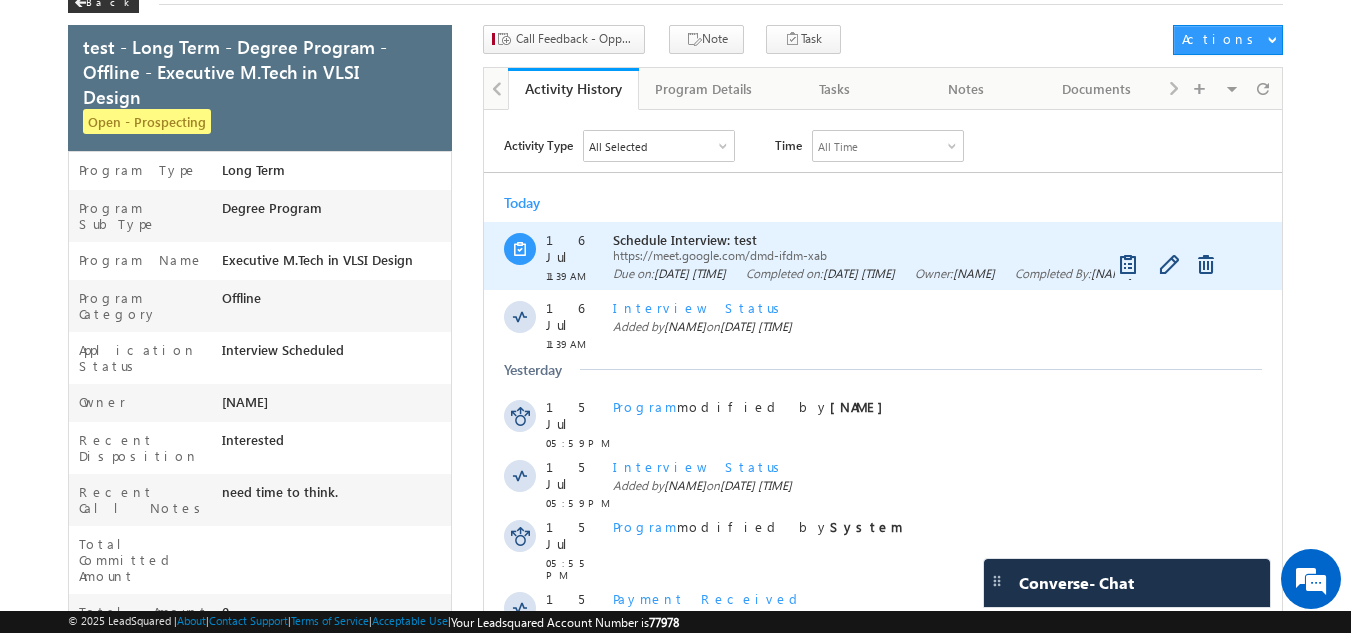 click on "https://meet.google.com/dmd-ifdm-xab" at bounding box center [924, 255] 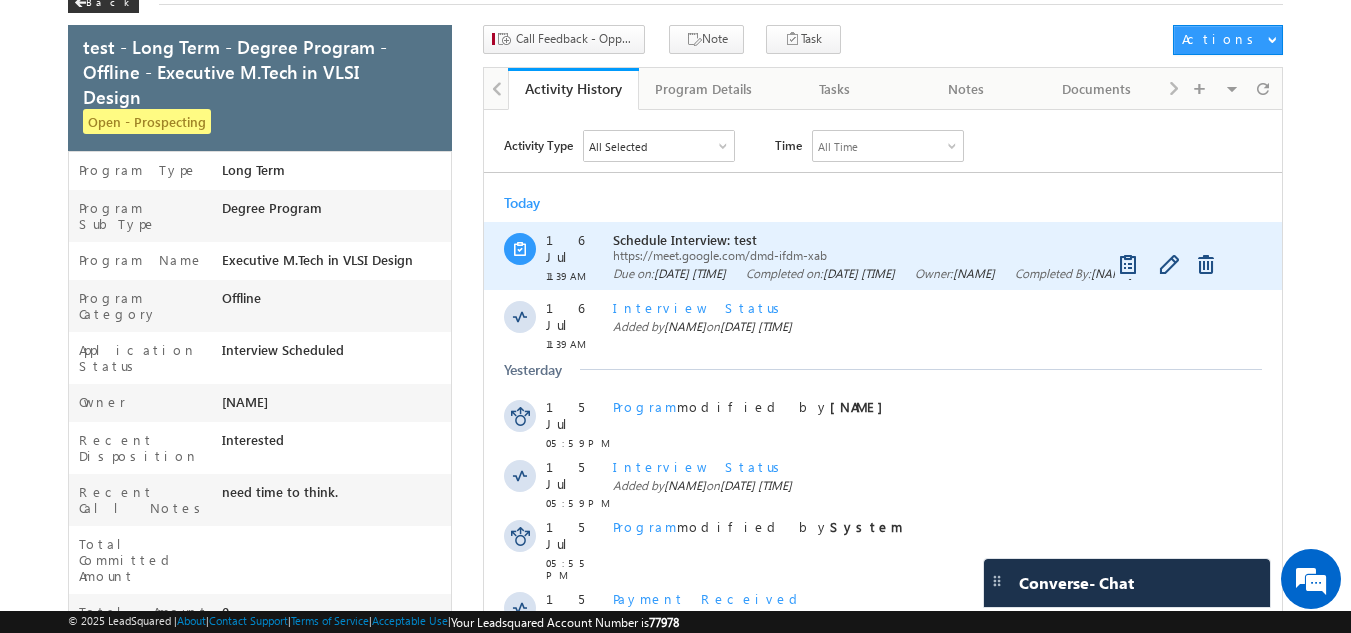 click on "[DATE] [TIME]" at bounding box center [859, 273] 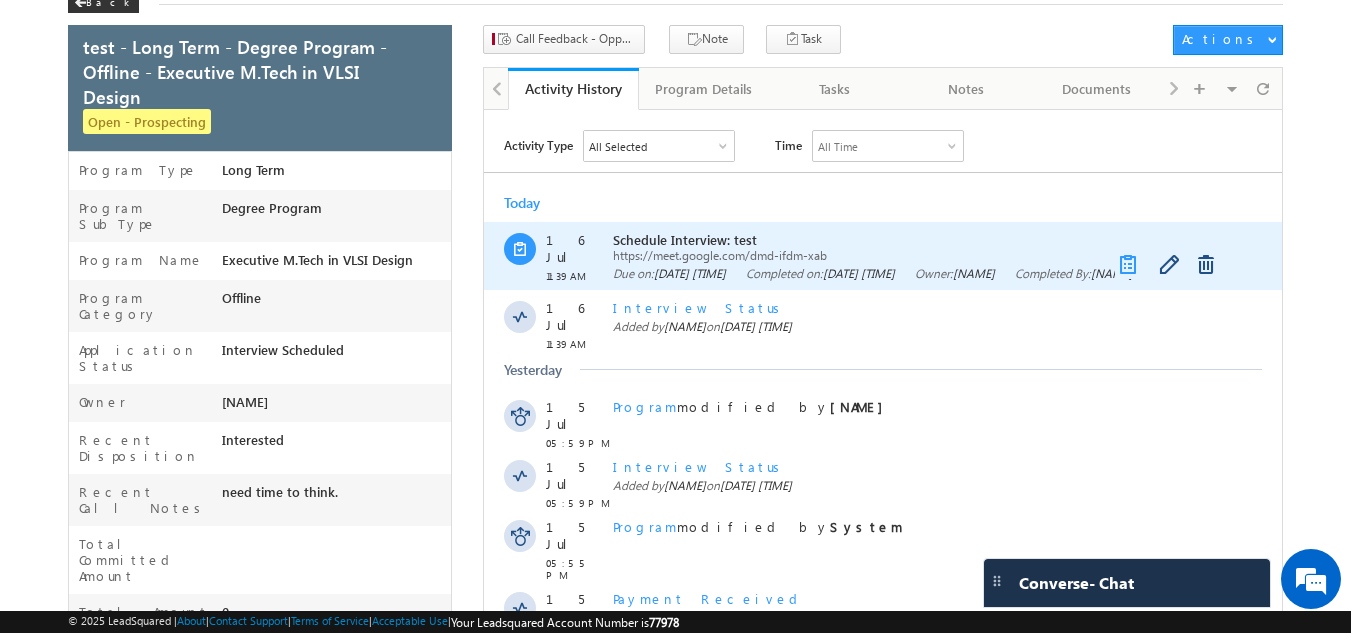click at bounding box center [1132, 265] 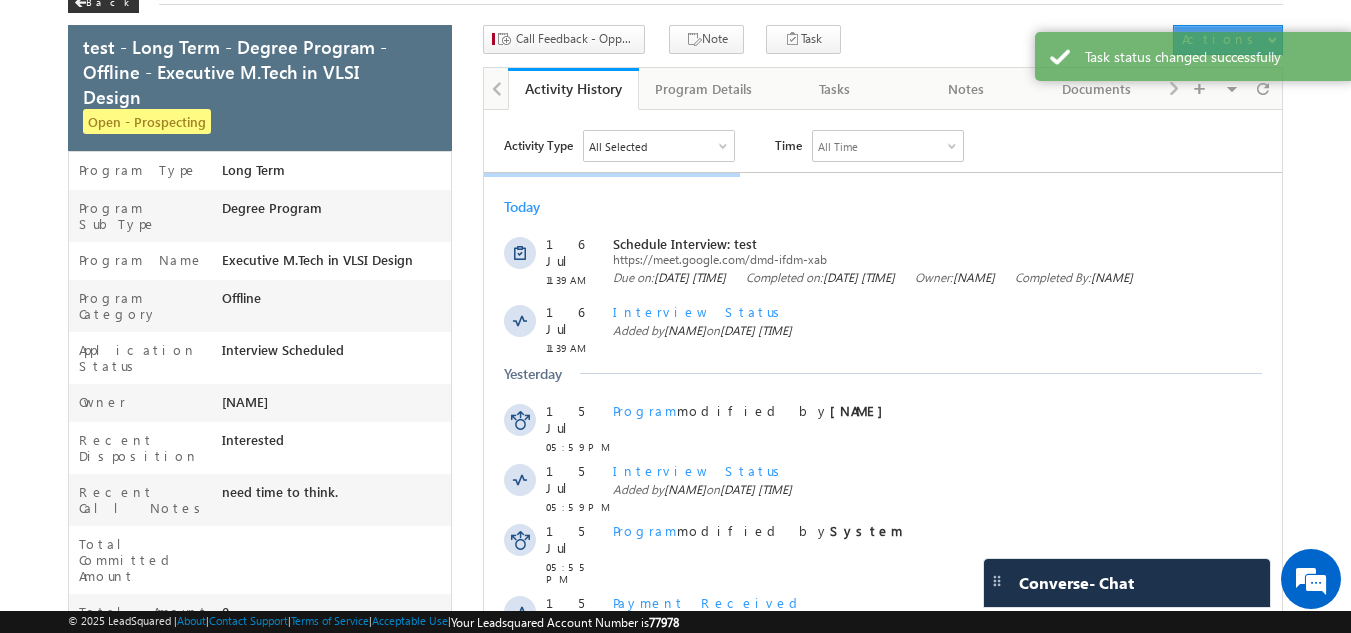 scroll, scrollTop: 0, scrollLeft: 0, axis: both 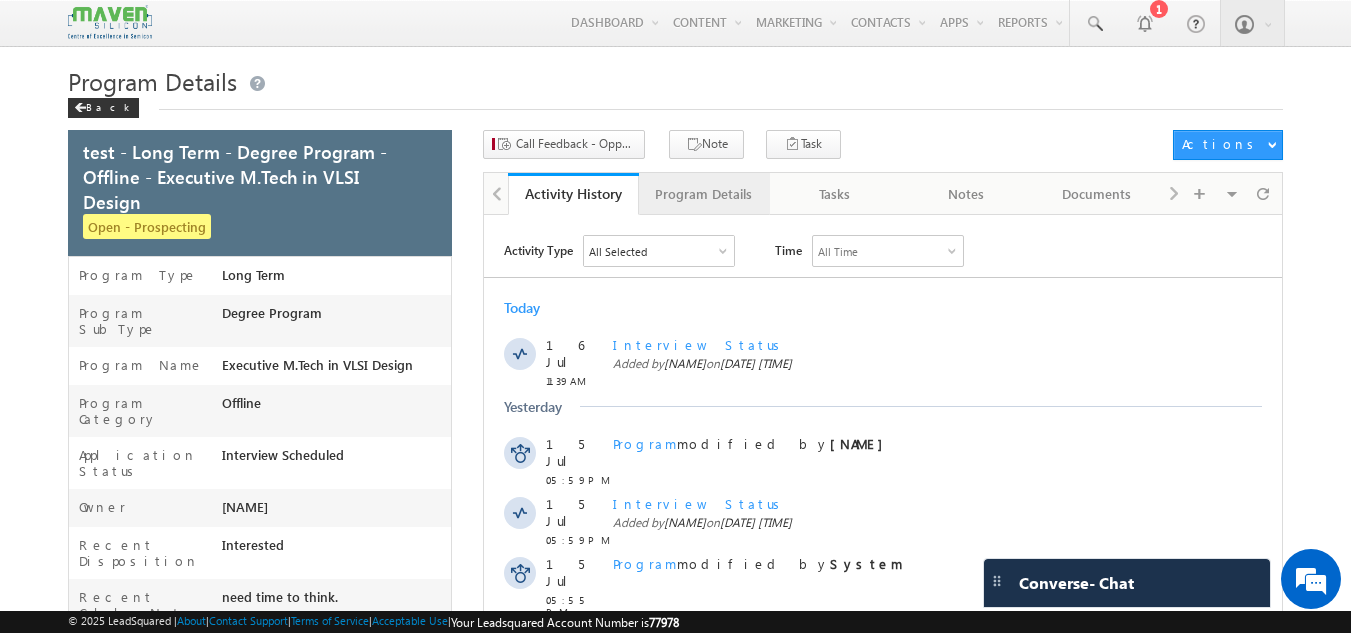 click on "Program Details" at bounding box center [703, 194] 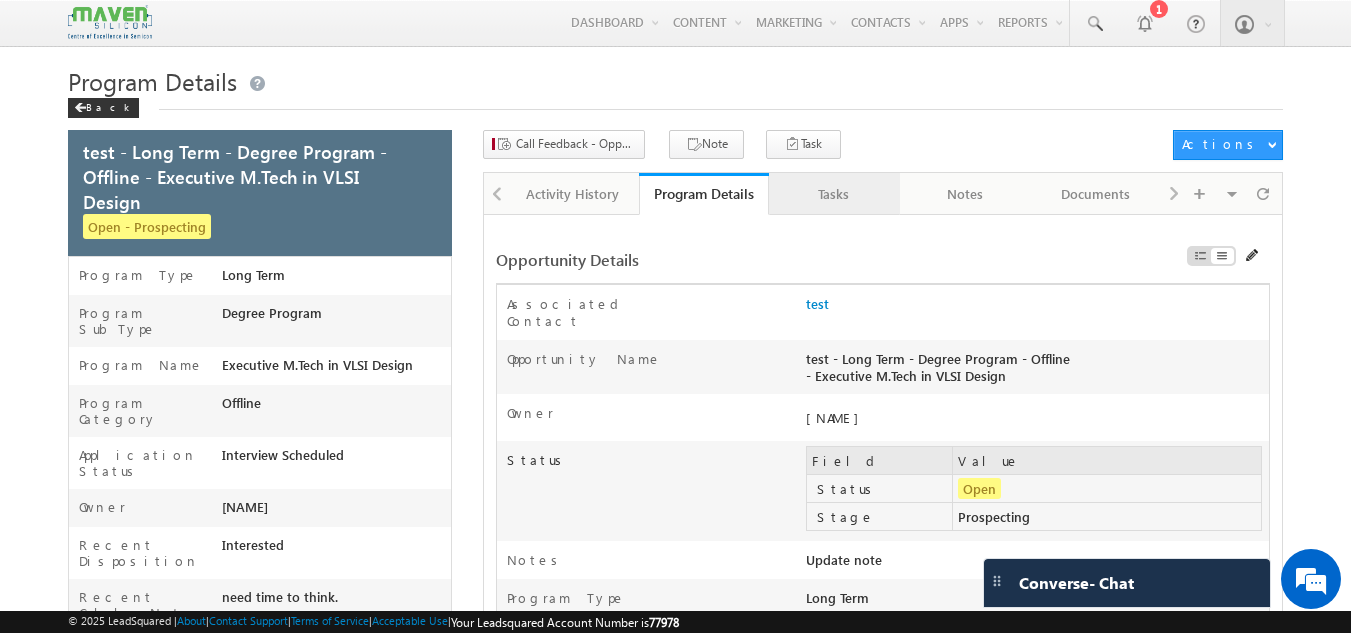 click on "Tasks" at bounding box center [833, 194] 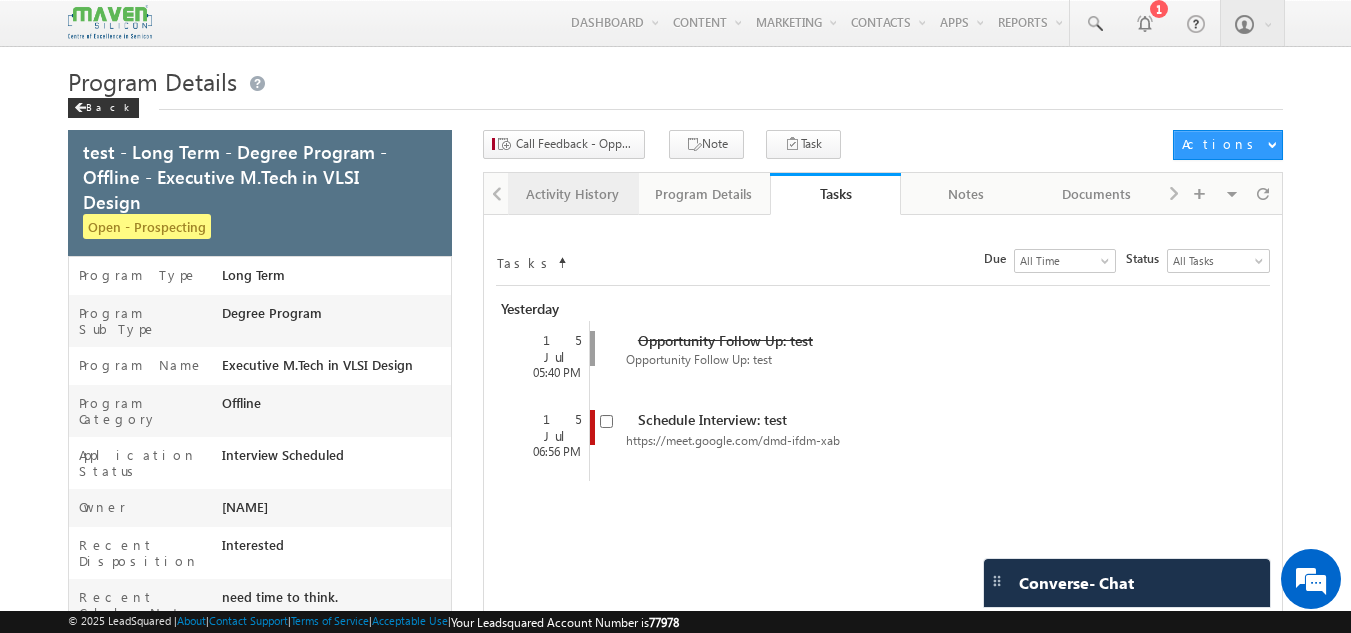 click on "Activity History" at bounding box center (572, 194) 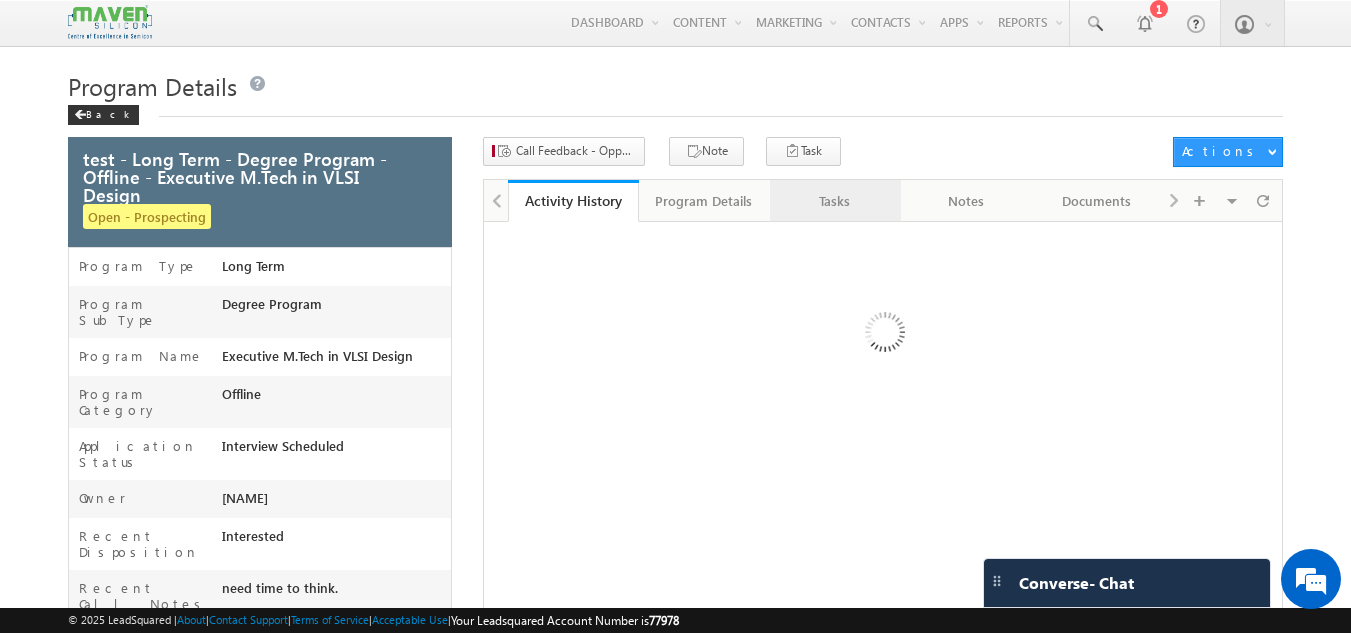 click on "Tasks" at bounding box center [835, 201] 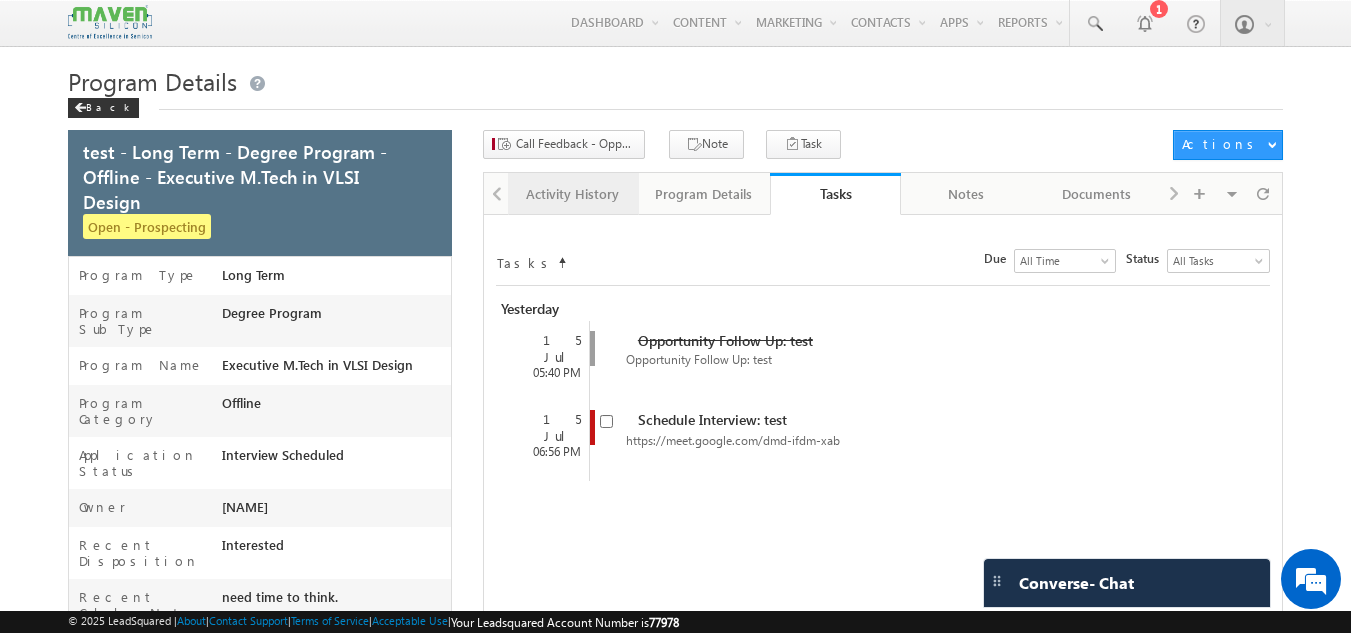 click on "Activity History" at bounding box center [572, 194] 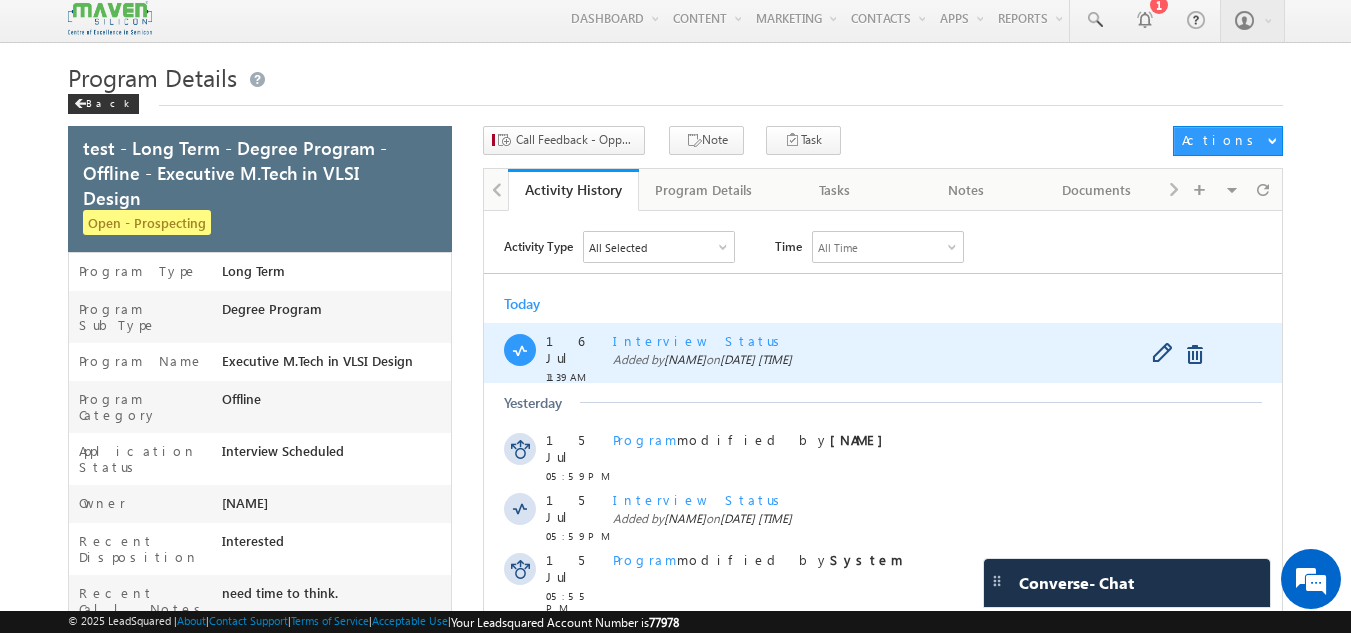 scroll, scrollTop: 5, scrollLeft: 0, axis: vertical 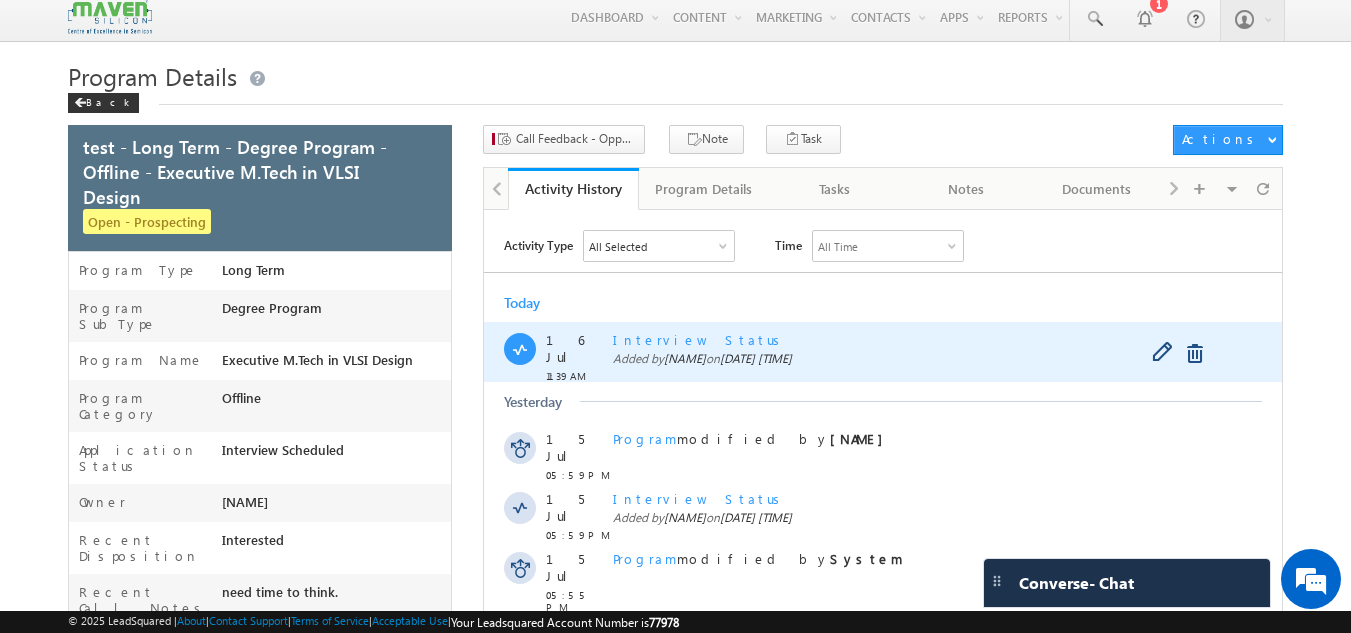 click on "Interview Status" at bounding box center (700, 339) 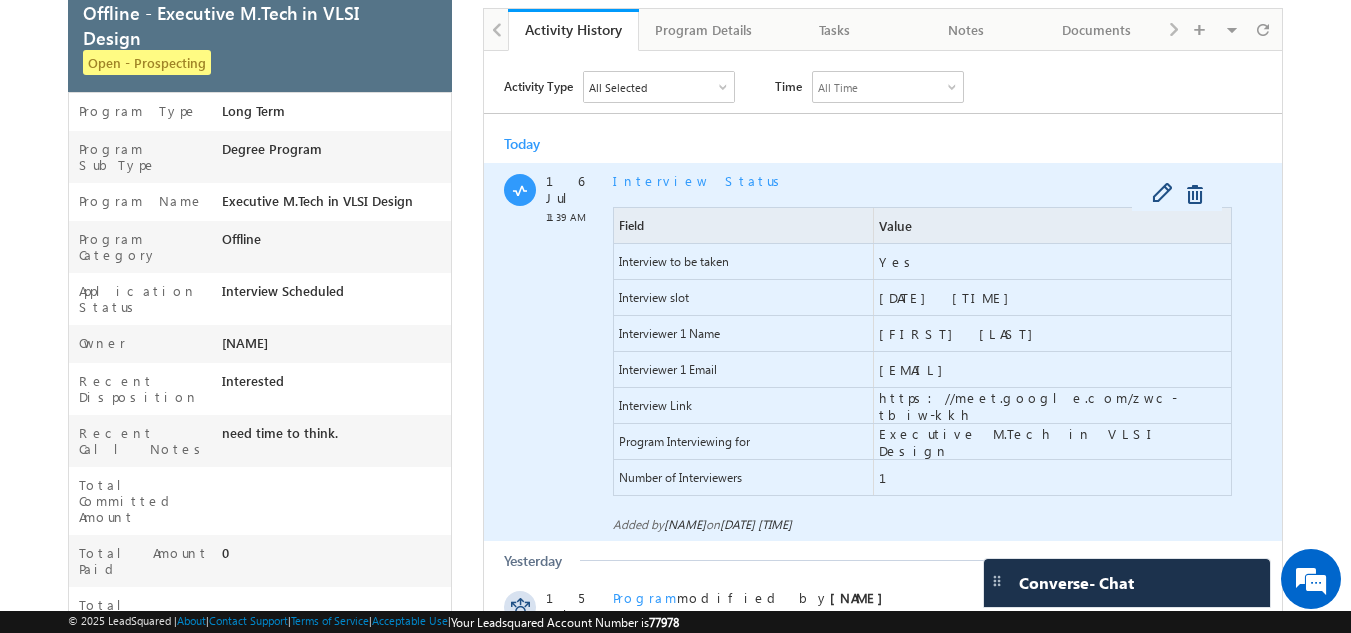 scroll, scrollTop: 143, scrollLeft: 0, axis: vertical 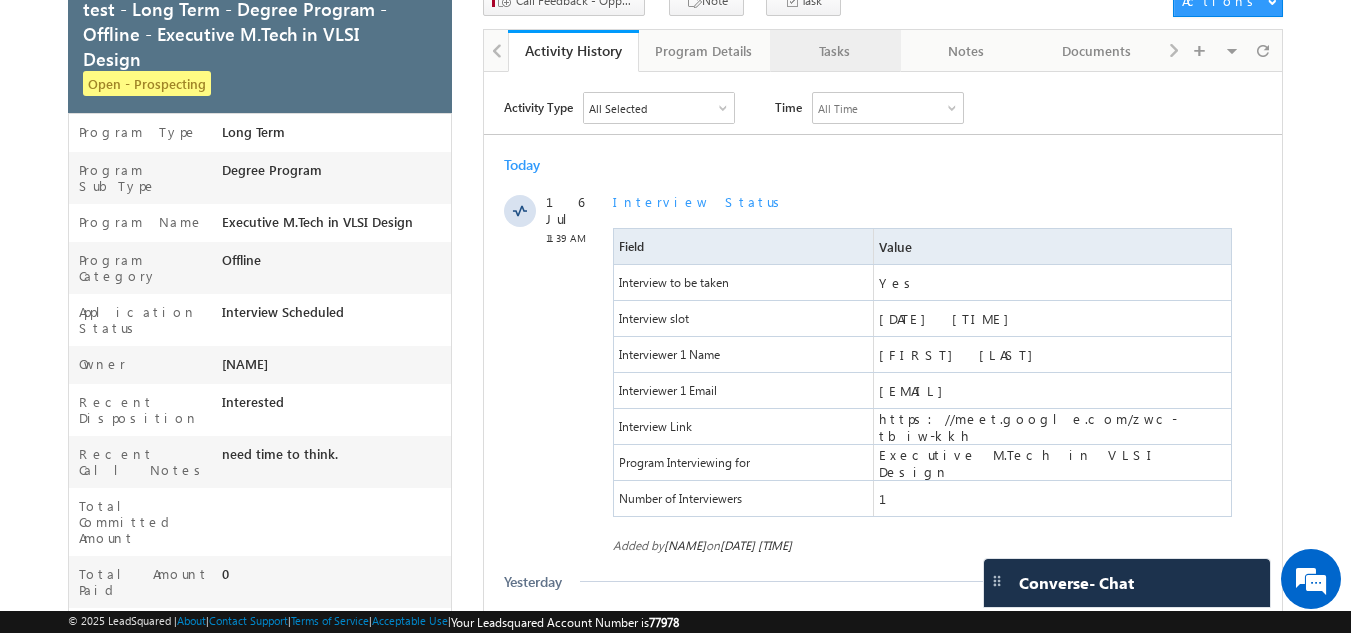 click on "Tasks" at bounding box center (835, 51) 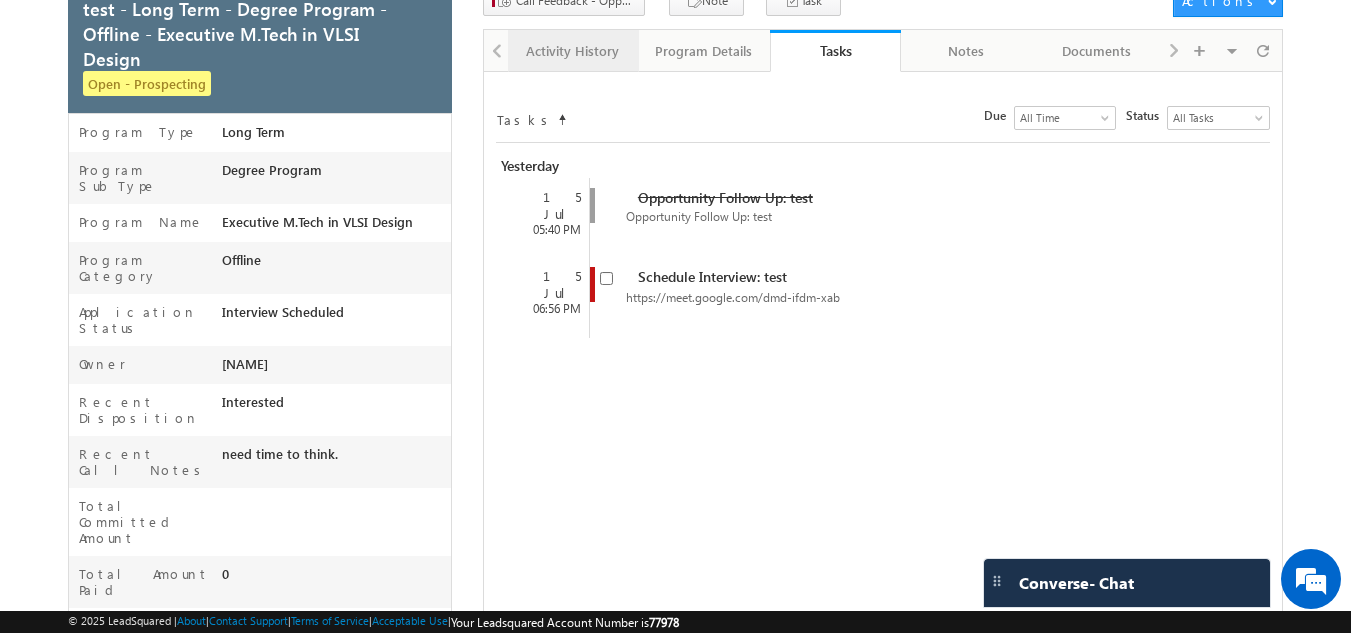 click on "Activity History" at bounding box center (572, 51) 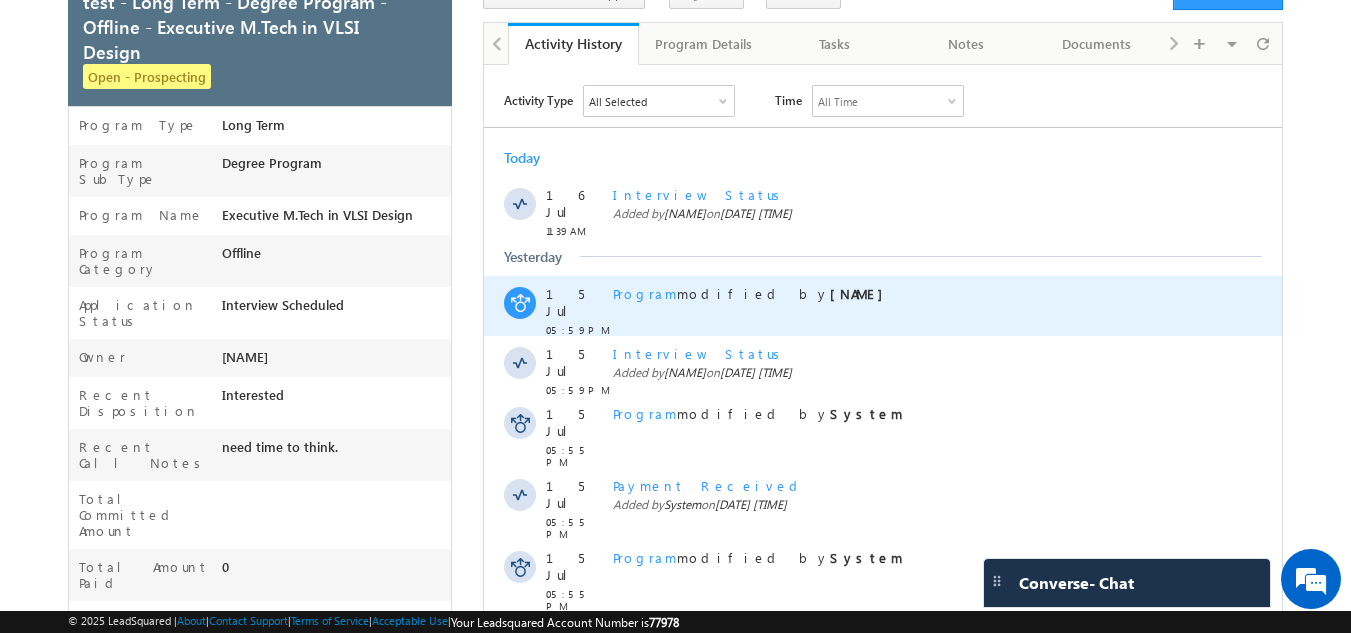 scroll, scrollTop: 143, scrollLeft: 0, axis: vertical 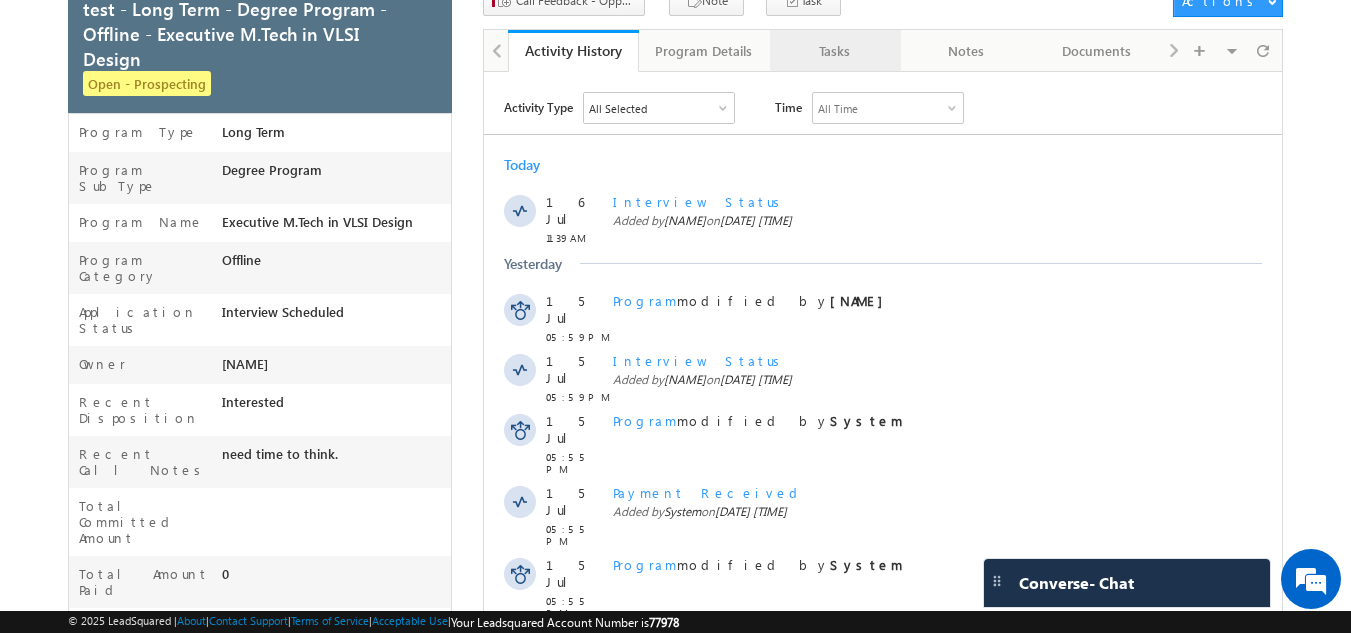 click on "Tasks" at bounding box center [834, 51] 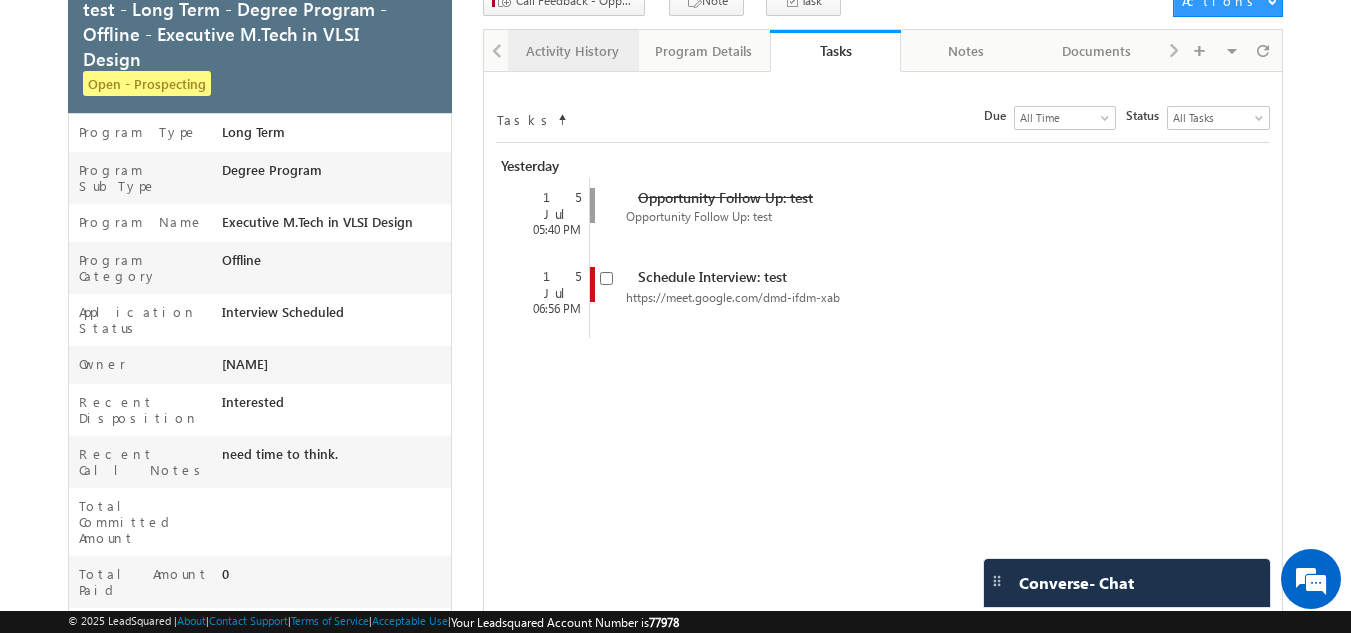 click on "Activity History" at bounding box center (572, 51) 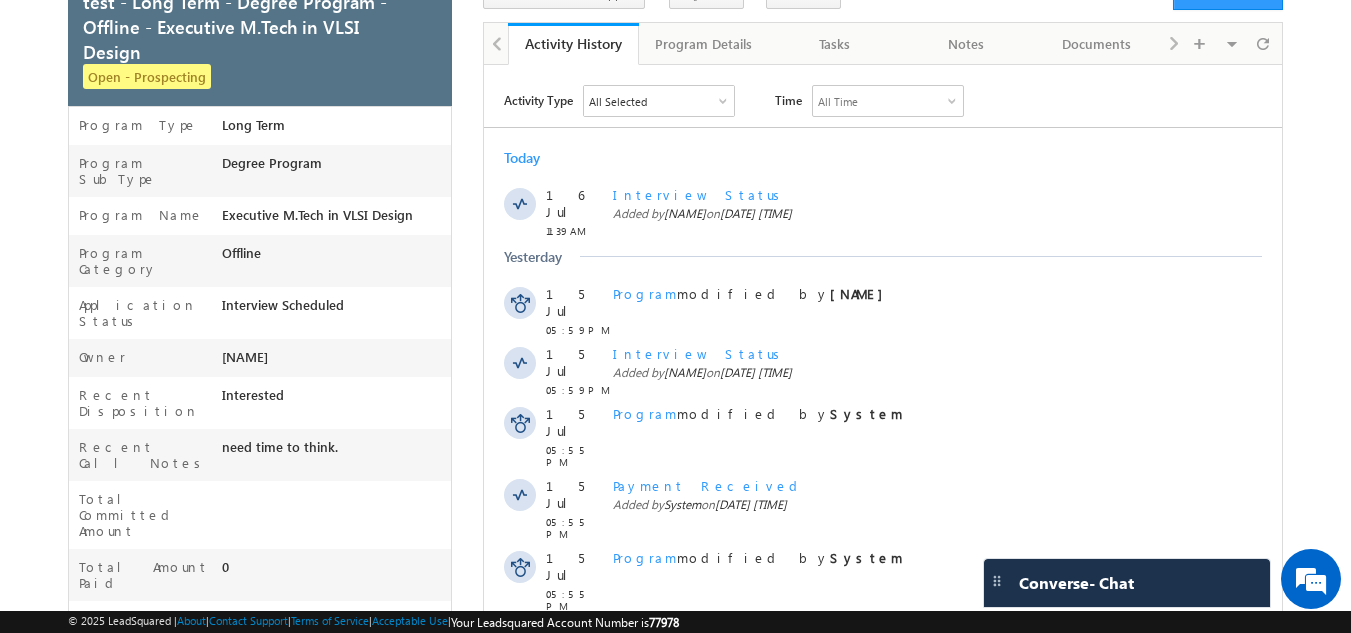 scroll, scrollTop: 143, scrollLeft: 0, axis: vertical 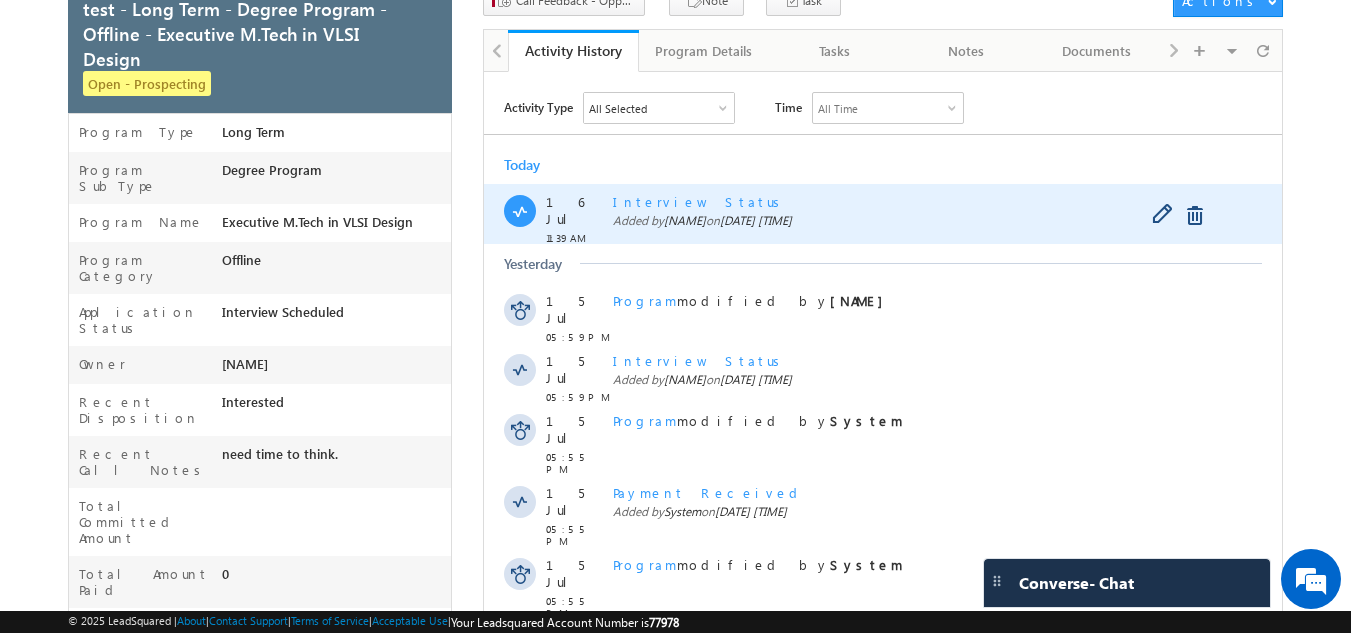 click on "Interview Status" at bounding box center [700, 201] 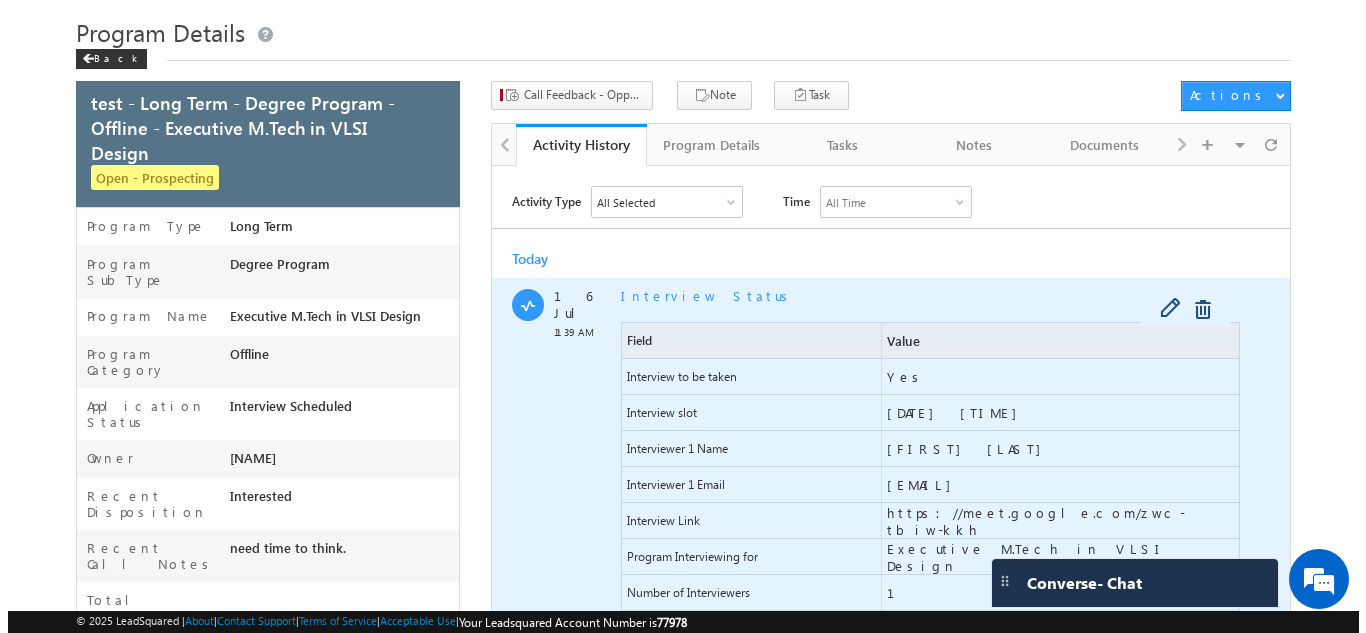 scroll, scrollTop: 48, scrollLeft: 0, axis: vertical 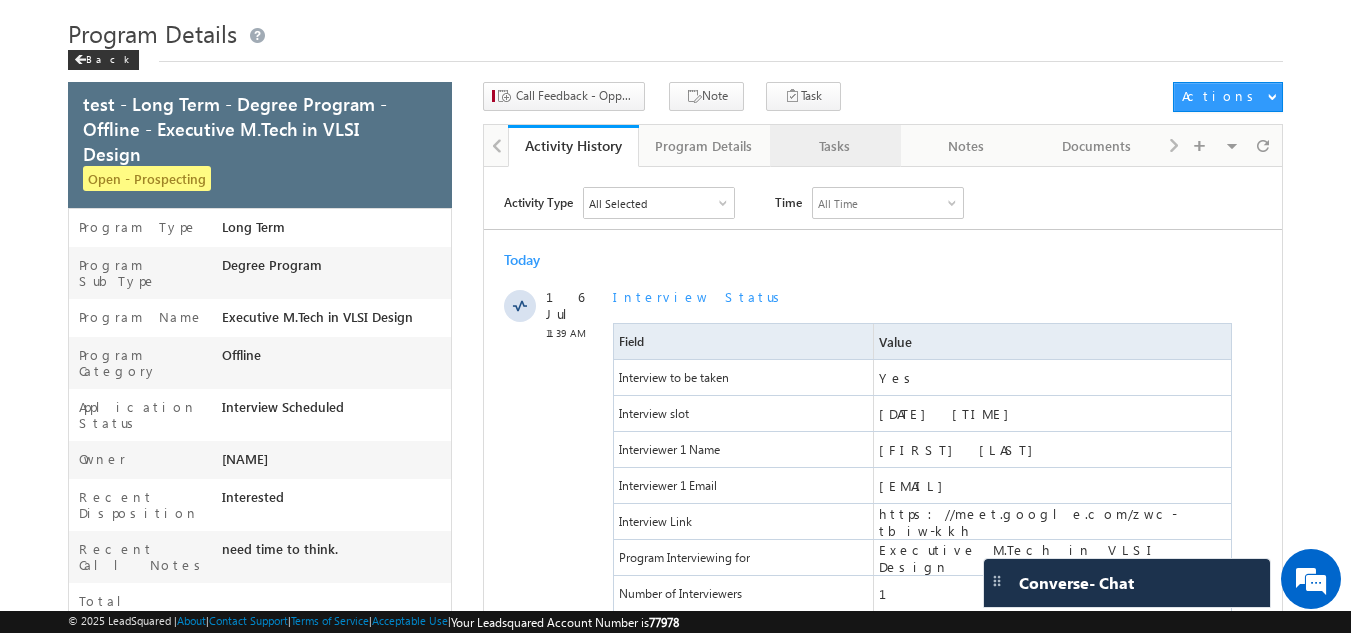 click on "Tasks" at bounding box center [834, 146] 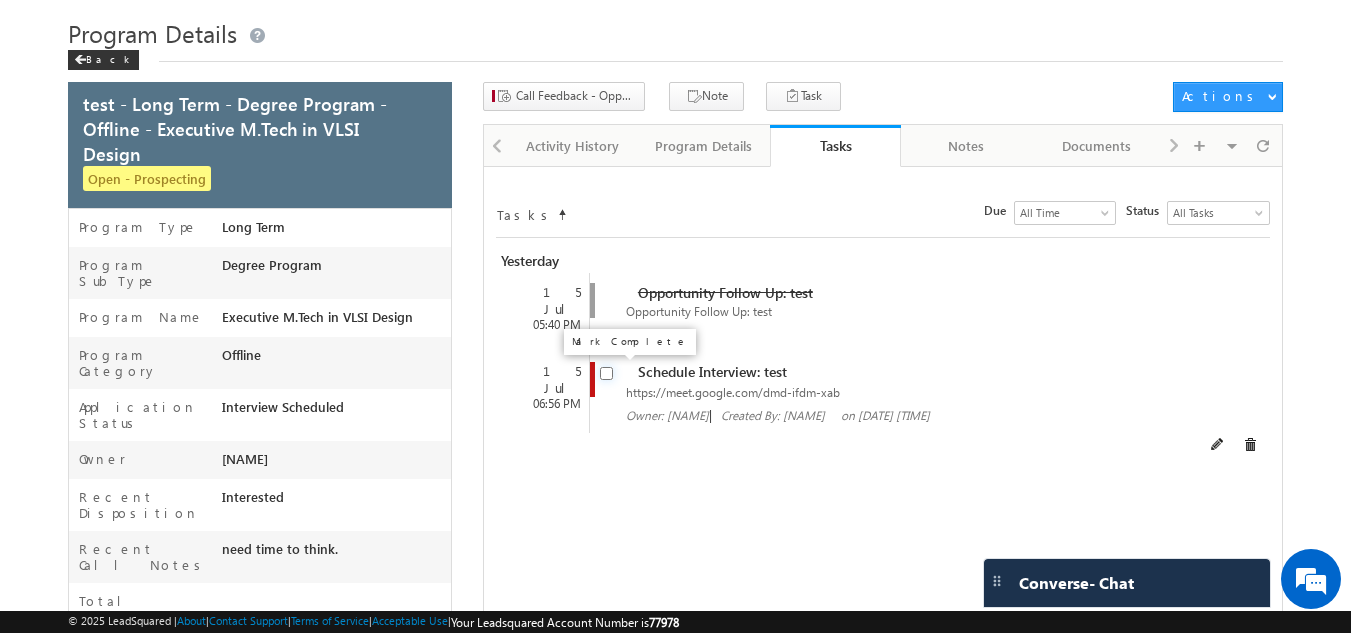 click at bounding box center [606, 373] 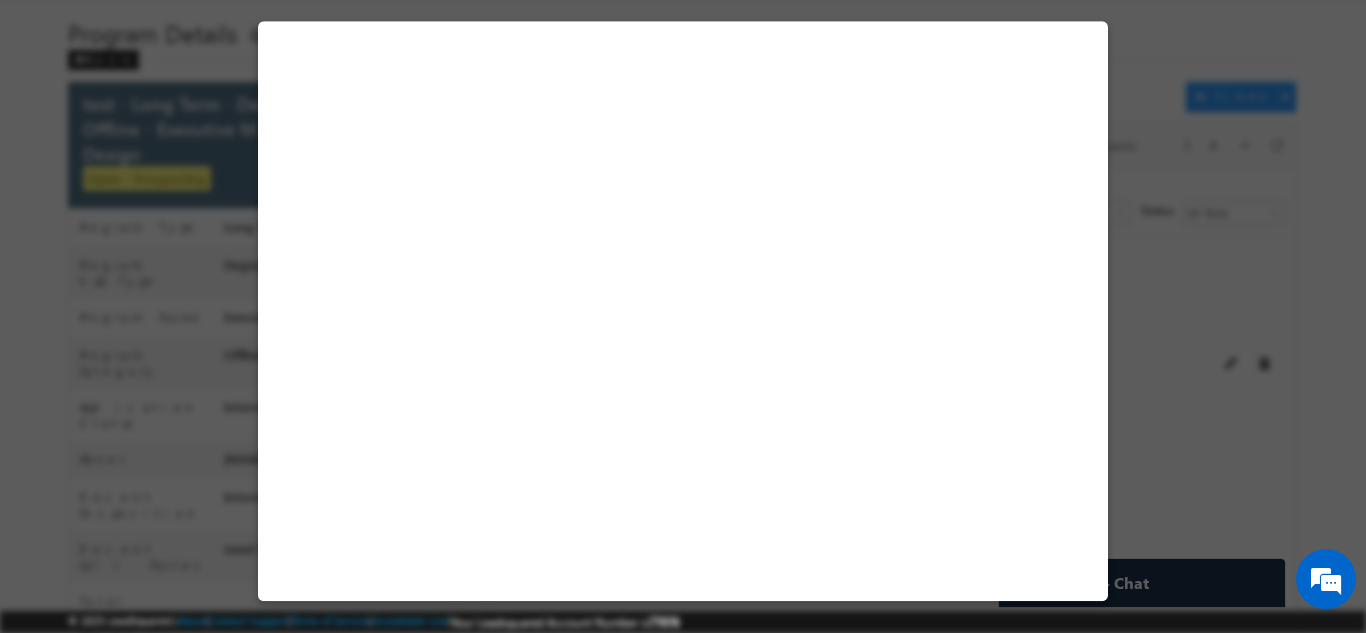 select on "Long Term" 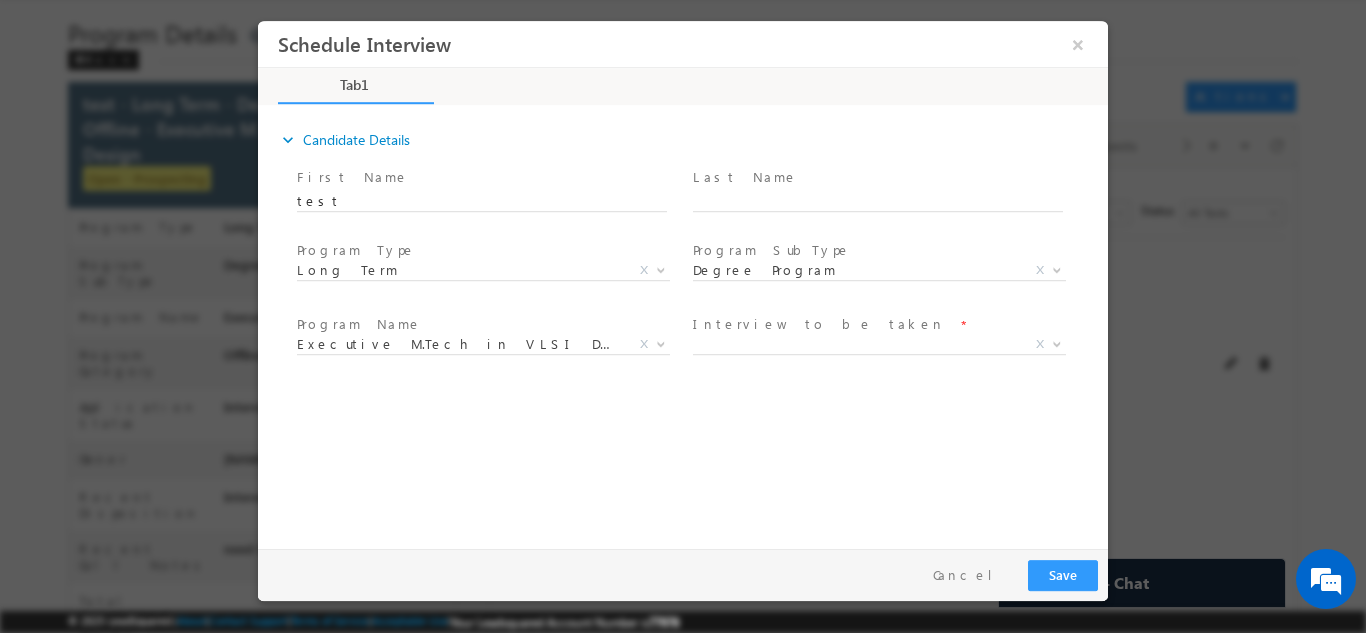 scroll, scrollTop: 0, scrollLeft: 0, axis: both 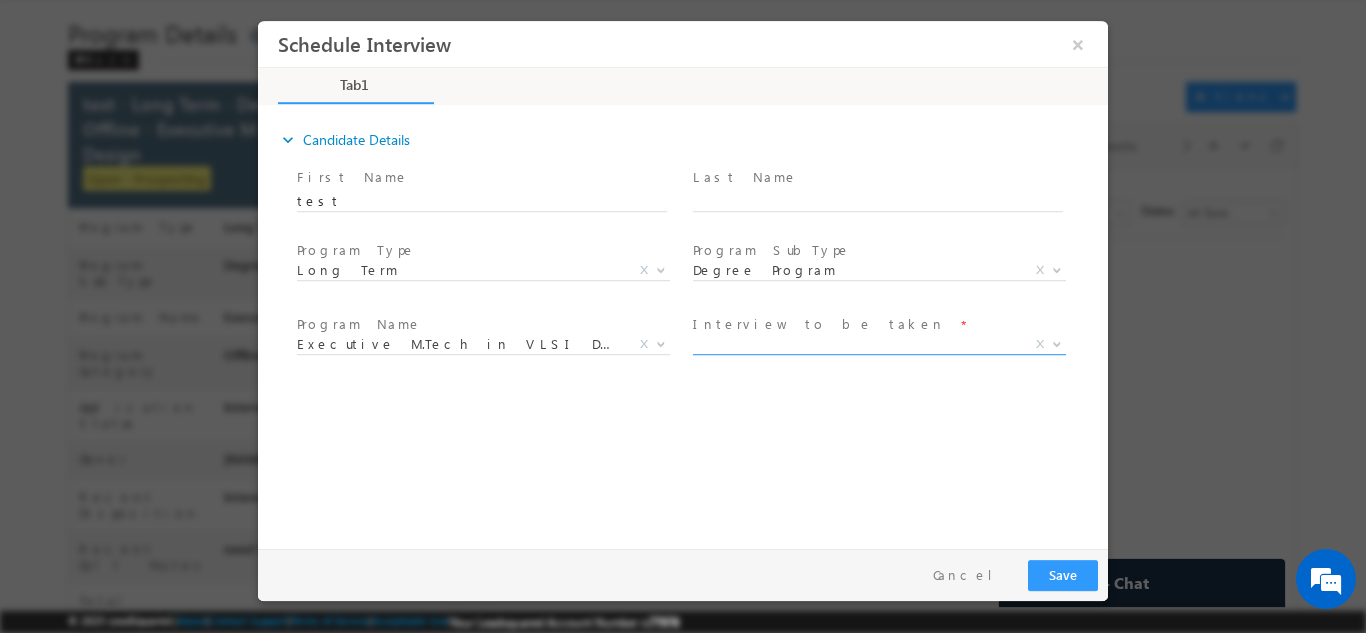 click on "X" at bounding box center (879, 344) 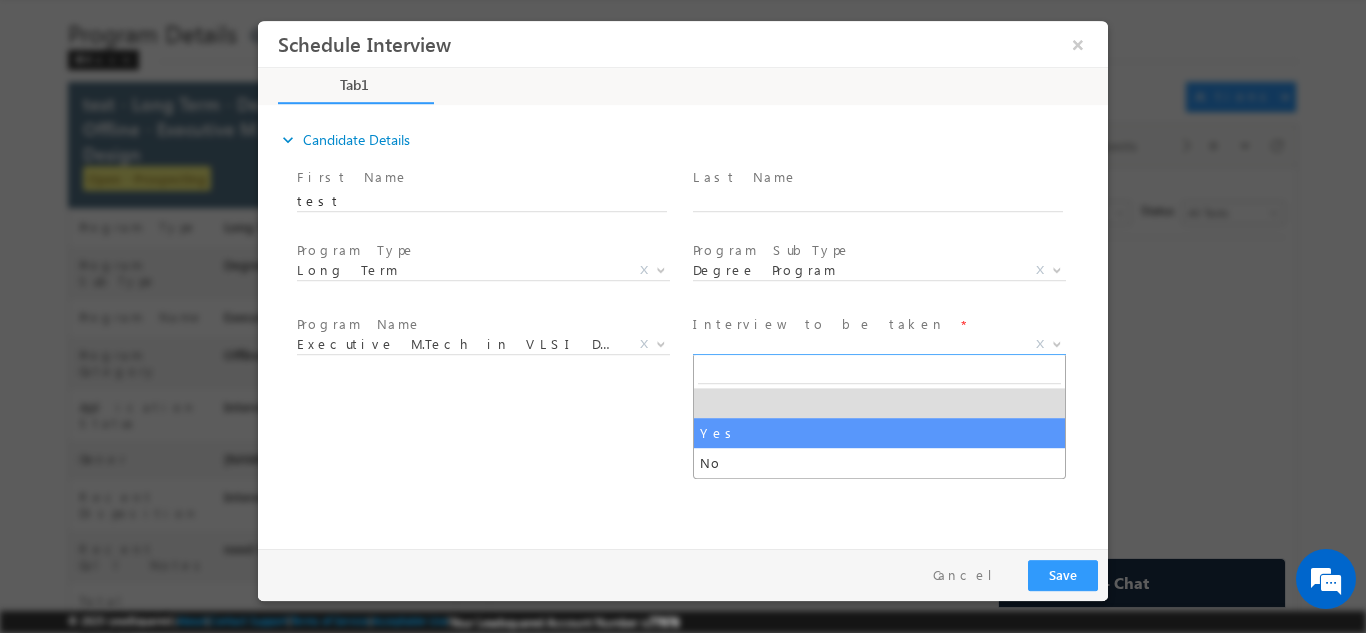 select on "Yes" 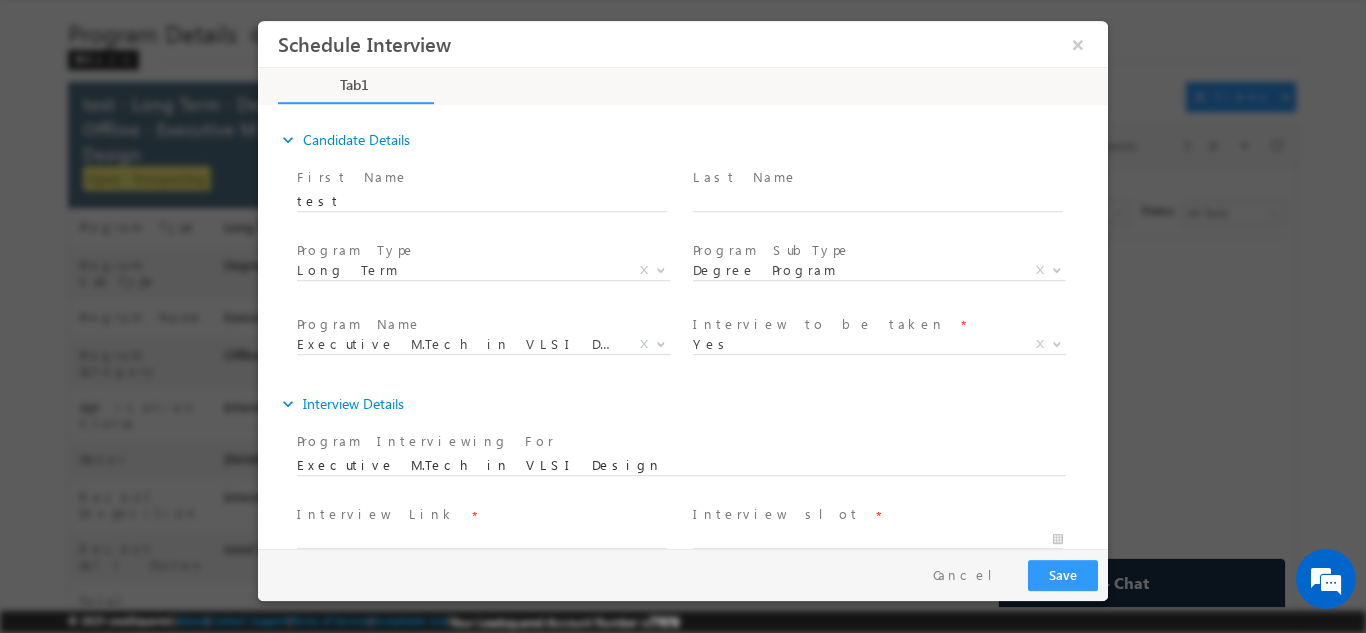 drag, startPoint x: 752, startPoint y: 429, endPoint x: 655, endPoint y: 450, distance: 99.24717 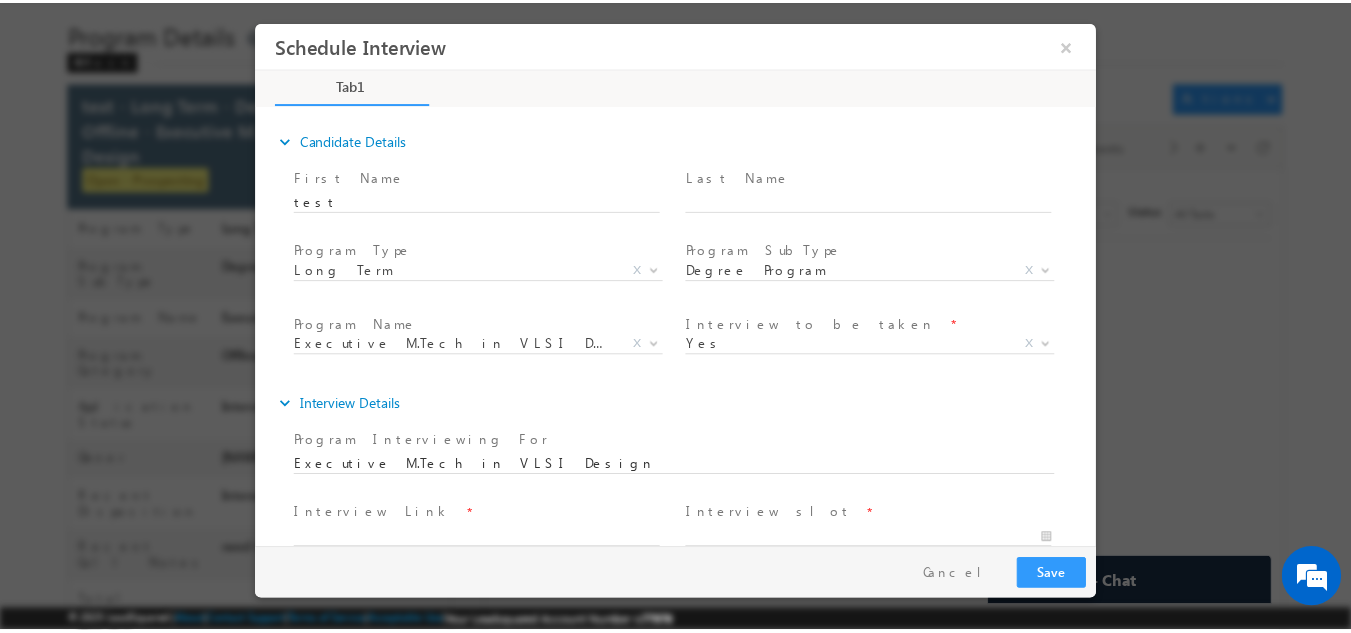 scroll, scrollTop: 180, scrollLeft: 0, axis: vertical 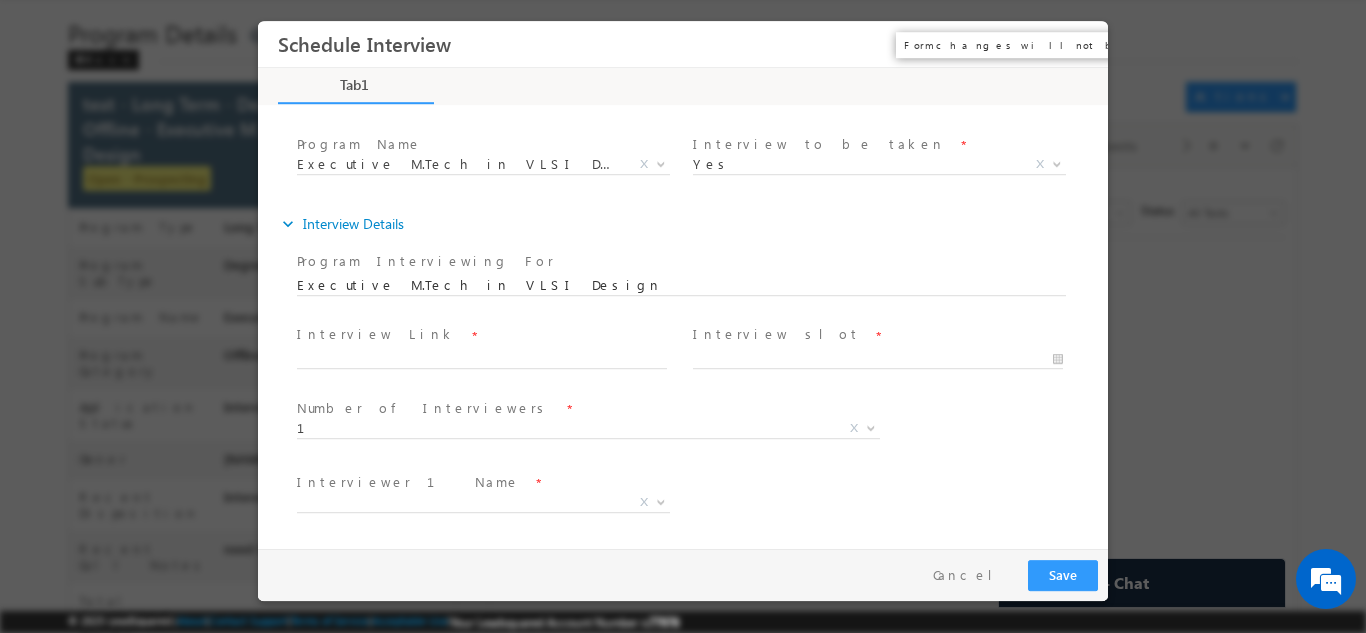 click on "×" at bounding box center (1078, 43) 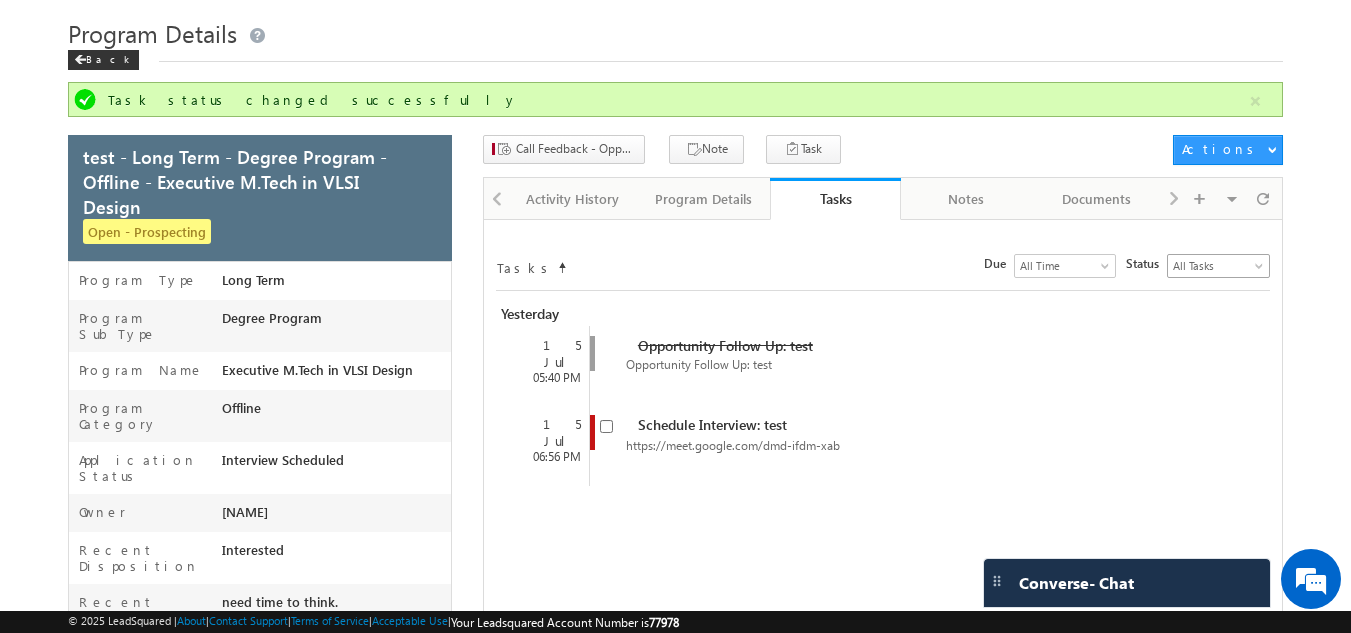 click at bounding box center [1261, 270] 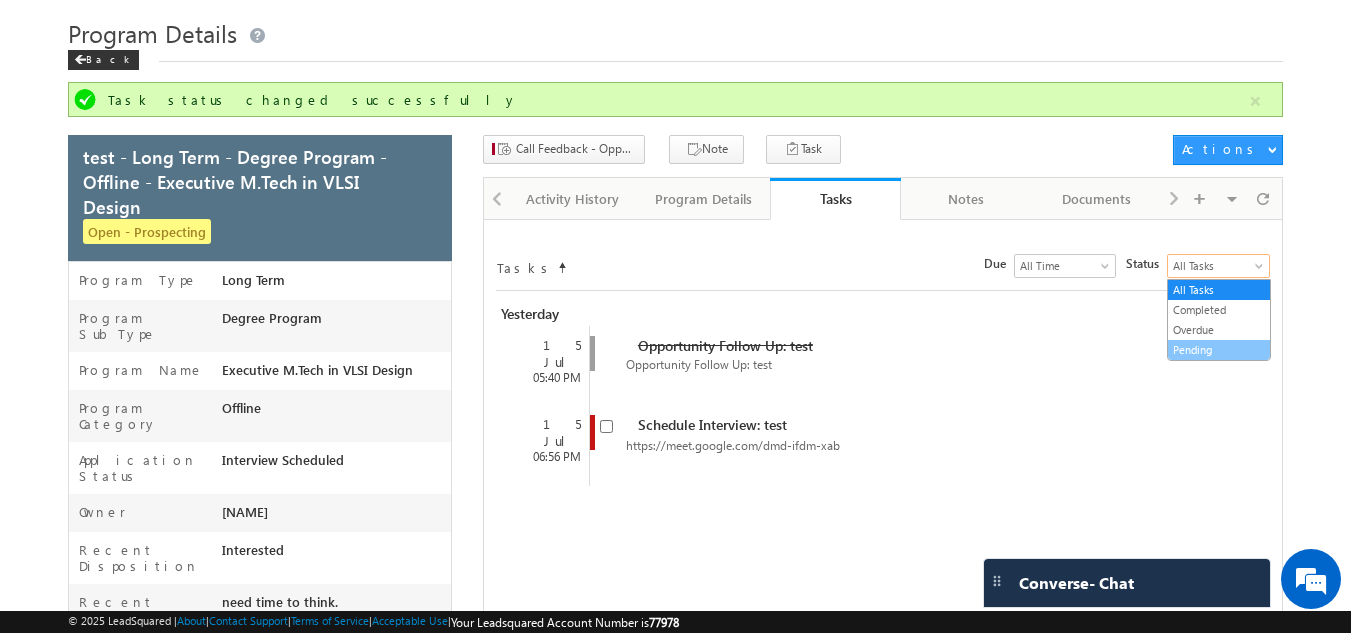 click on "Pending" at bounding box center (1219, 350) 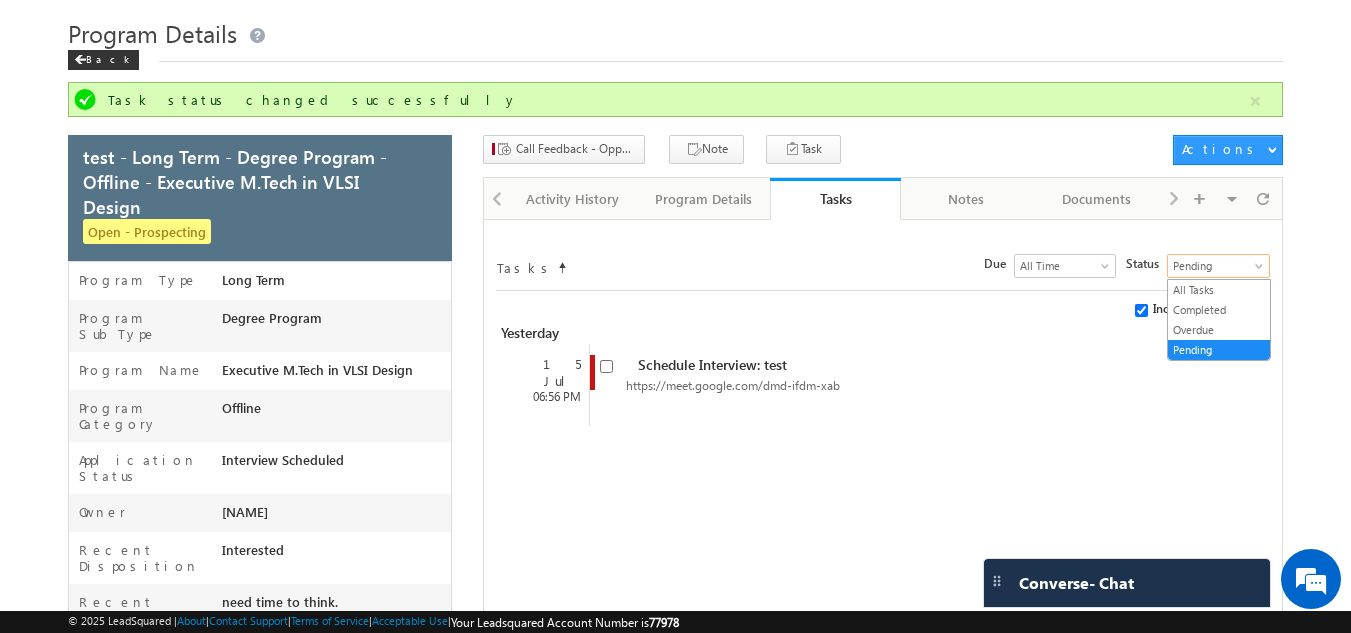 click on "Pending" at bounding box center (1216, 266) 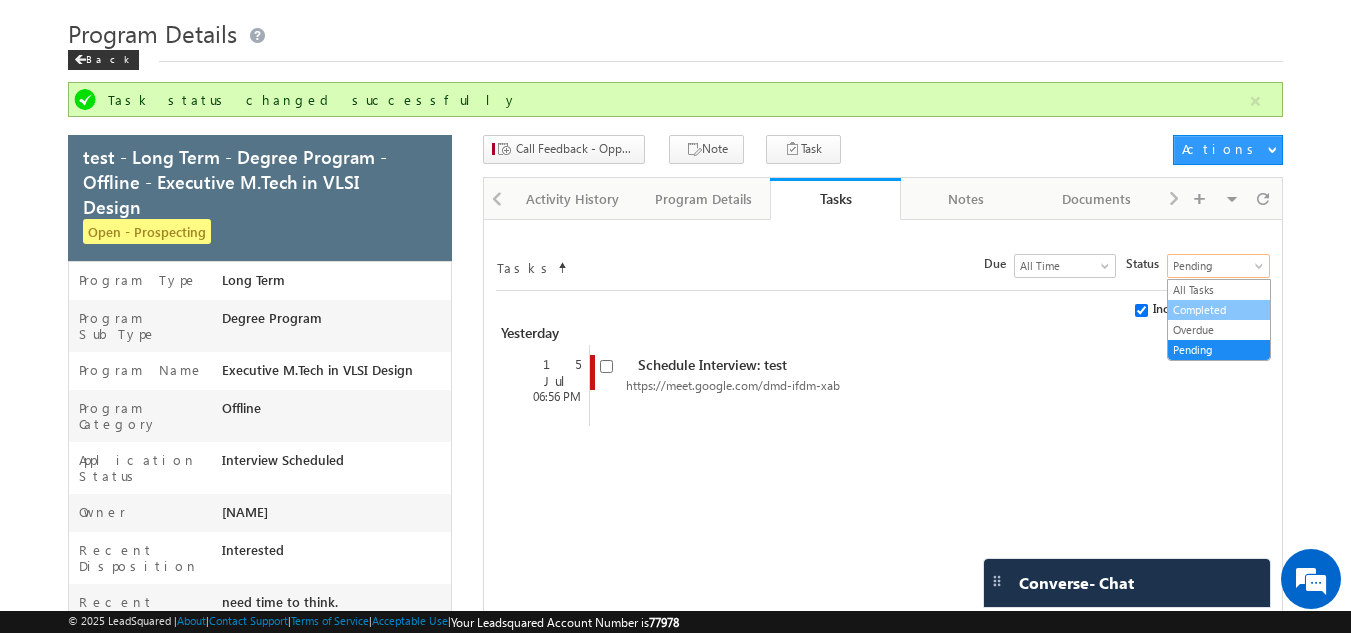 click on "Completed" at bounding box center (1219, 310) 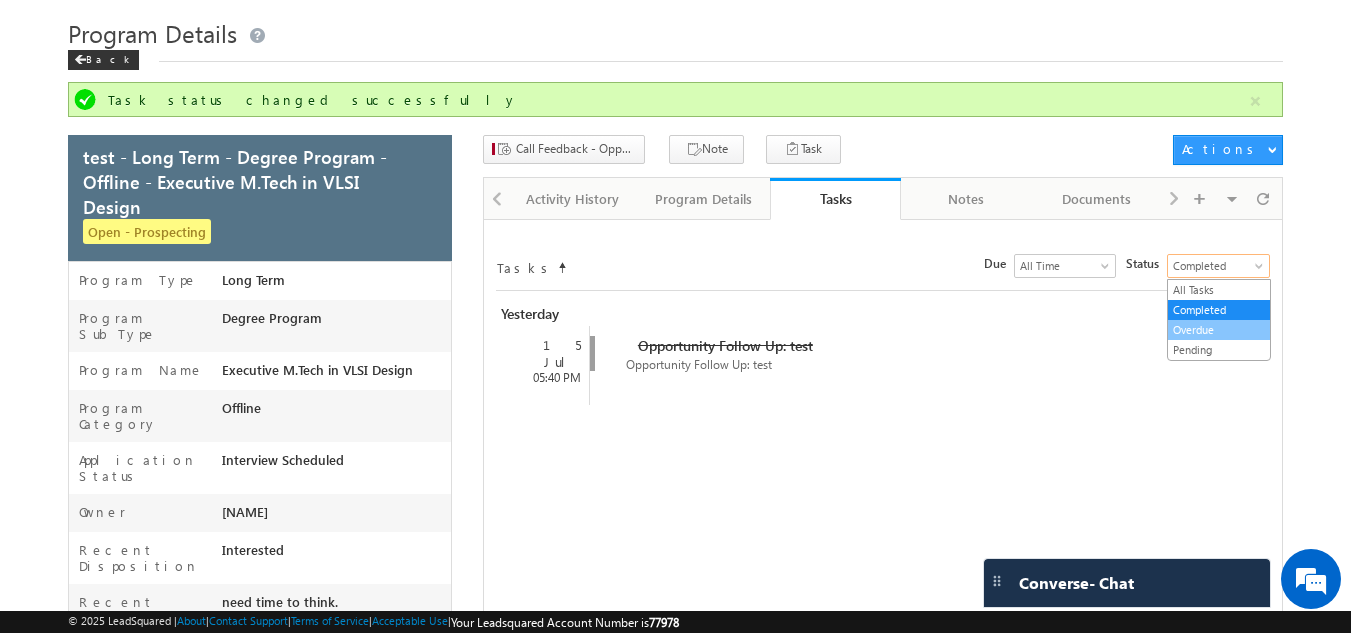drag, startPoint x: 1213, startPoint y: 269, endPoint x: 1203, endPoint y: 325, distance: 56.88585 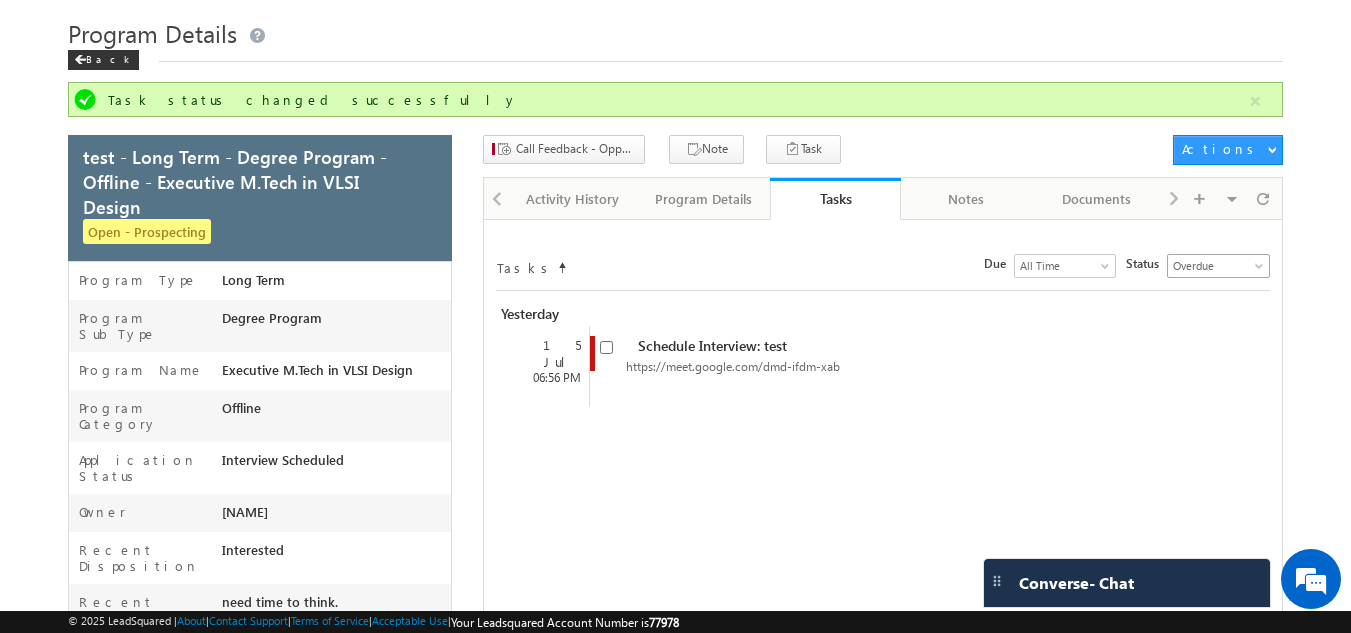 click on "Overdue" at bounding box center (1216, 266) 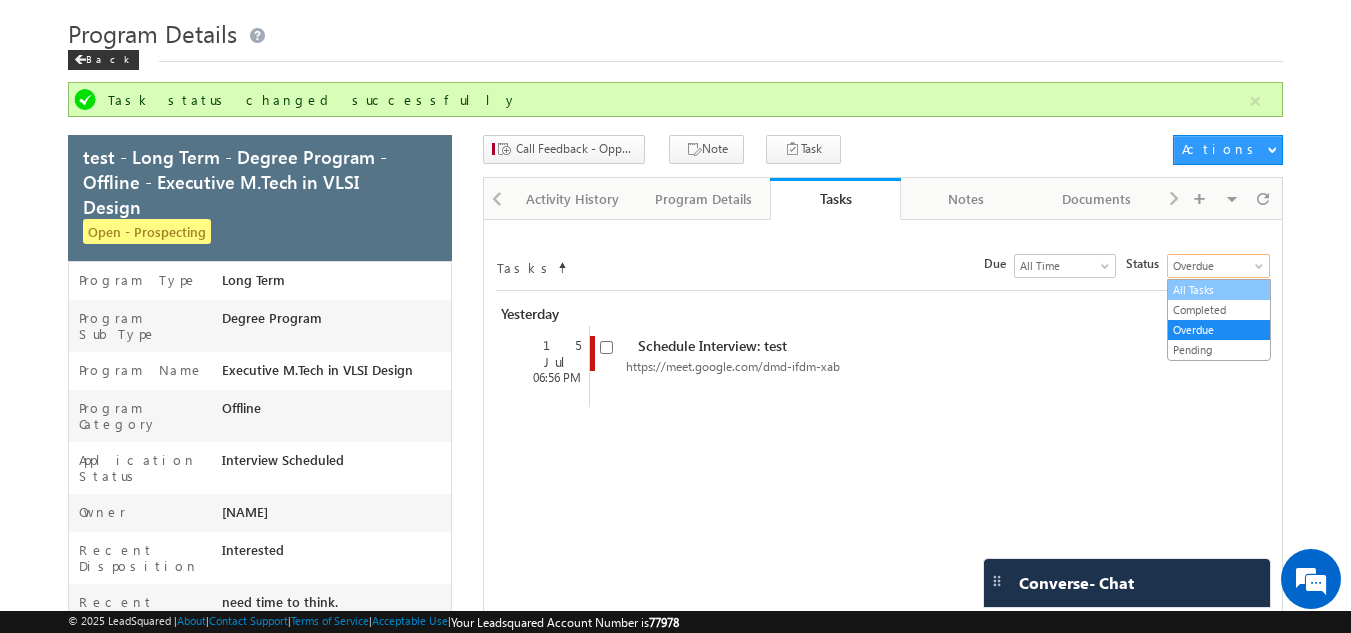 click on "All Tasks" at bounding box center [1219, 290] 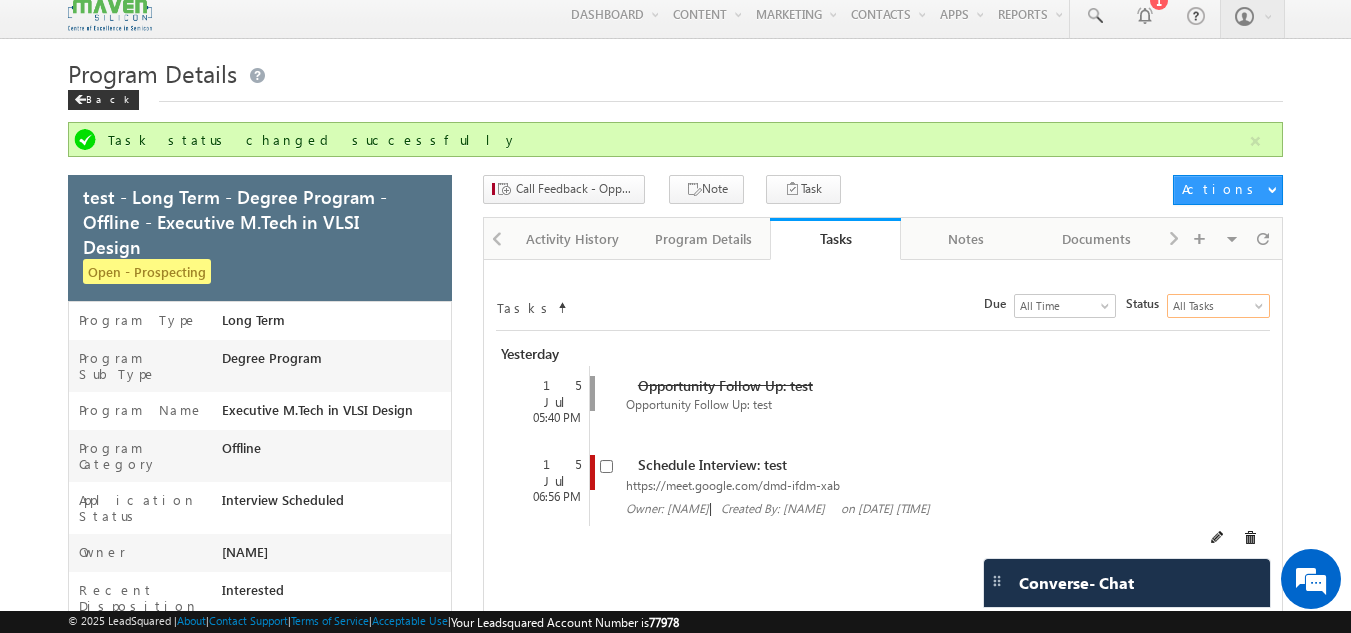 scroll, scrollTop: 9, scrollLeft: 0, axis: vertical 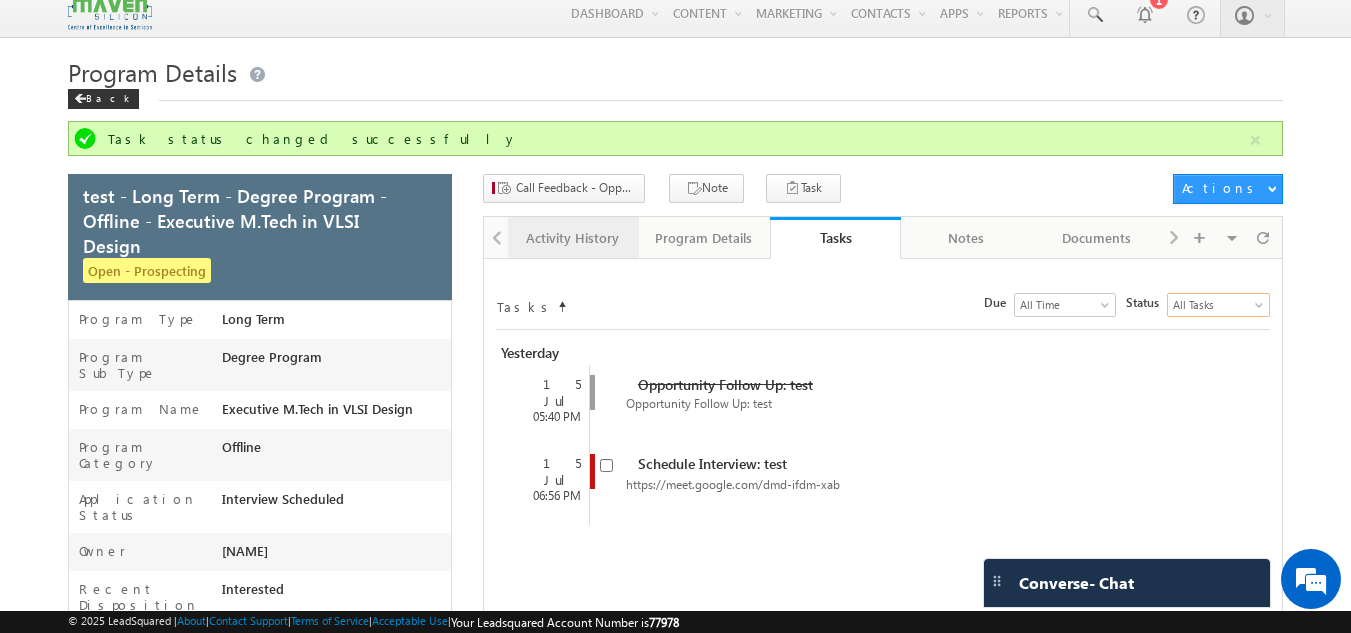 click on "Activity History" at bounding box center [572, 238] 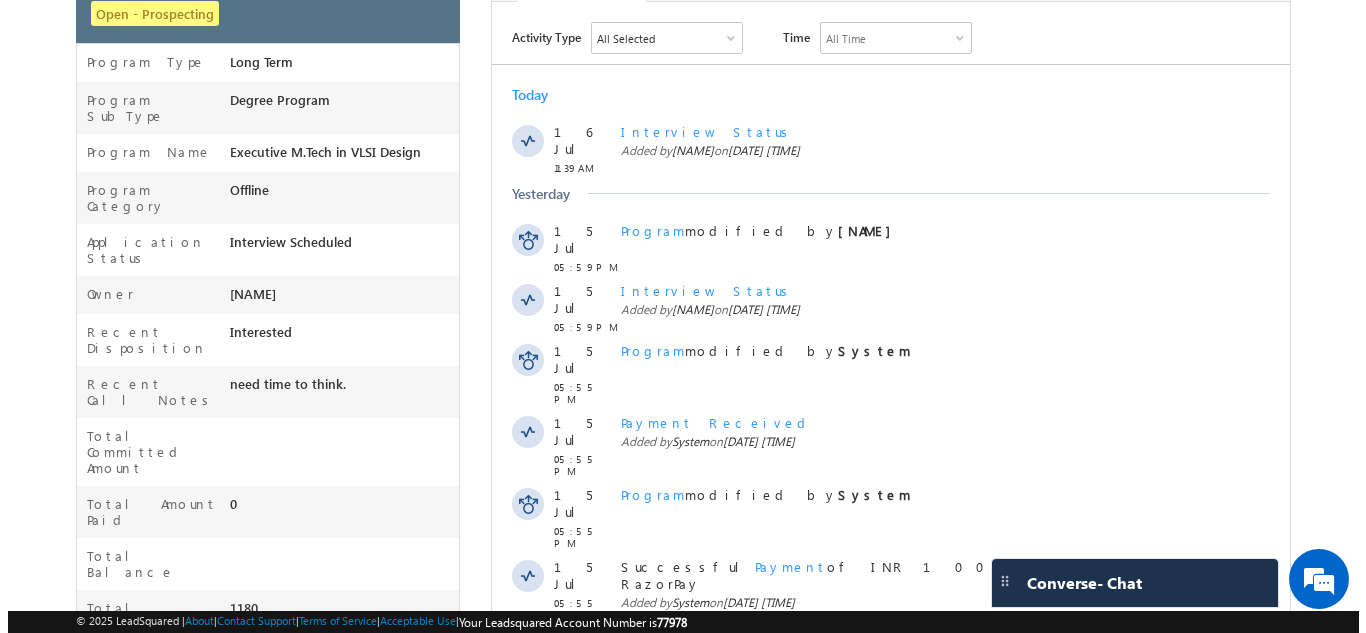 scroll, scrollTop: 269, scrollLeft: 0, axis: vertical 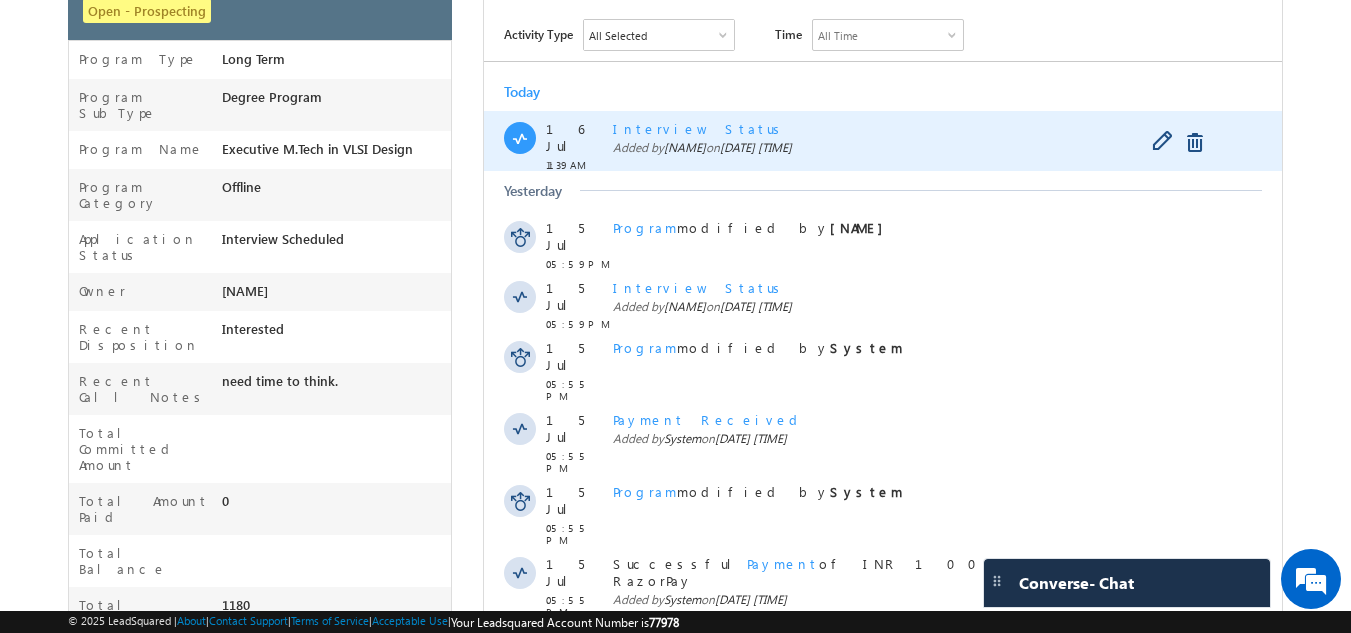 click on "Interview Status" at bounding box center [700, 128] 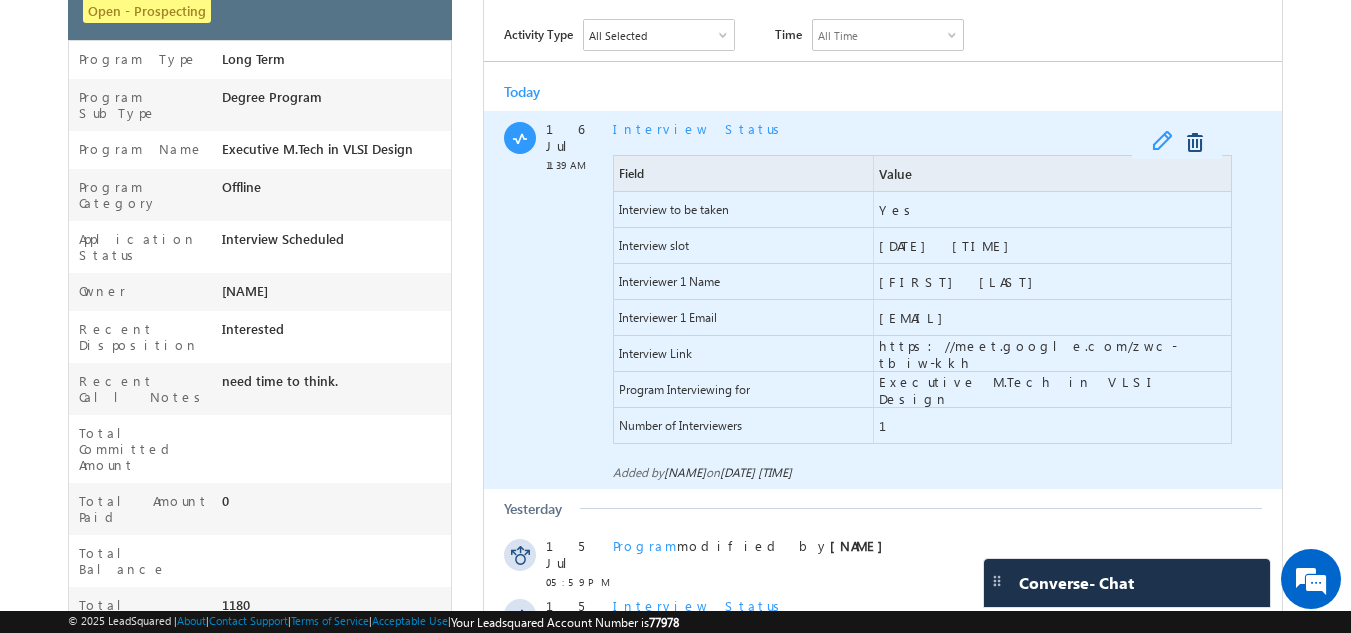 click at bounding box center (1167, 143) 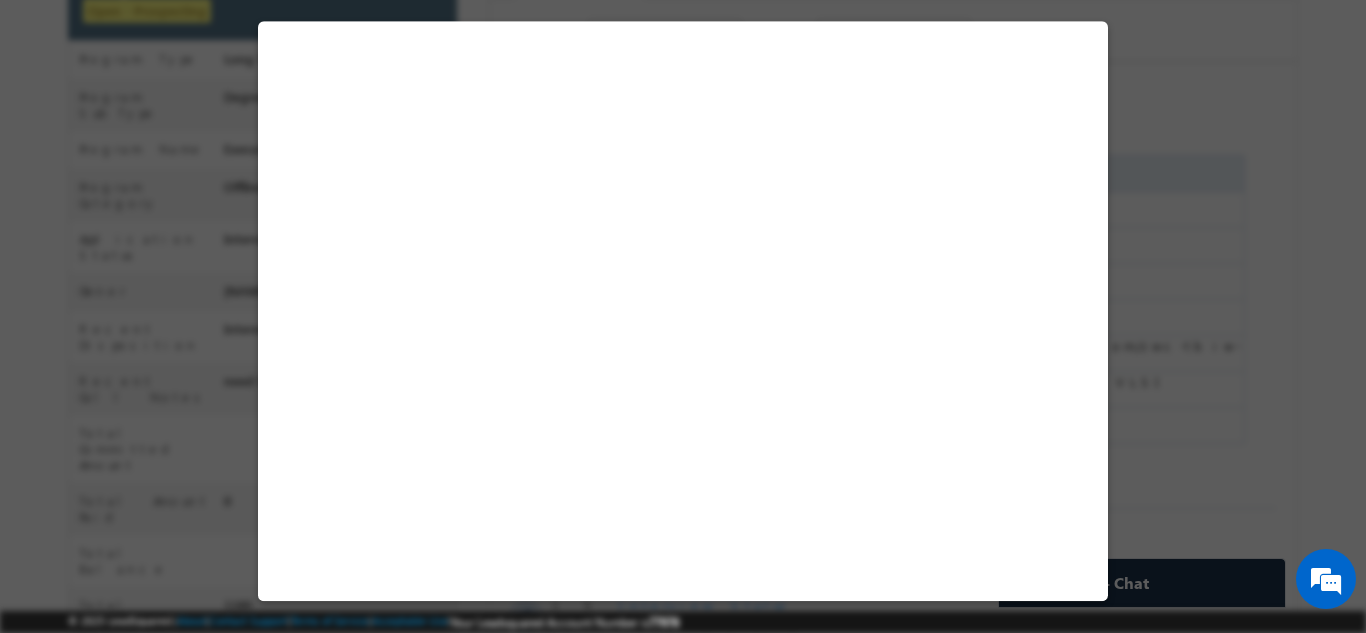 select on "Long Term" 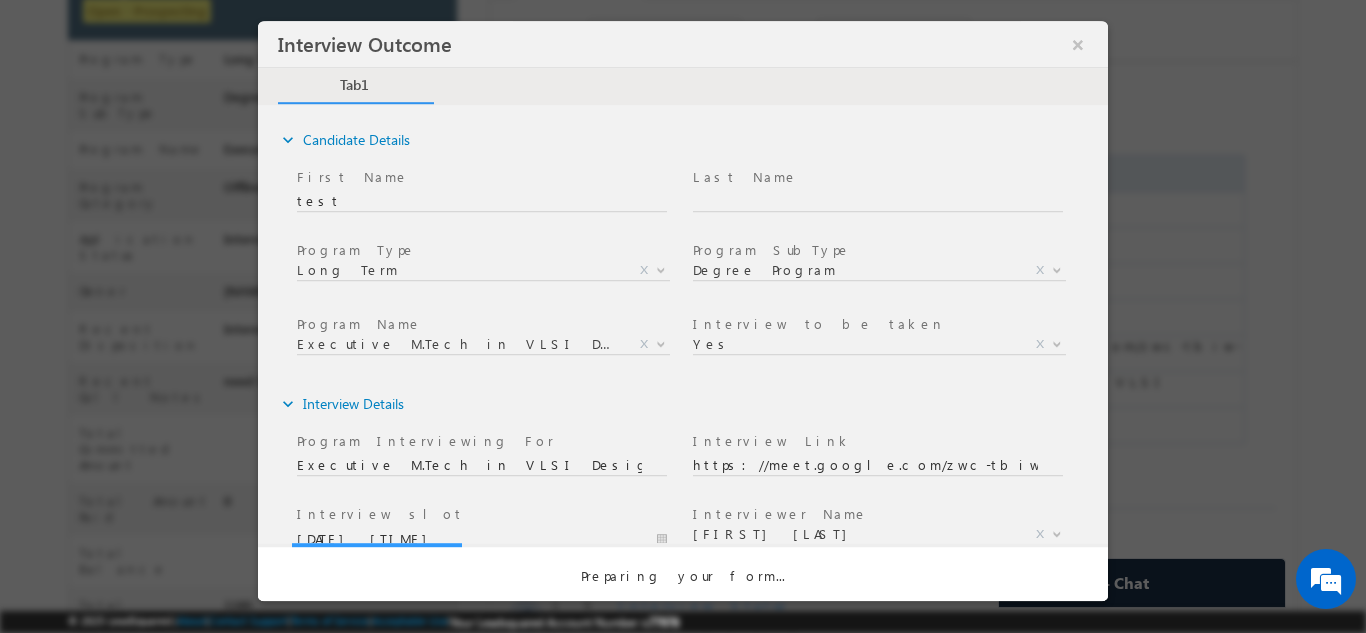 scroll, scrollTop: 0, scrollLeft: 0, axis: both 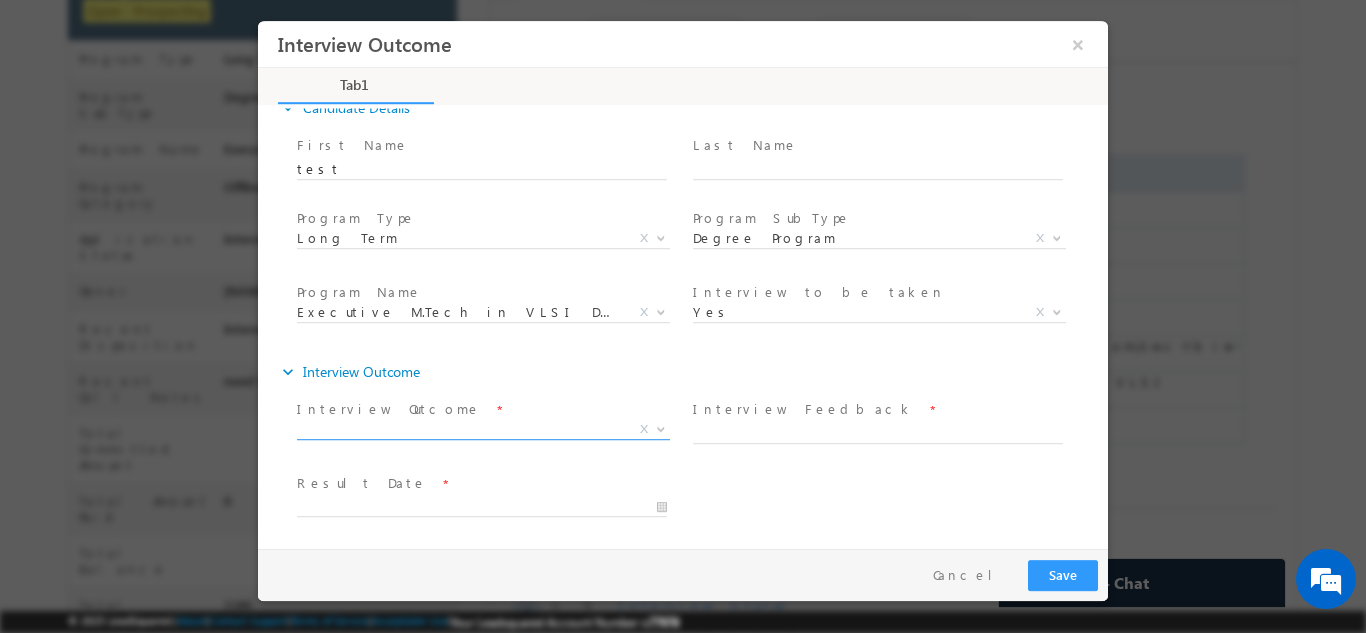 click on "X" at bounding box center (483, 429) 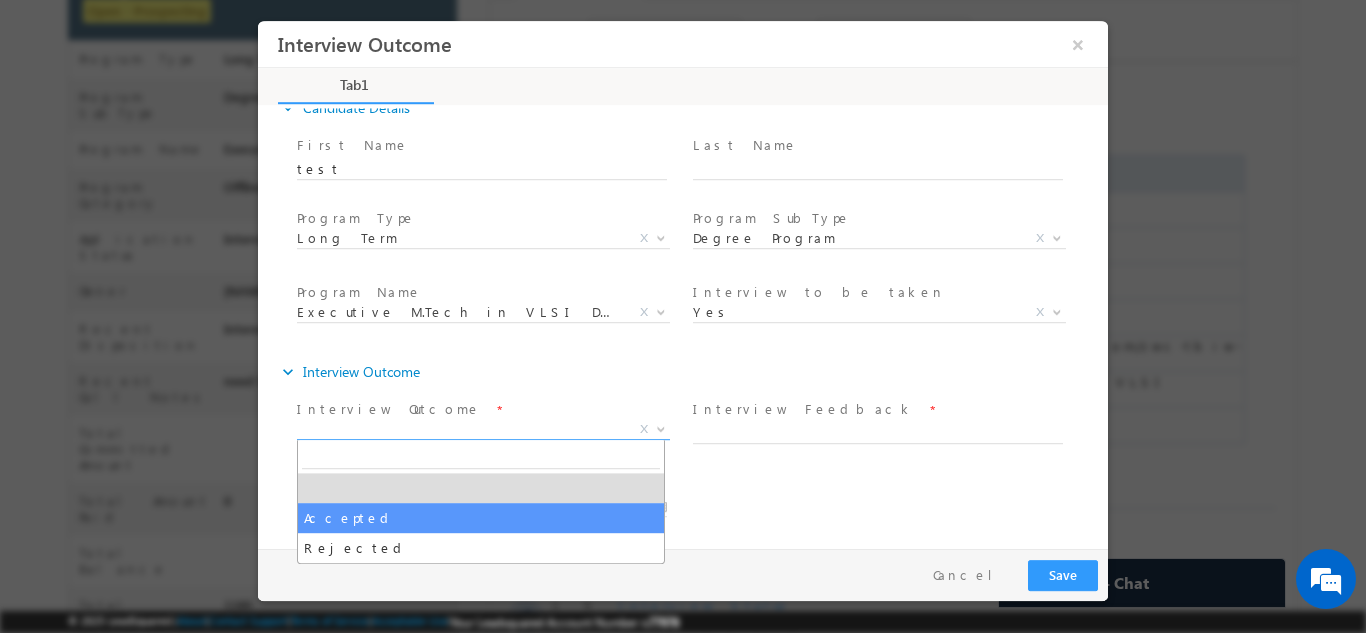 select on "Accepted" 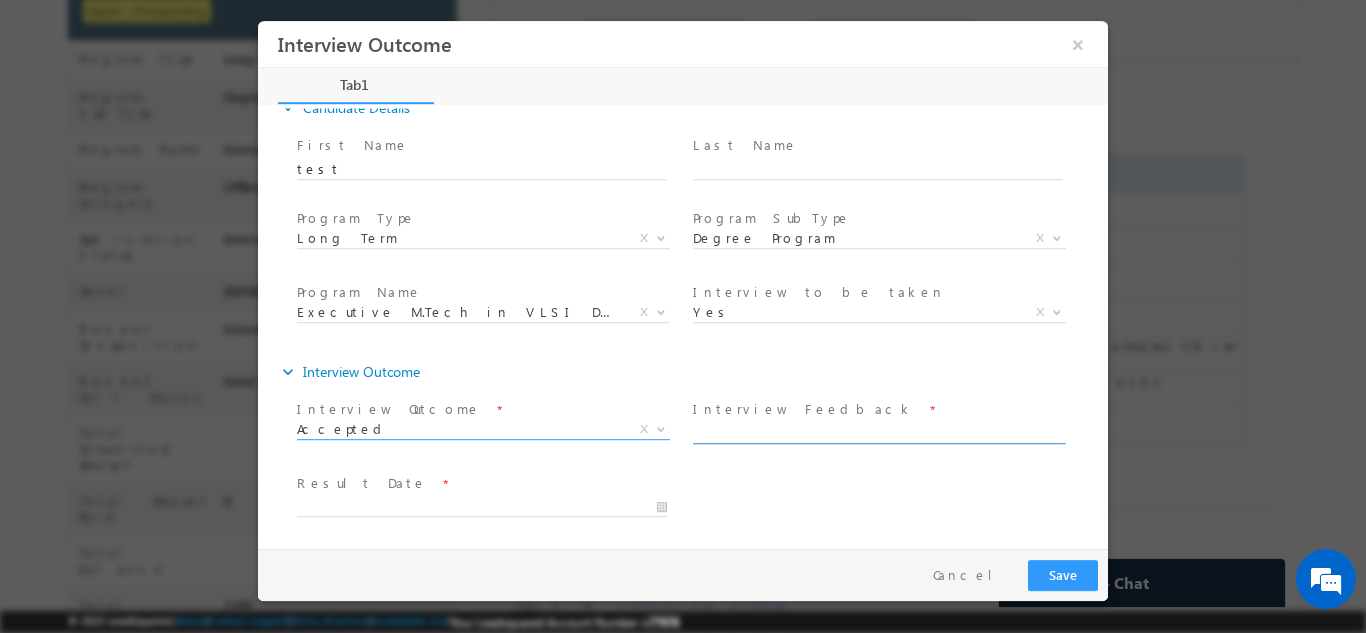 click at bounding box center [878, 433] 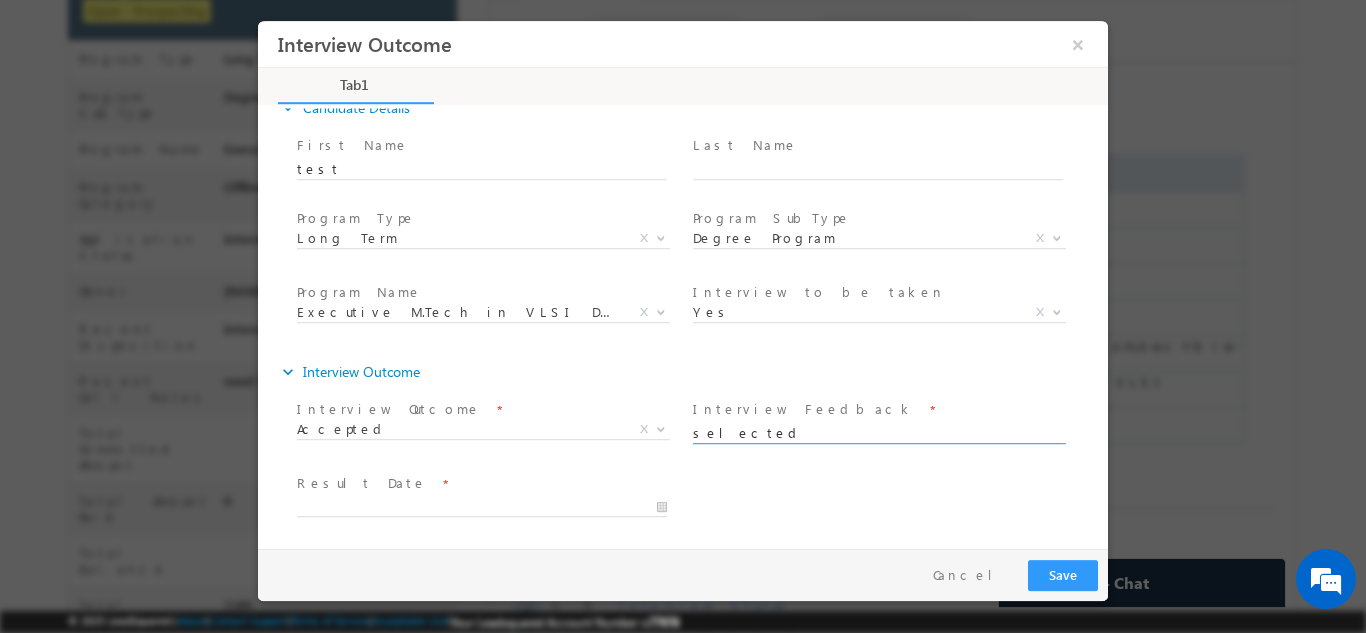 type on "selected" 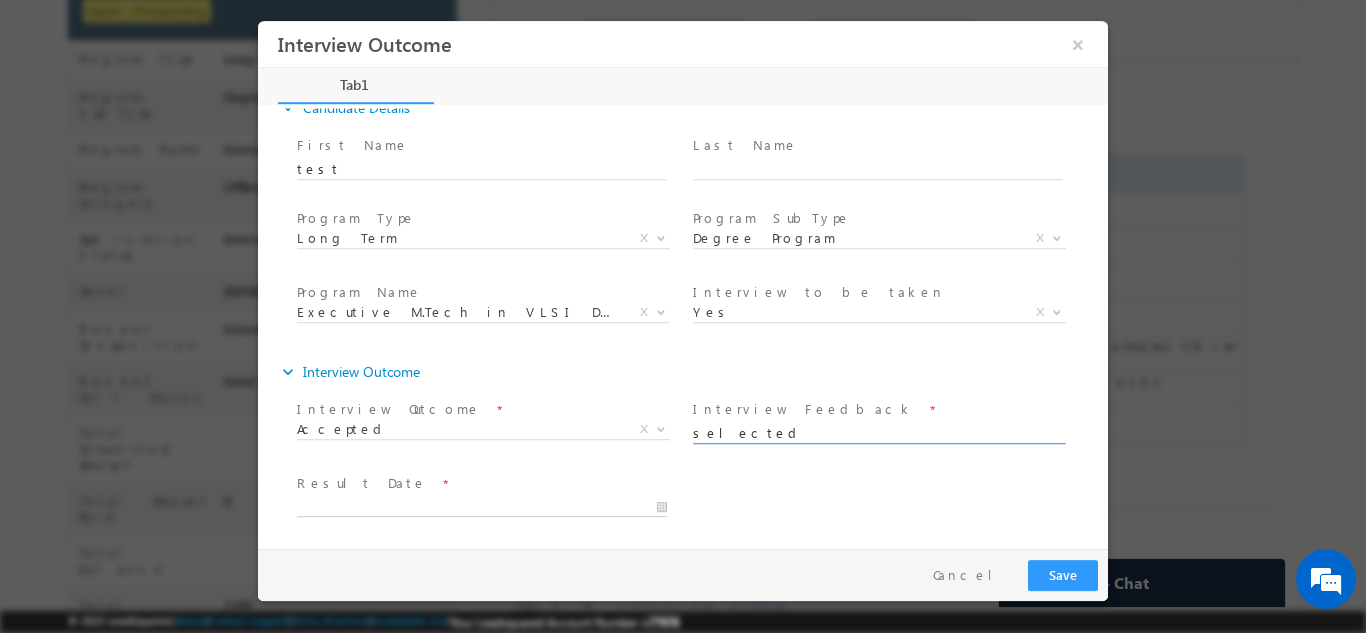type on "[DATE] [TIME] [AM/PM]" 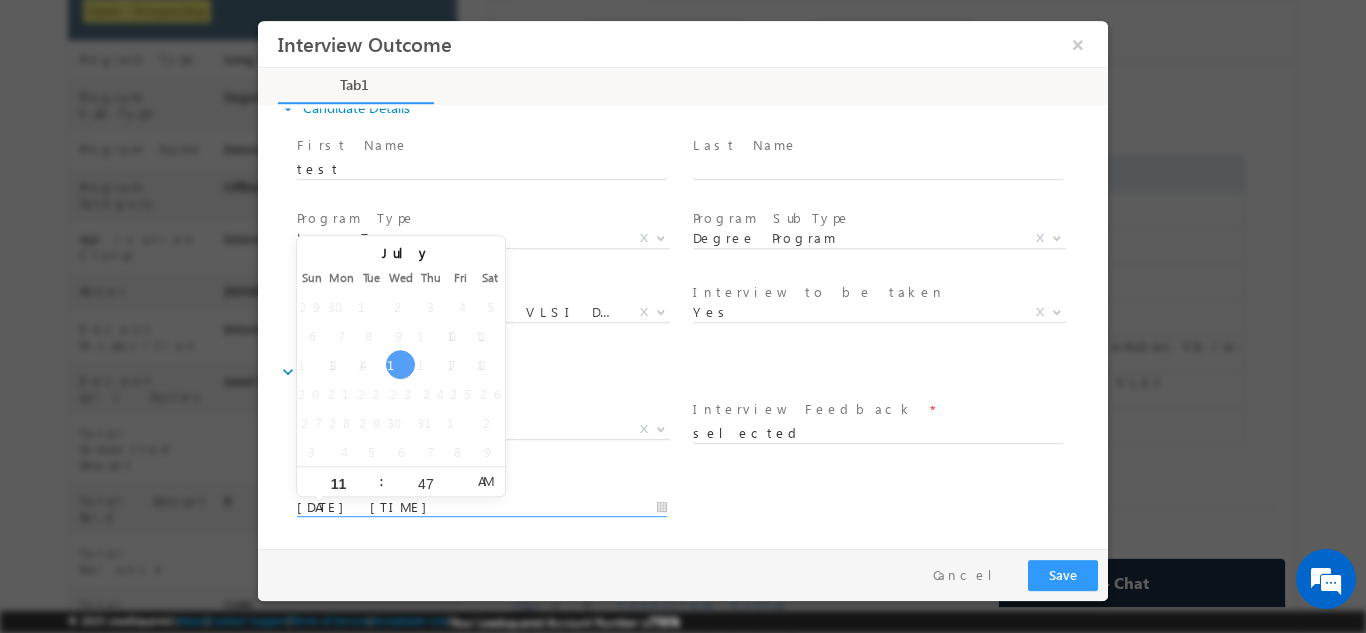 click on "[DATE] [TIME] [AM/PM]" at bounding box center [482, 507] 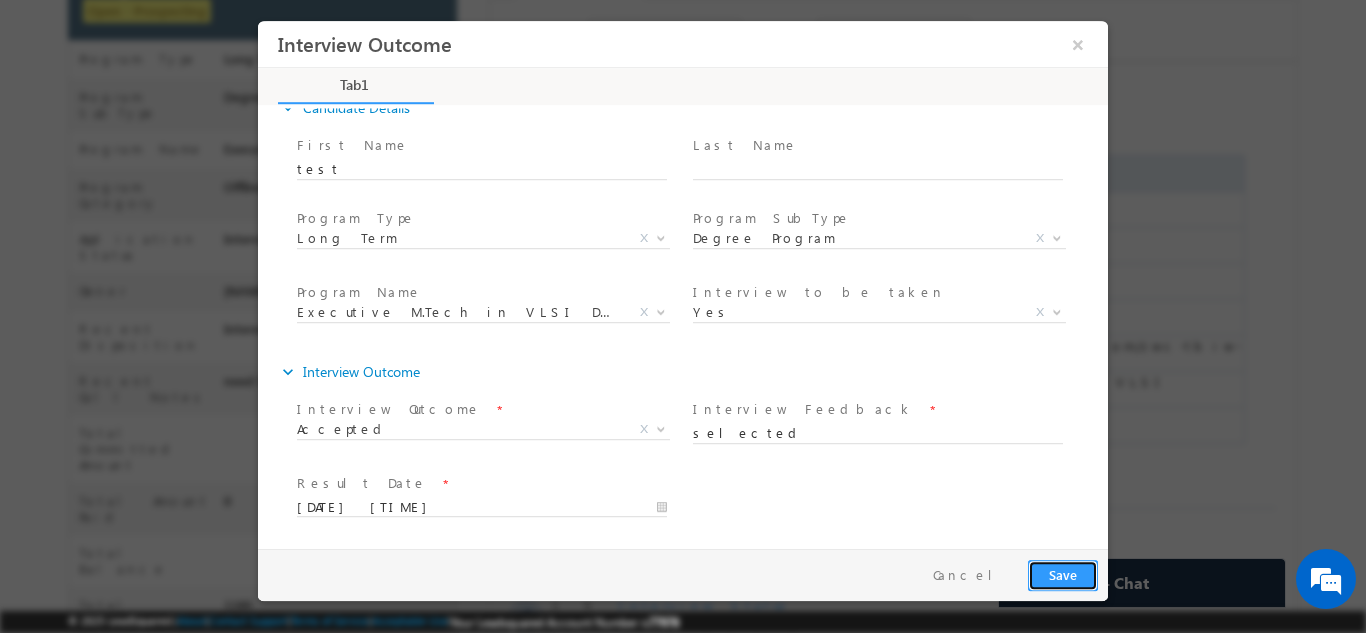 click on "Save" at bounding box center [1063, 574] 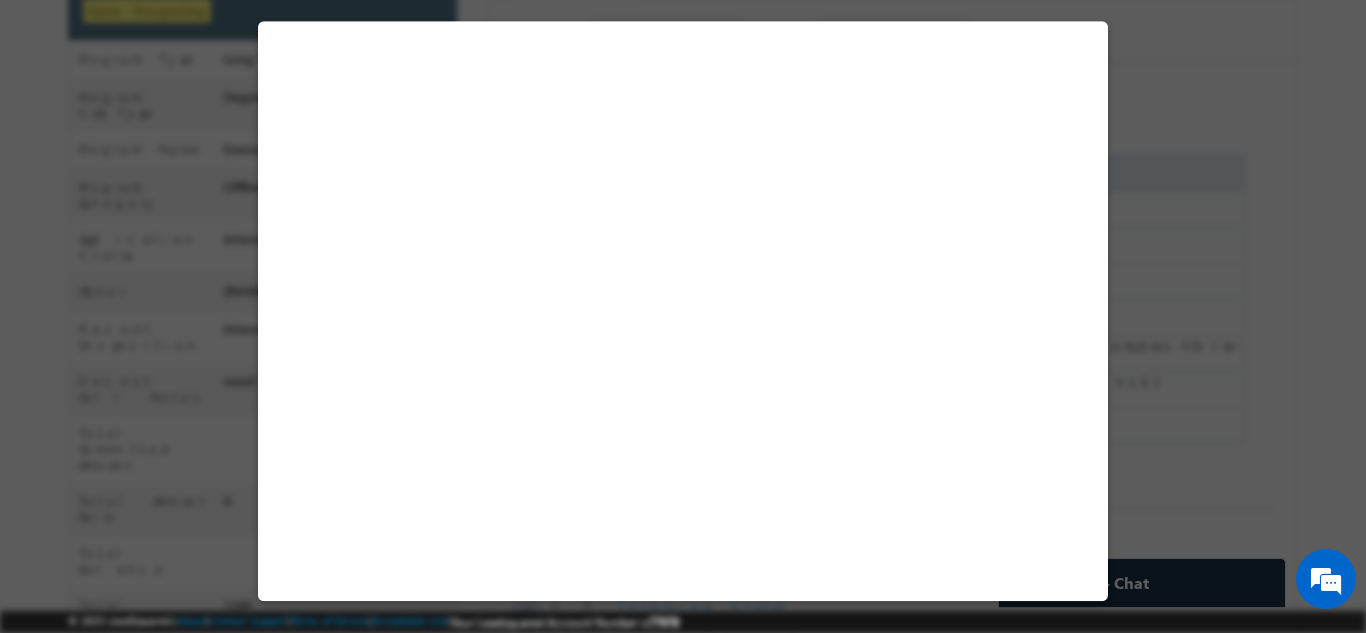 select on "Long Term" 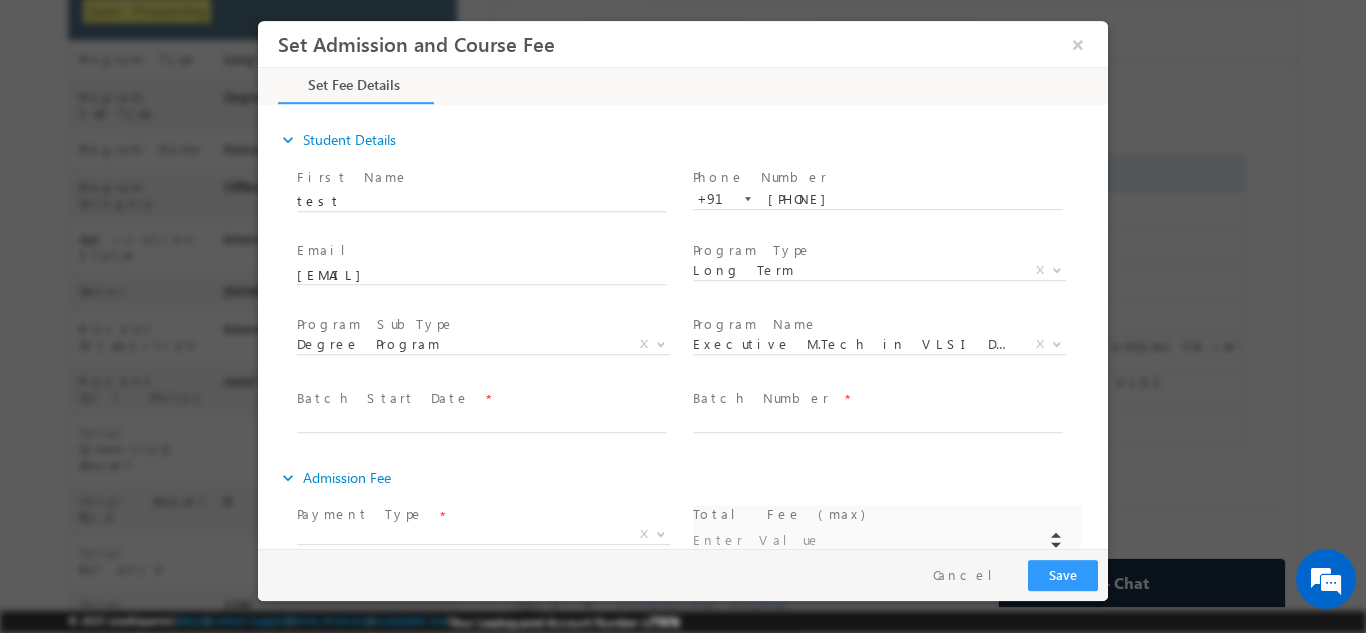 type on "1062000" 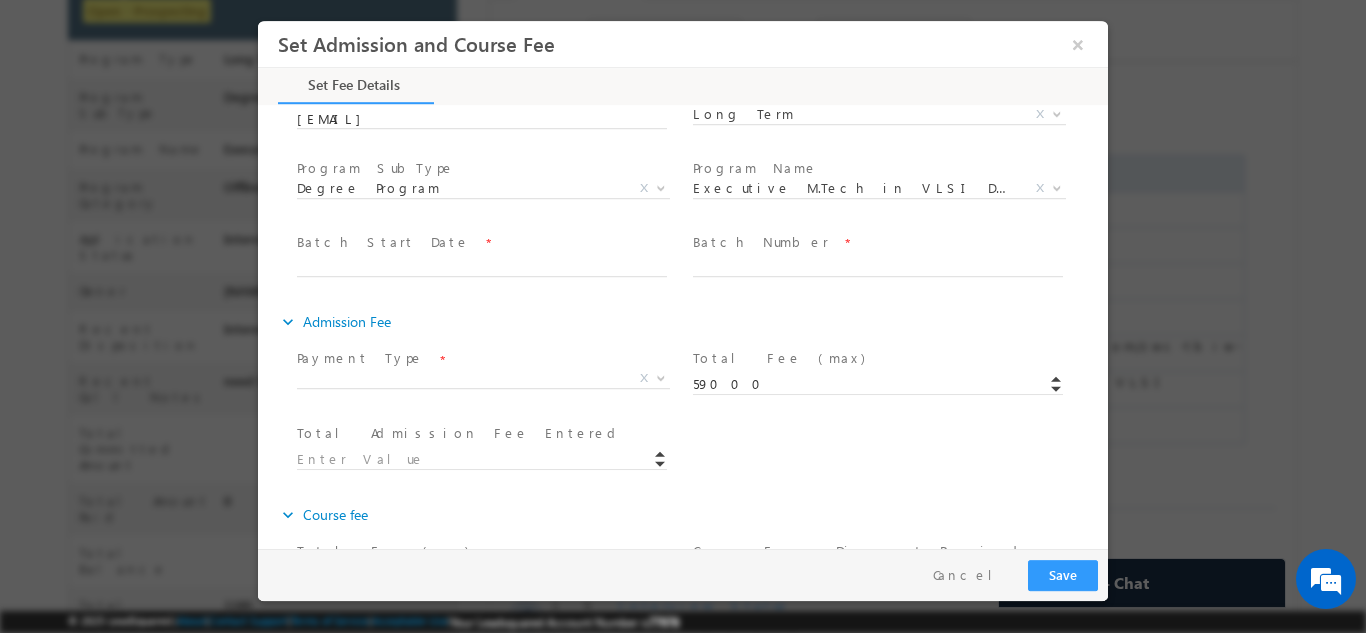 scroll, scrollTop: 168, scrollLeft: 0, axis: vertical 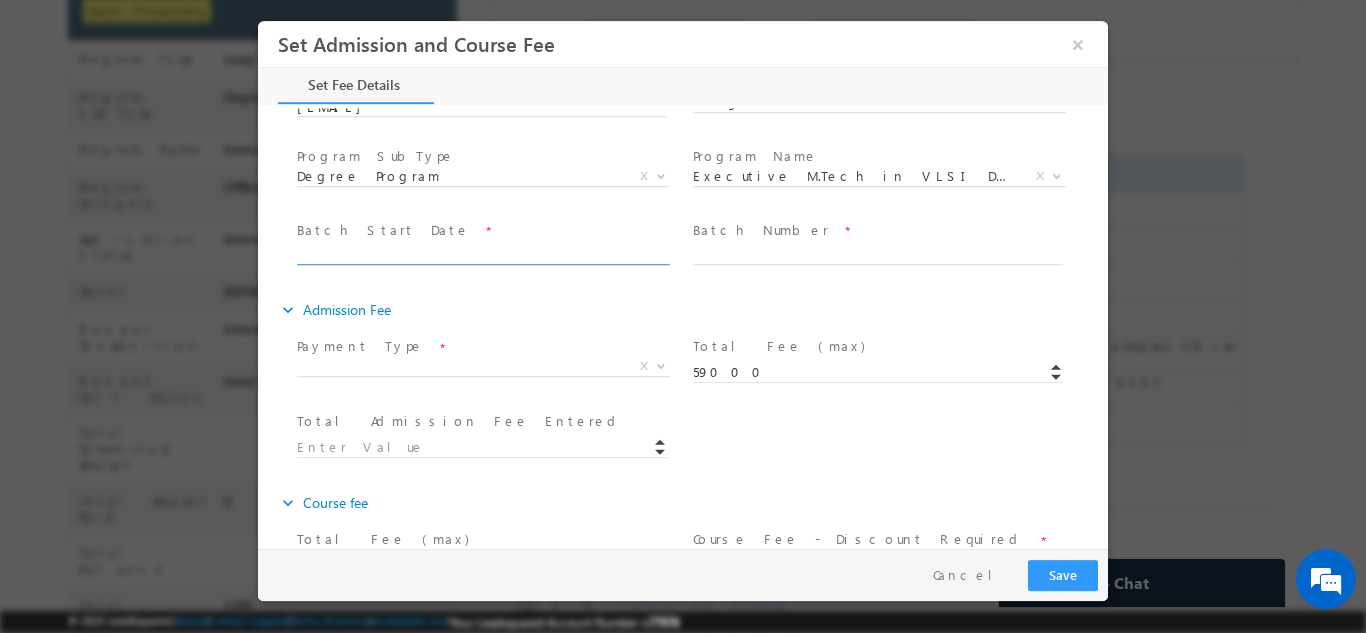 click at bounding box center [482, 254] 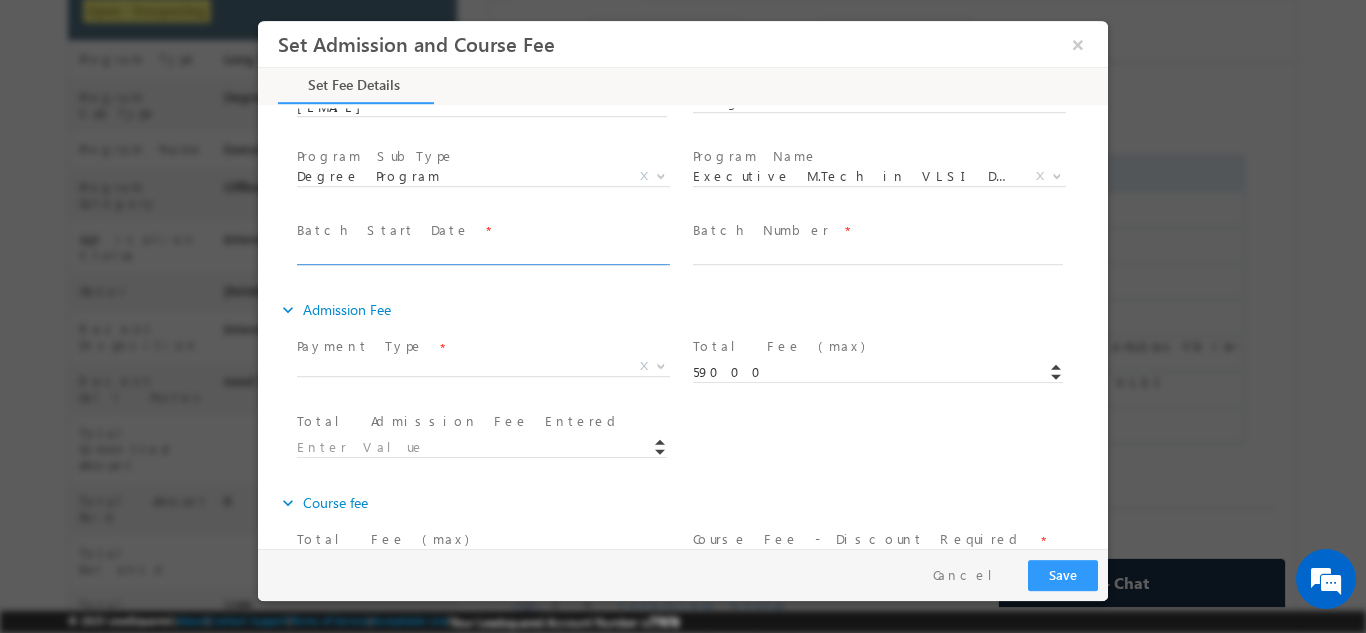 click at bounding box center [482, 254] 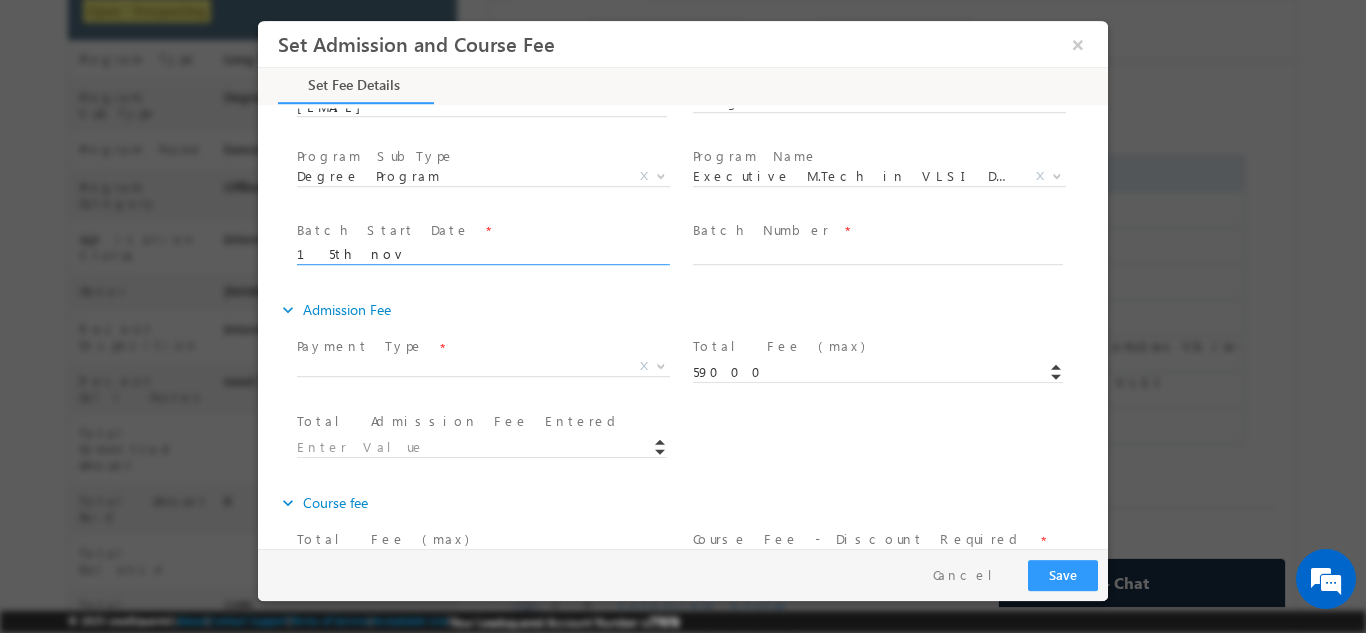 type on "15th nov" 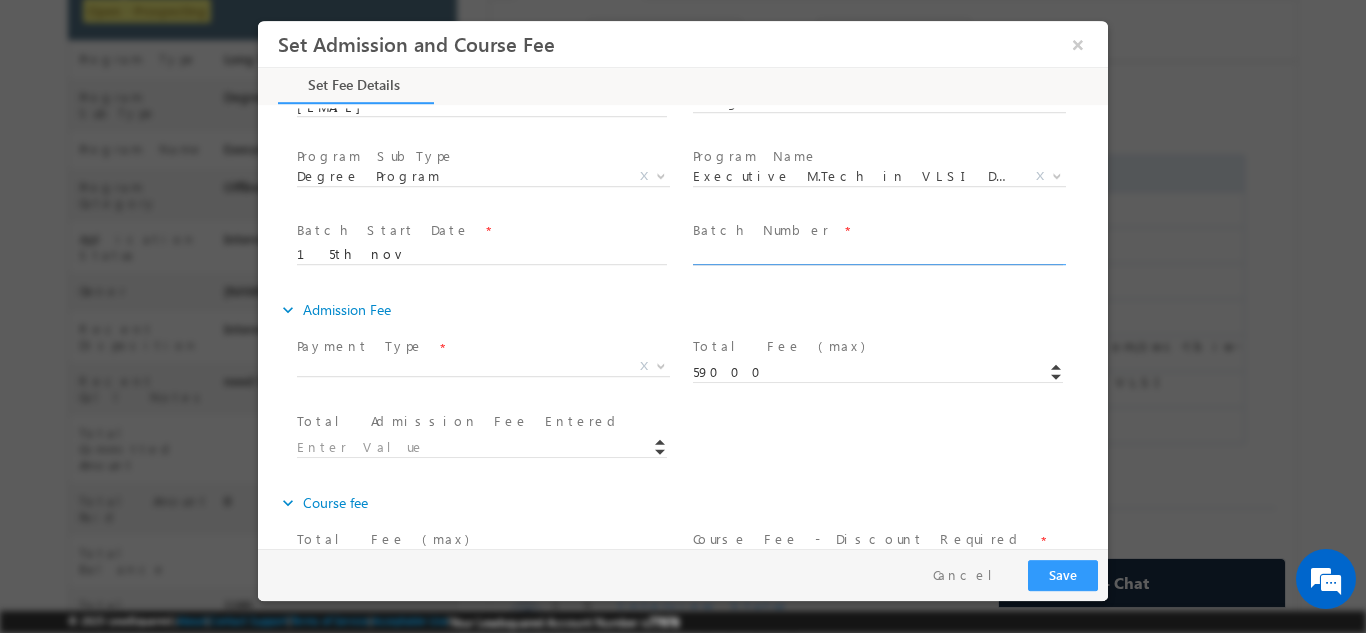 click at bounding box center [878, 254] 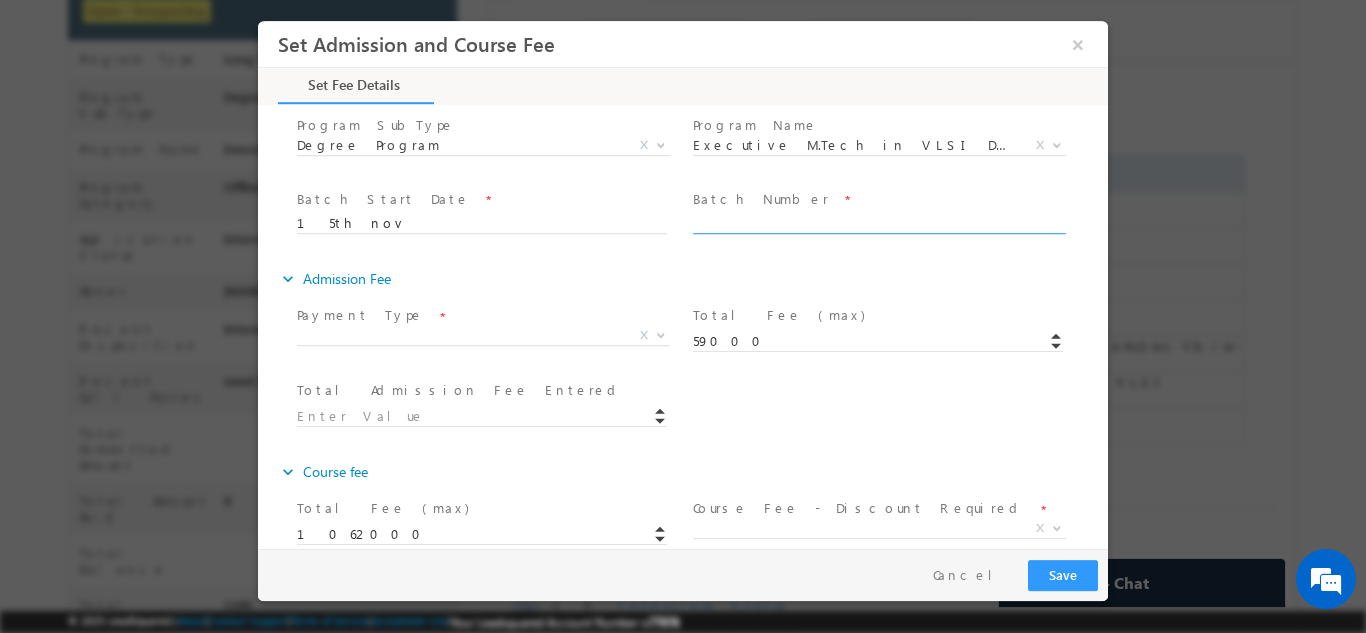 scroll, scrollTop: 200, scrollLeft: 0, axis: vertical 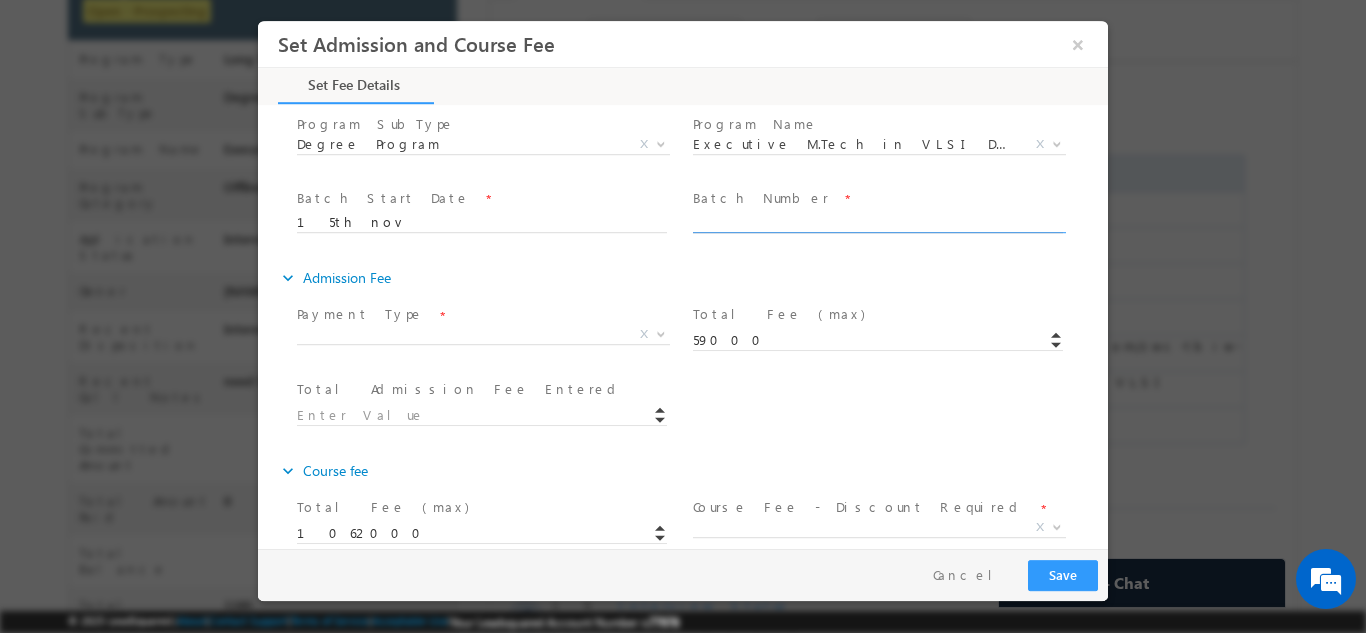 click at bounding box center [878, 222] 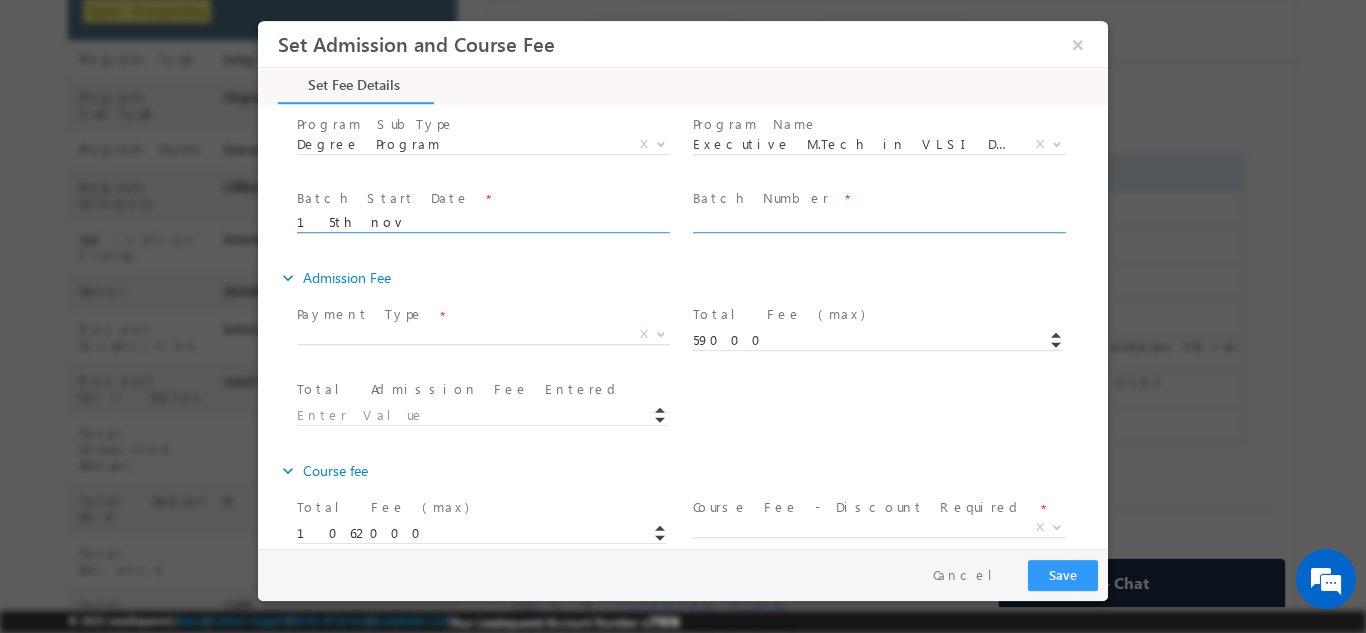 click on "15th nov" at bounding box center (482, 222) 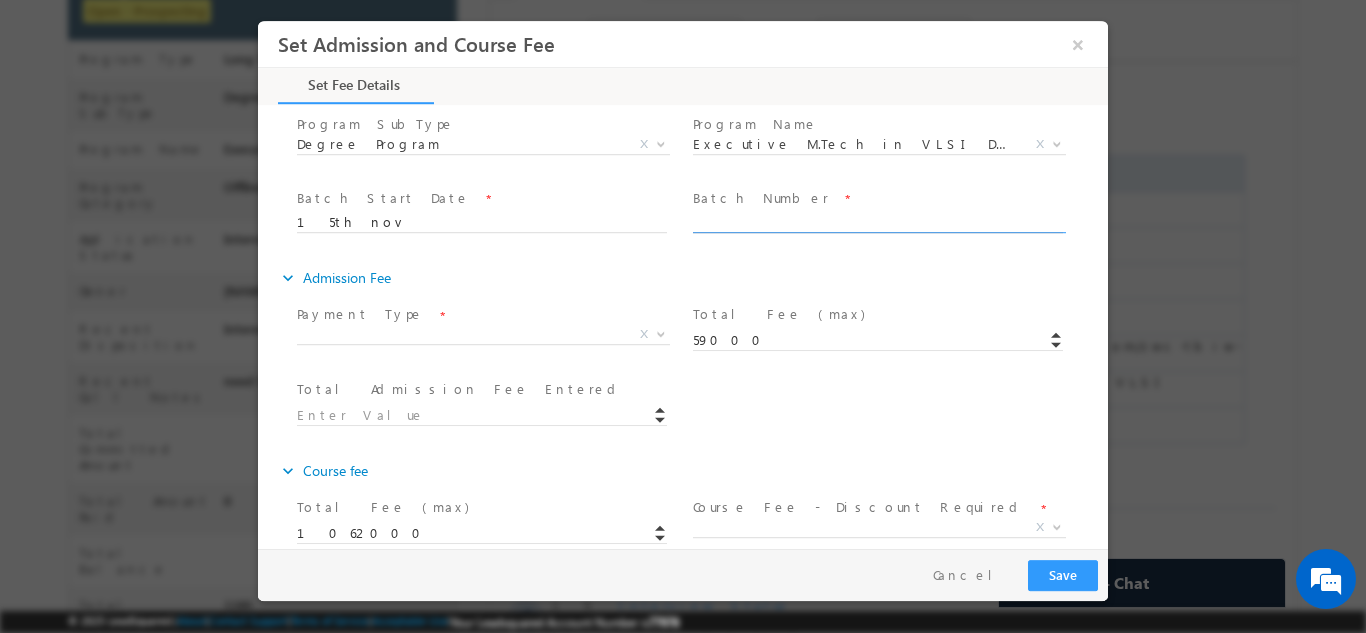 click at bounding box center (878, 222) 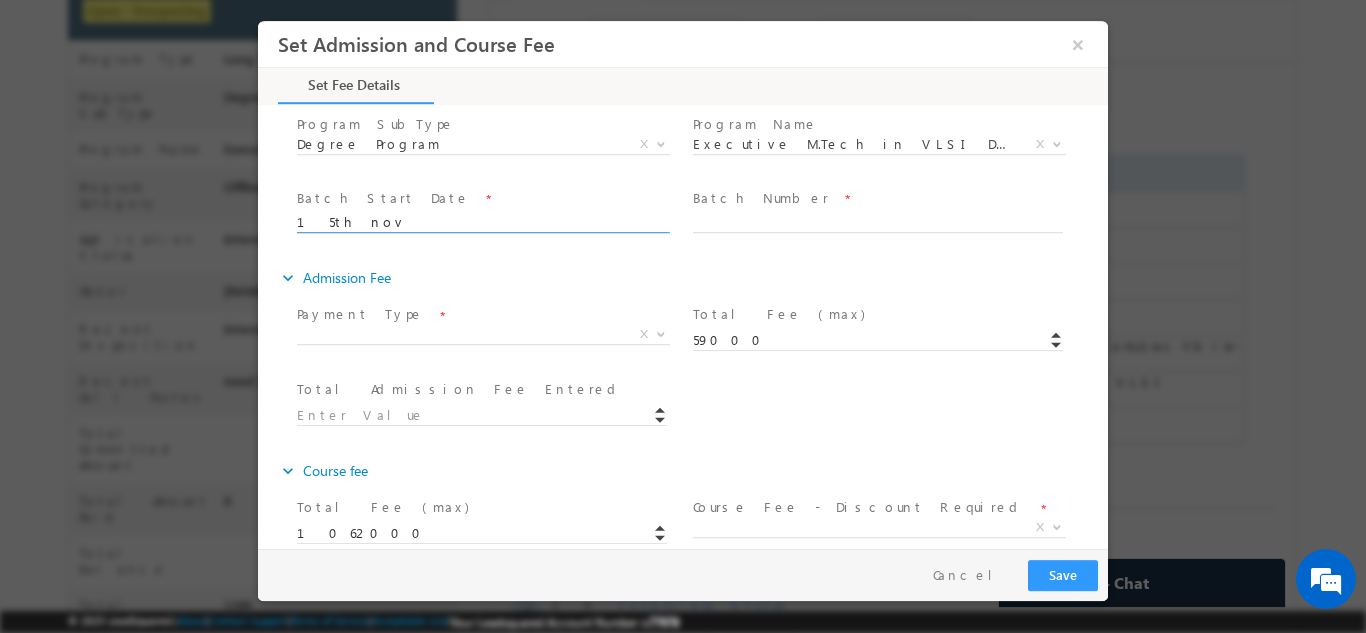 click on "15th nov" at bounding box center (482, 222) 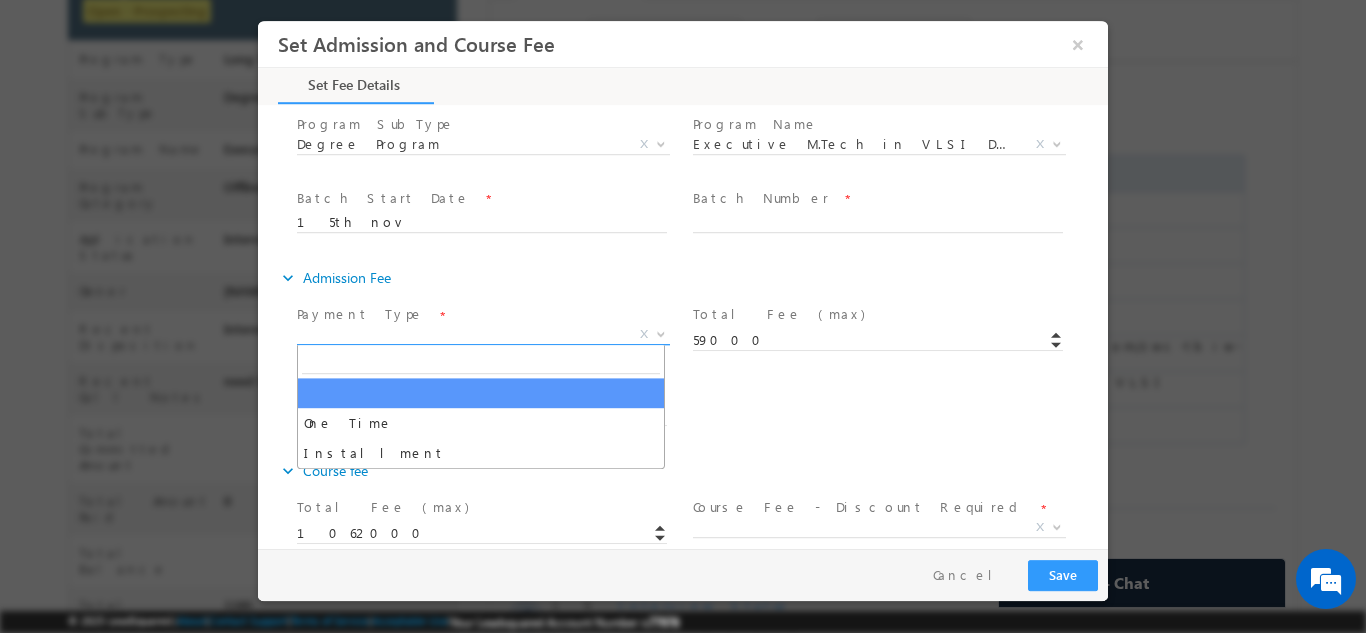 click on "X" at bounding box center [483, 334] 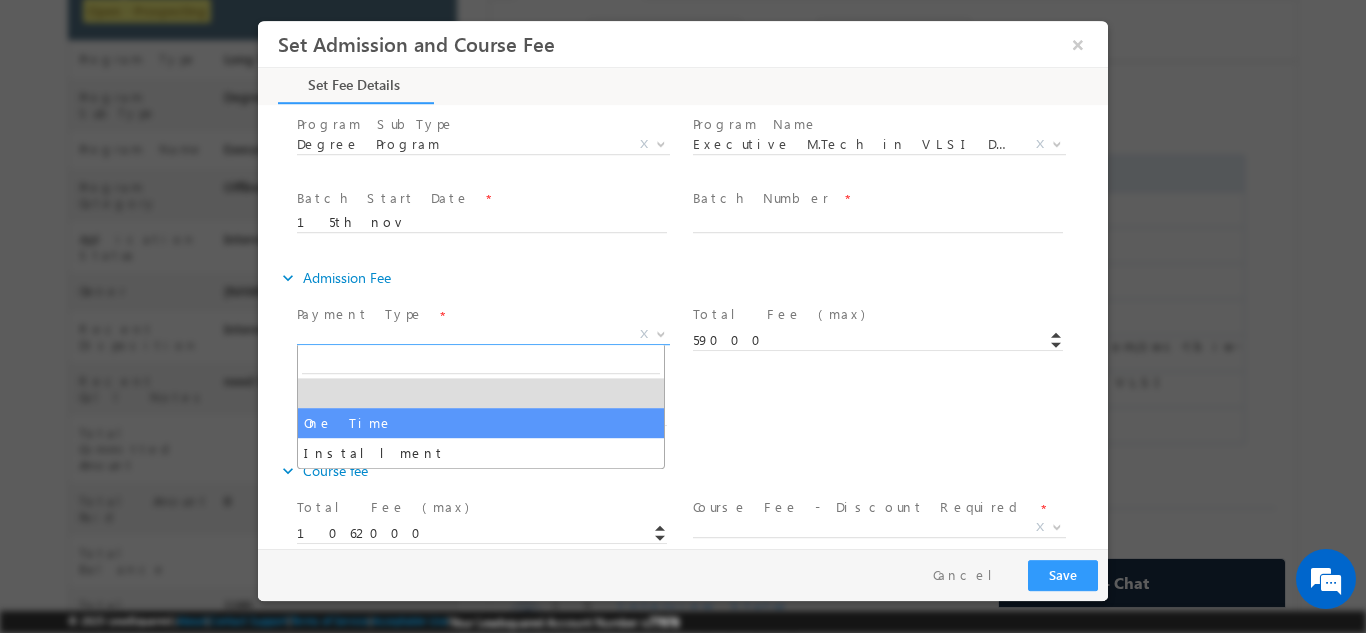 select on "One Time" 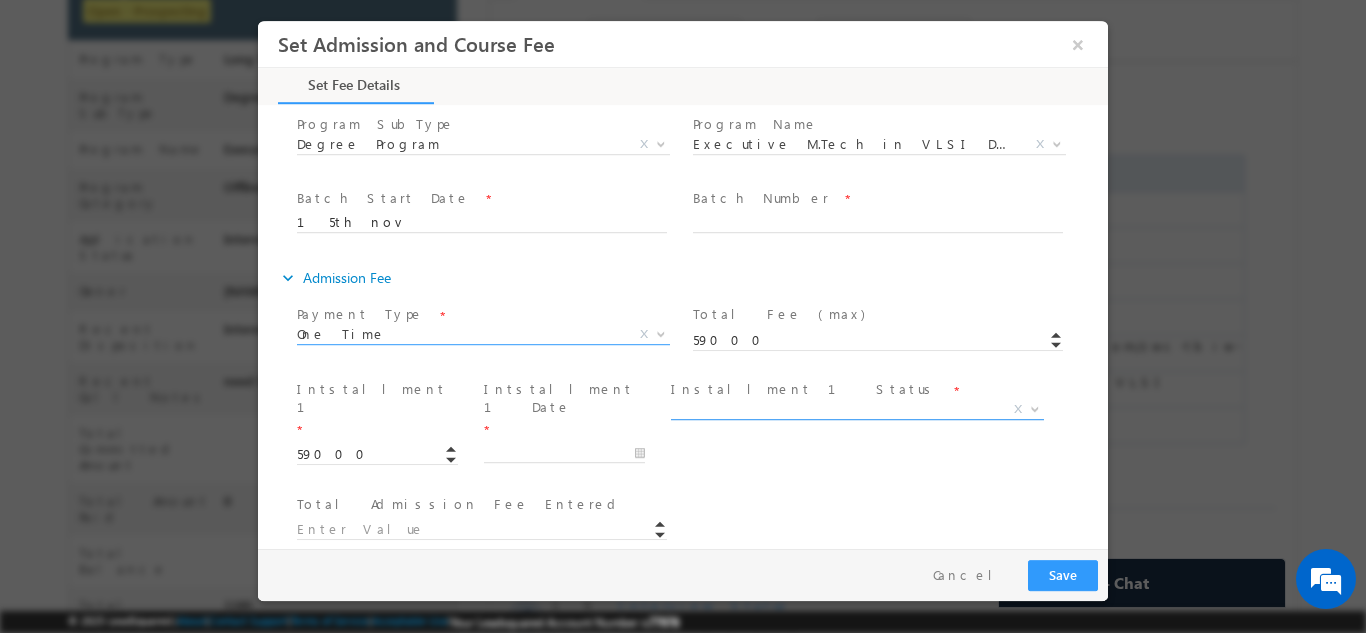type on "59000.00" 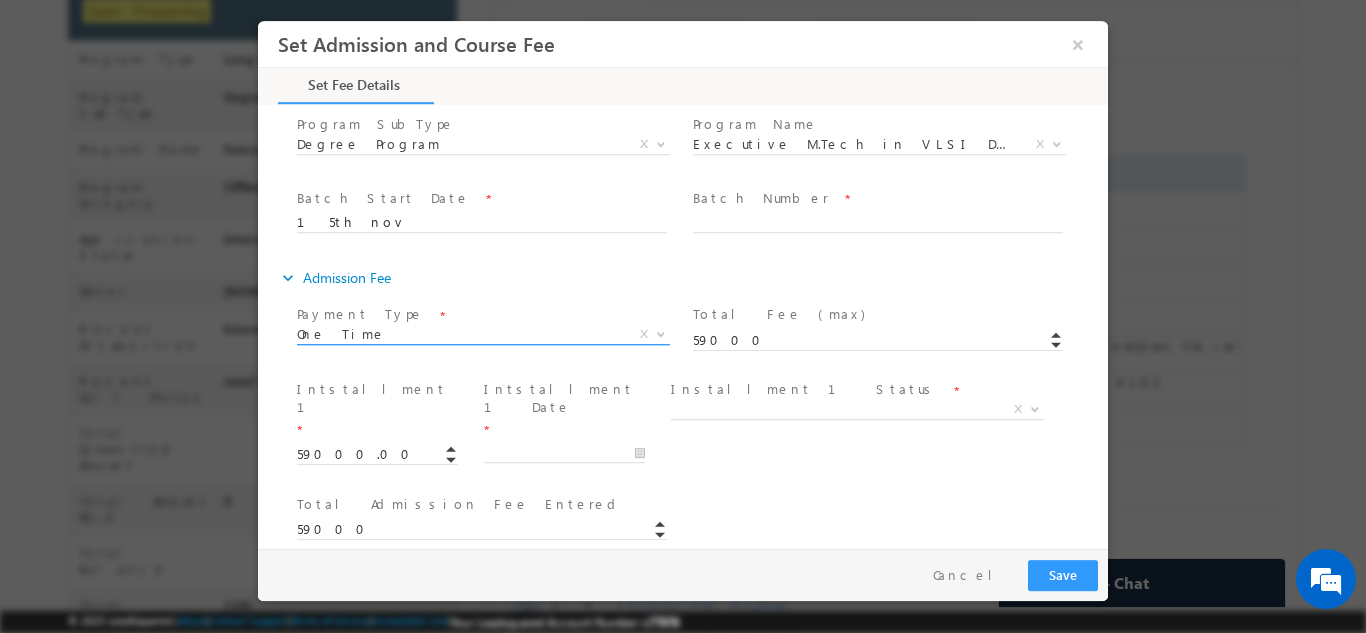 click on "One Time" at bounding box center [459, 333] 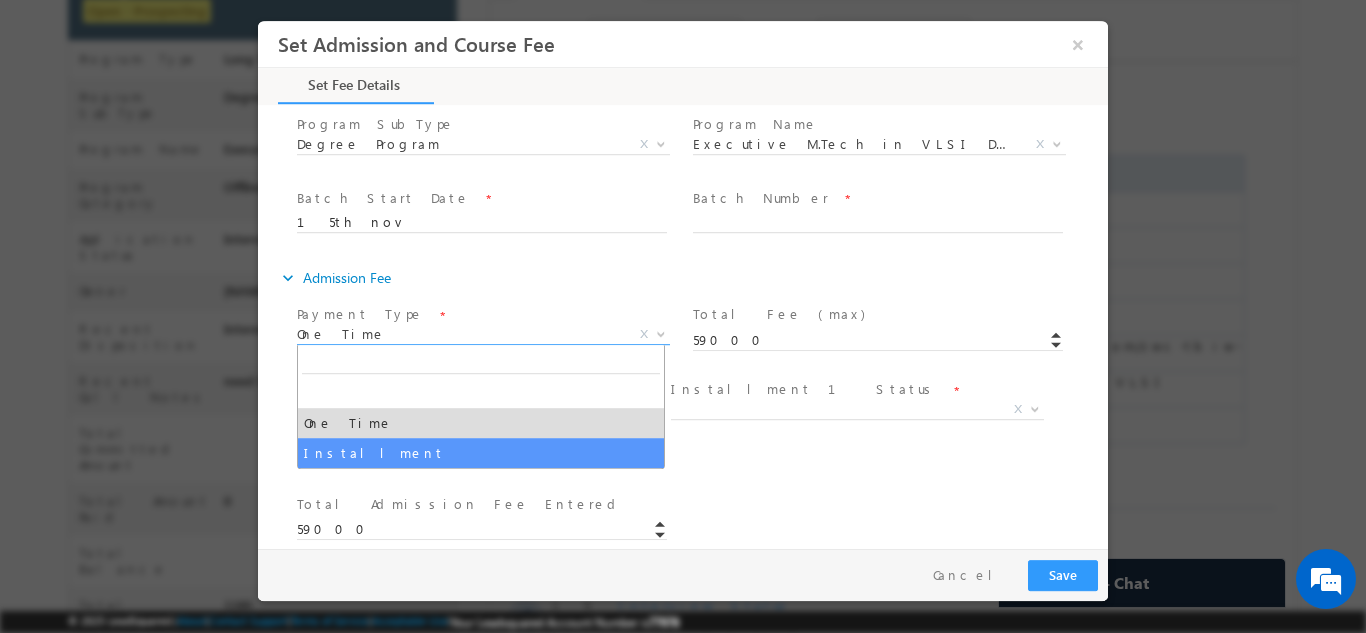 select on "Installment" 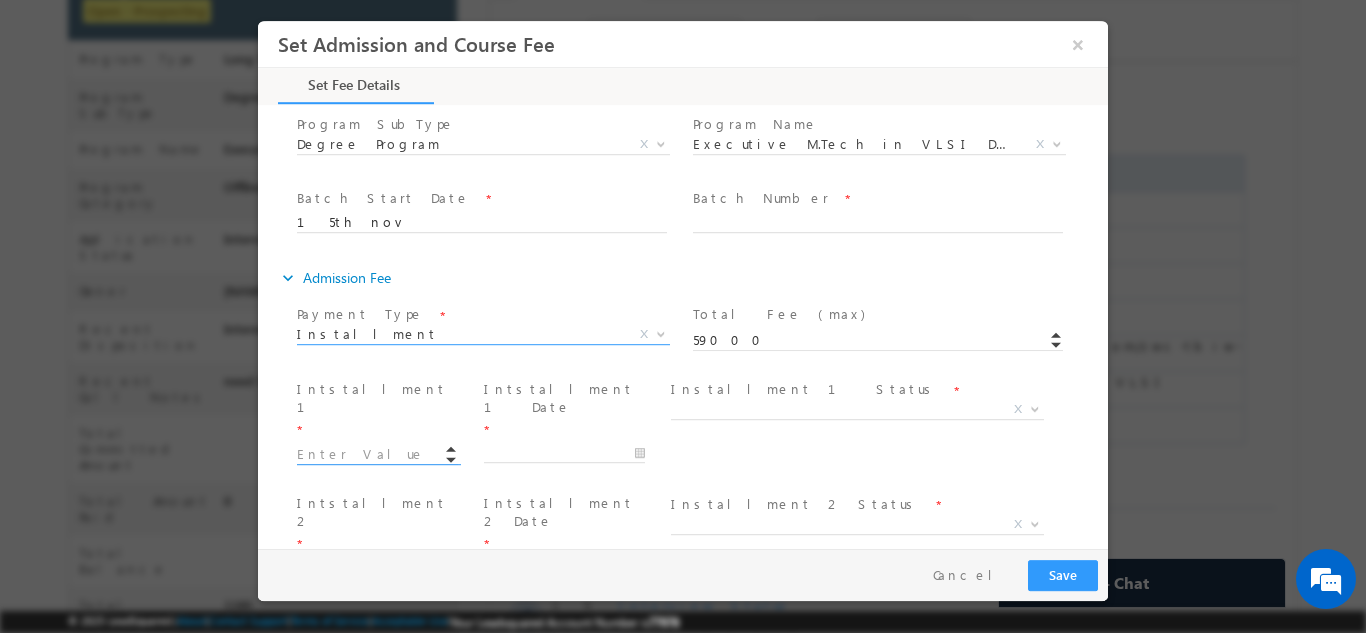 click at bounding box center [377, 454] 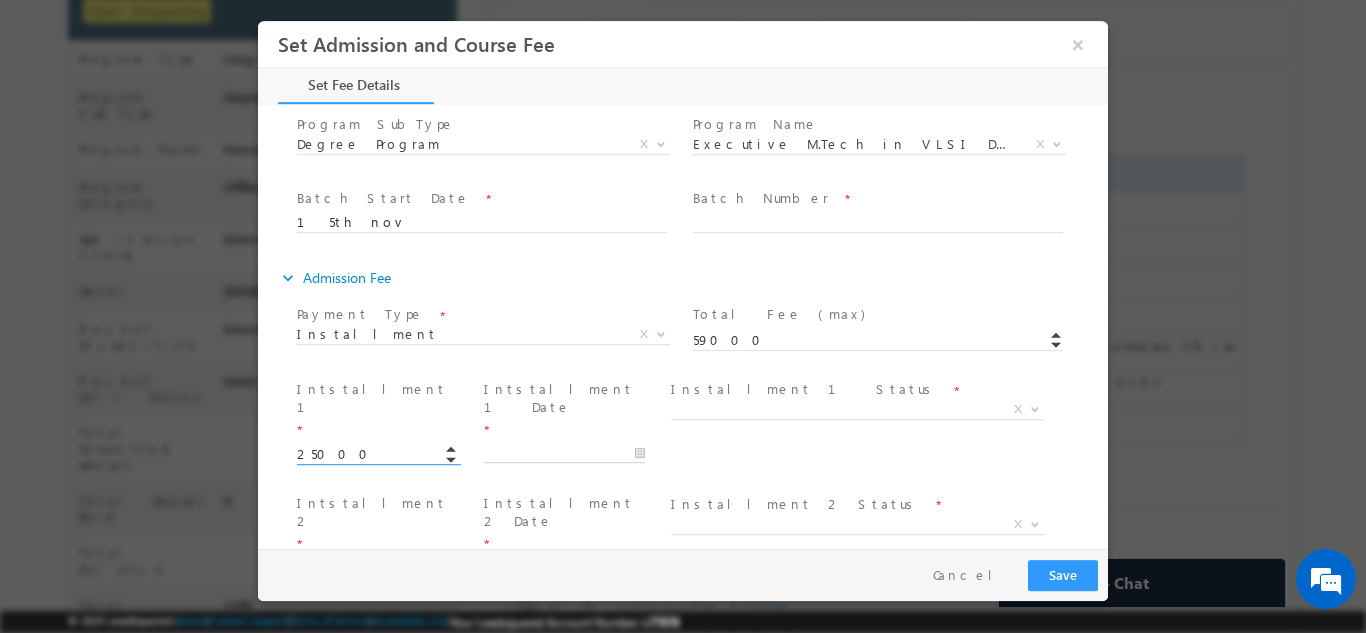 type on "25000.00" 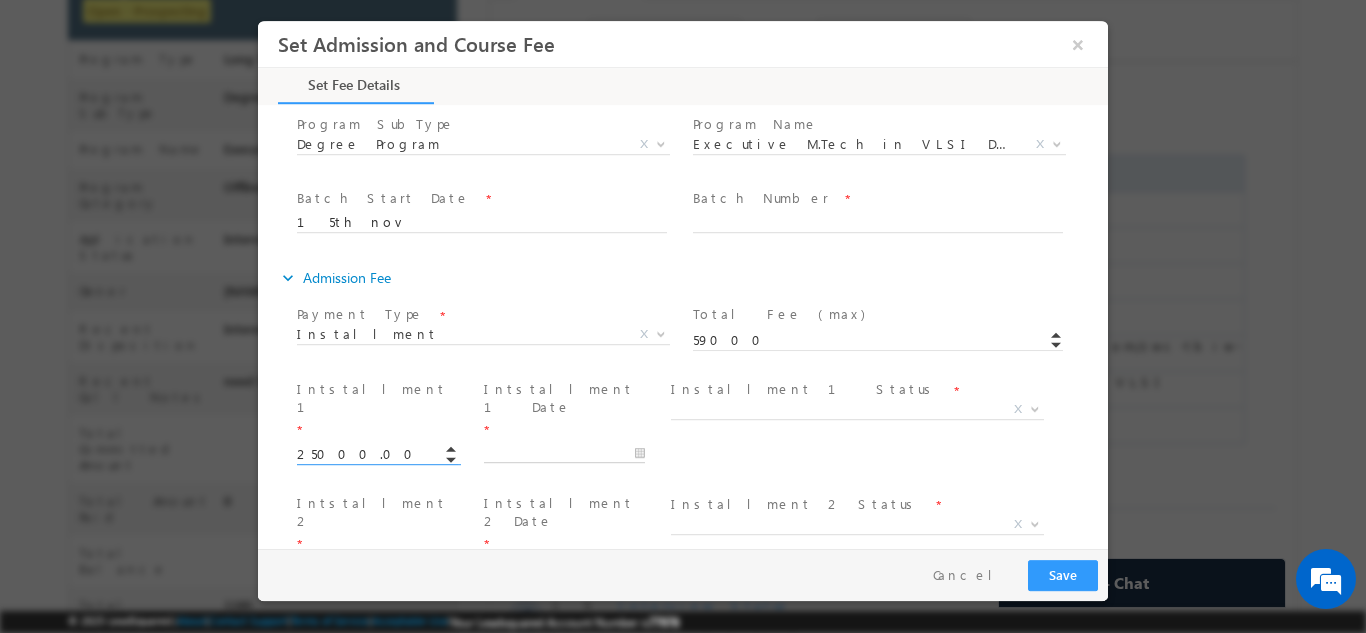 click at bounding box center [564, 453] 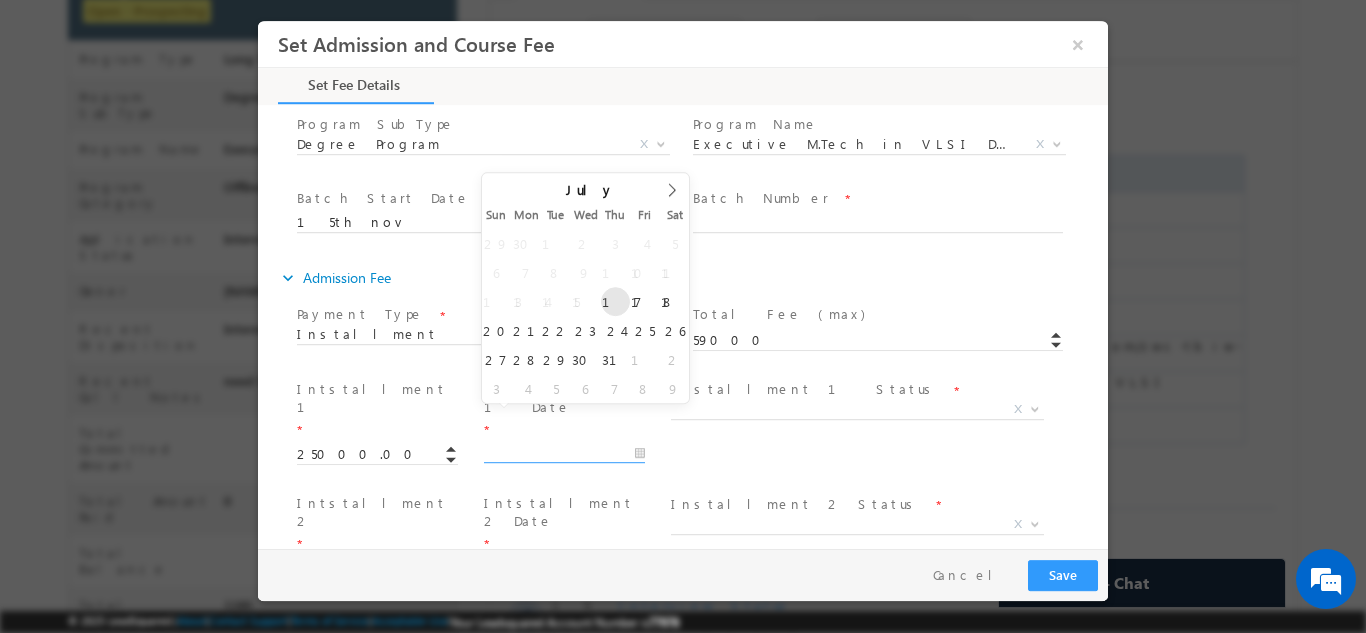 type on "17/07/2025" 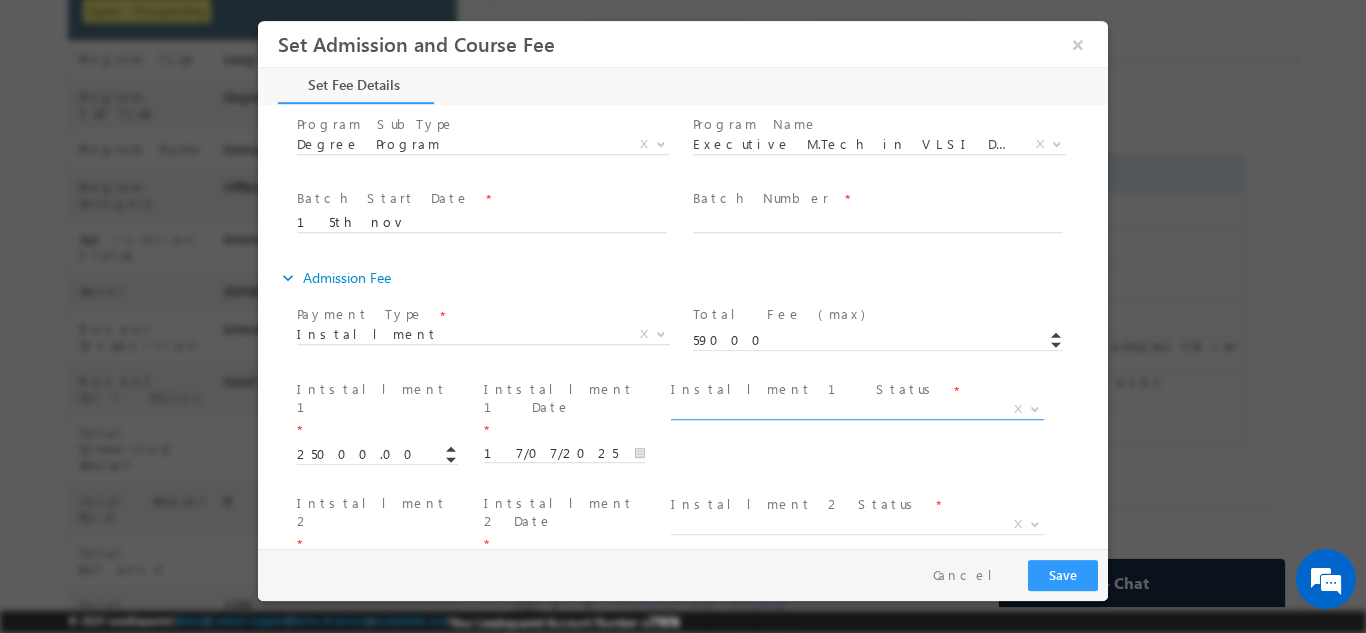 click on "X" at bounding box center [857, 409] 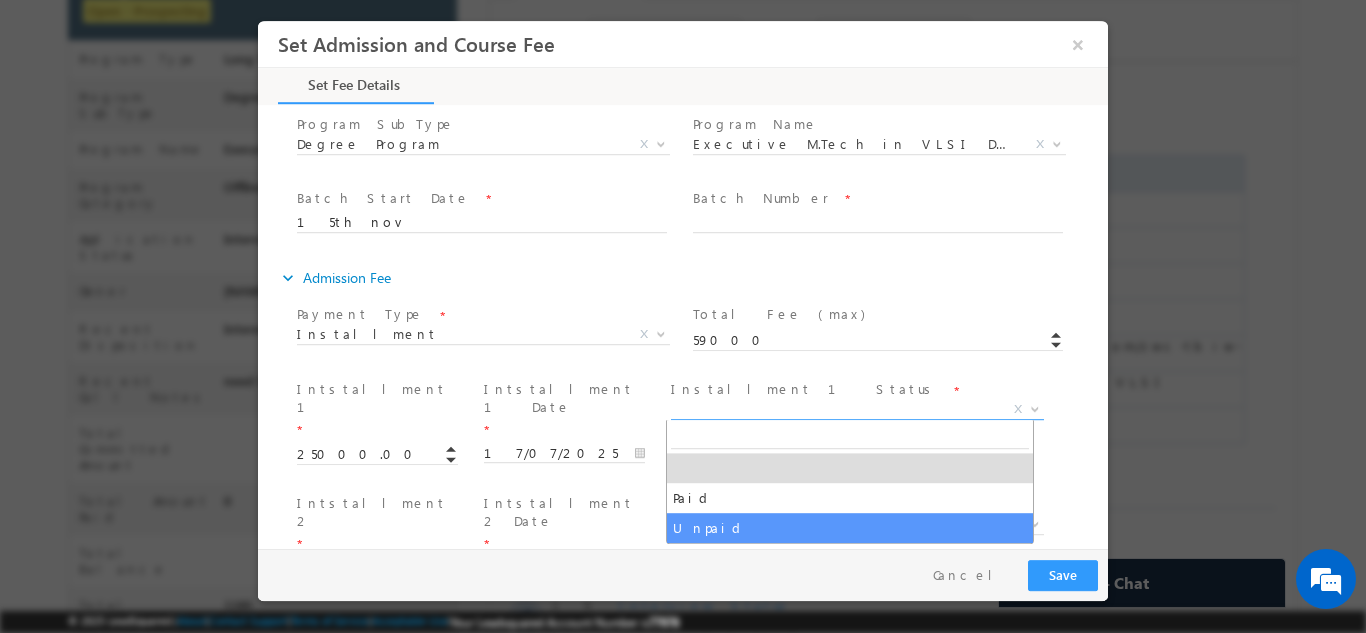 select on "Unpaid" 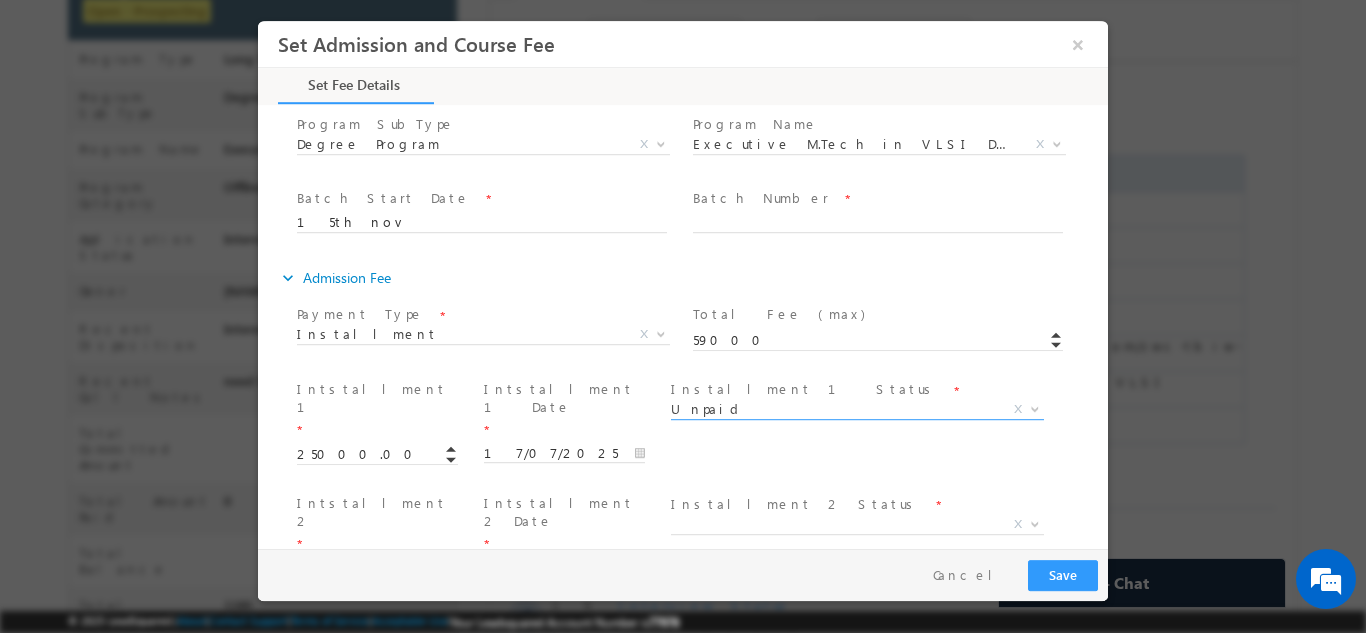 click at bounding box center (377, 569) 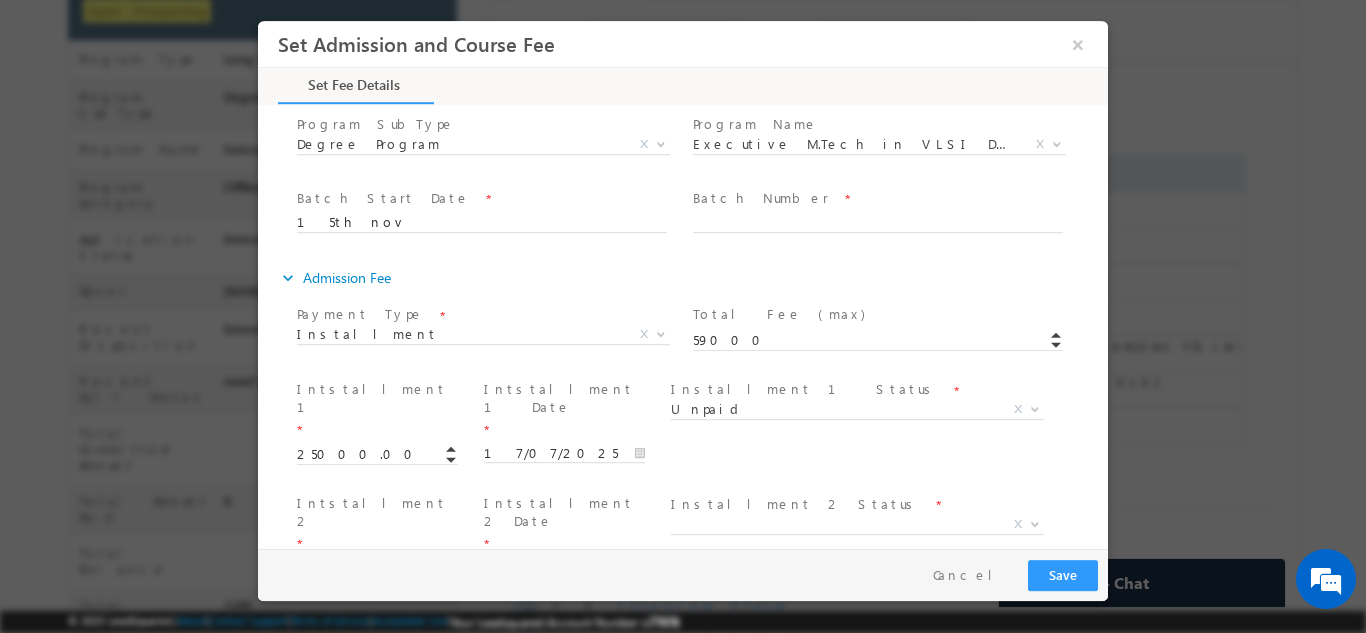 type on "34000.00" 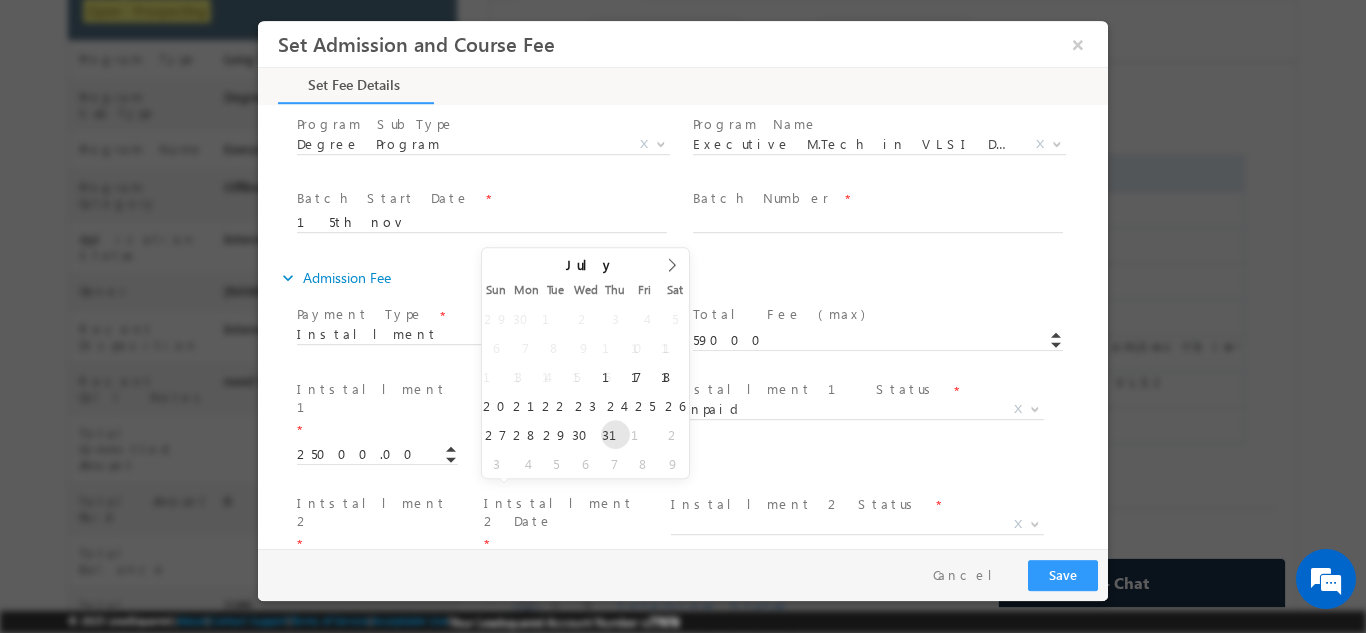 type on "31/07/2025" 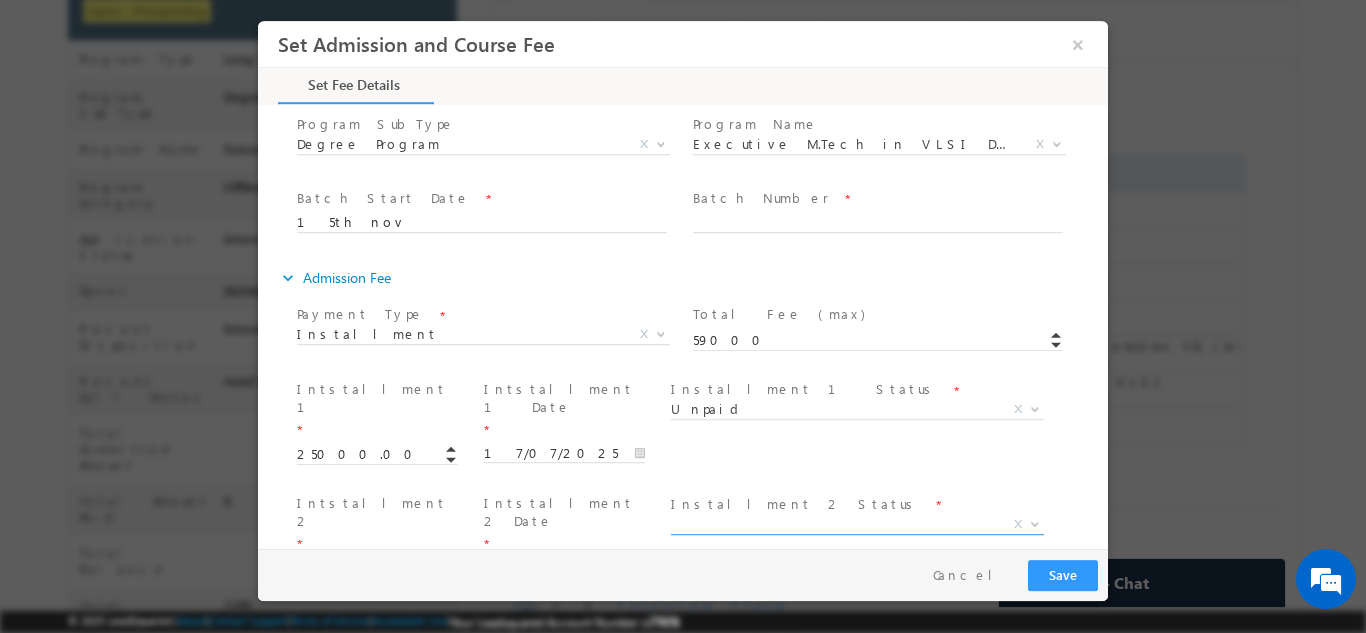 click on "X" at bounding box center [857, 524] 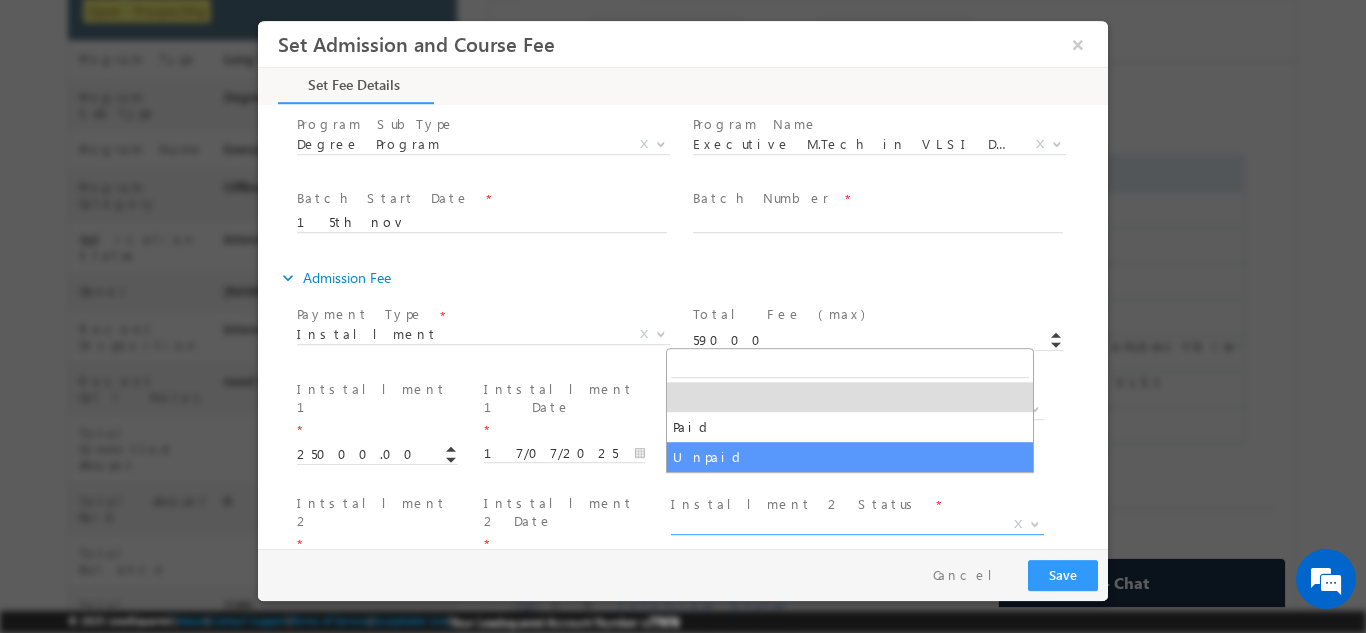 select on "Unpaid" 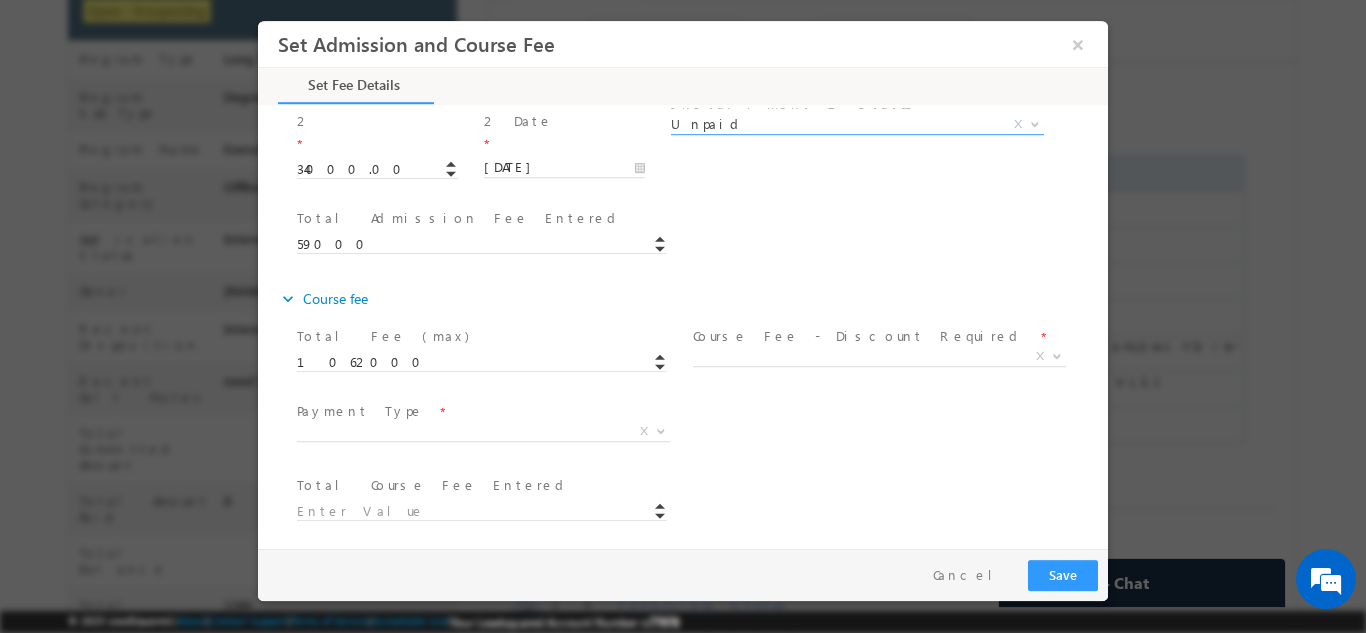 scroll, scrollTop: 601, scrollLeft: 0, axis: vertical 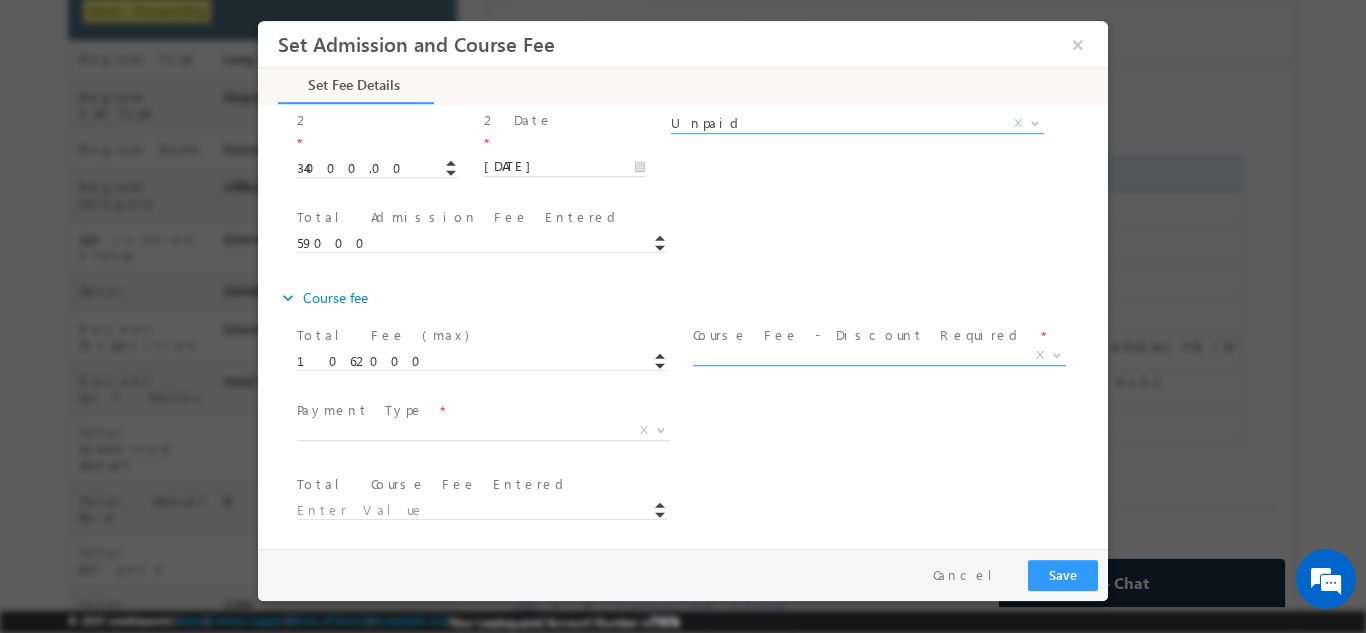 click on "X" at bounding box center (879, 355) 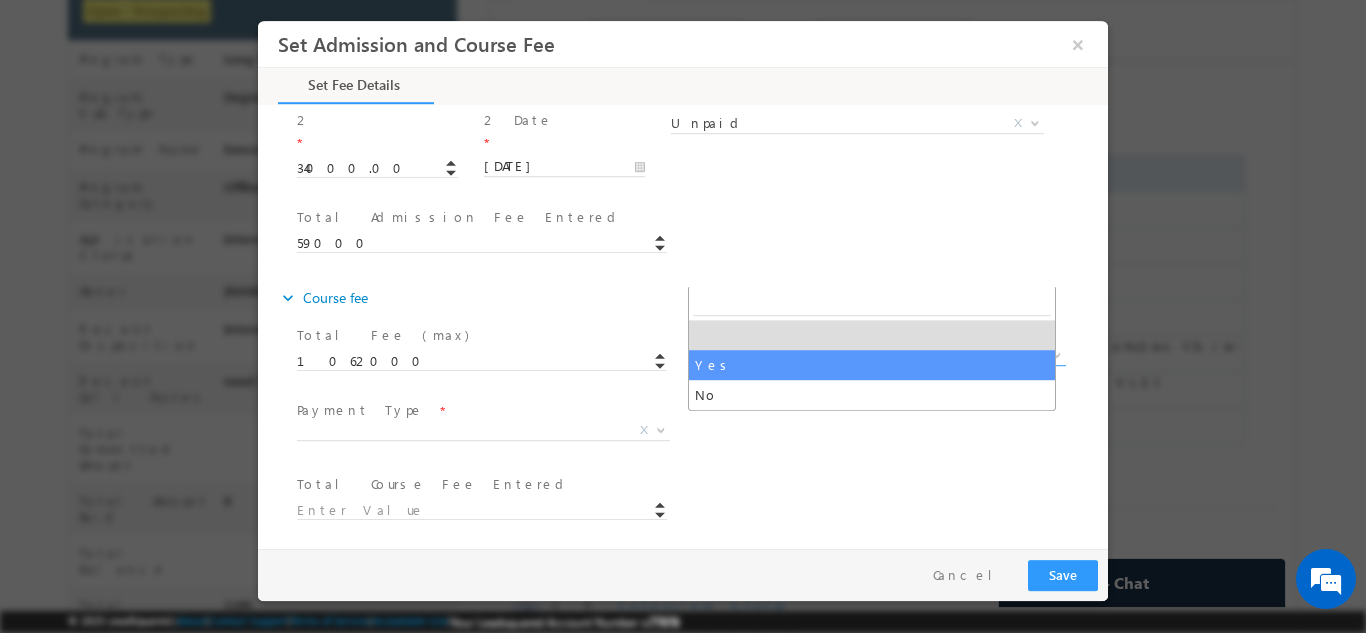 select on "Yes" 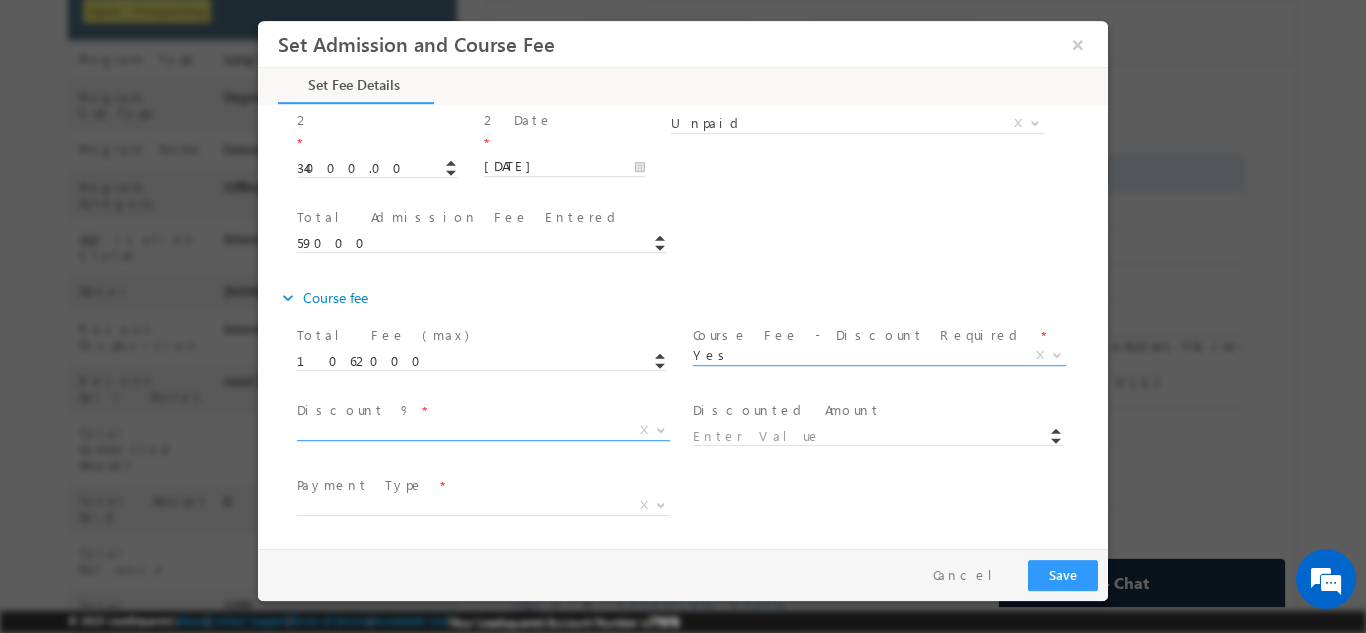 click on "X" at bounding box center [483, 430] 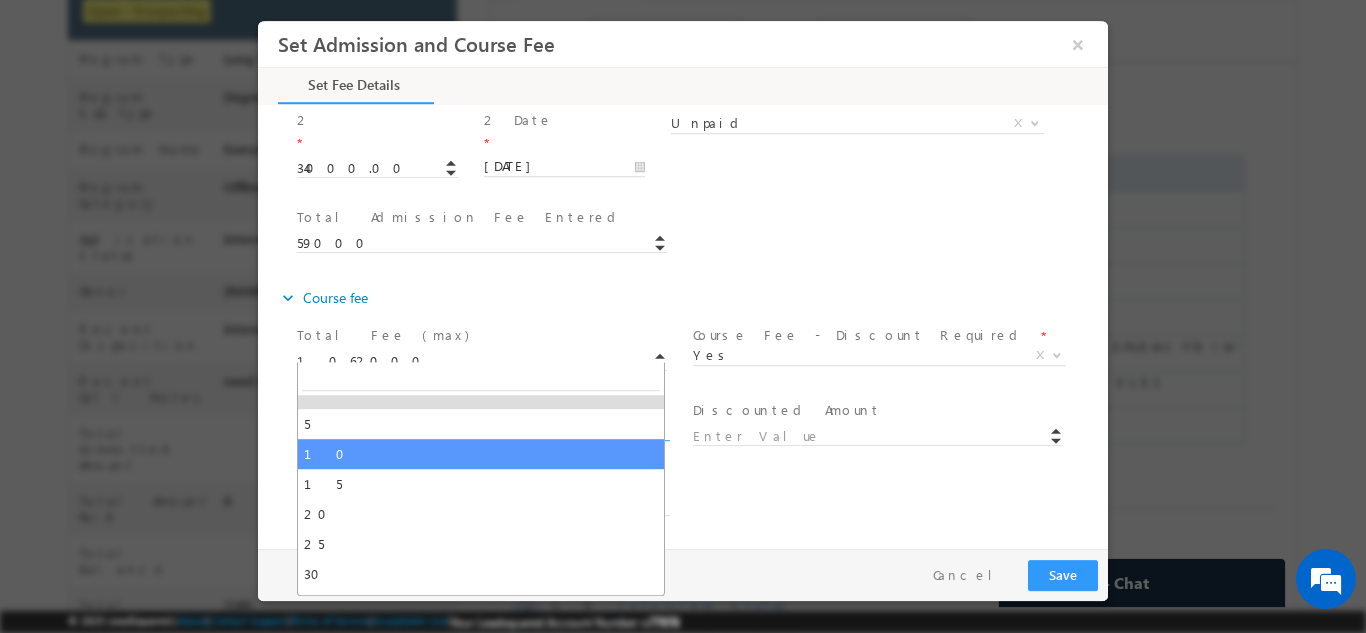 scroll, scrollTop: 17, scrollLeft: 0, axis: vertical 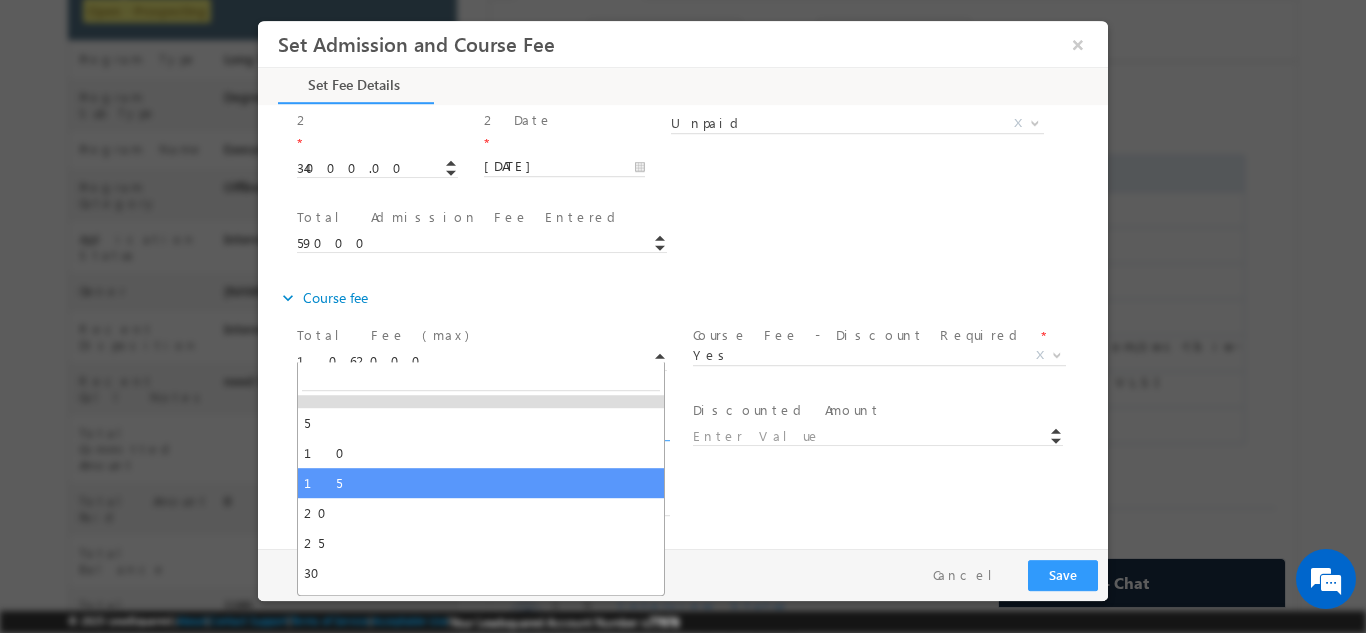 select on "15" 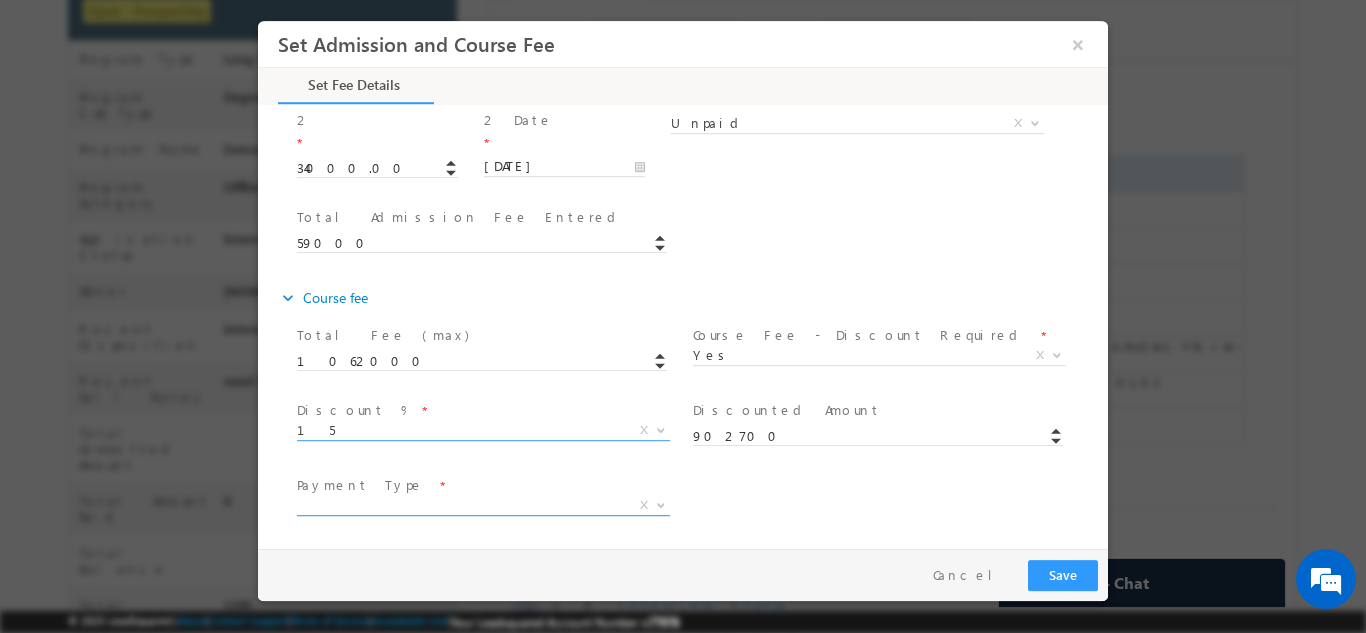click on "X" at bounding box center (483, 505) 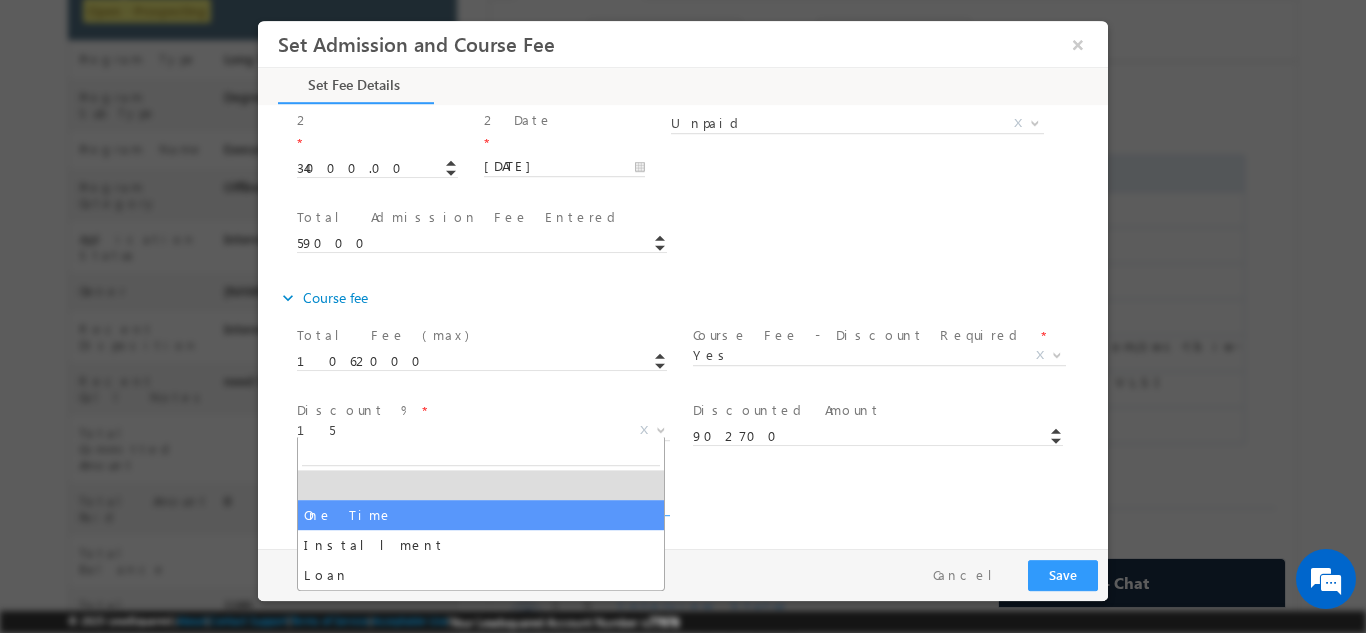 select on "One Time" 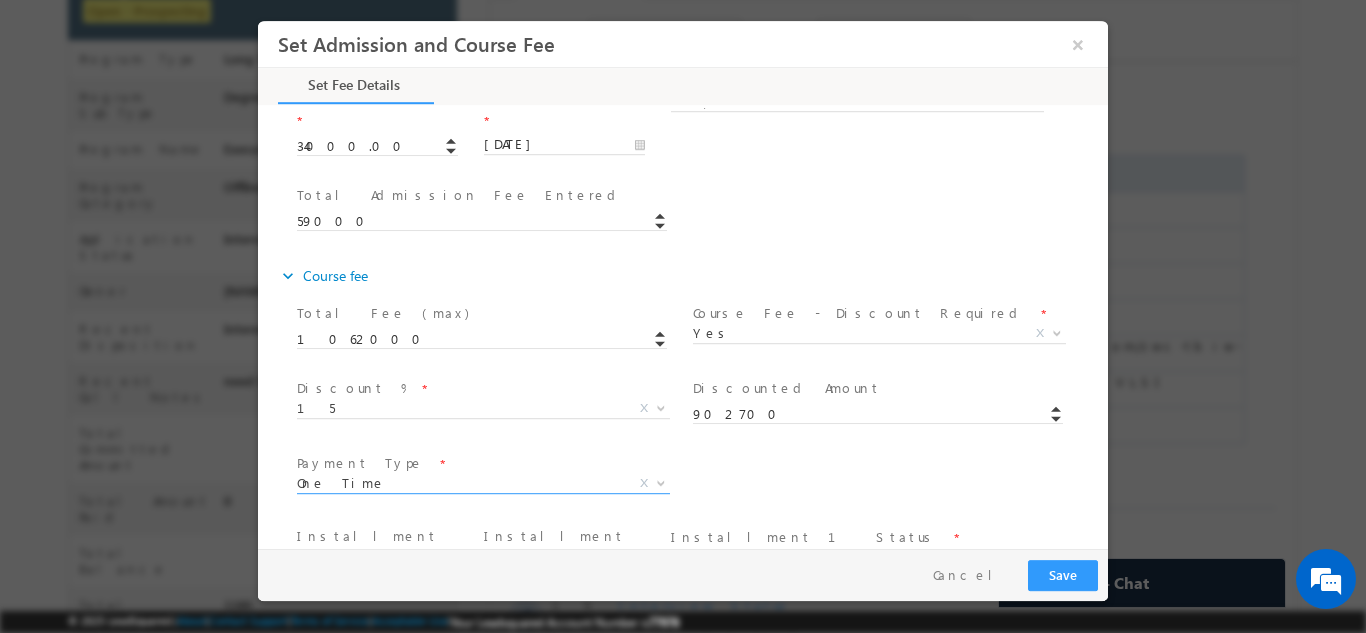 type on "902700.00" 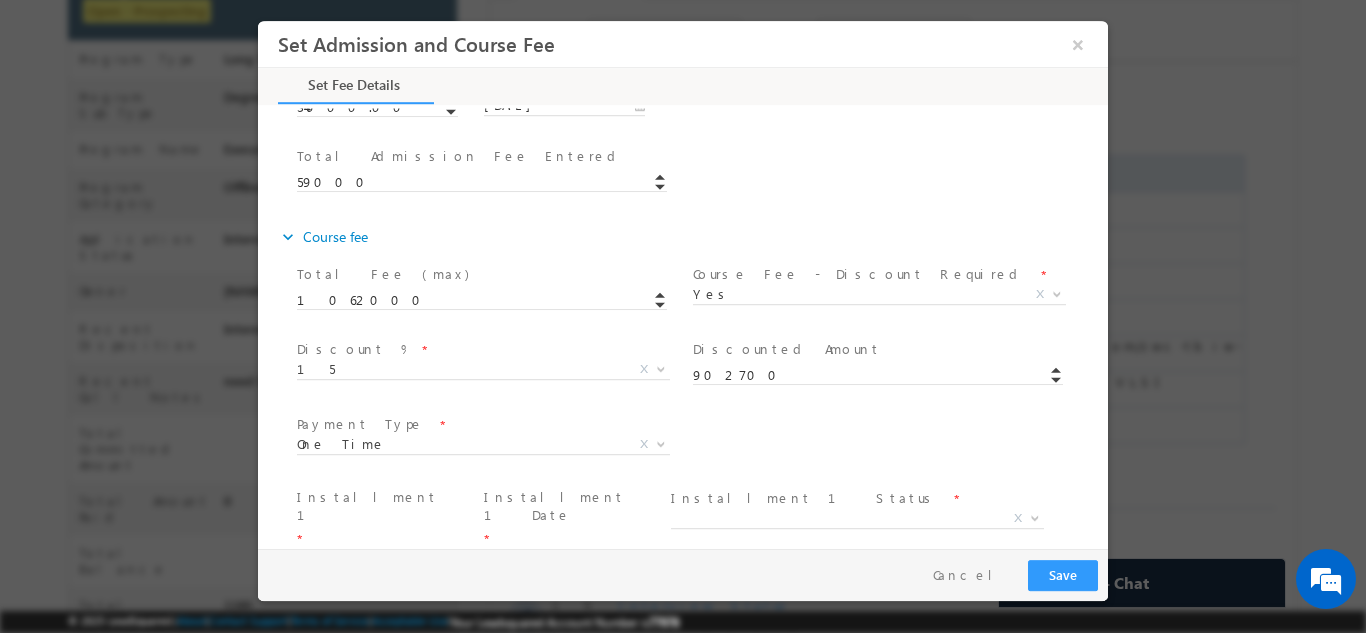 scroll, scrollTop: 641, scrollLeft: 0, axis: vertical 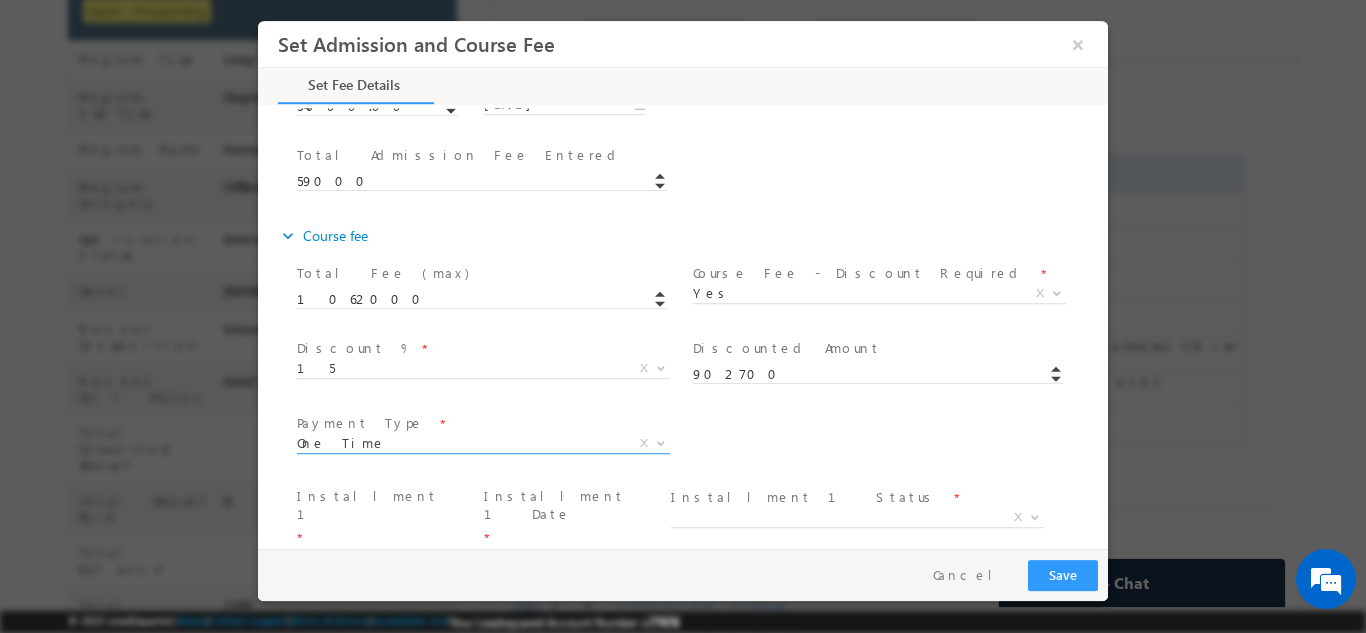 click on "One Time" at bounding box center [459, 442] 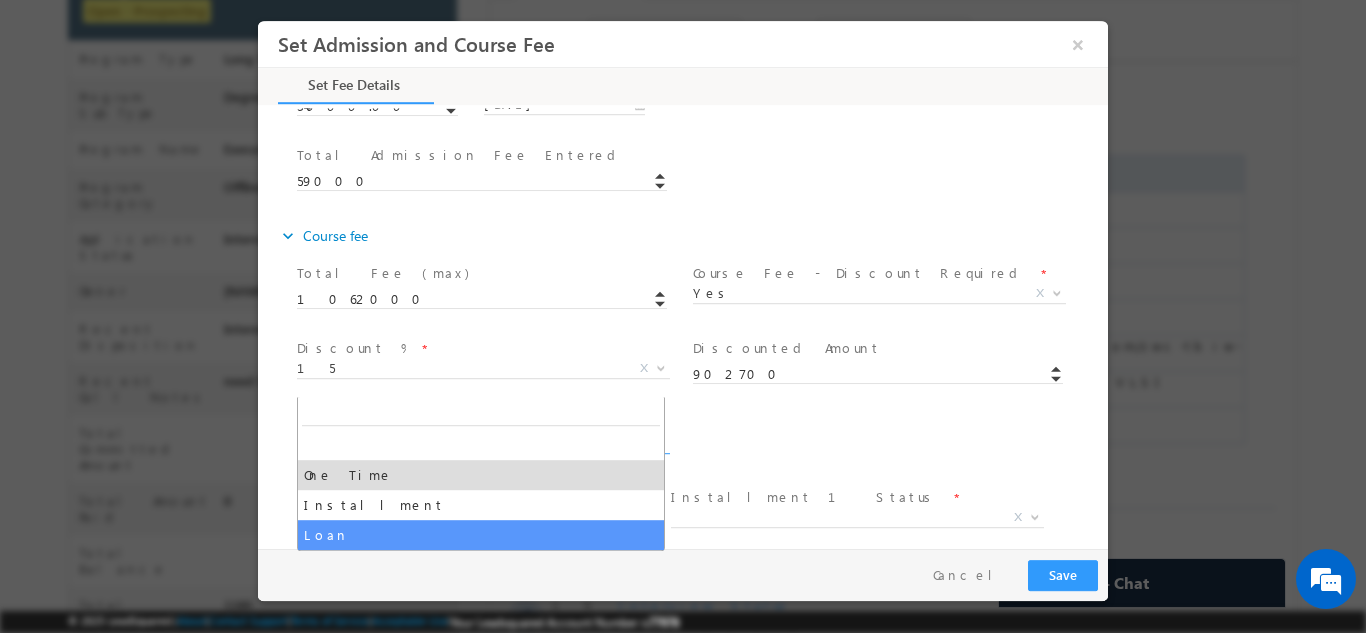 select on "Loan" 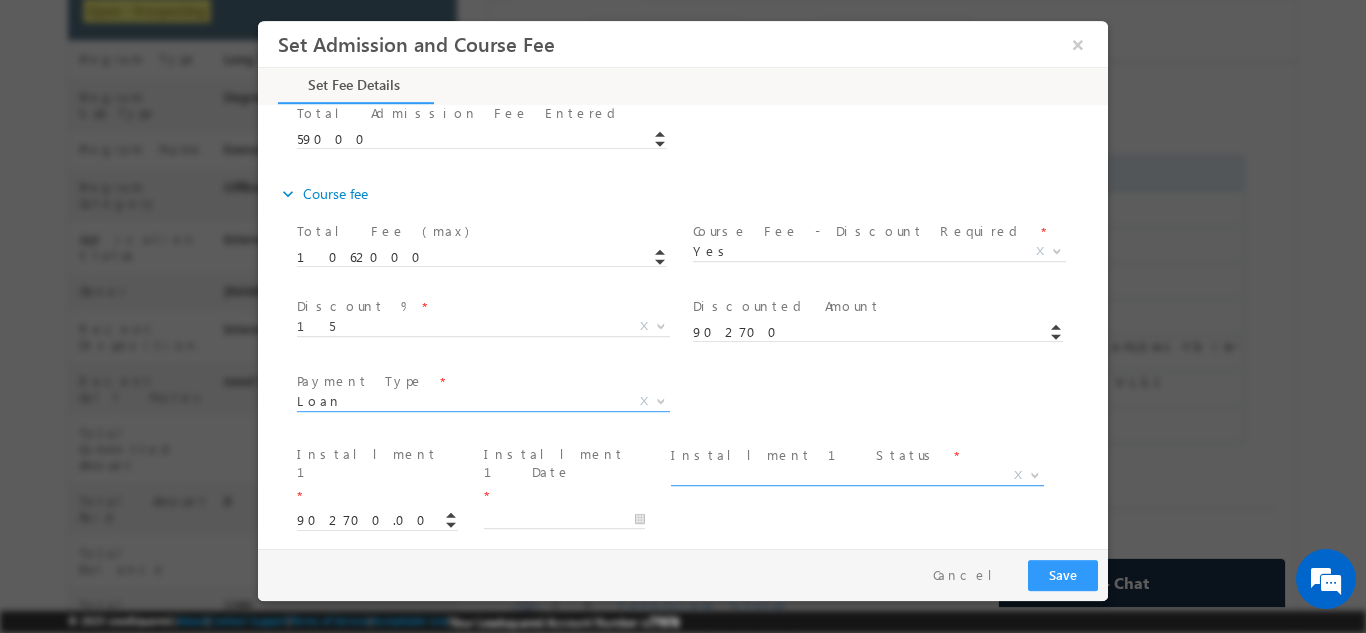scroll, scrollTop: 684, scrollLeft: 0, axis: vertical 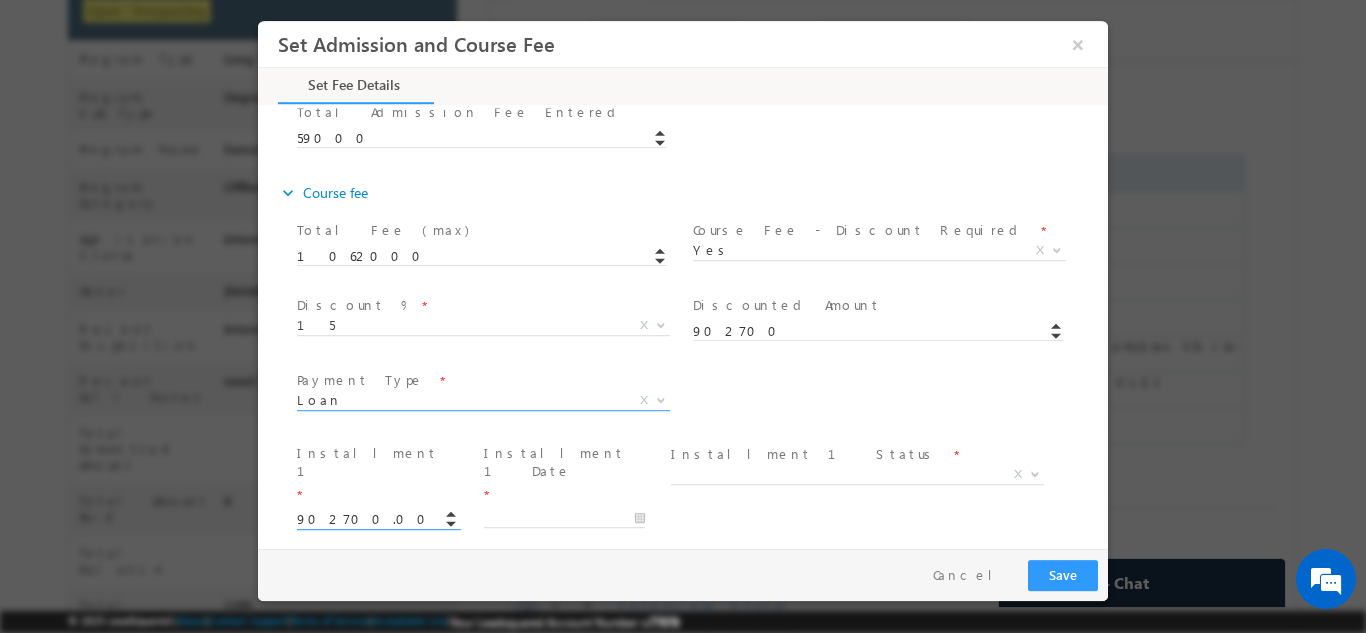 click on "902700.00" at bounding box center (377, 519) 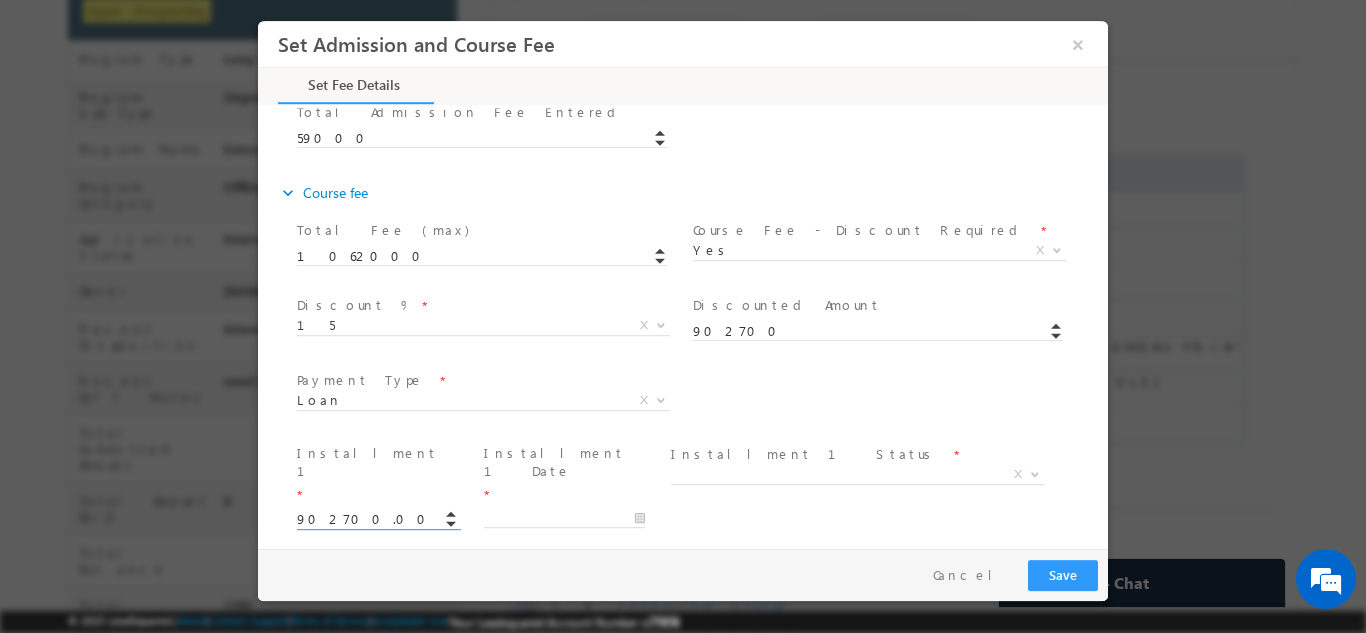 click on "902700.00" at bounding box center (377, 519) 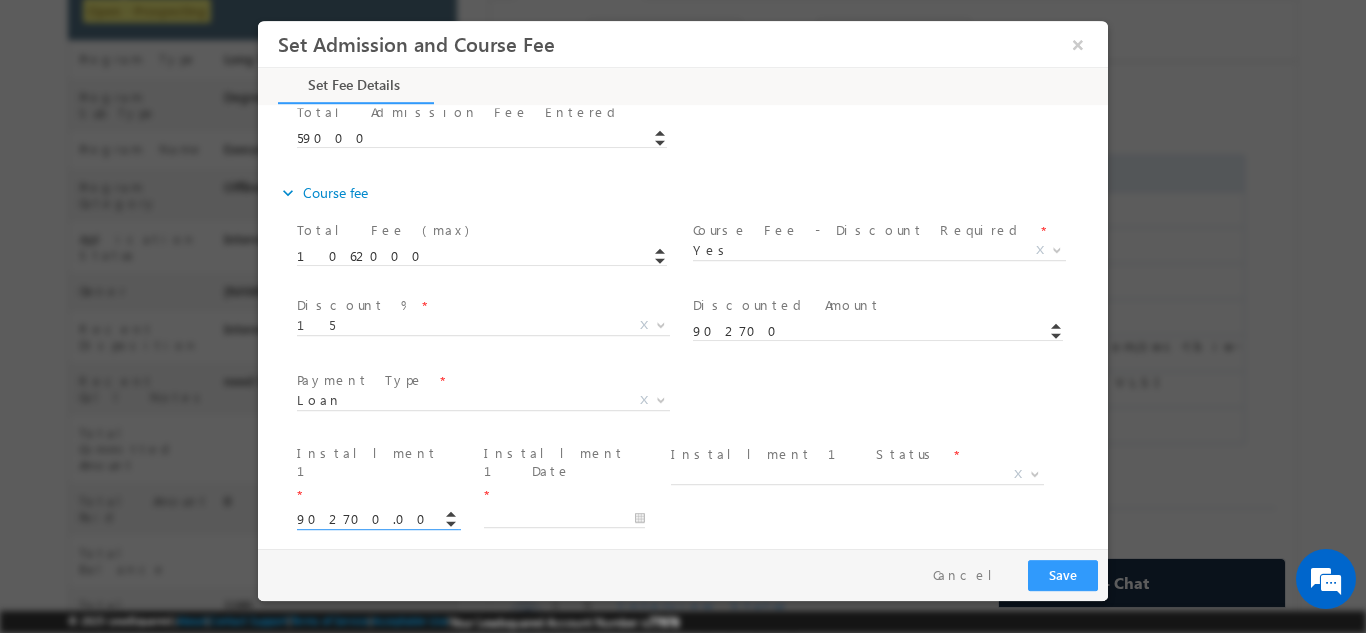 drag, startPoint x: 382, startPoint y: 420, endPoint x: 185, endPoint y: 424, distance: 197.0406 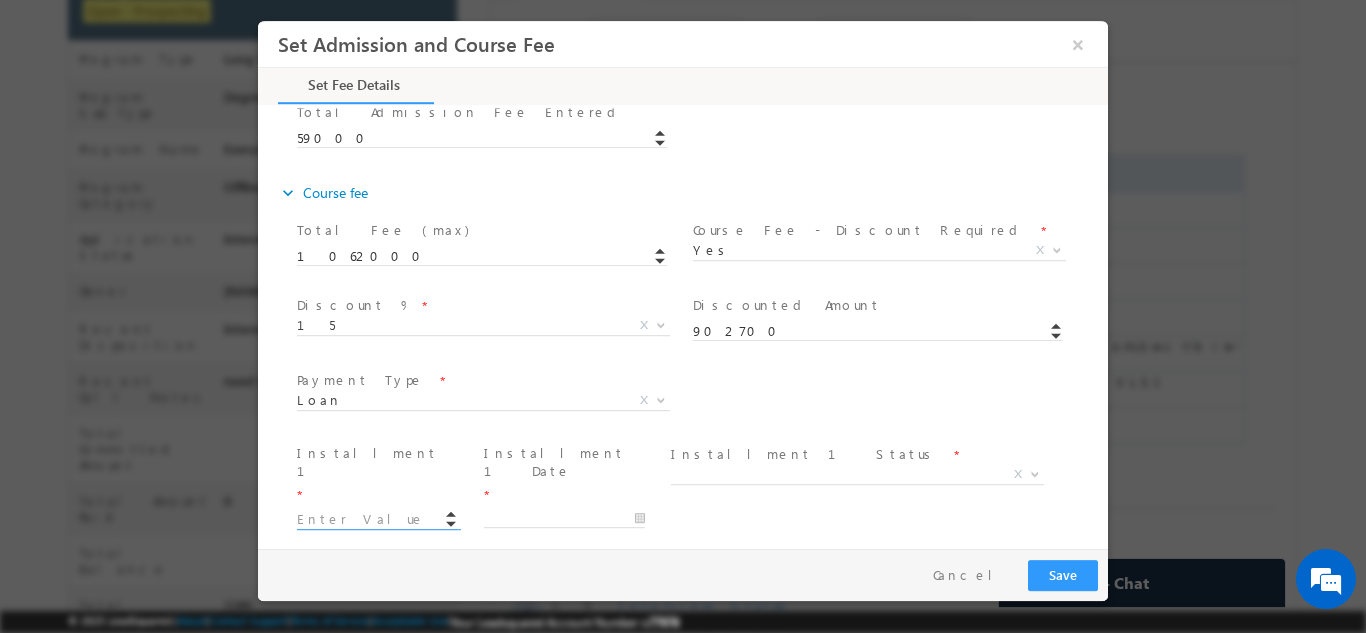 type 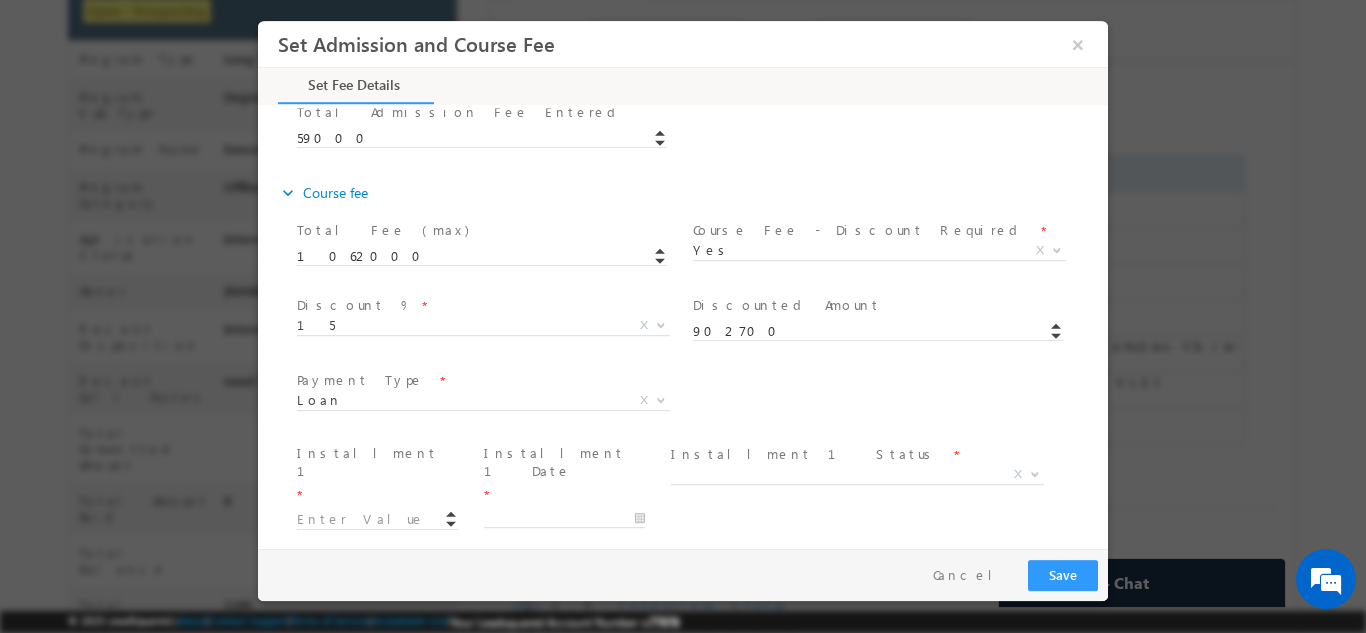 drag, startPoint x: 485, startPoint y: 479, endPoint x: 447, endPoint y: 468, distance: 39.56008 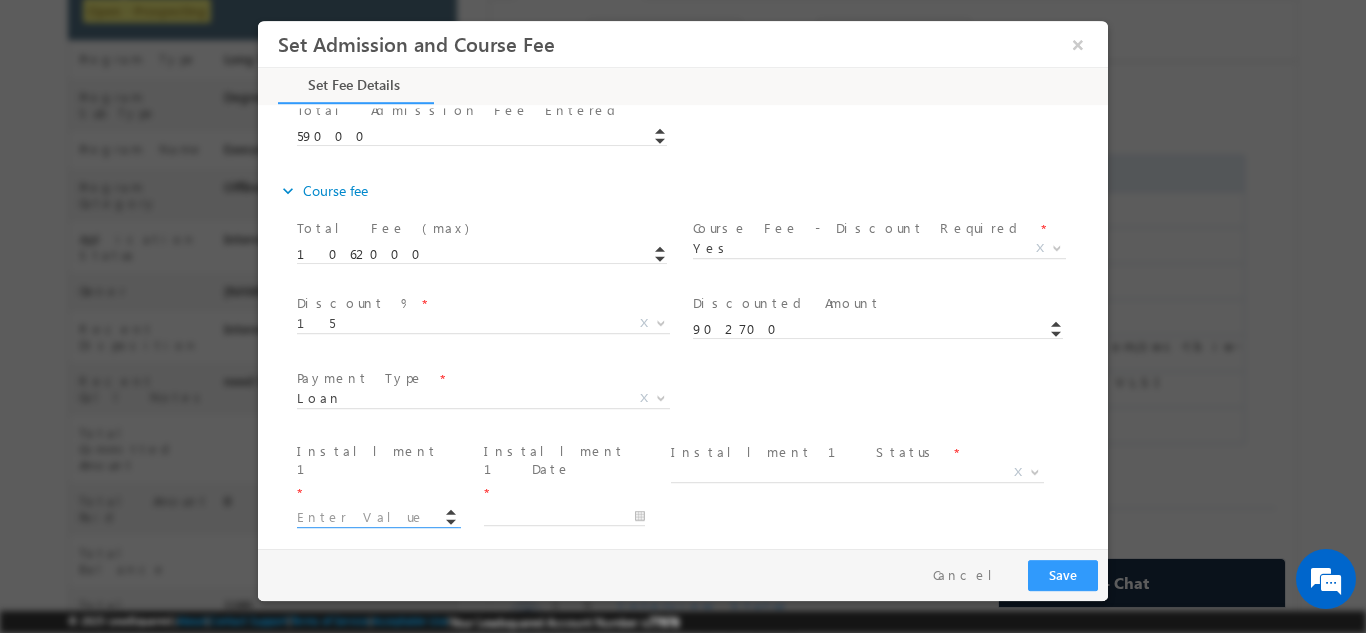 click at bounding box center [377, 517] 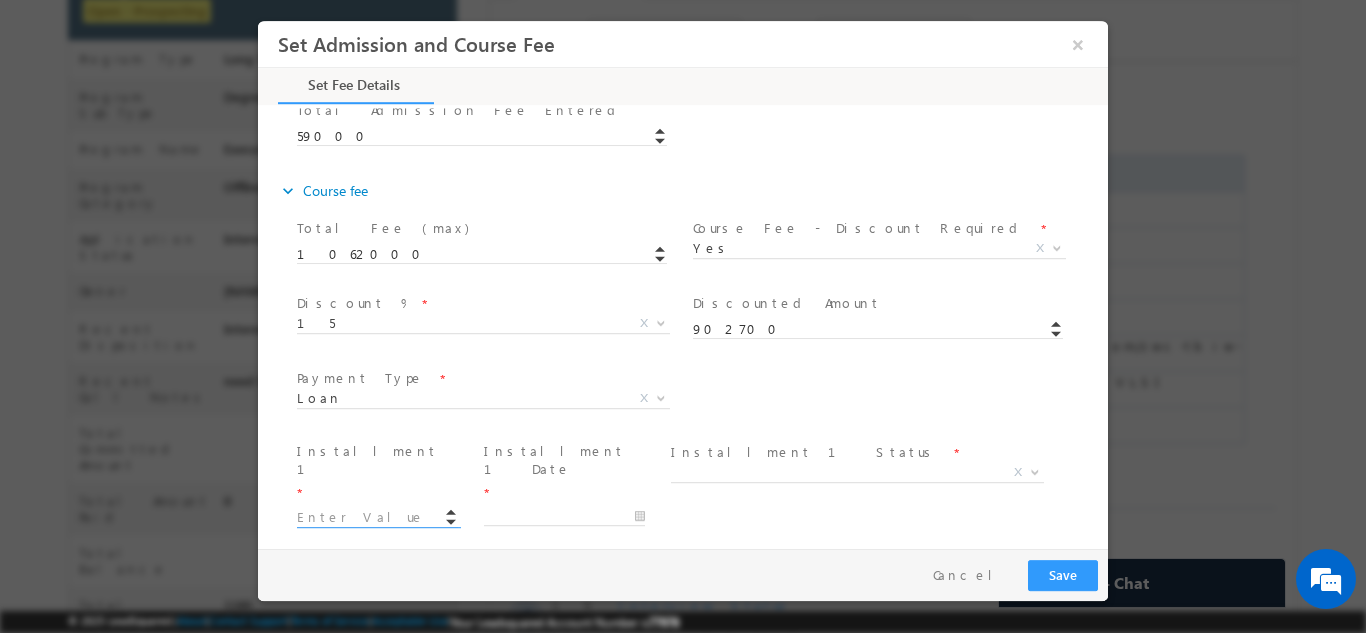 click at bounding box center [377, 517] 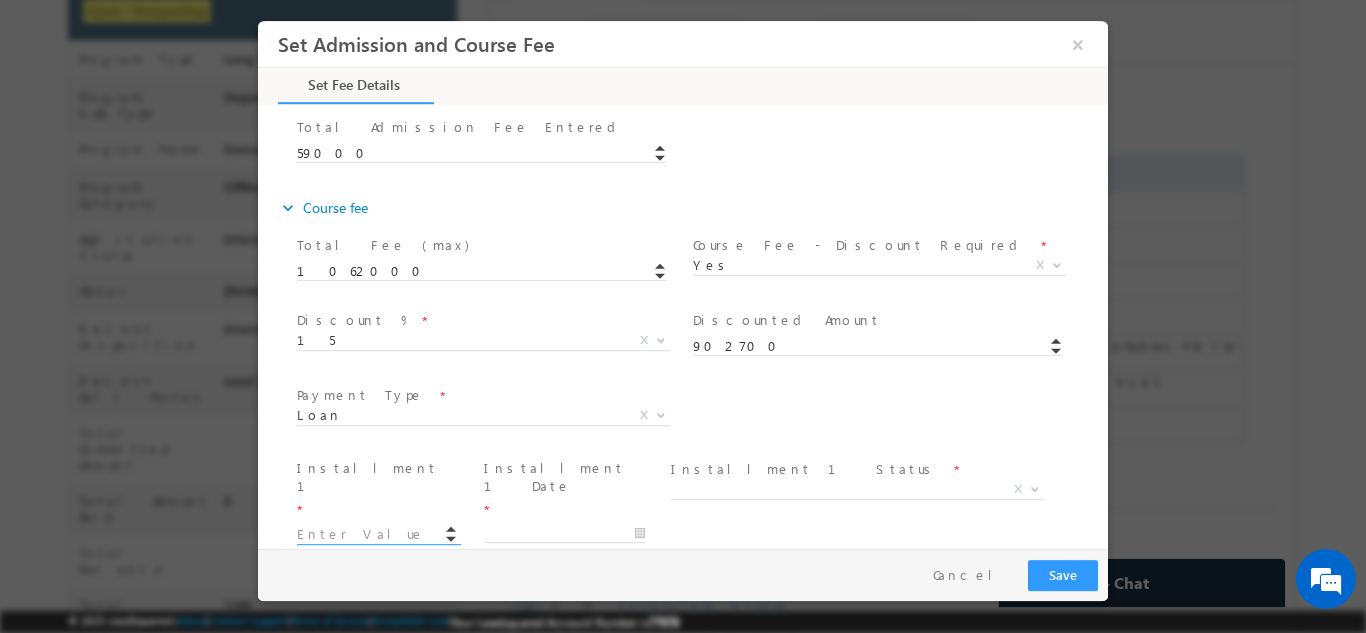 scroll, scrollTop: 668, scrollLeft: 0, axis: vertical 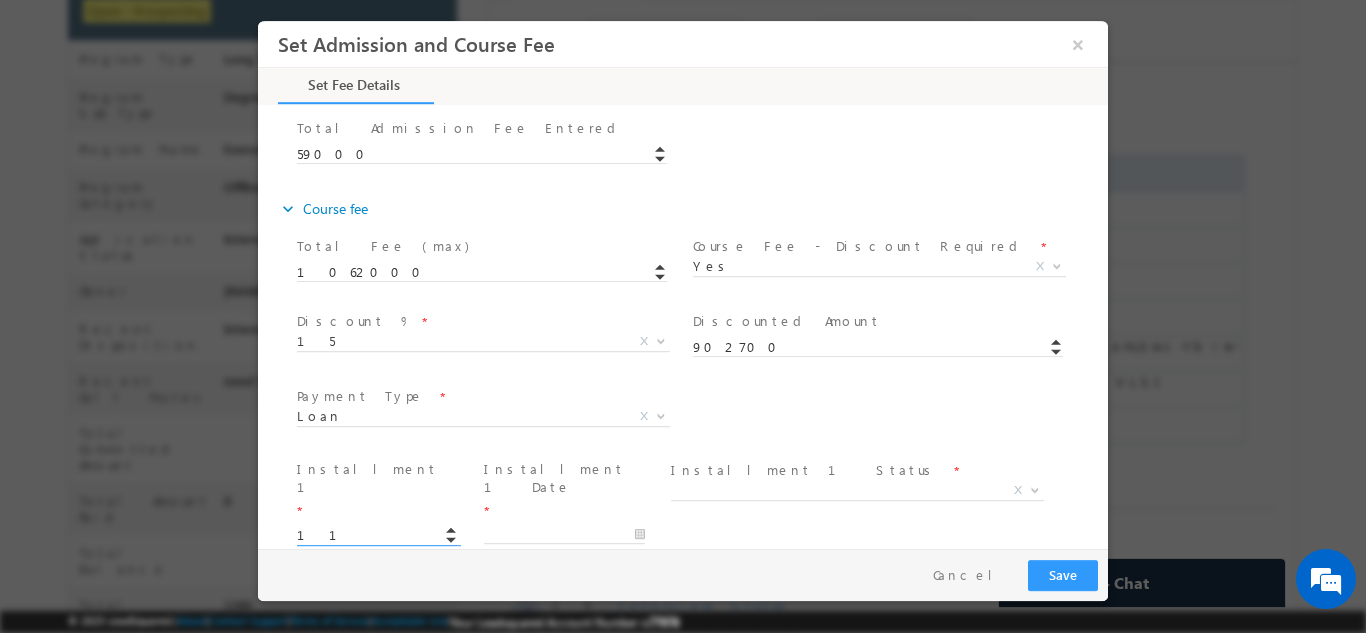 type on "1" 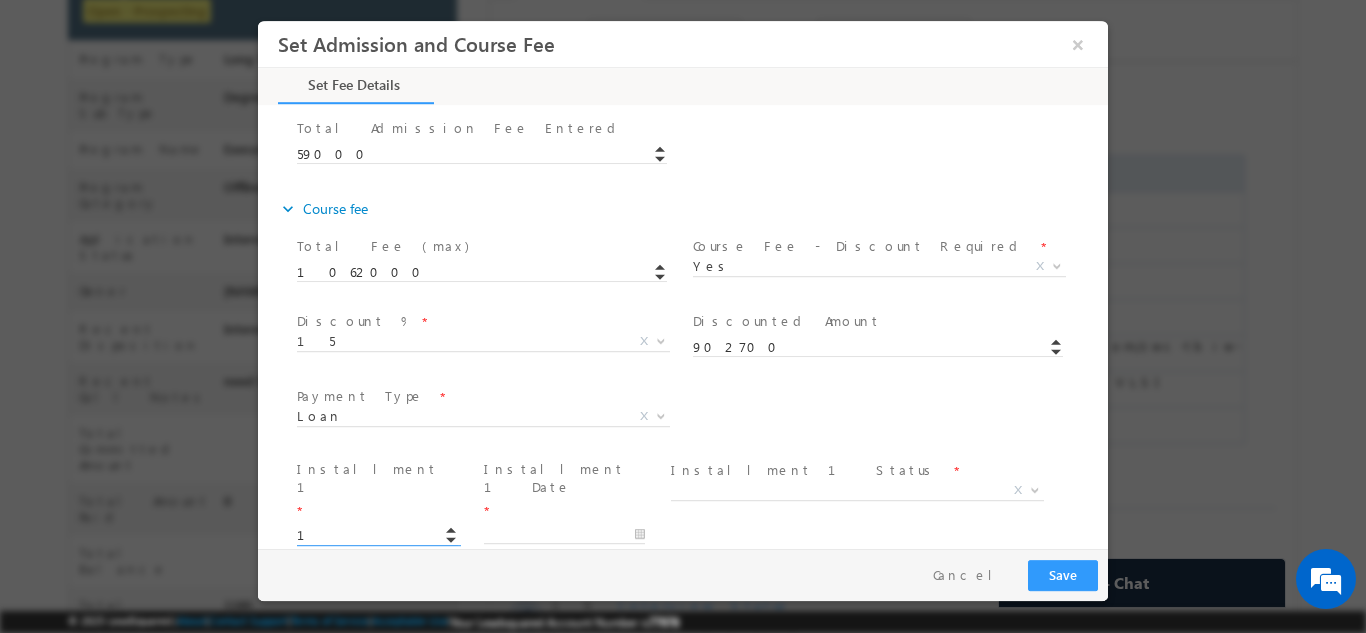 type 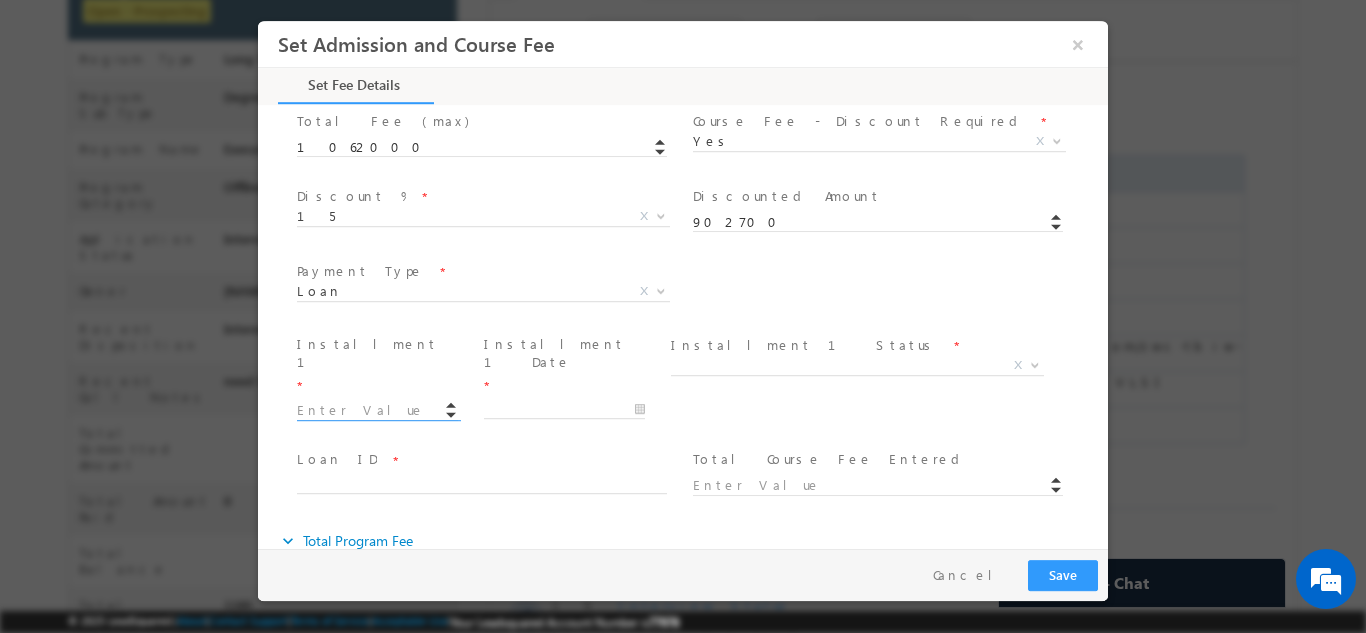 scroll, scrollTop: 868, scrollLeft: 0, axis: vertical 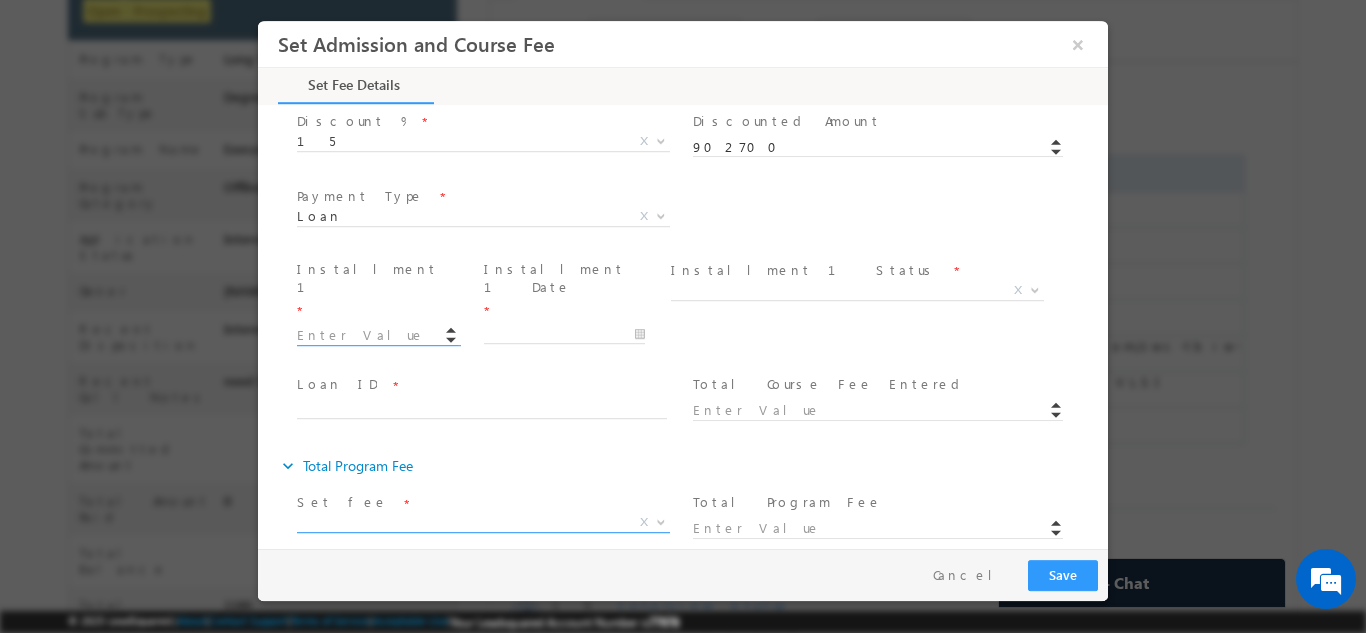 click on "X" at bounding box center [483, 522] 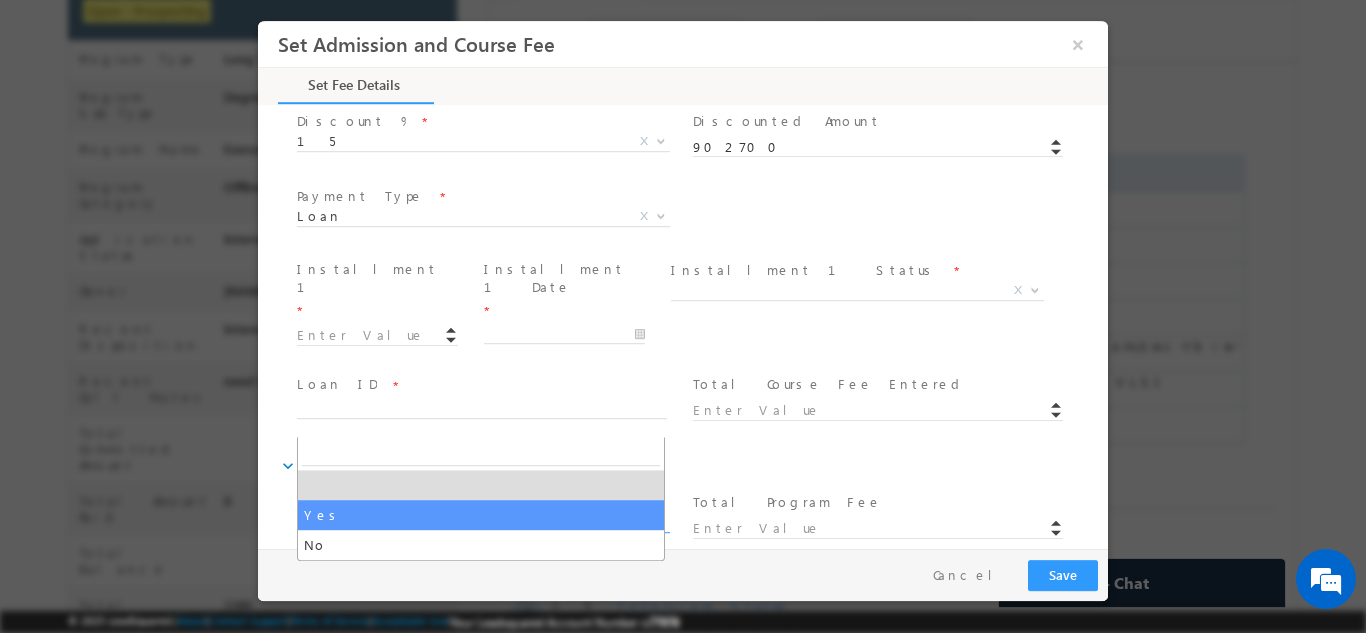 click at bounding box center (481, 428) 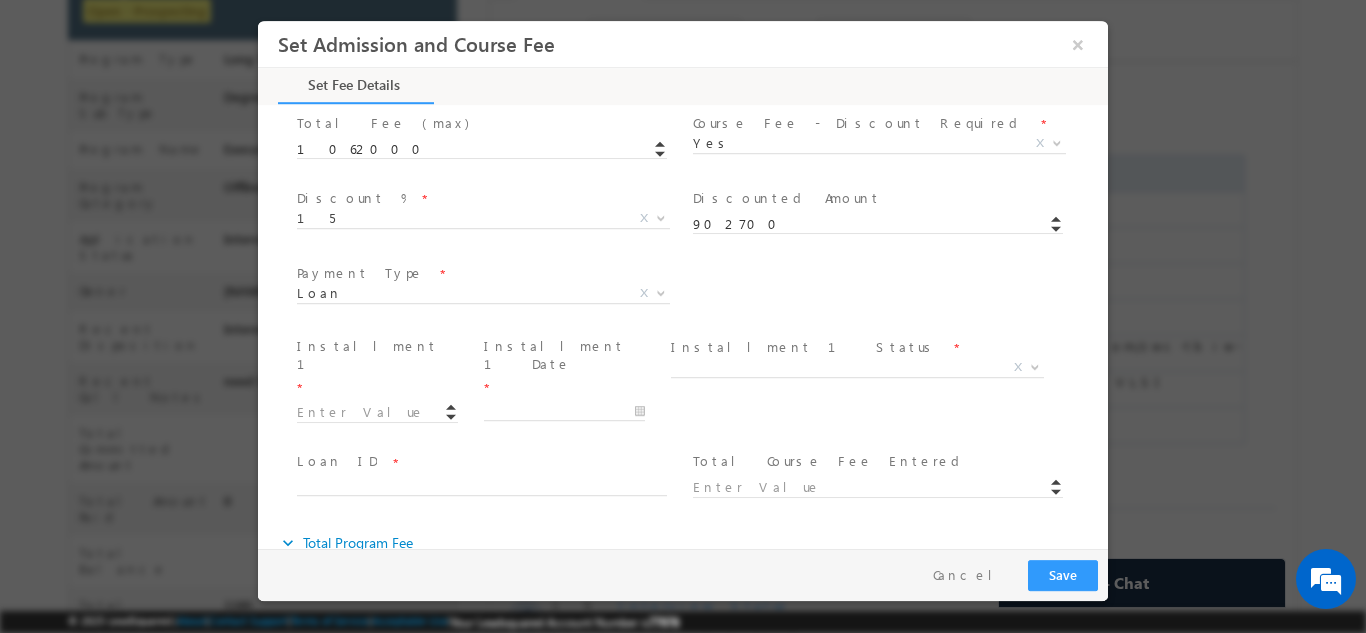 scroll, scrollTop: 868, scrollLeft: 0, axis: vertical 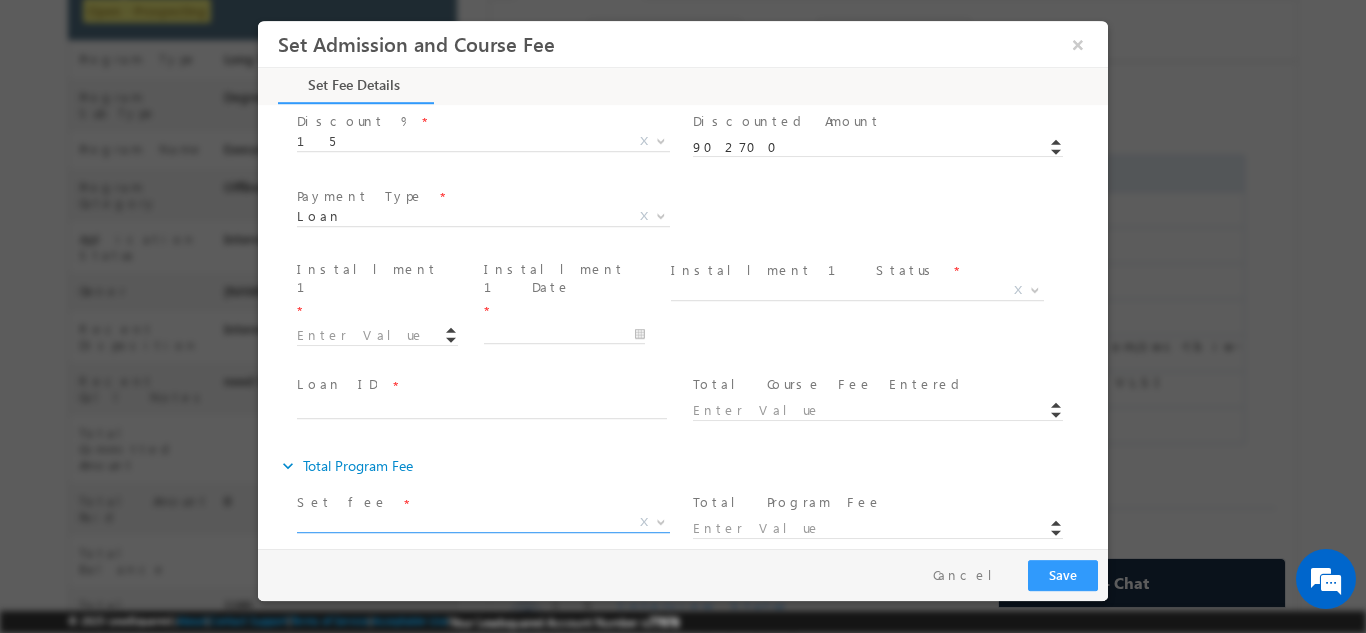 click on "X" at bounding box center (483, 522) 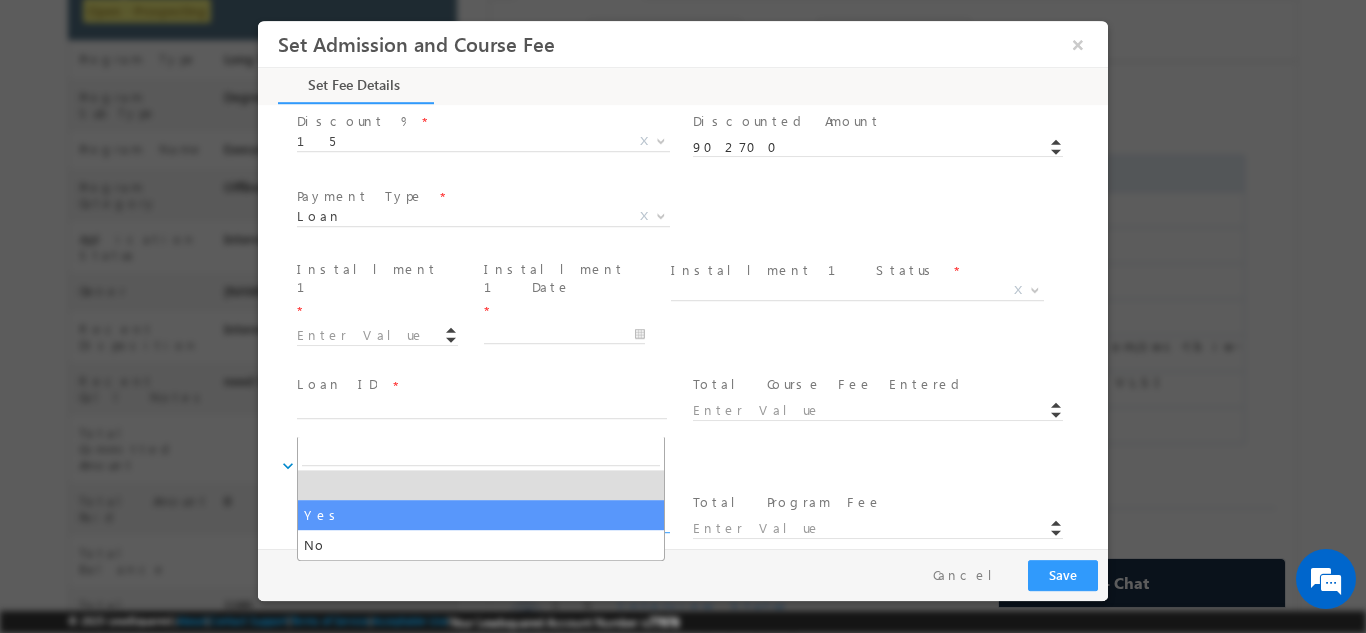 select on "Yes" 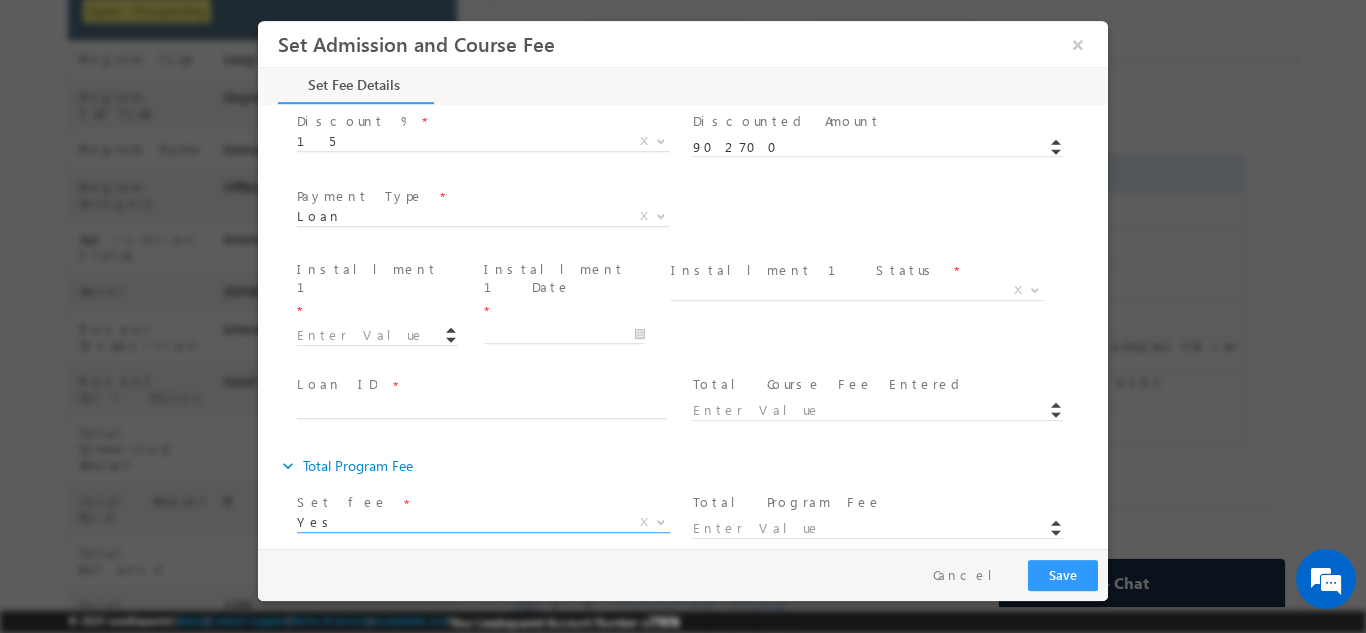 click on "expand_more Total Program Fee" at bounding box center [693, 465] 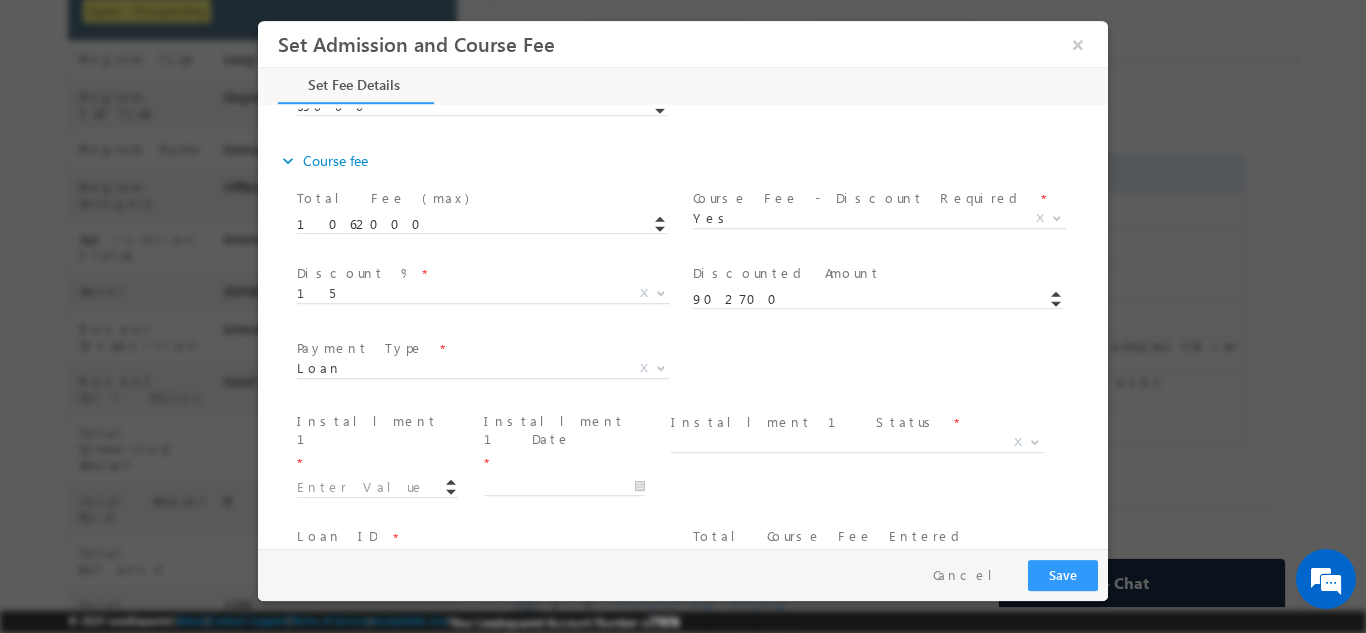 scroll, scrollTop: 717, scrollLeft: 0, axis: vertical 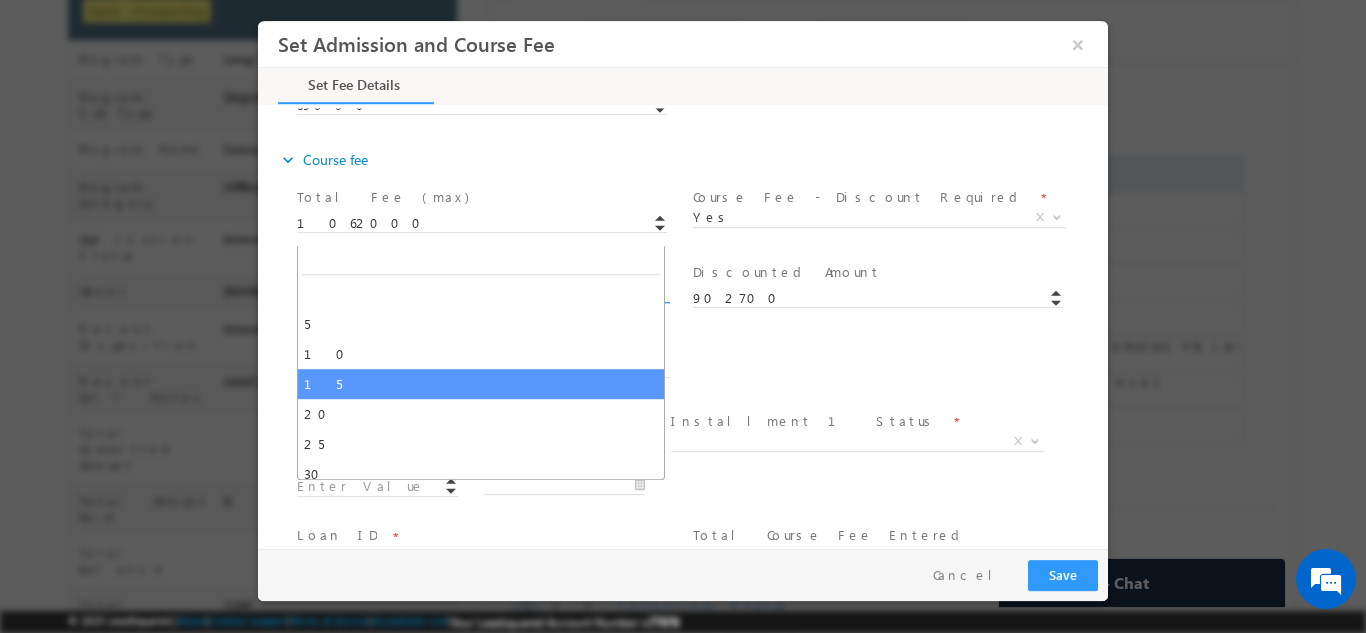 click on "15" at bounding box center (459, 291) 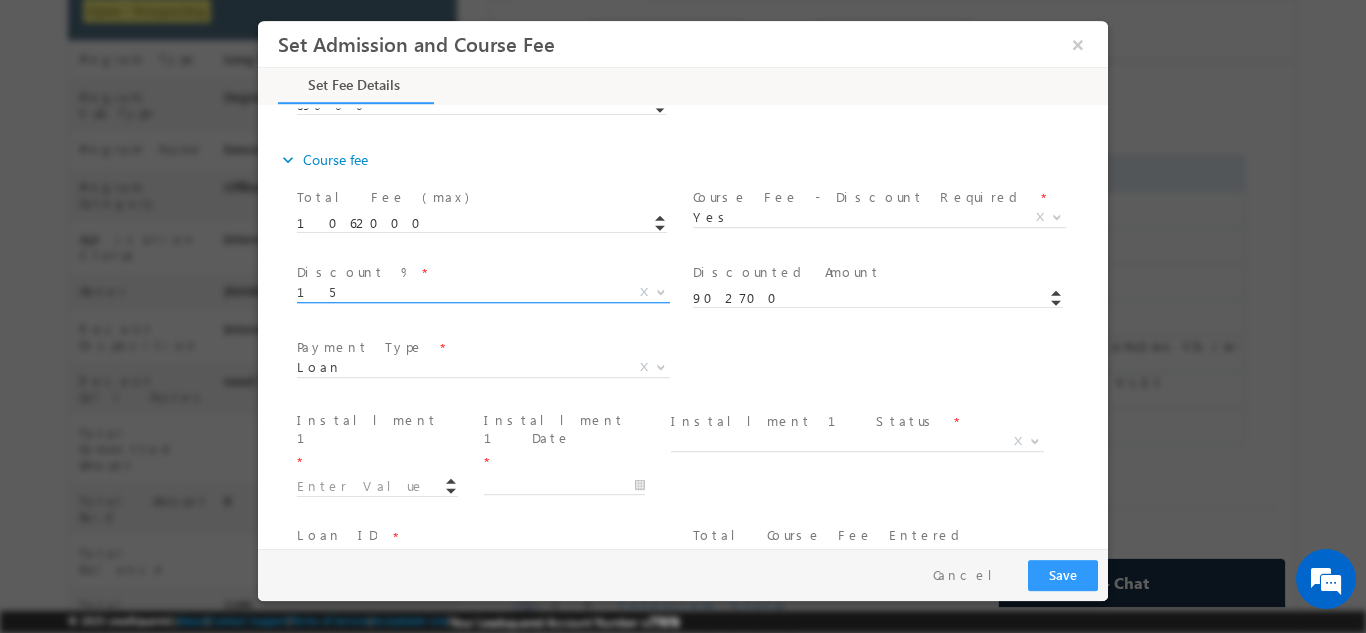 click on "15" at bounding box center [459, 291] 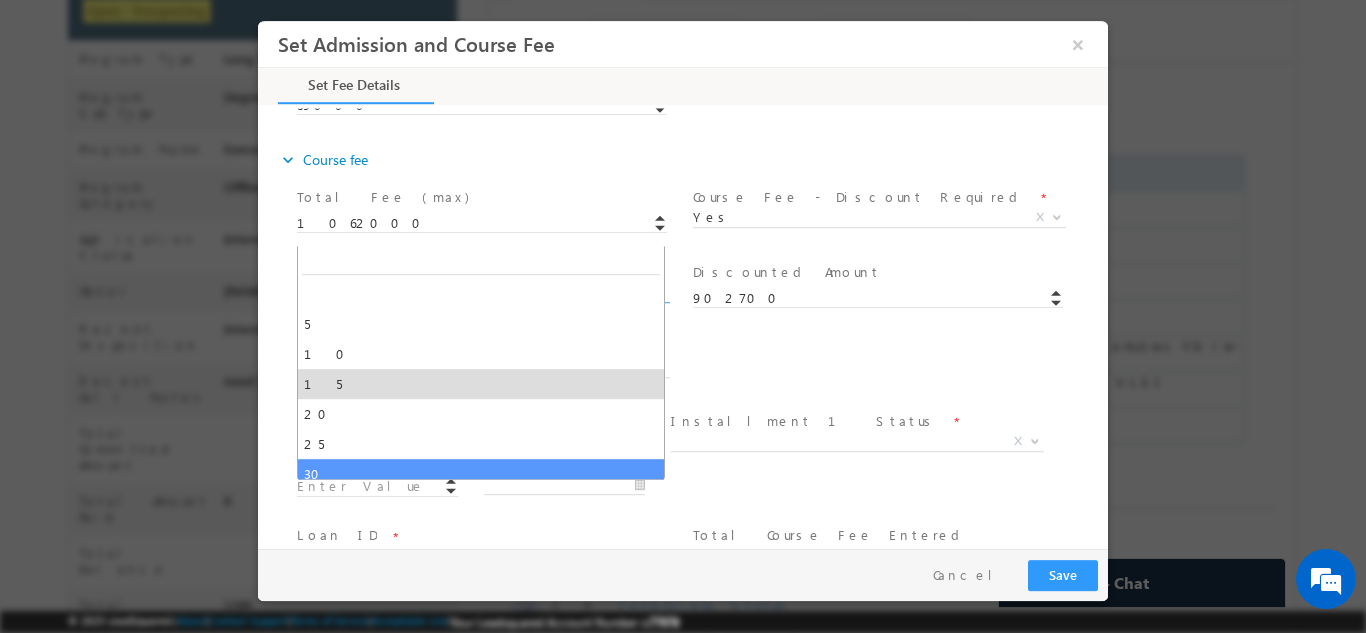 select on "30" 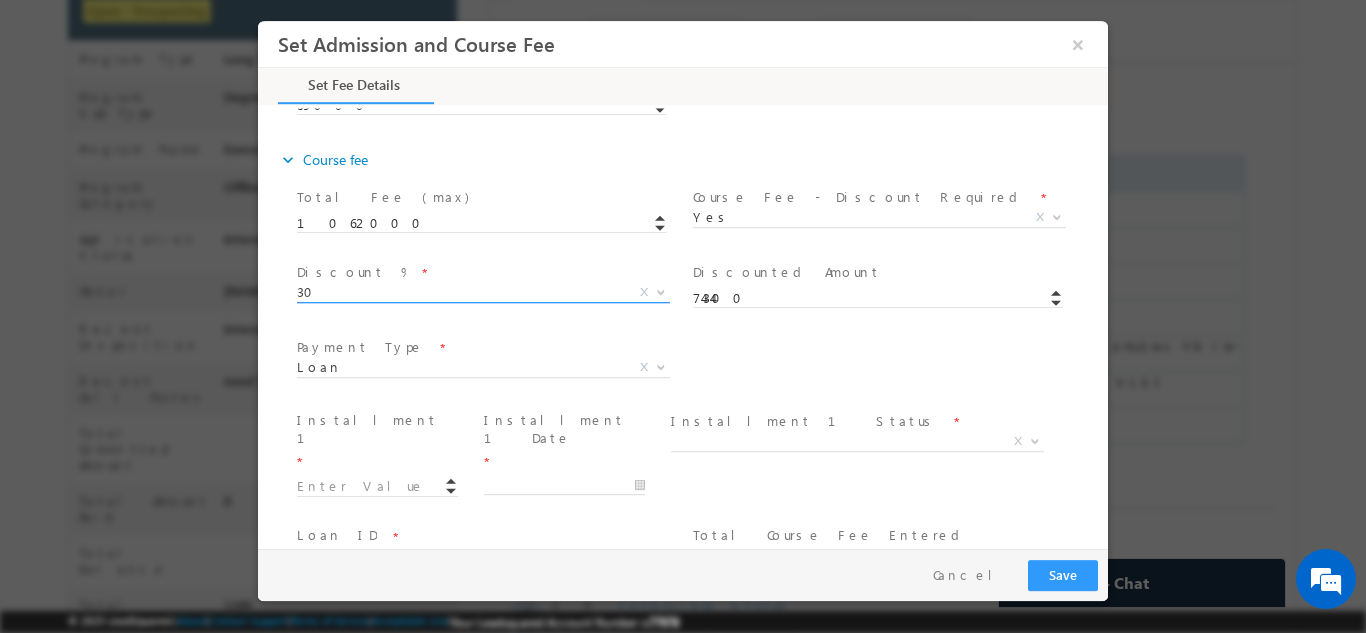 click on "30" at bounding box center (459, 291) 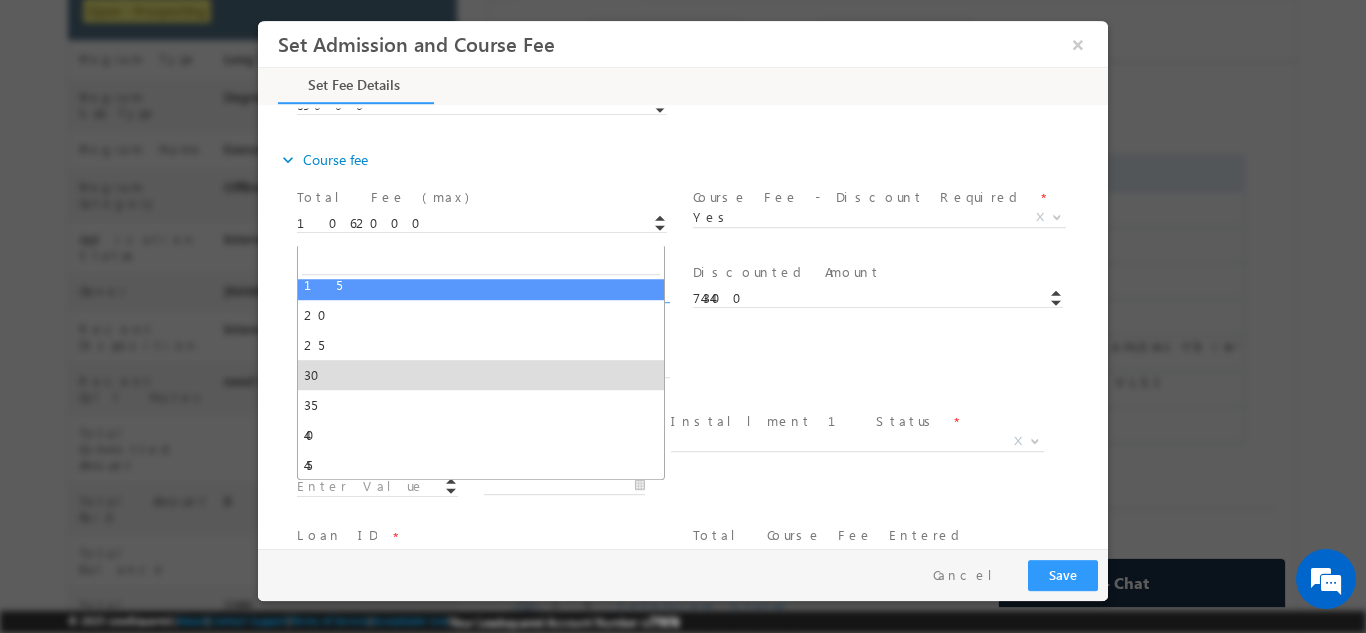 scroll, scrollTop: 100, scrollLeft: 0, axis: vertical 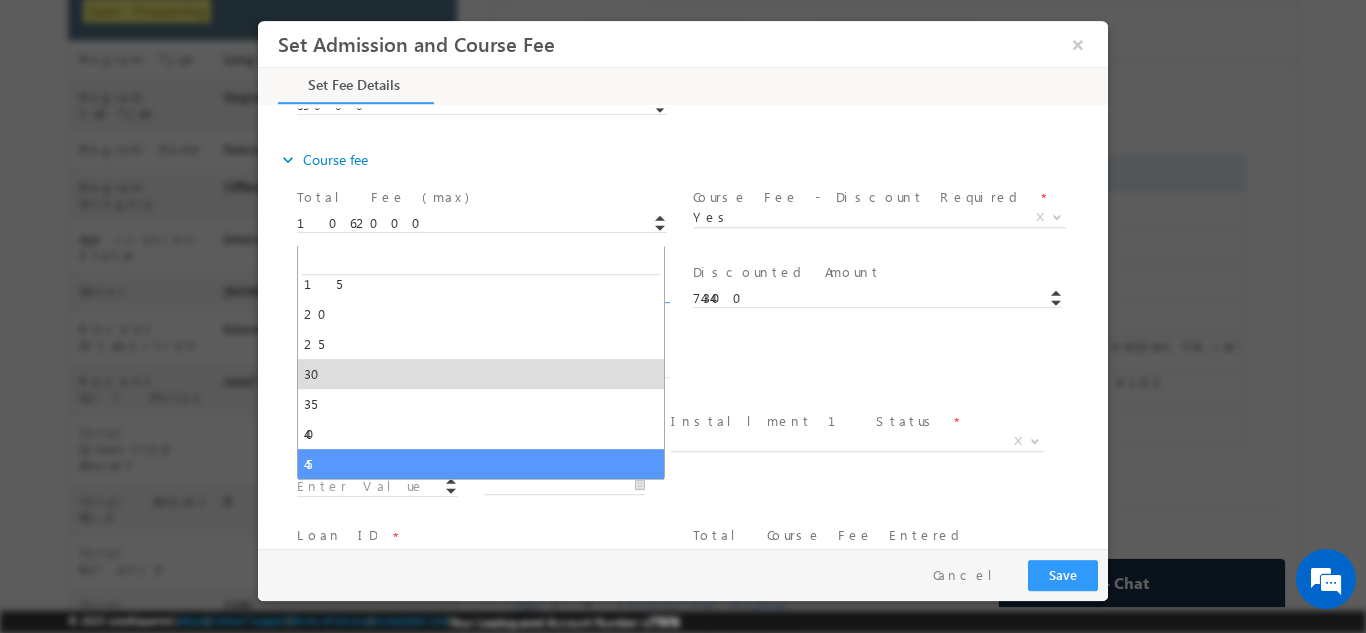 select on "45" 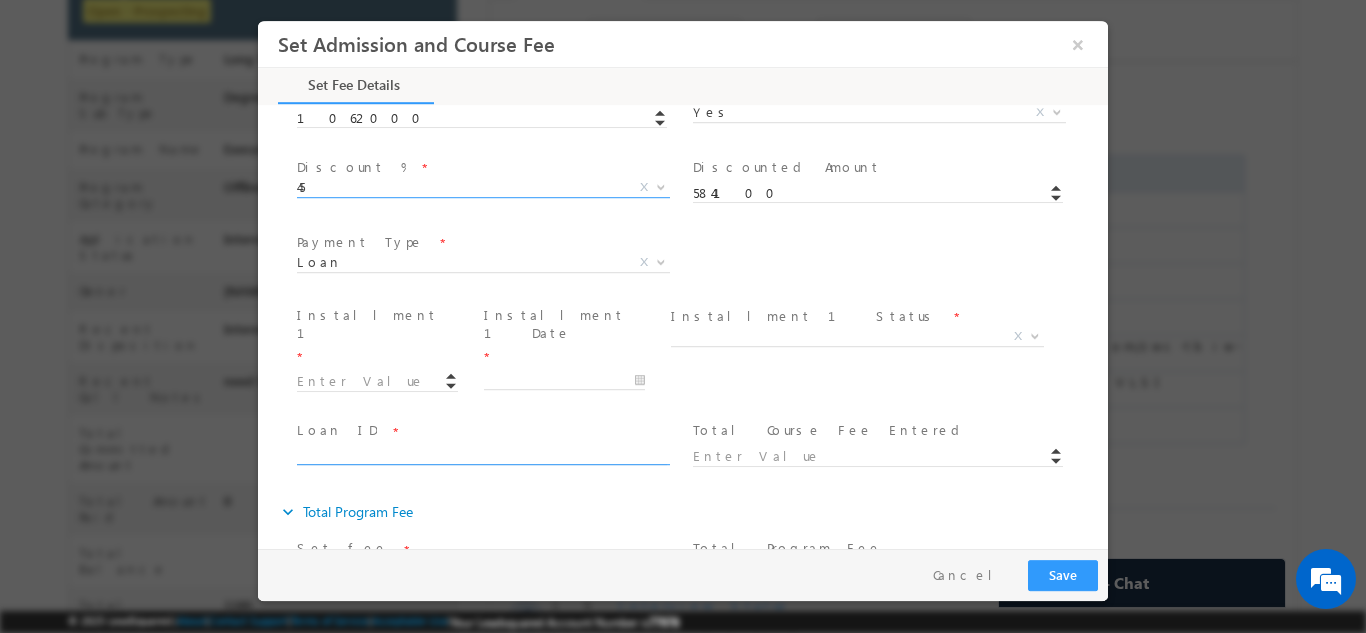 scroll, scrollTop: 823, scrollLeft: 0, axis: vertical 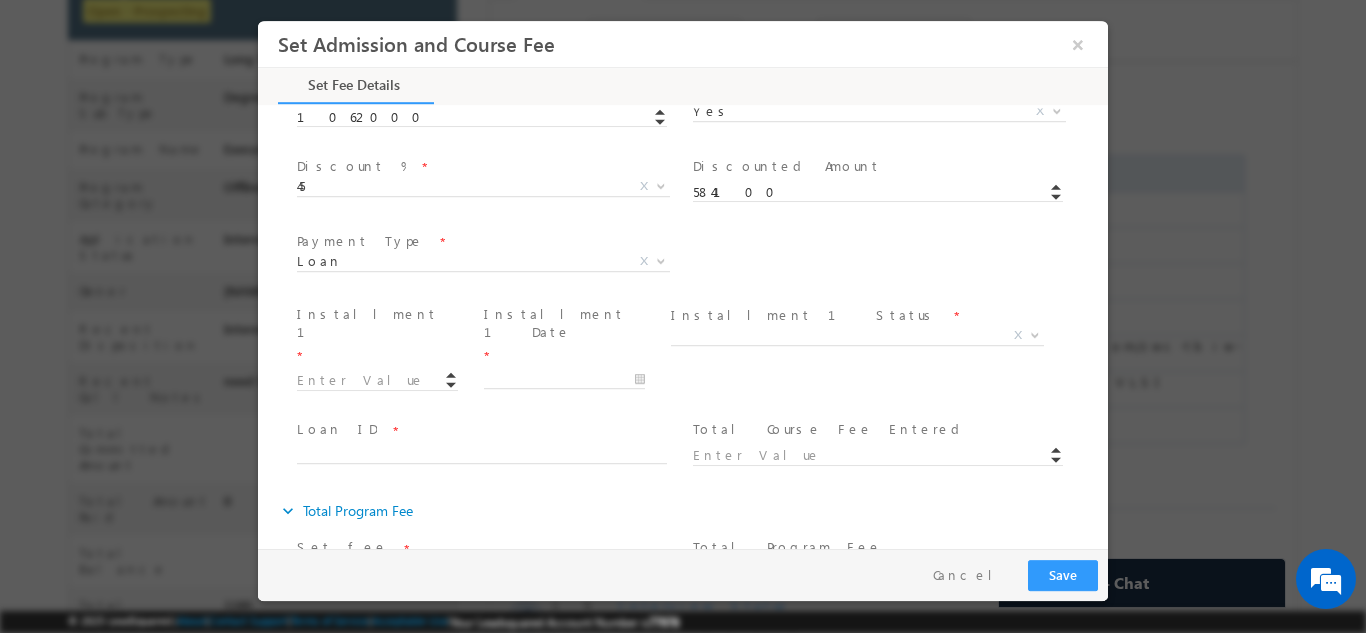 click on "Discount %
*" at bounding box center (481, 166) 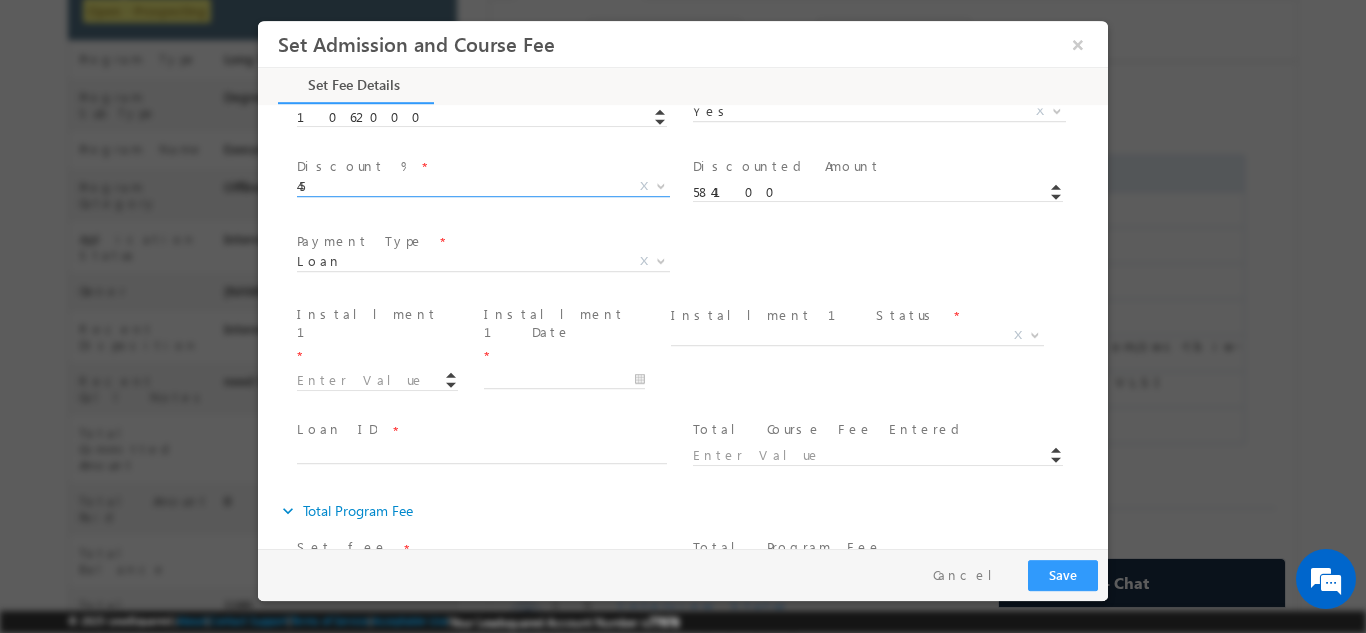 click on "45" at bounding box center [459, 185] 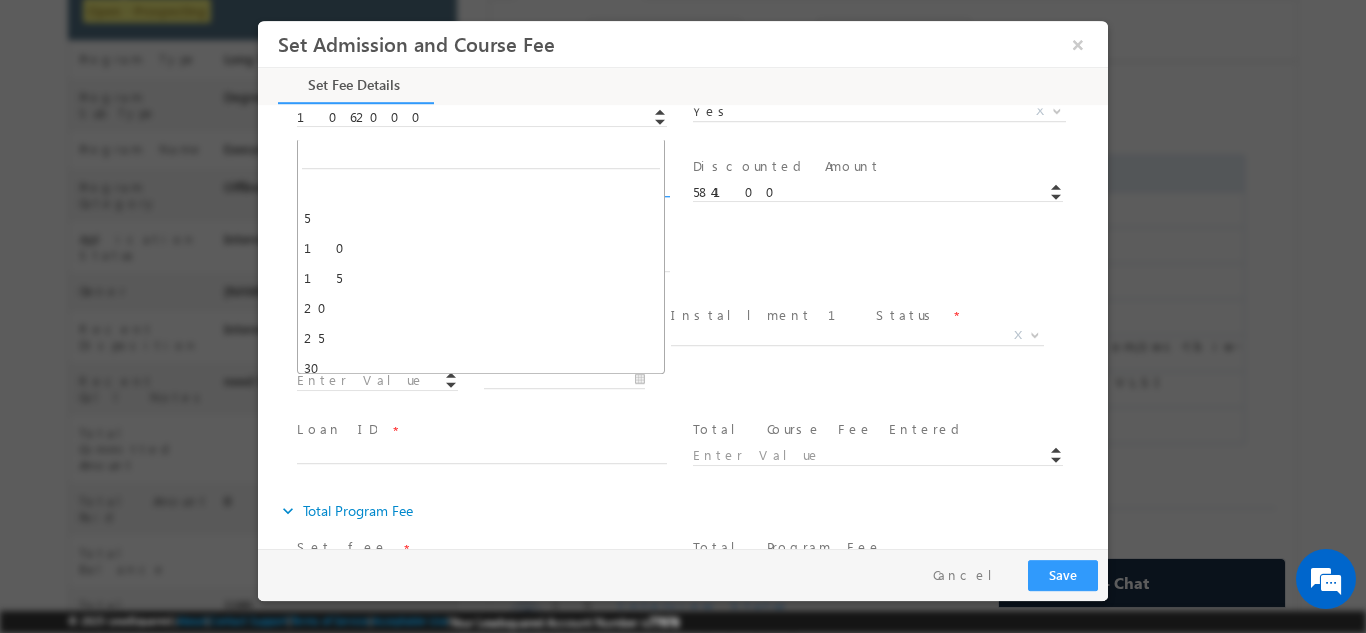 scroll, scrollTop: 210, scrollLeft: 0, axis: vertical 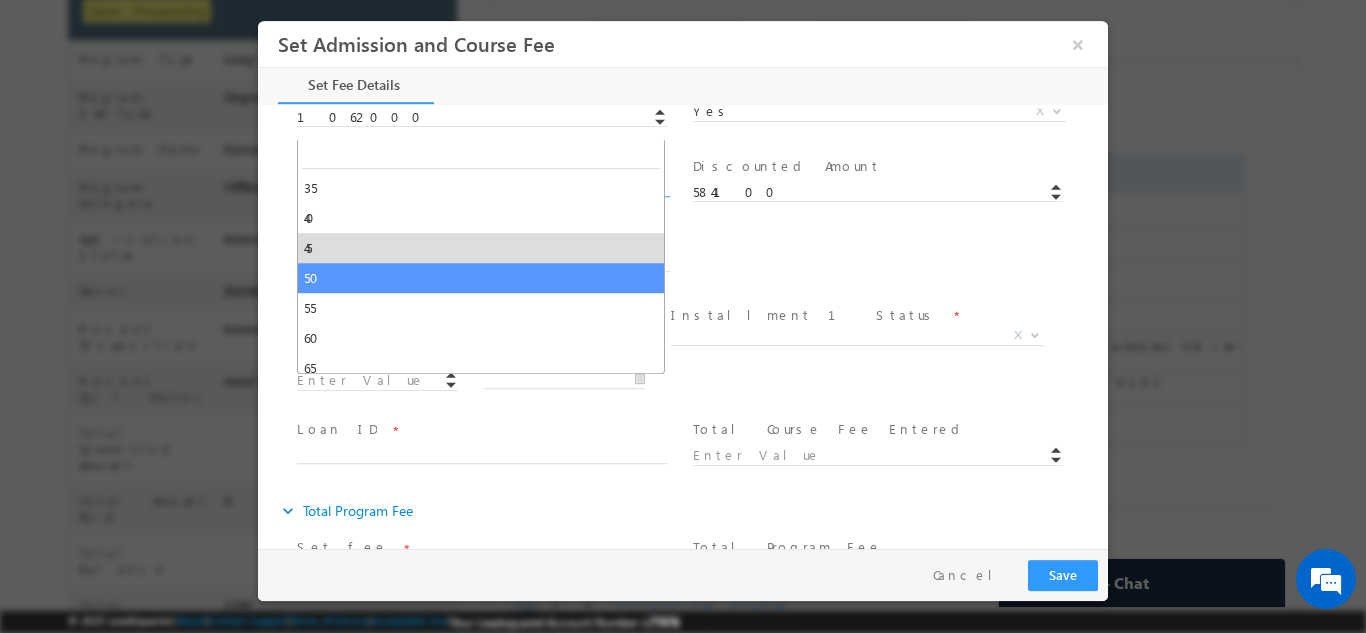 select on "50" 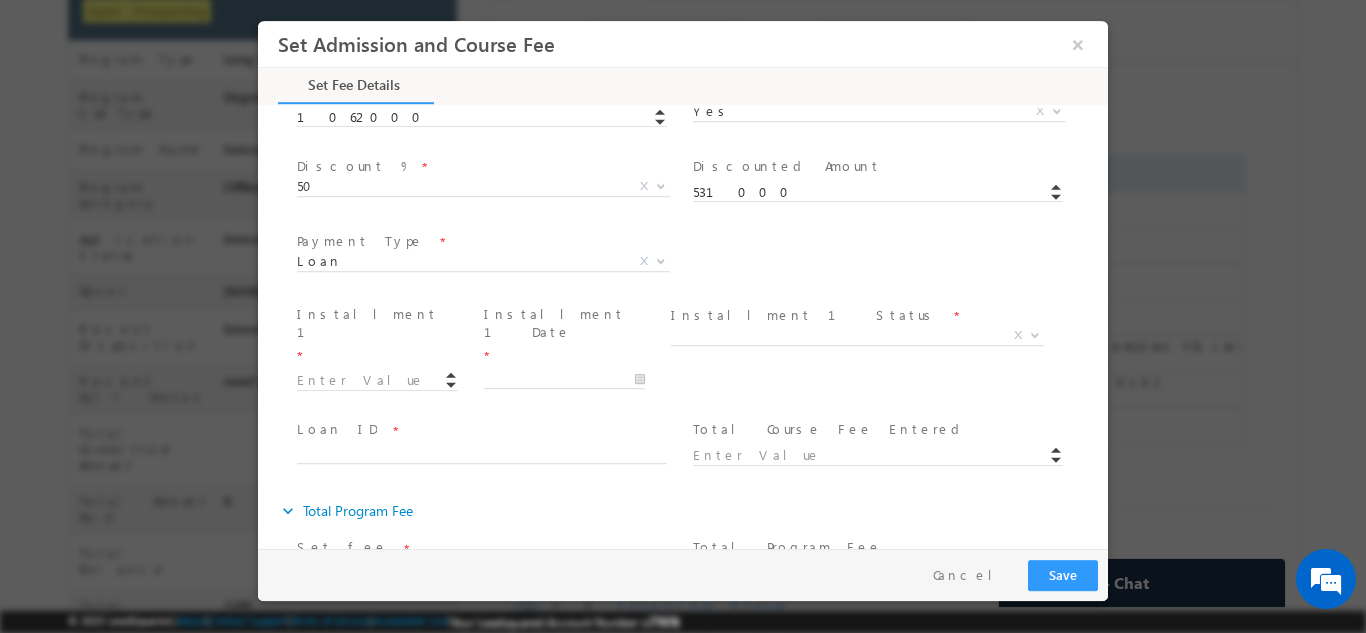 click on "Payment Type
*
One Time
Installment
Loan
Loan X
Number of Installment
*
2
3
4
X" at bounding box center (700, 263) 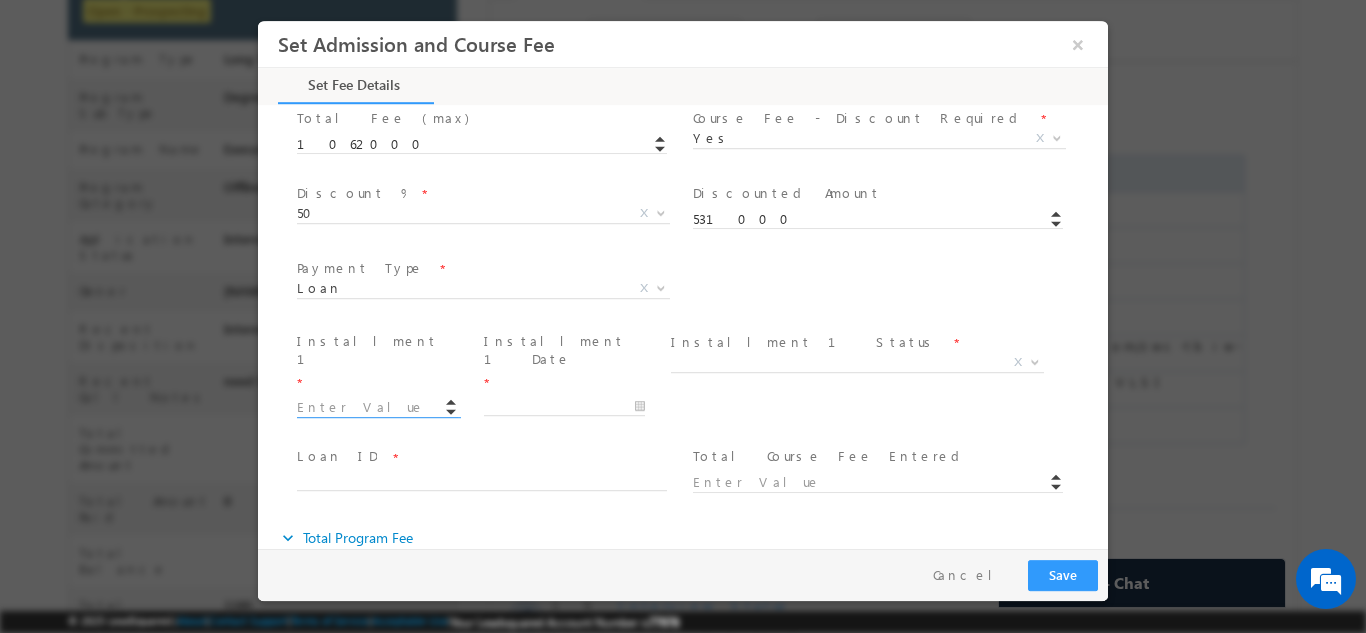 scroll, scrollTop: 797, scrollLeft: 0, axis: vertical 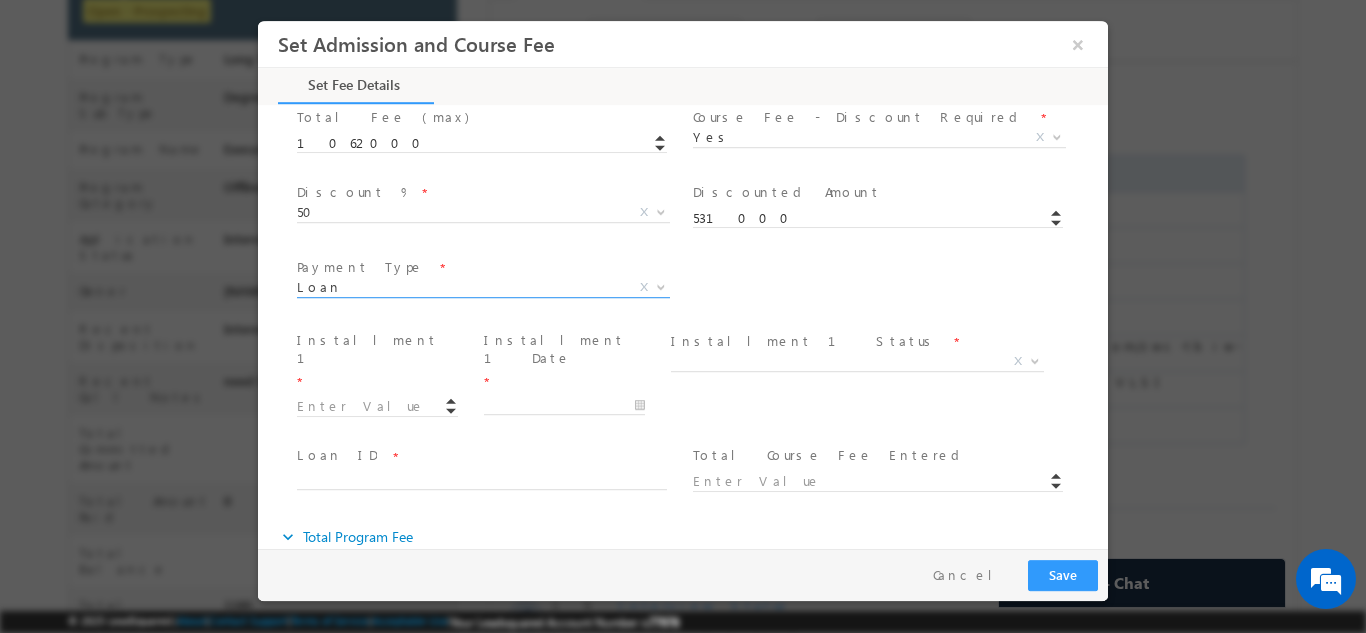 click on "Loan" at bounding box center [459, 286] 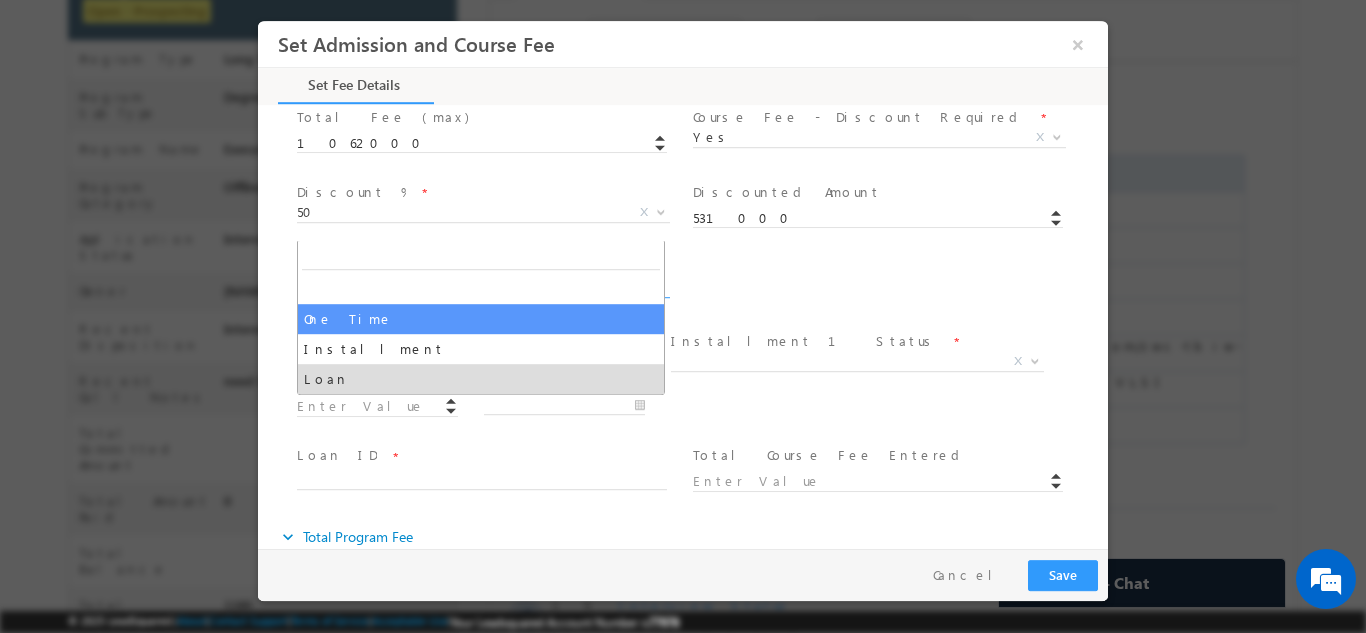 select on "One Time" 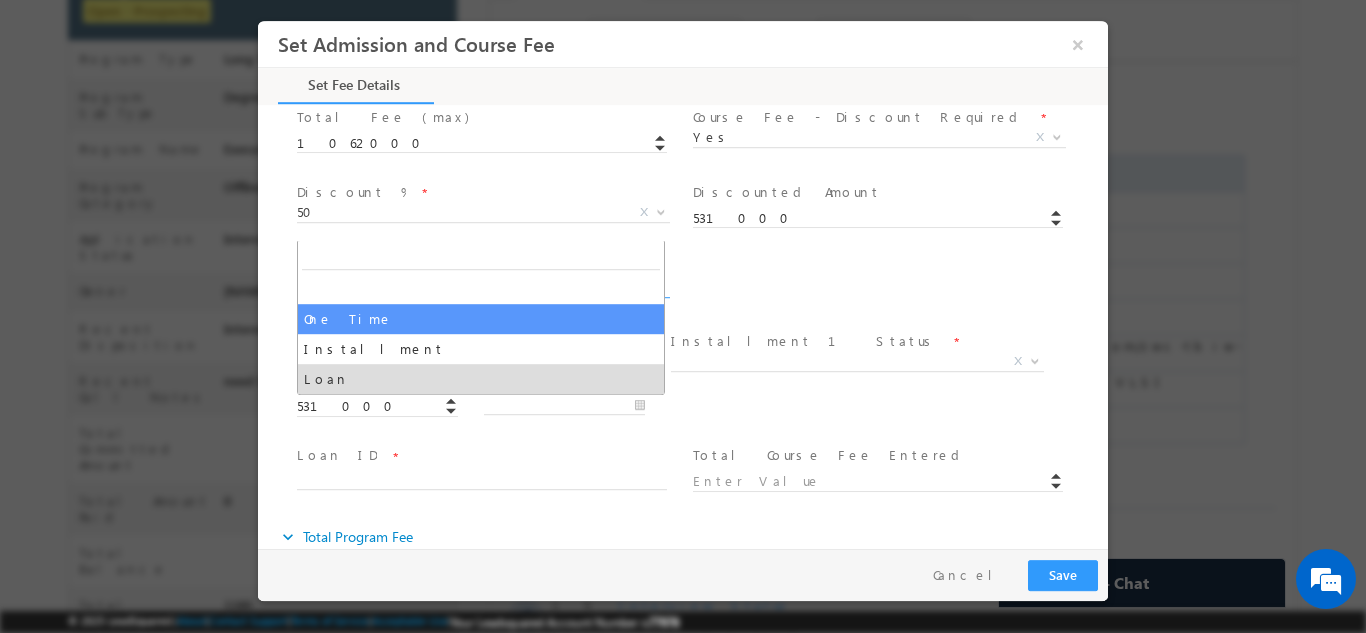 type on "531000.00" 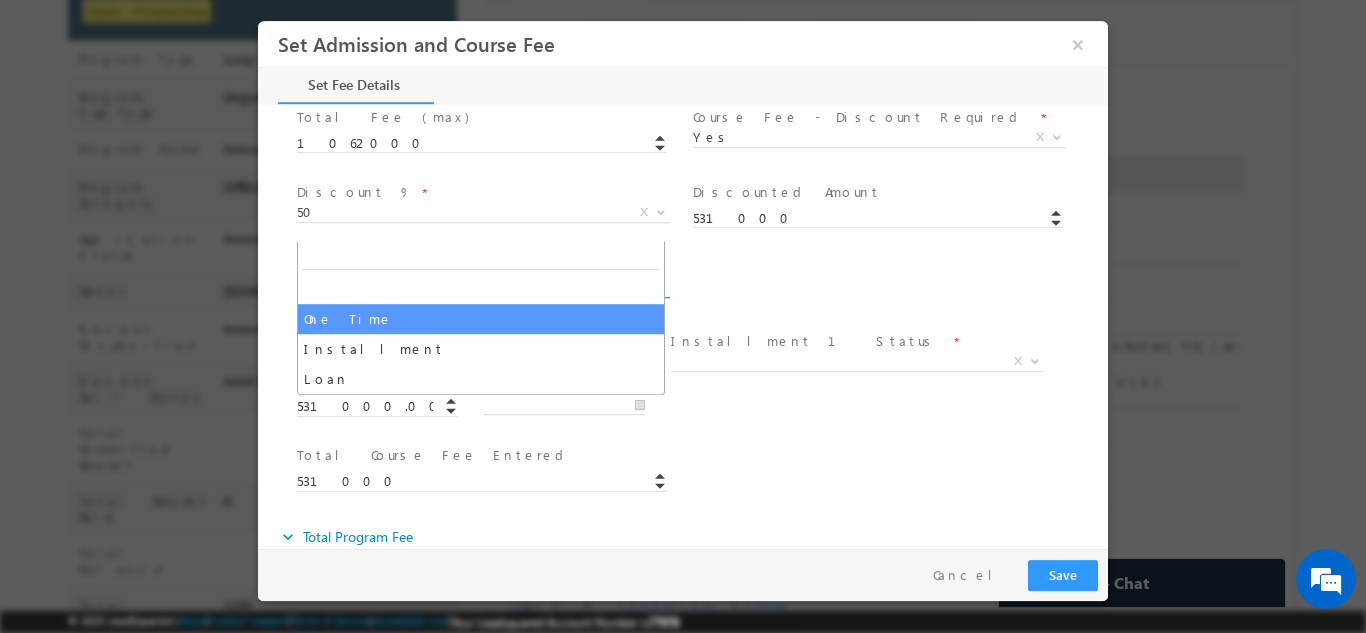 click on "One Time" at bounding box center [459, 286] 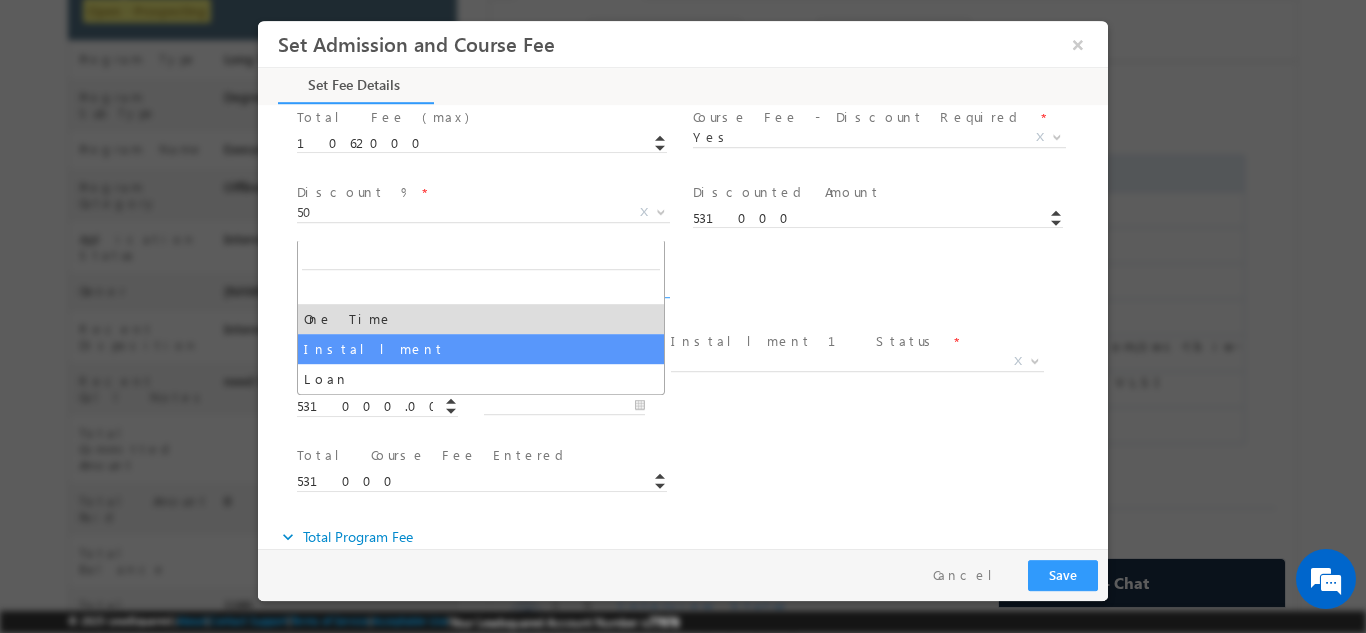 select on "Installment" 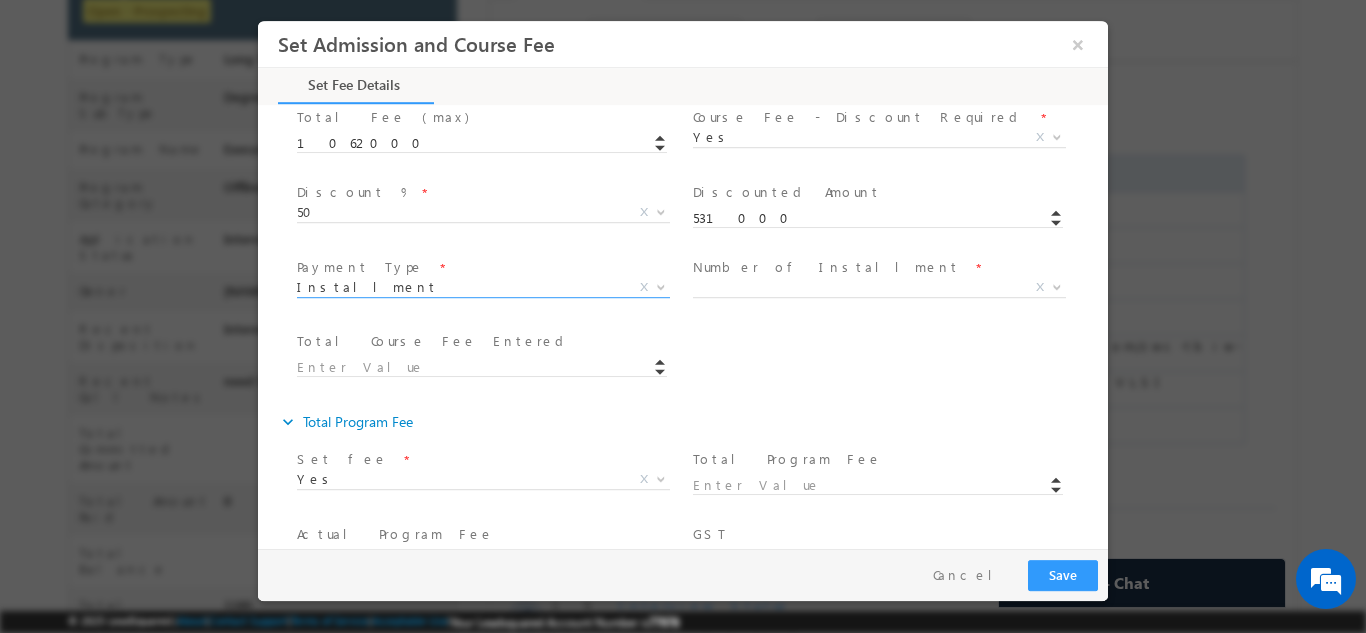 scroll, scrollTop: 793, scrollLeft: 0, axis: vertical 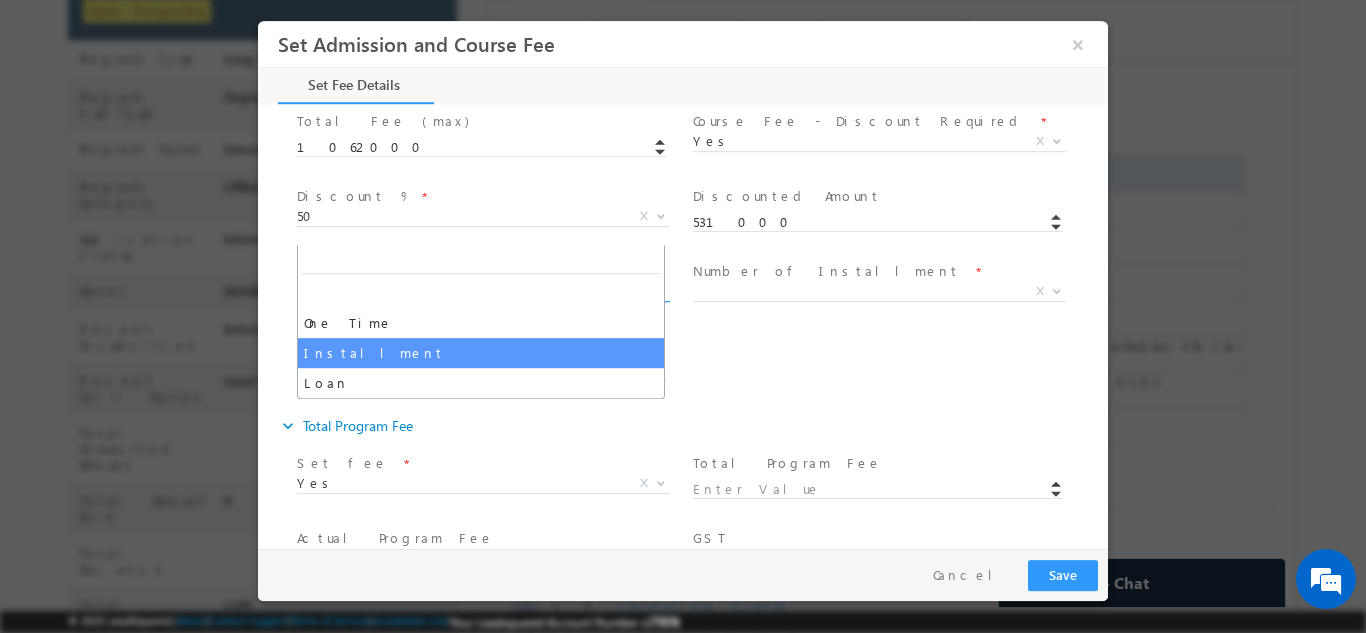 click on "Installment" at bounding box center (459, 290) 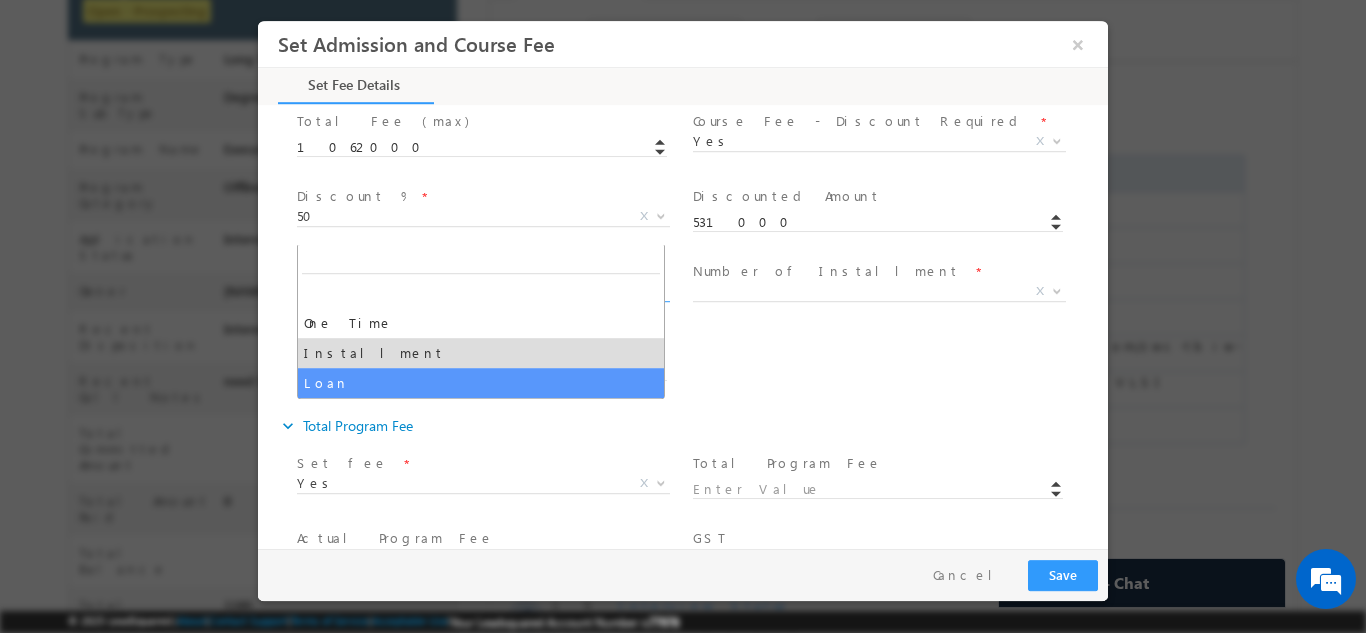 select on "Loan" 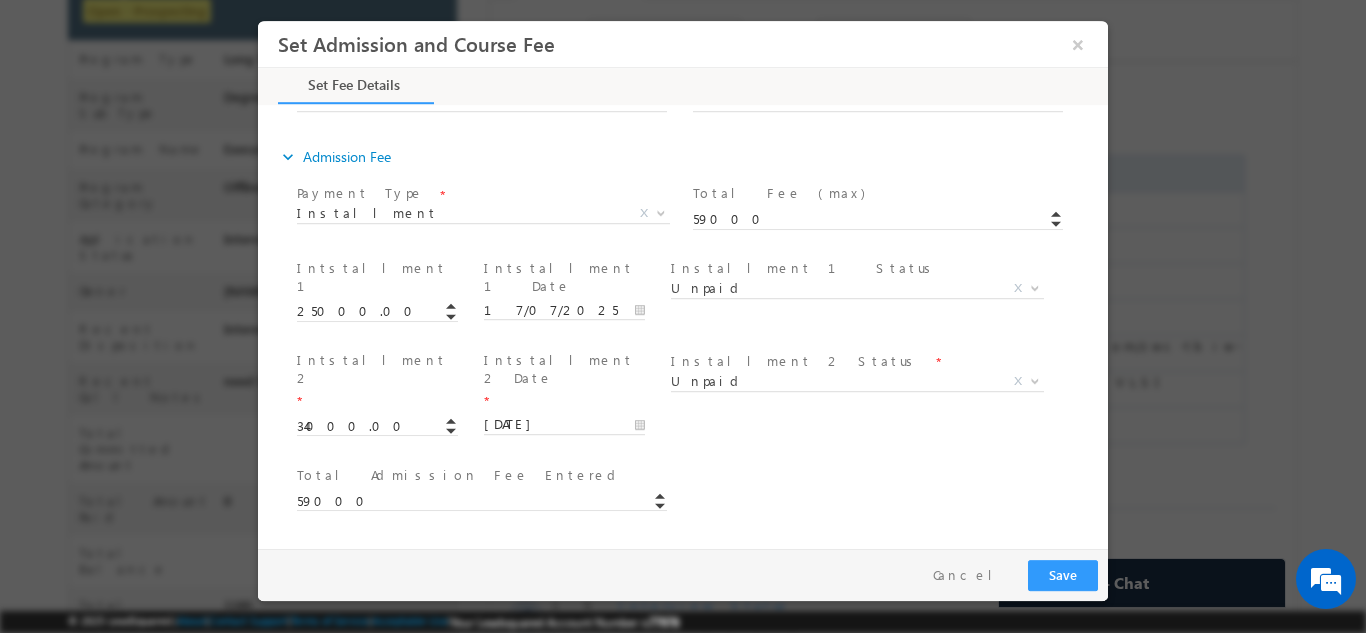 scroll, scrollTop: 322, scrollLeft: 0, axis: vertical 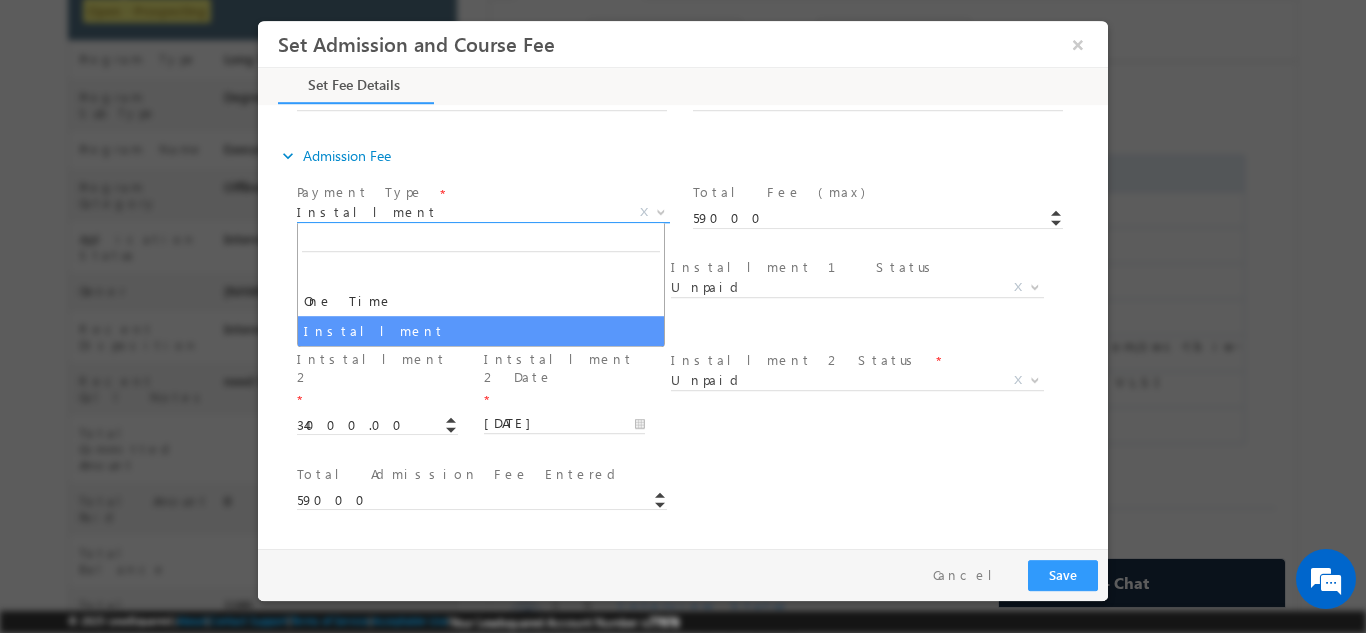 click on "Installment" at bounding box center [459, 211] 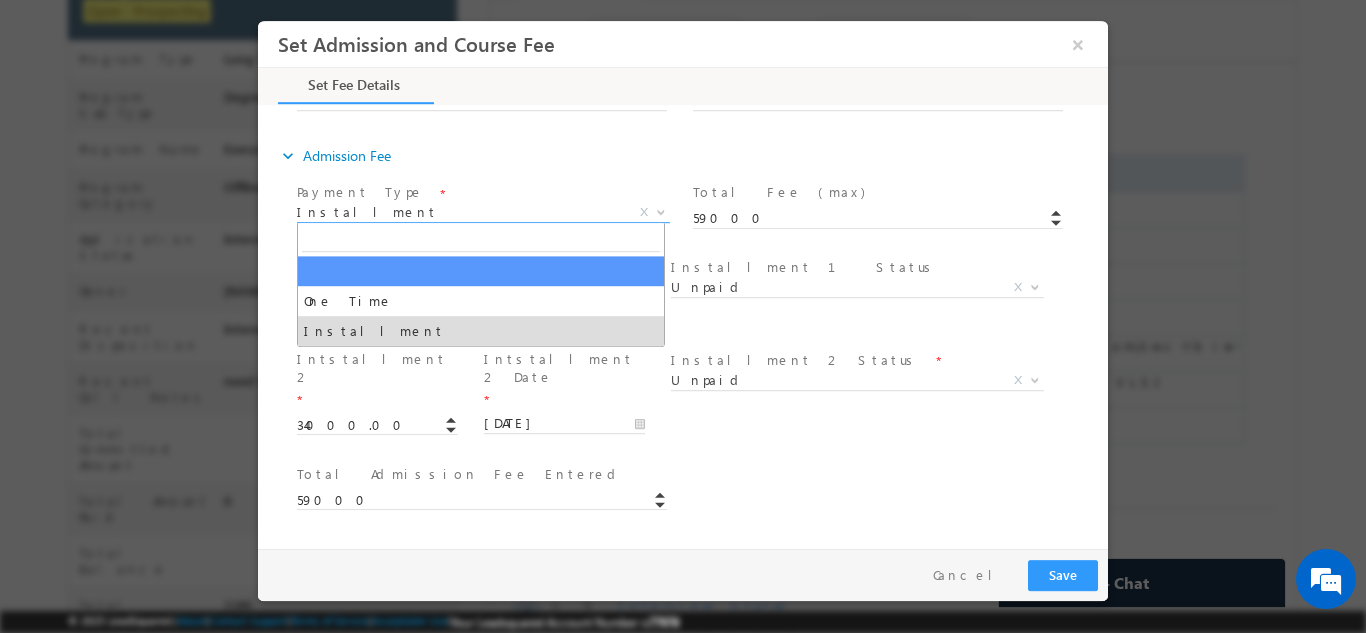 click on "Installment 2 Status
*
Paid
Unpaid
Unpaid X" at bounding box center (865, 382) 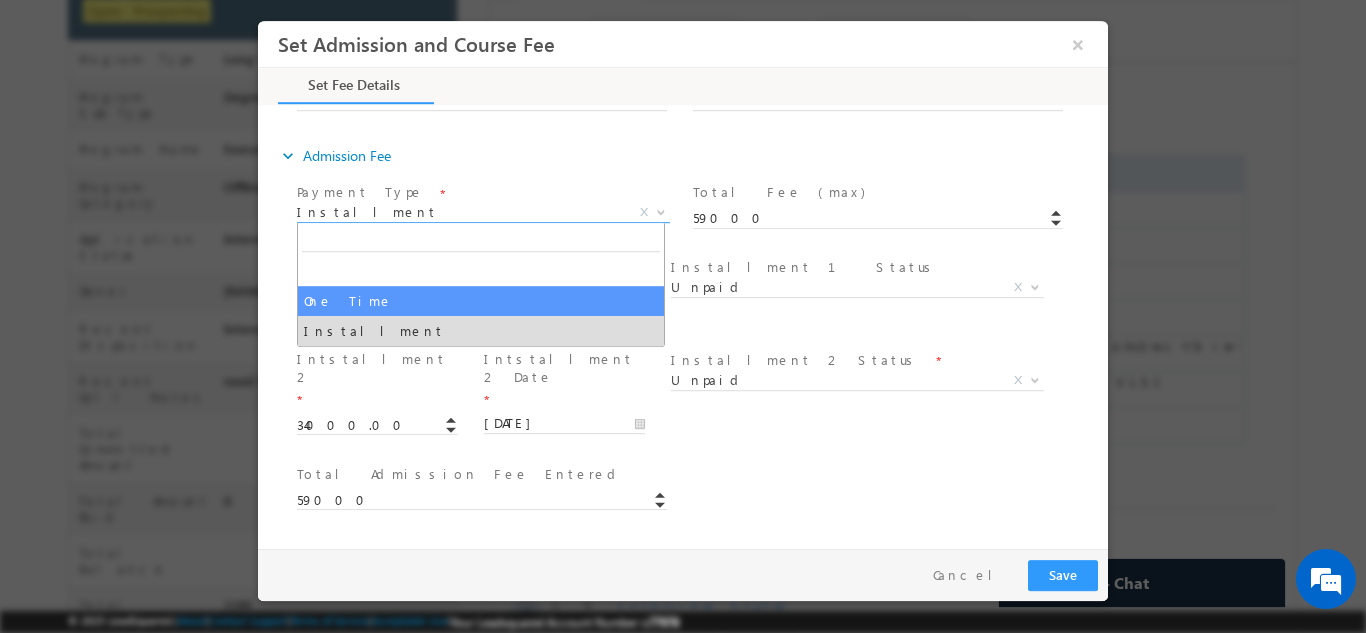 drag, startPoint x: 401, startPoint y: 206, endPoint x: 372, endPoint y: 305, distance: 103.16007 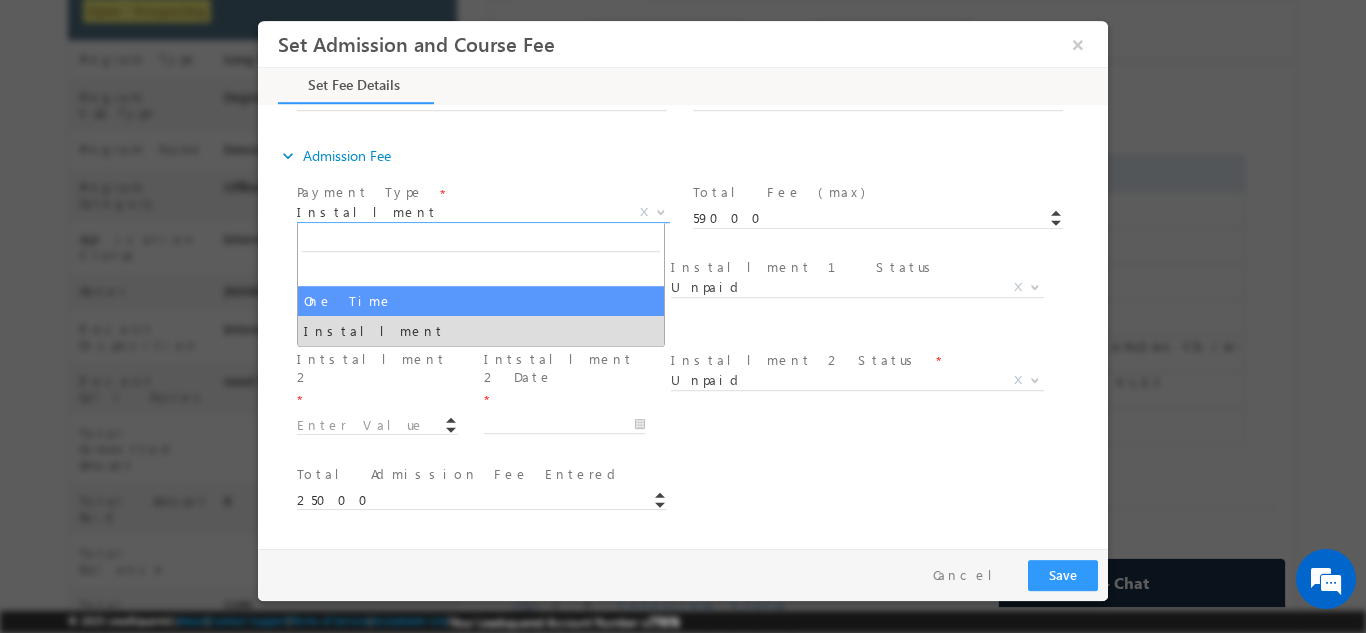 type on "25000" 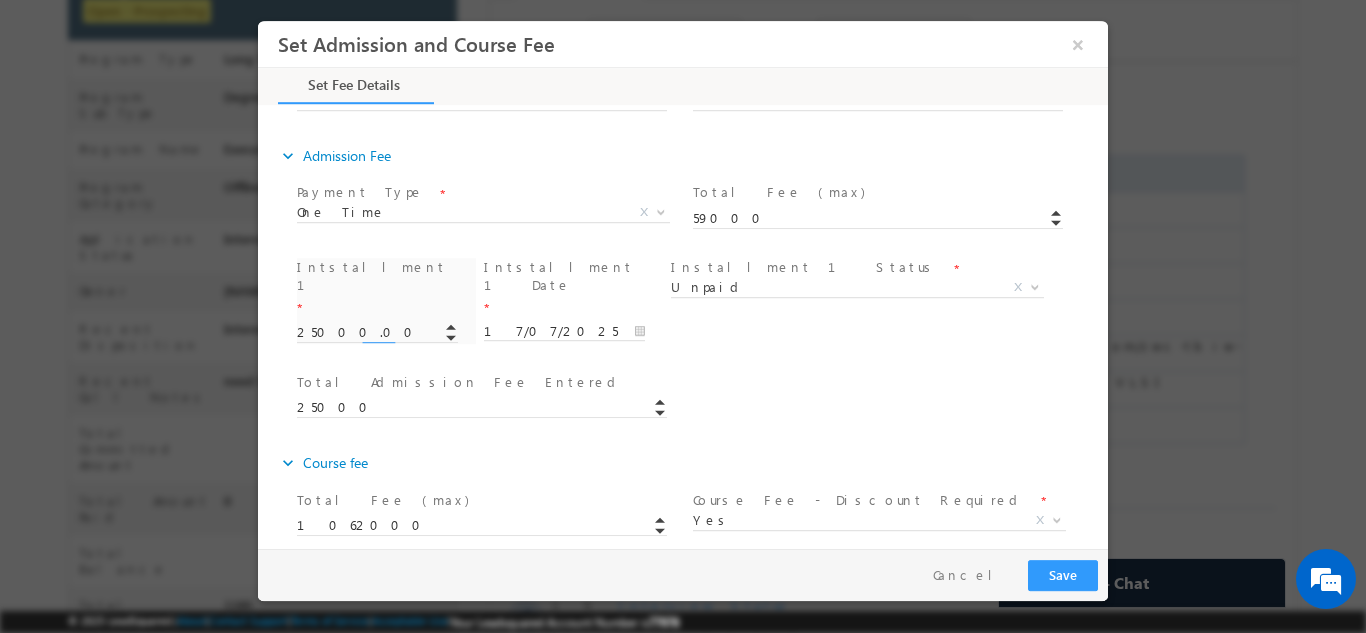 click on "Intstallment 1
*
25000.00" at bounding box center (386, 310) 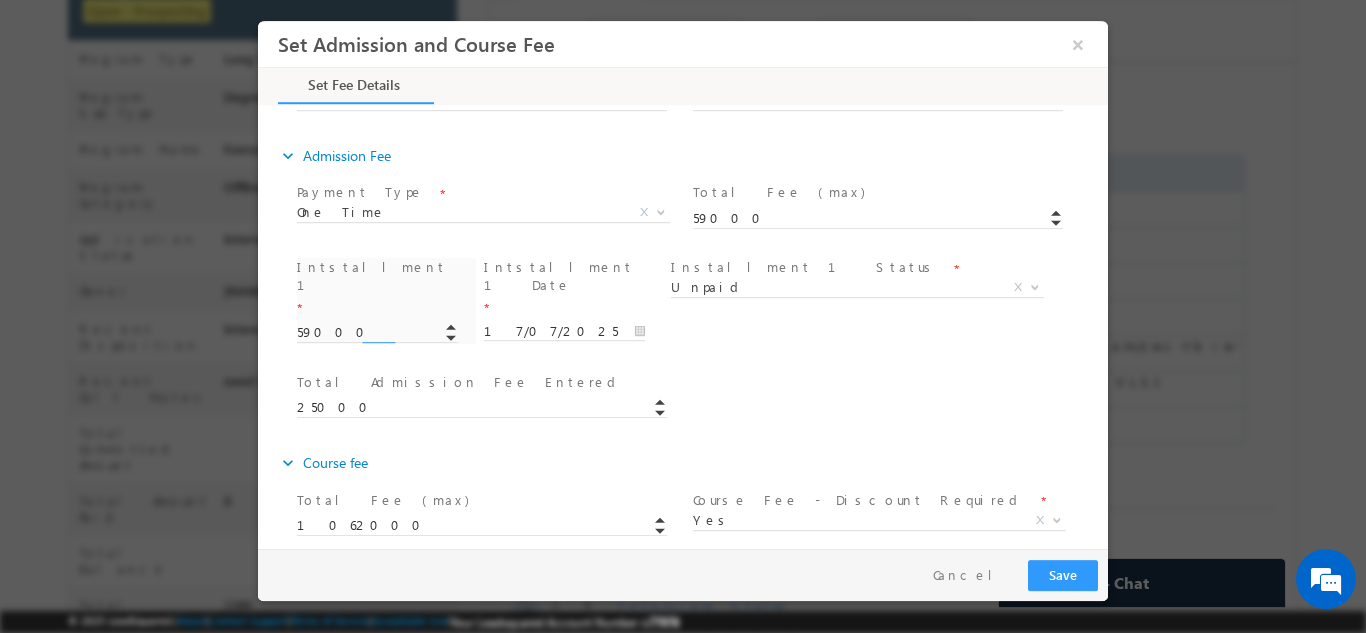 type on "59000.00" 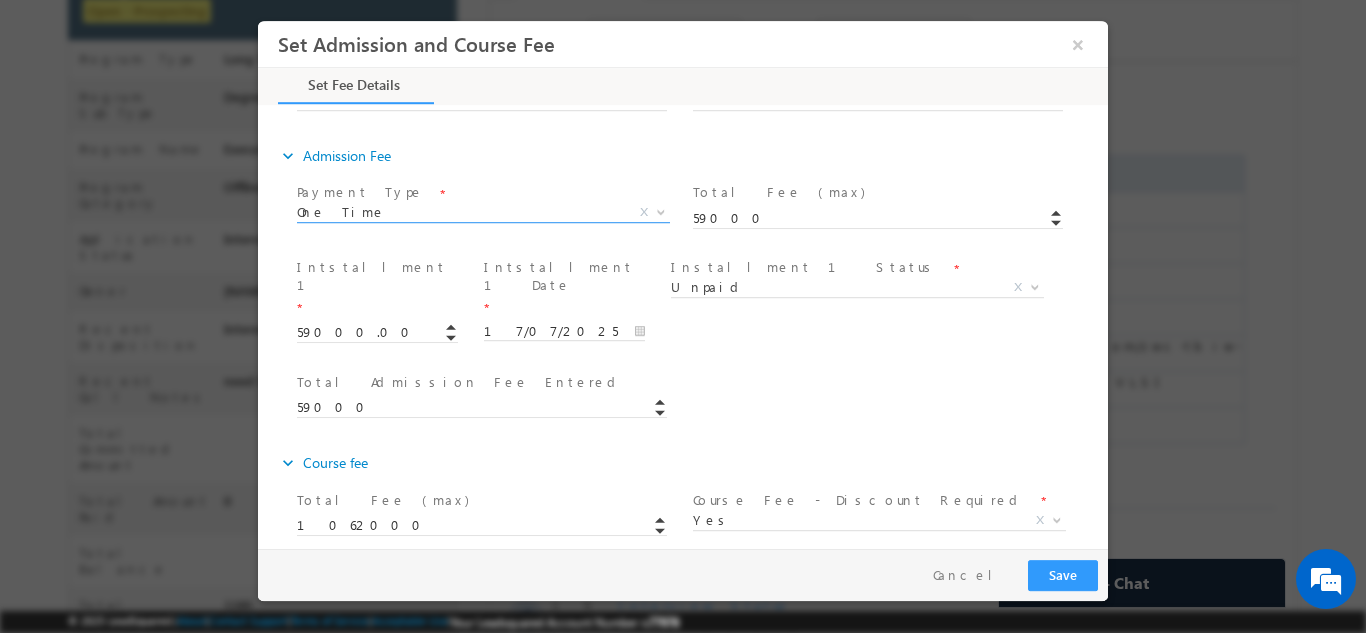 click on "One Time" at bounding box center (459, 211) 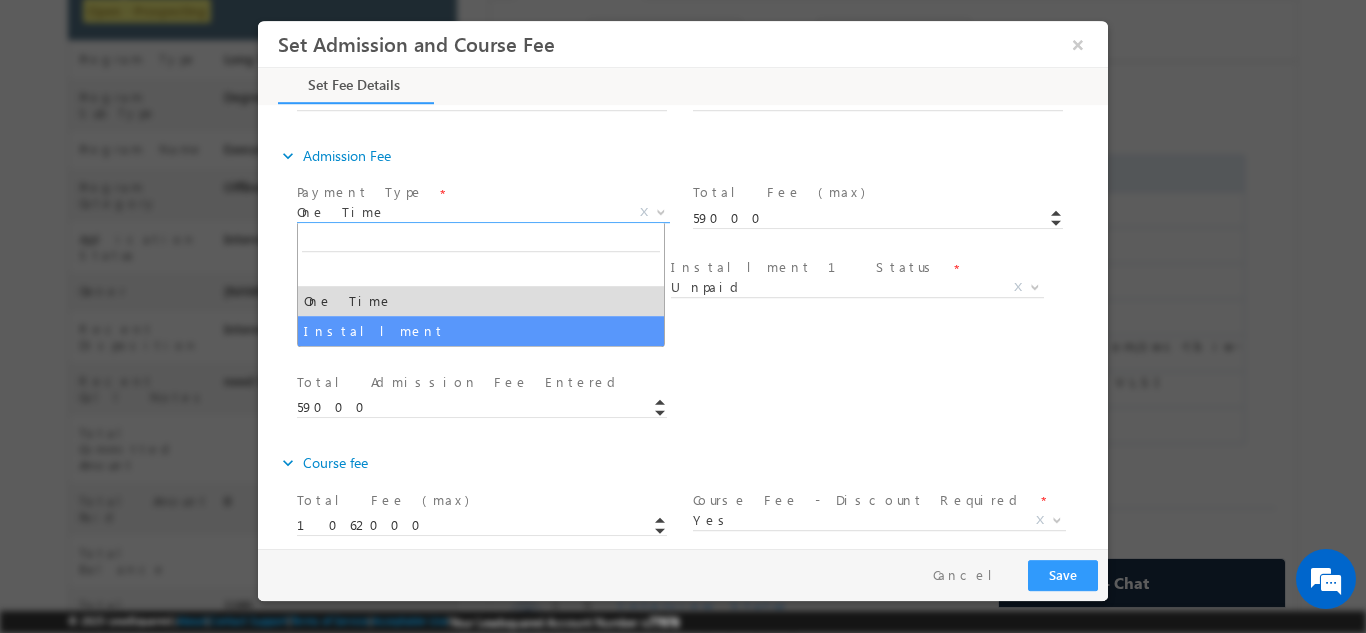 select on "Installment" 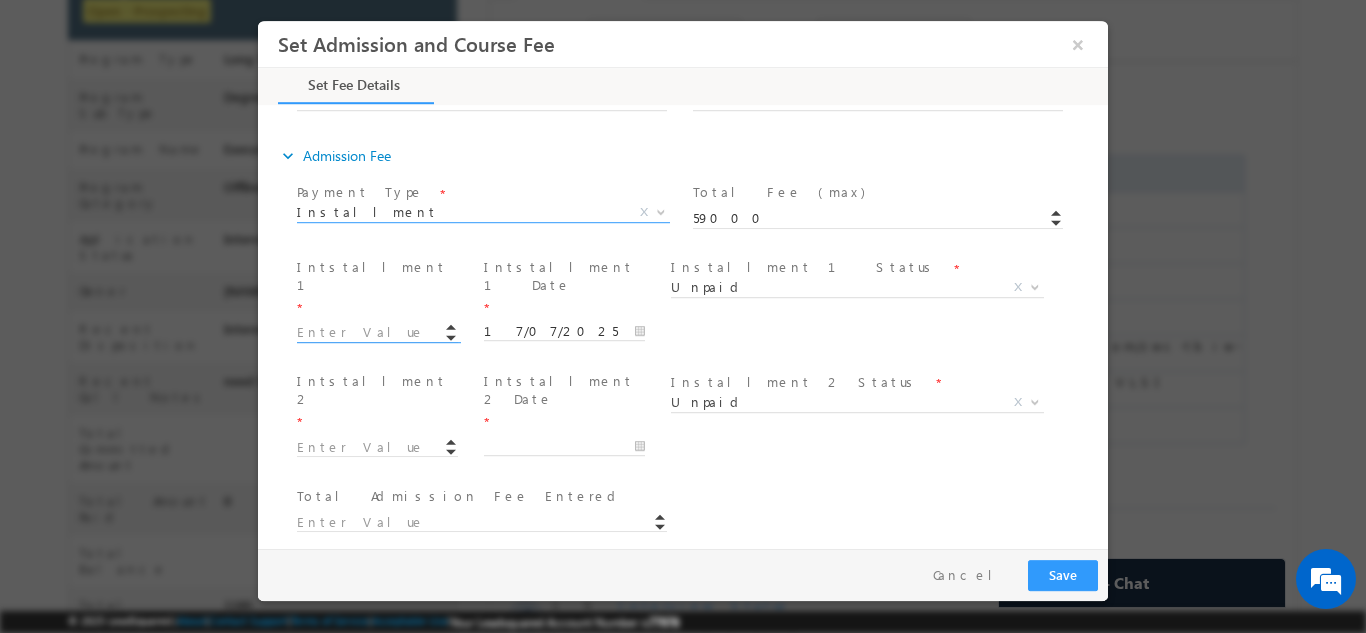 click at bounding box center [377, 332] 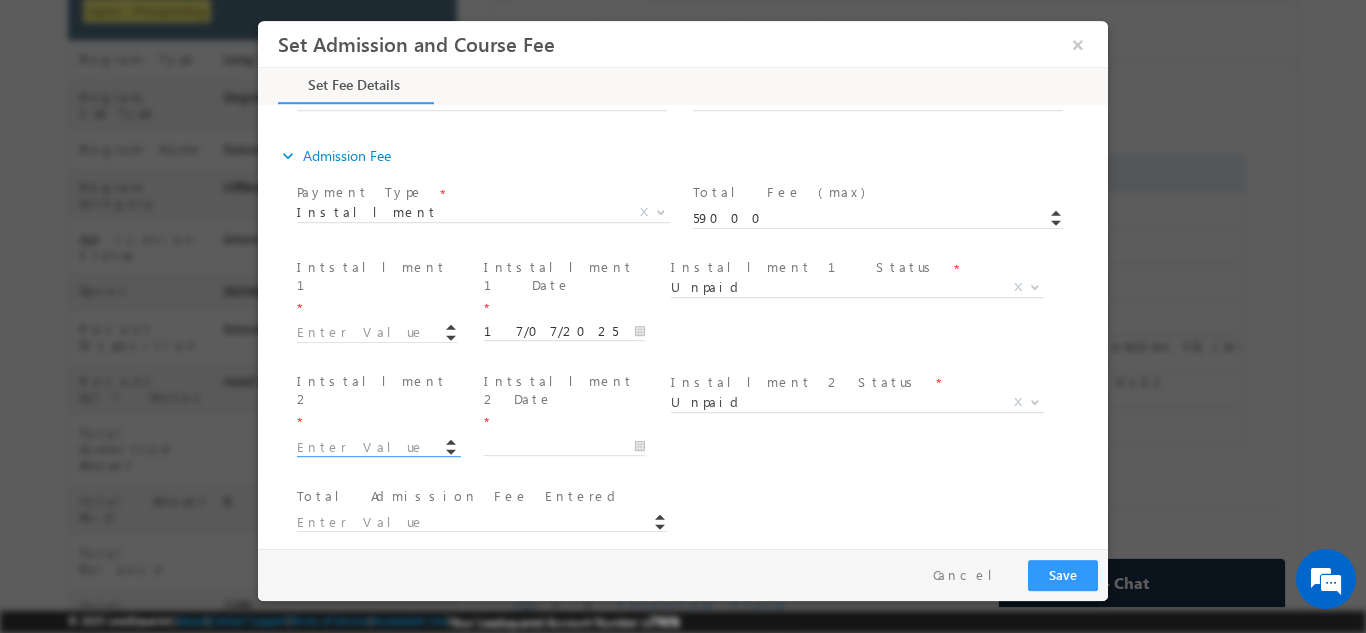 click at bounding box center (377, 447) 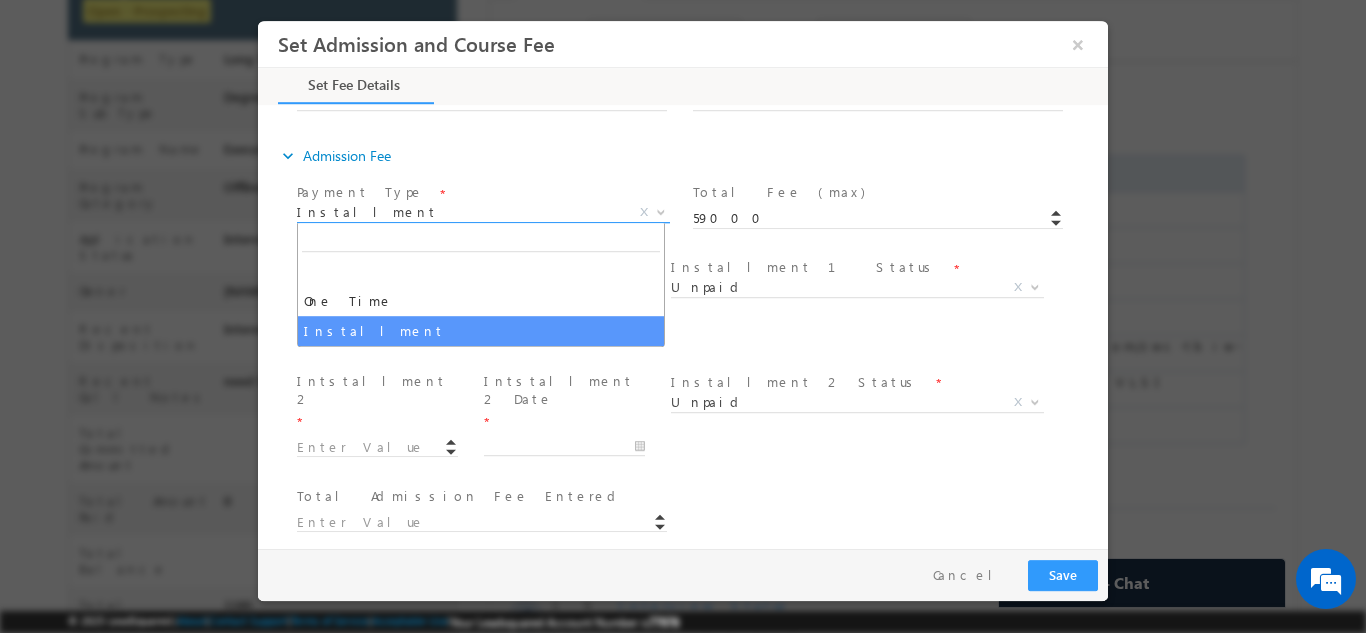click on "Installment" at bounding box center [459, 211] 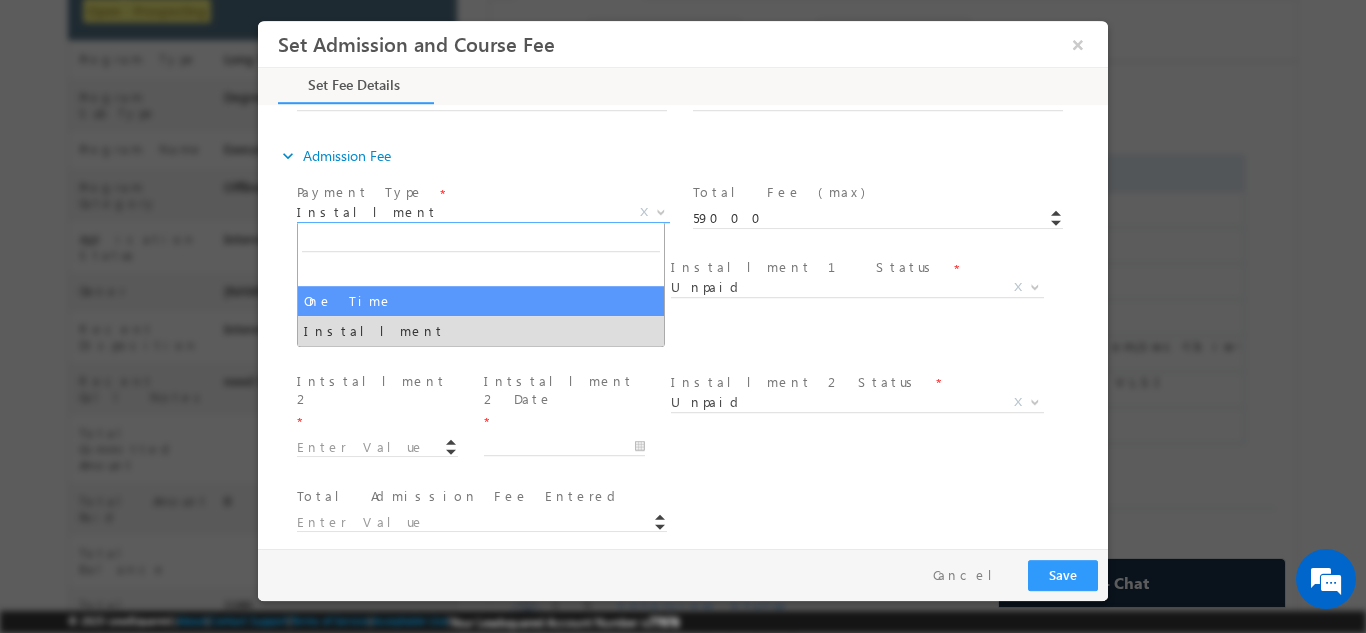 select on "One Time" 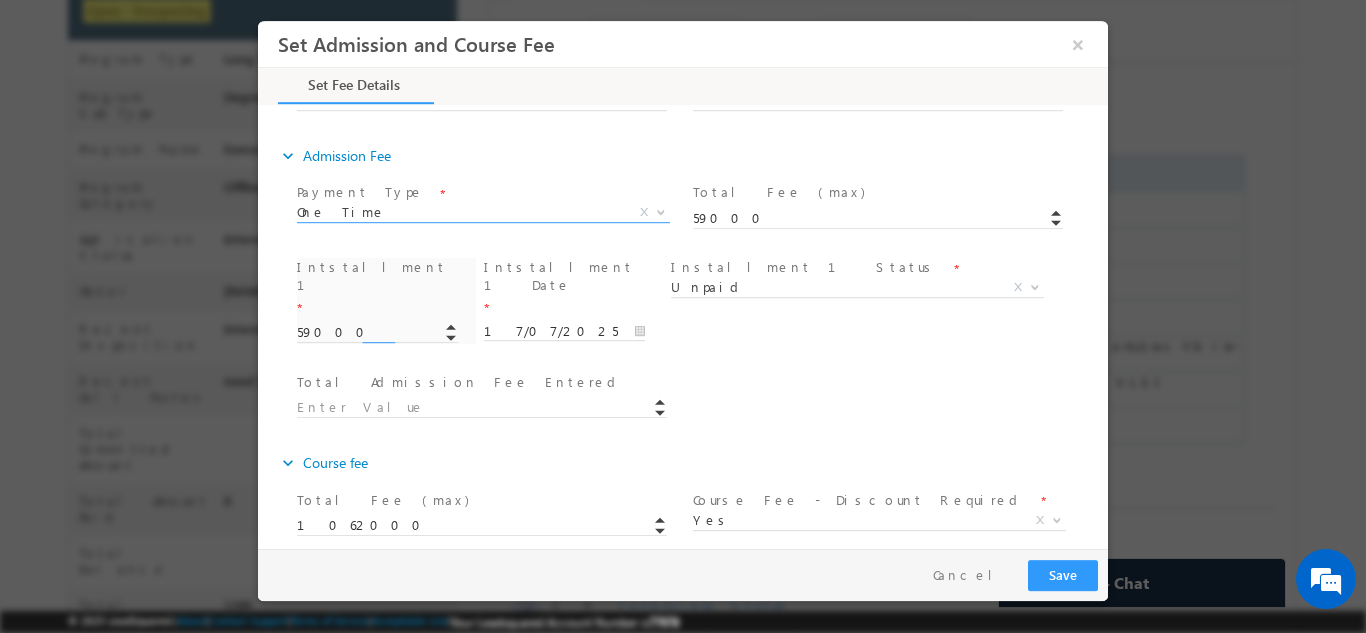 type on "59000.00" 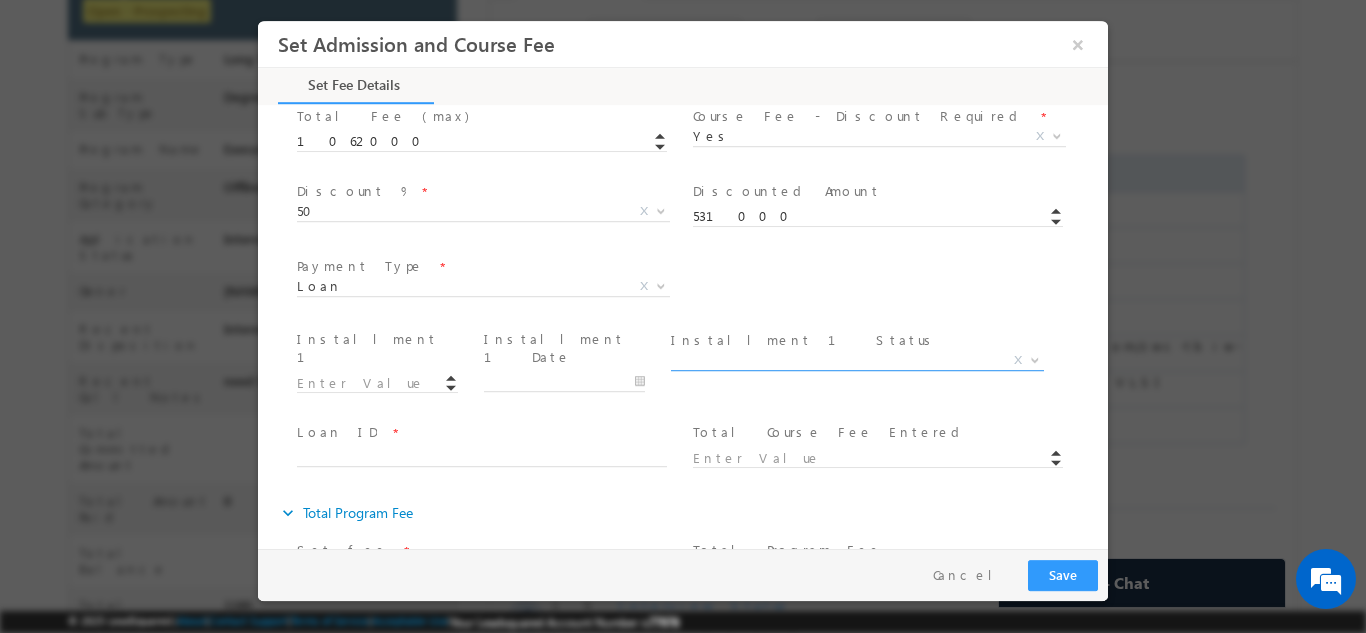 scroll, scrollTop: 707, scrollLeft: 0, axis: vertical 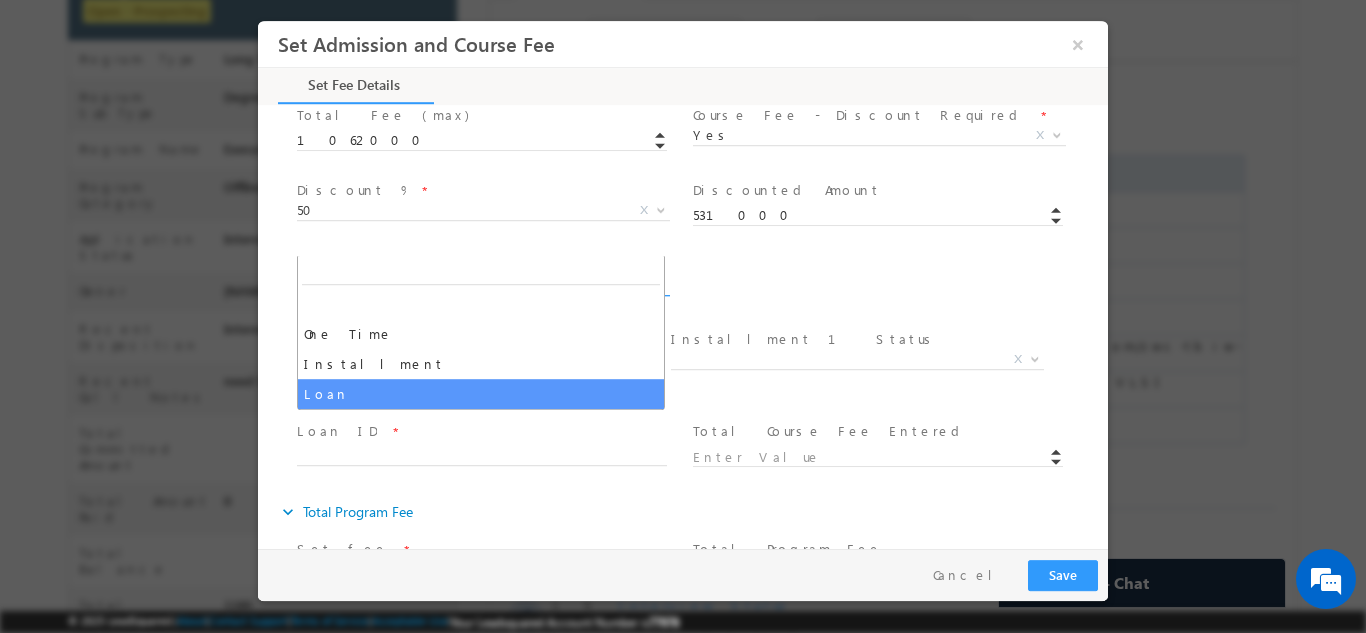 click on "Loan" at bounding box center (459, 284) 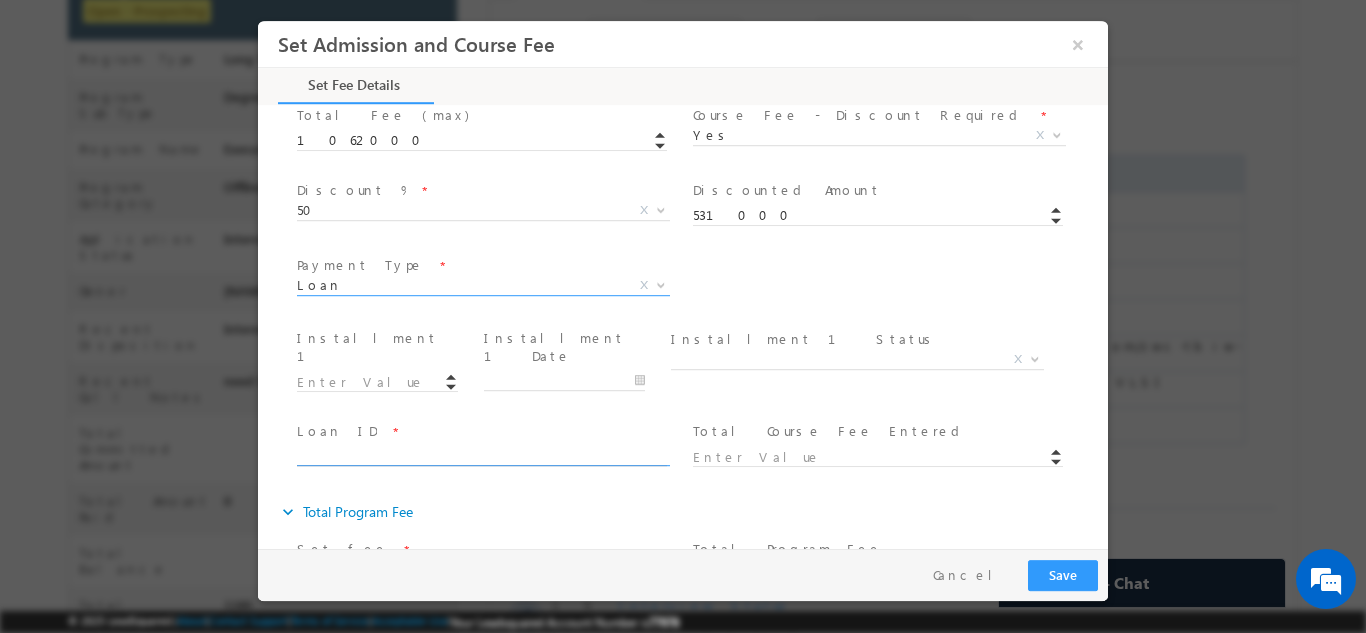 click at bounding box center [482, 455] 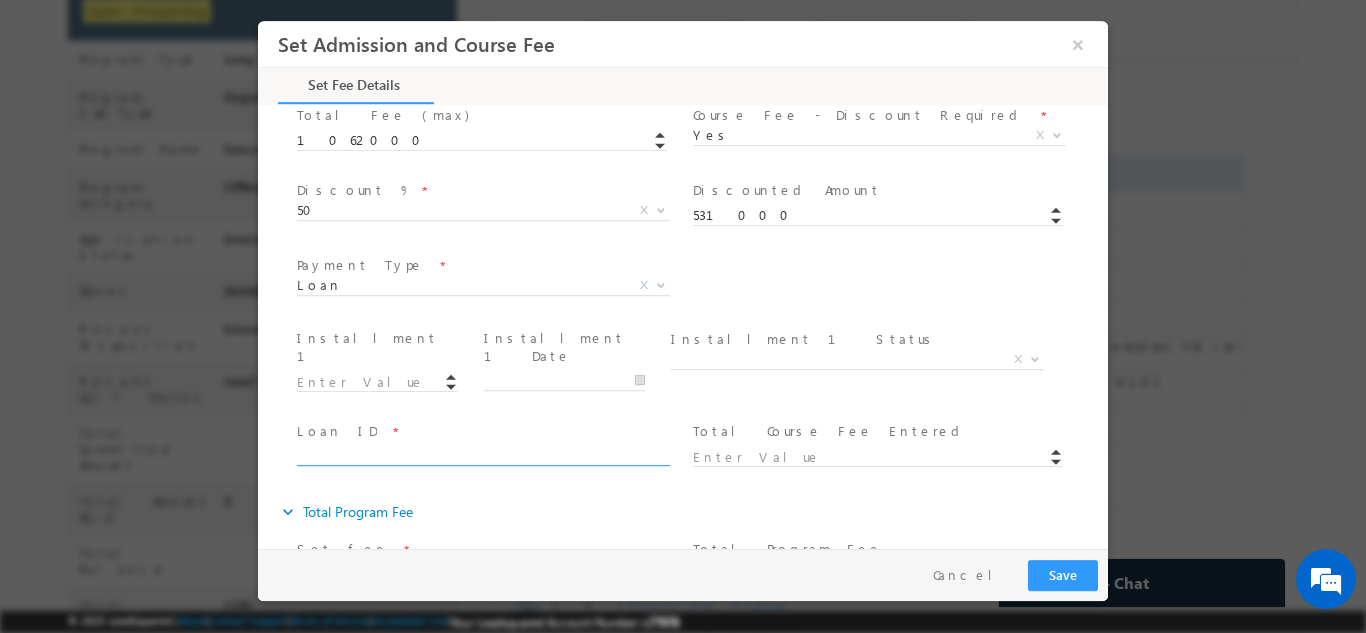 click at bounding box center (386, 380) 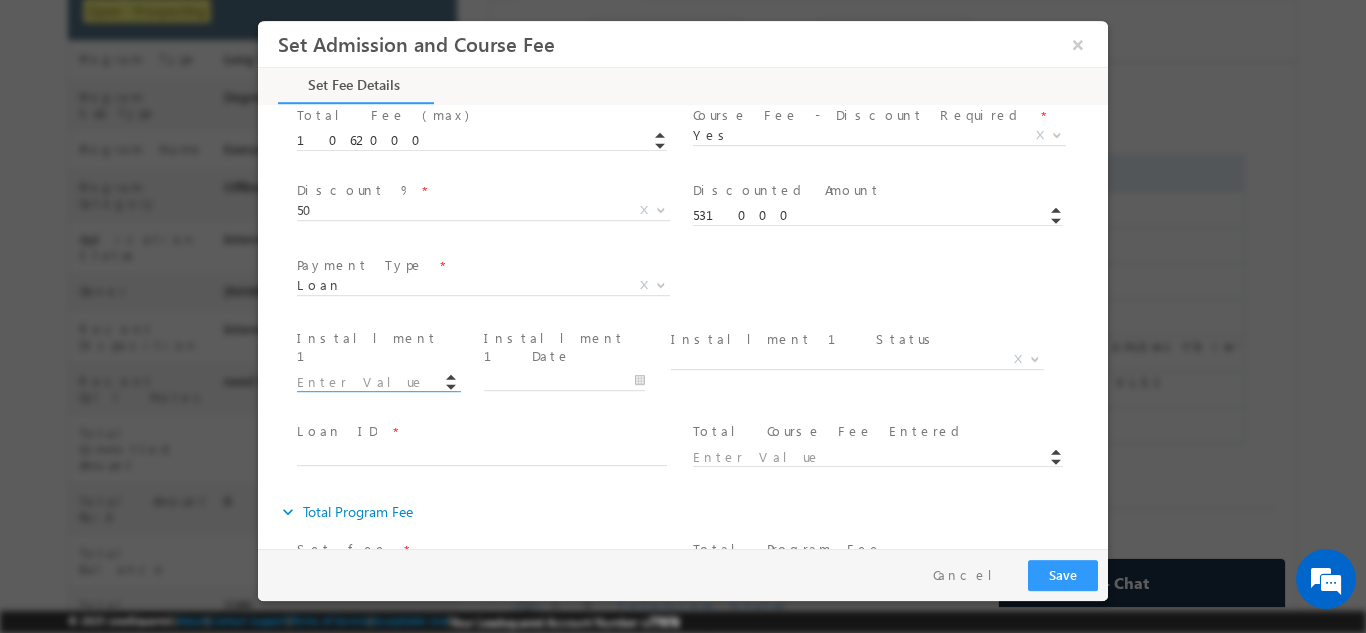click at bounding box center [377, 382] 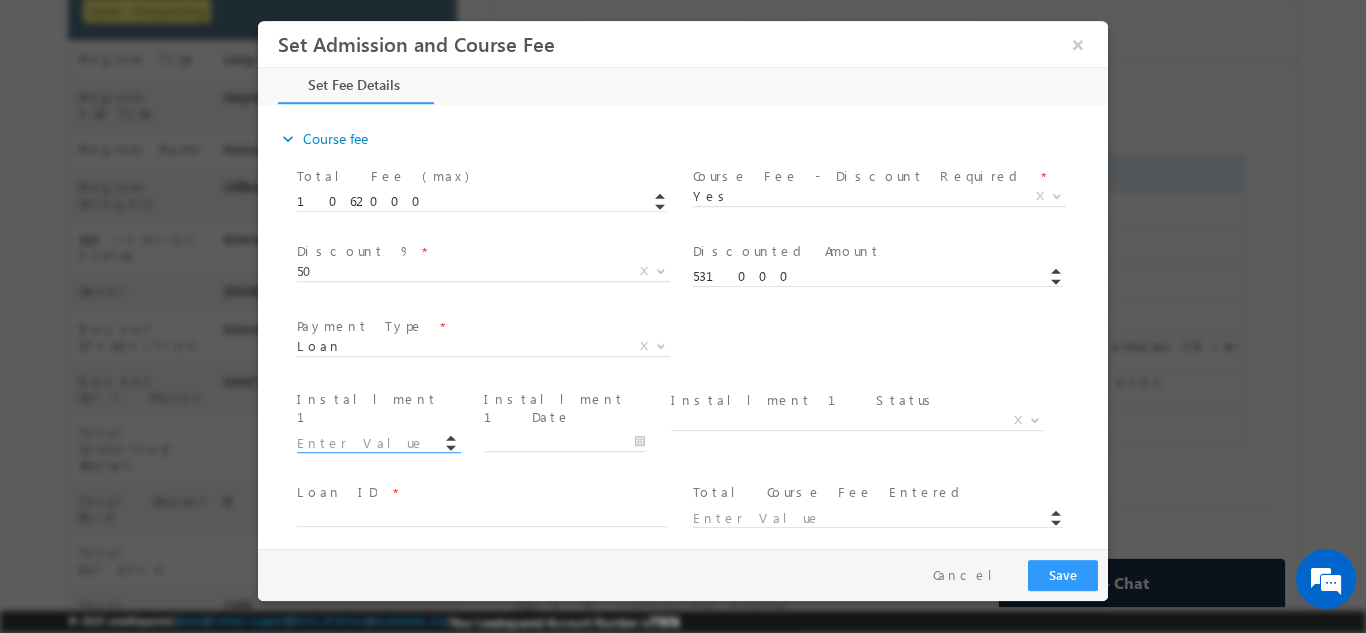 scroll, scrollTop: 686, scrollLeft: 0, axis: vertical 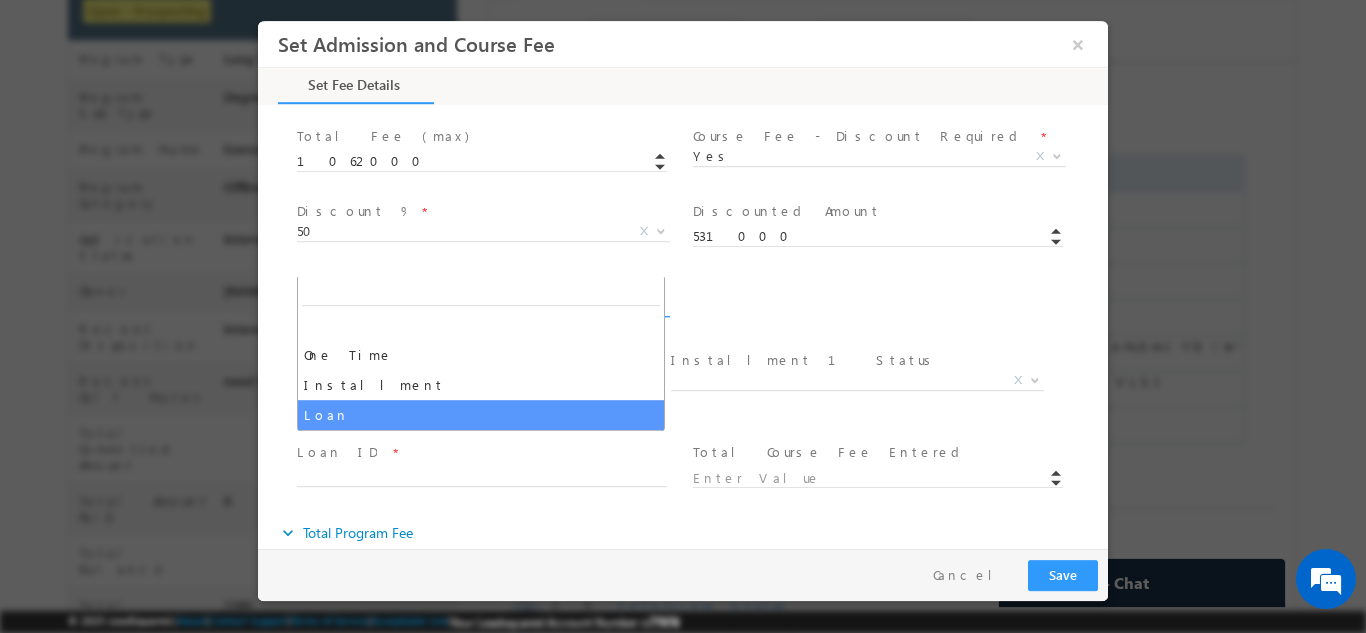 click on "Loan" at bounding box center (459, 305) 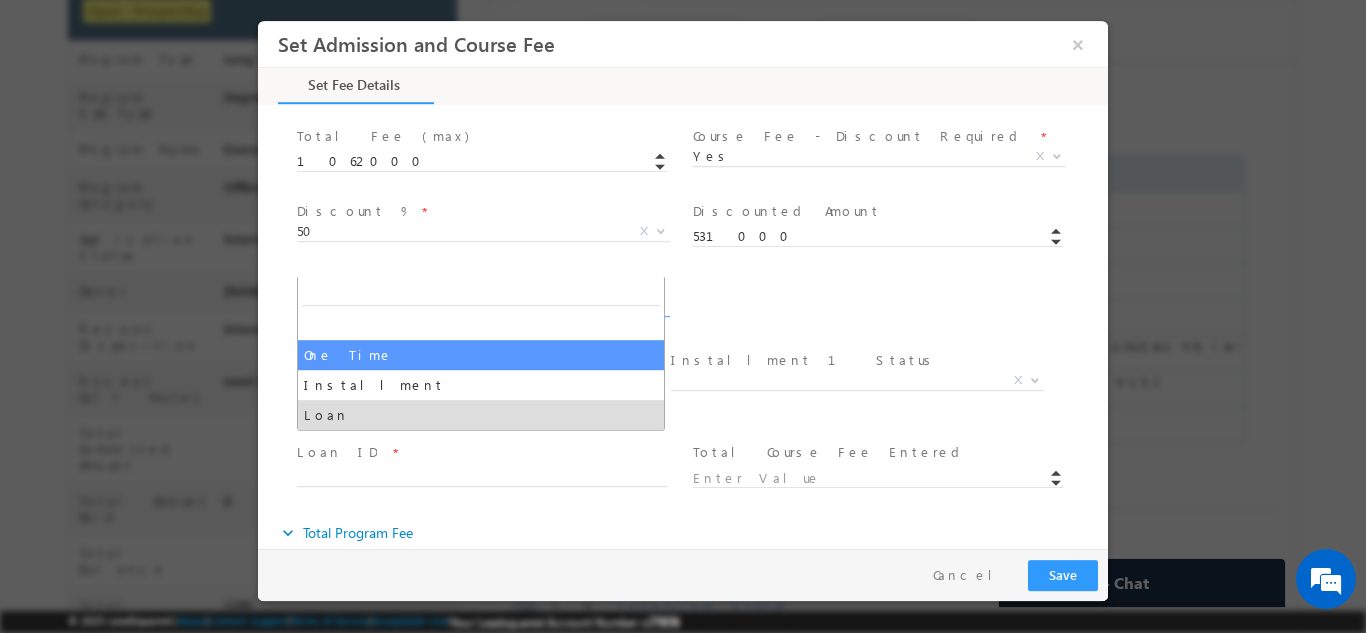 select on "One Time" 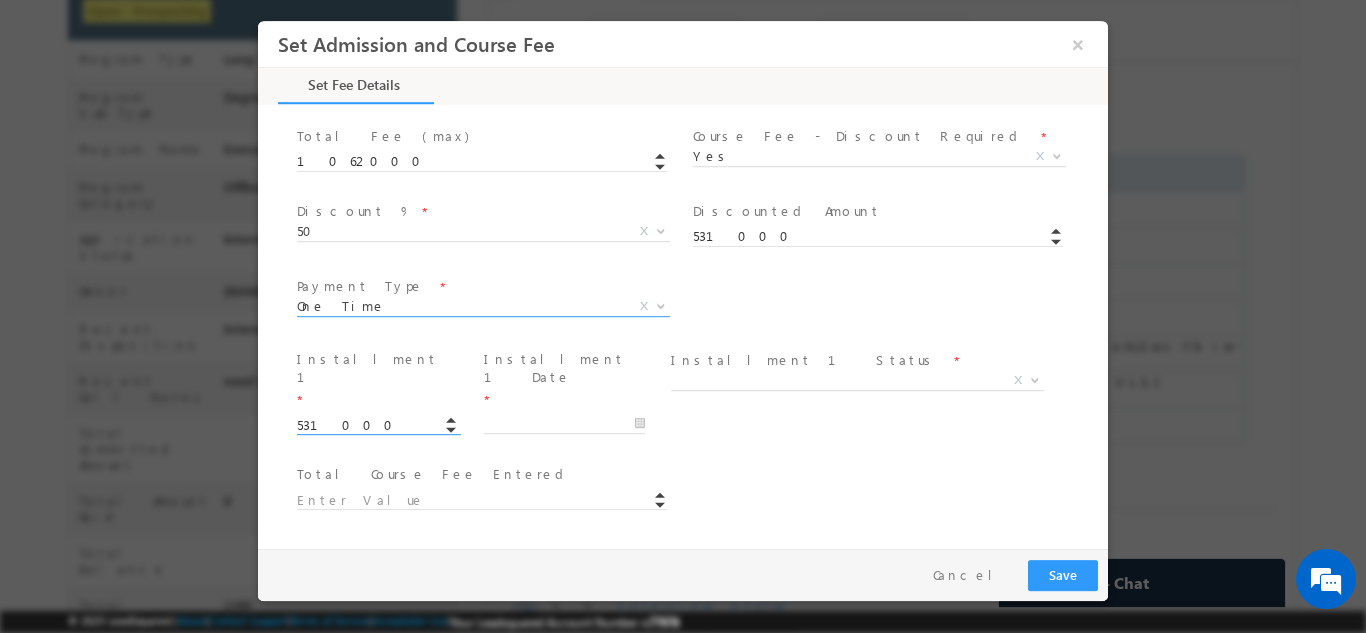 type on "531000.00" 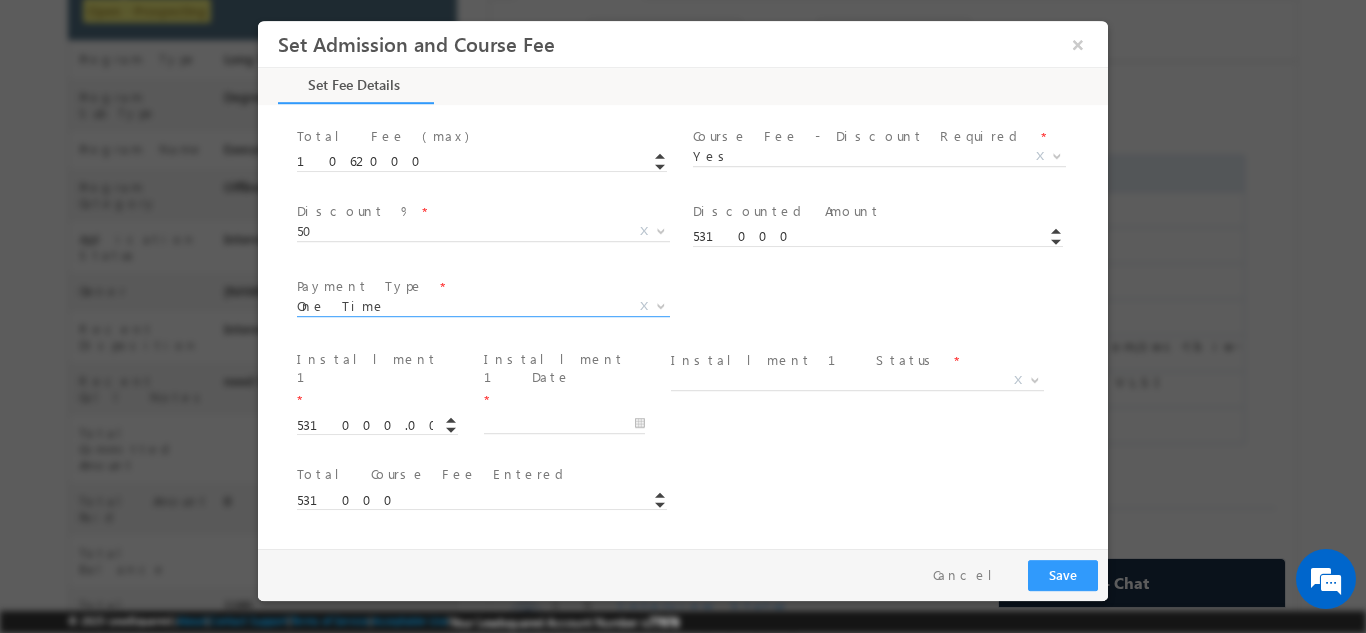 type on "59000.00" 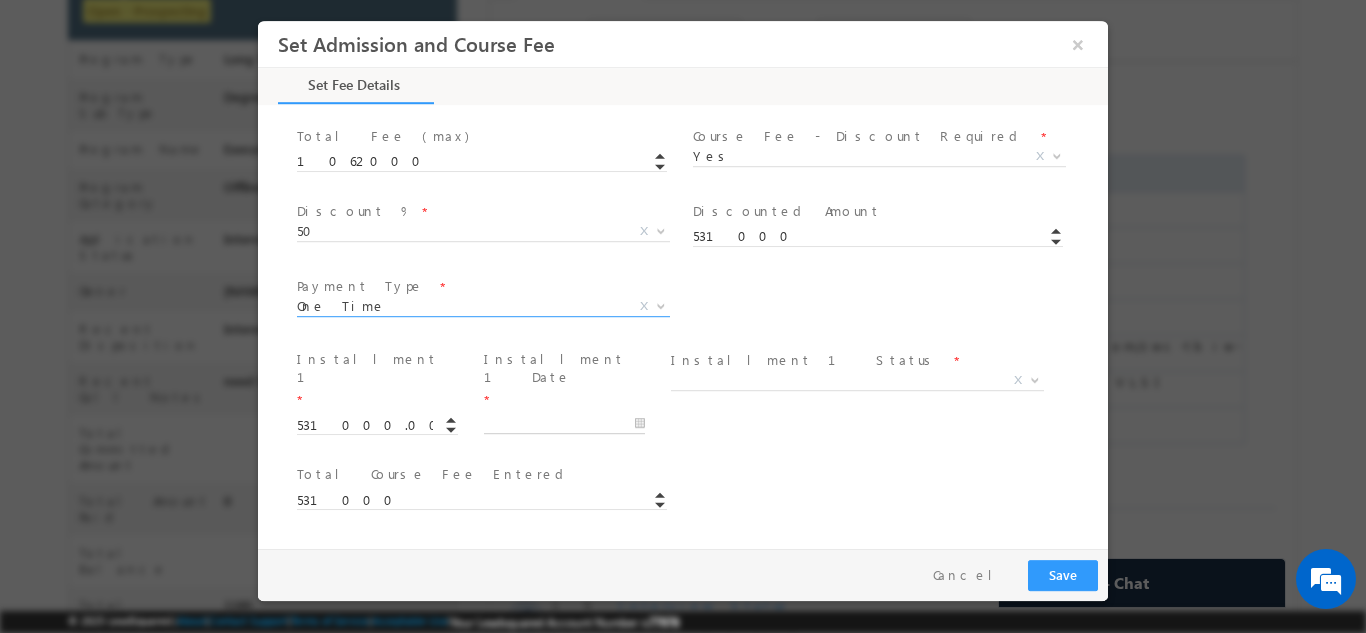 click at bounding box center [564, 423] 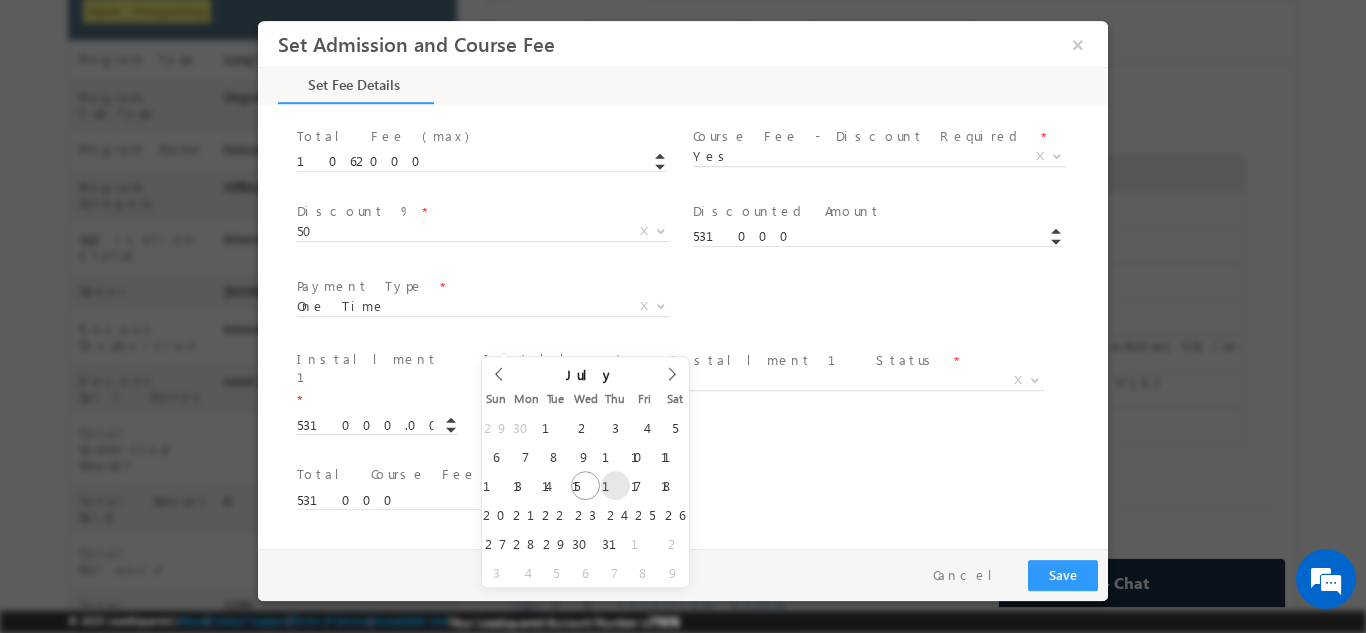 type on "17/07/2025" 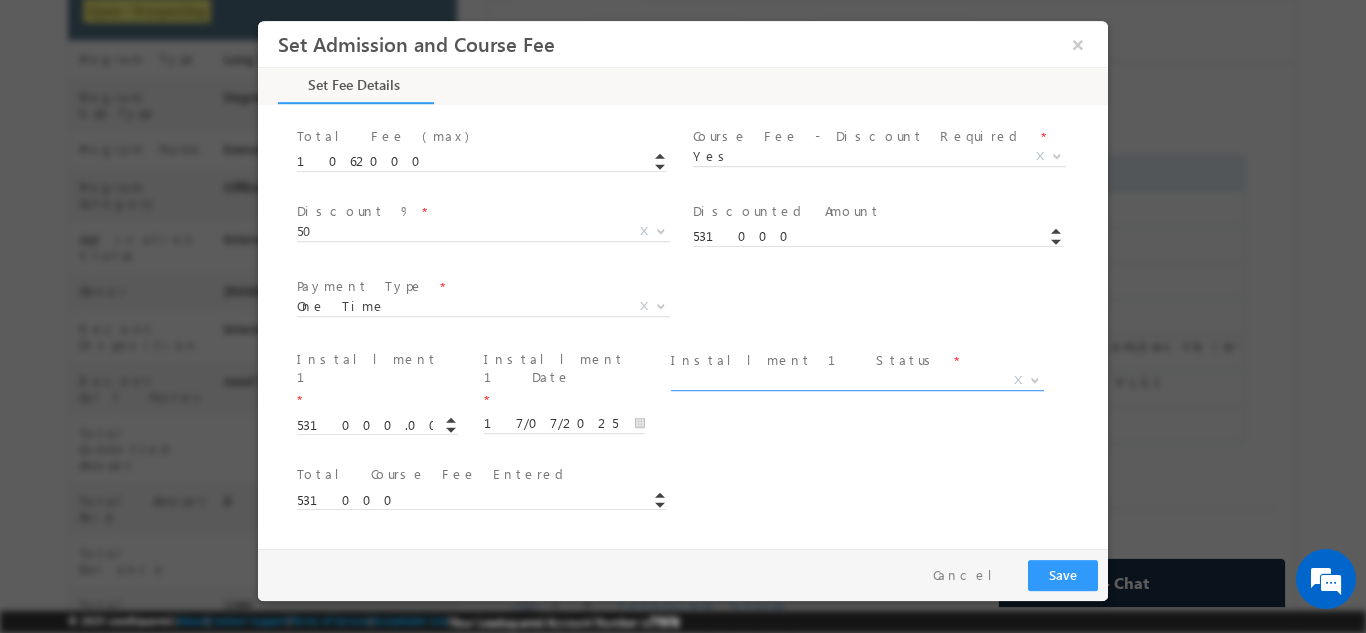 click on "X" at bounding box center [857, 380] 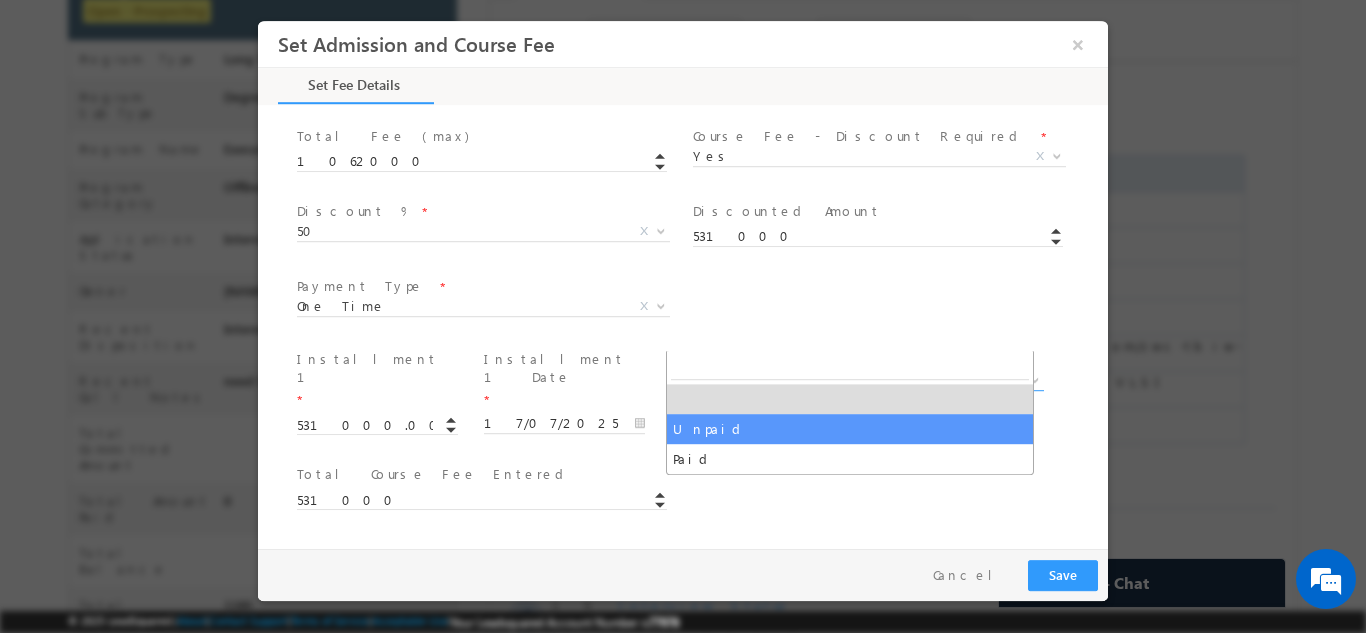 select on "Unpaid" 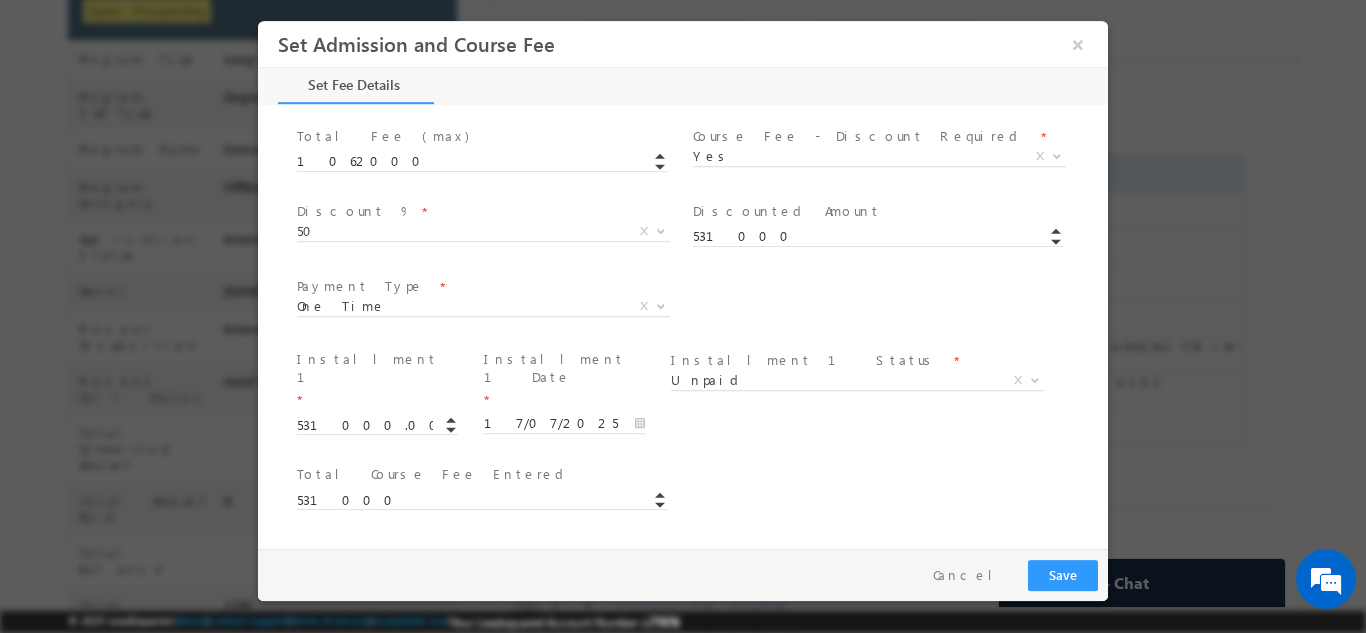 click on "expand_more Total Program Fee" at bounding box center [693, 554] 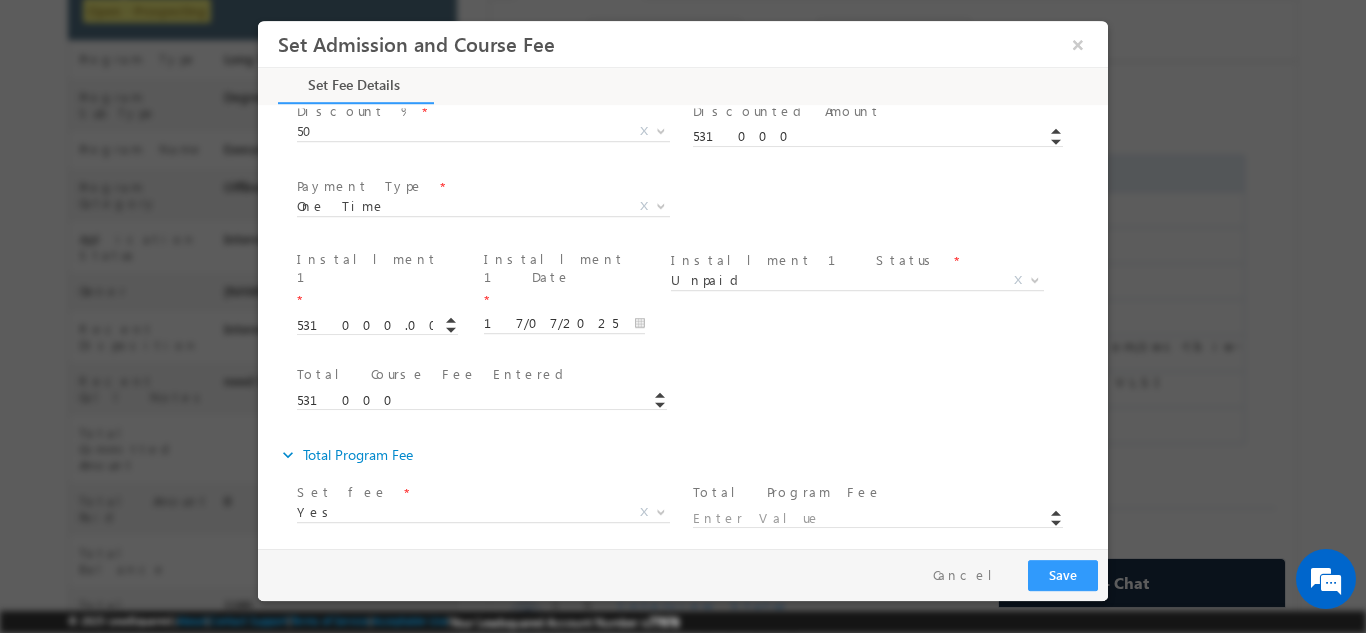 scroll, scrollTop: 793, scrollLeft: 0, axis: vertical 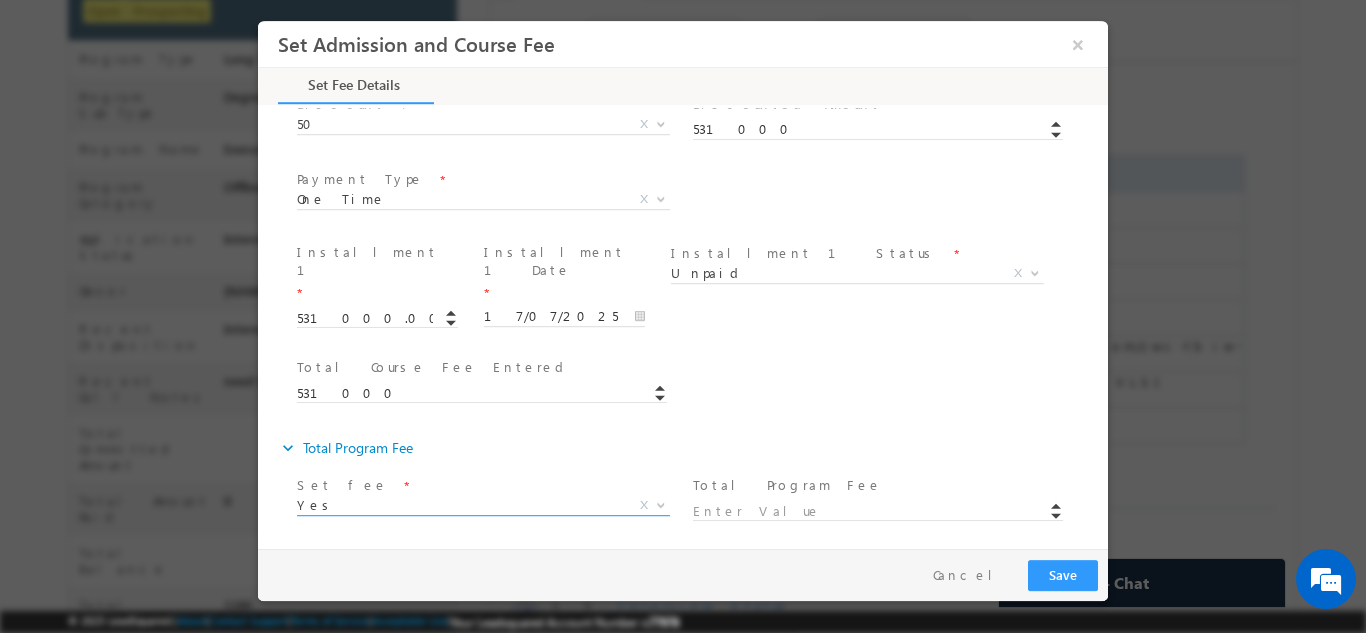 click on "Yes" at bounding box center (459, 504) 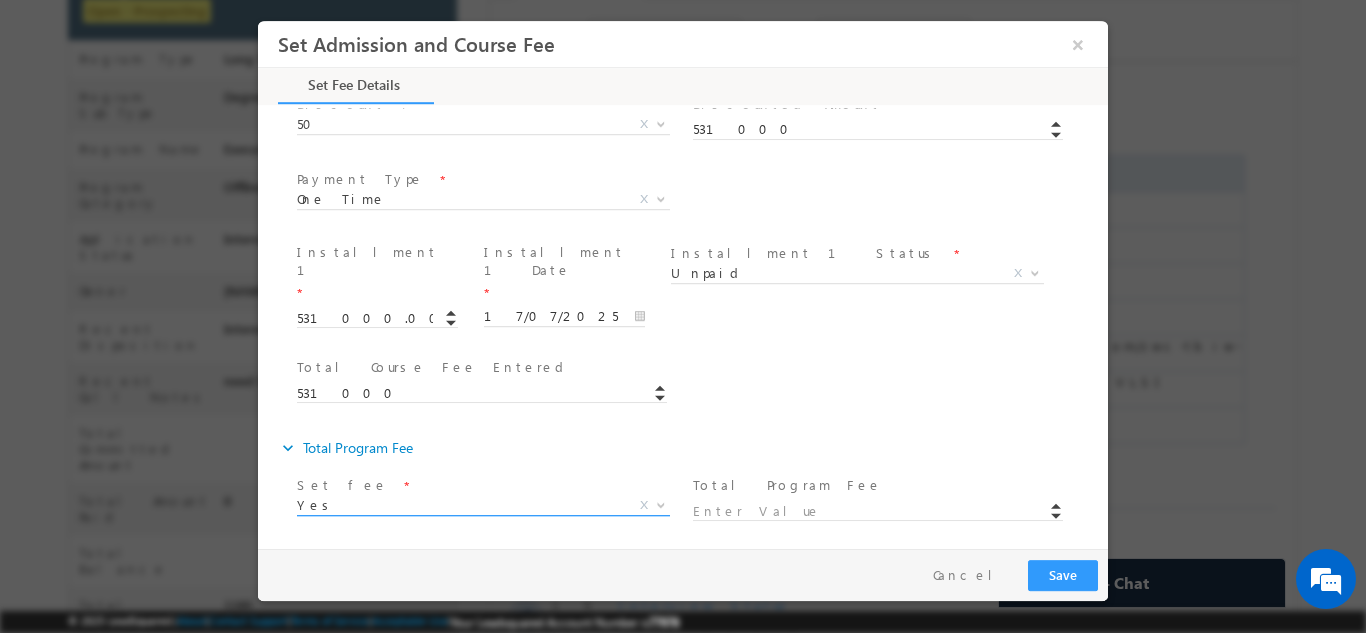 click on "Yes" at bounding box center [459, 504] 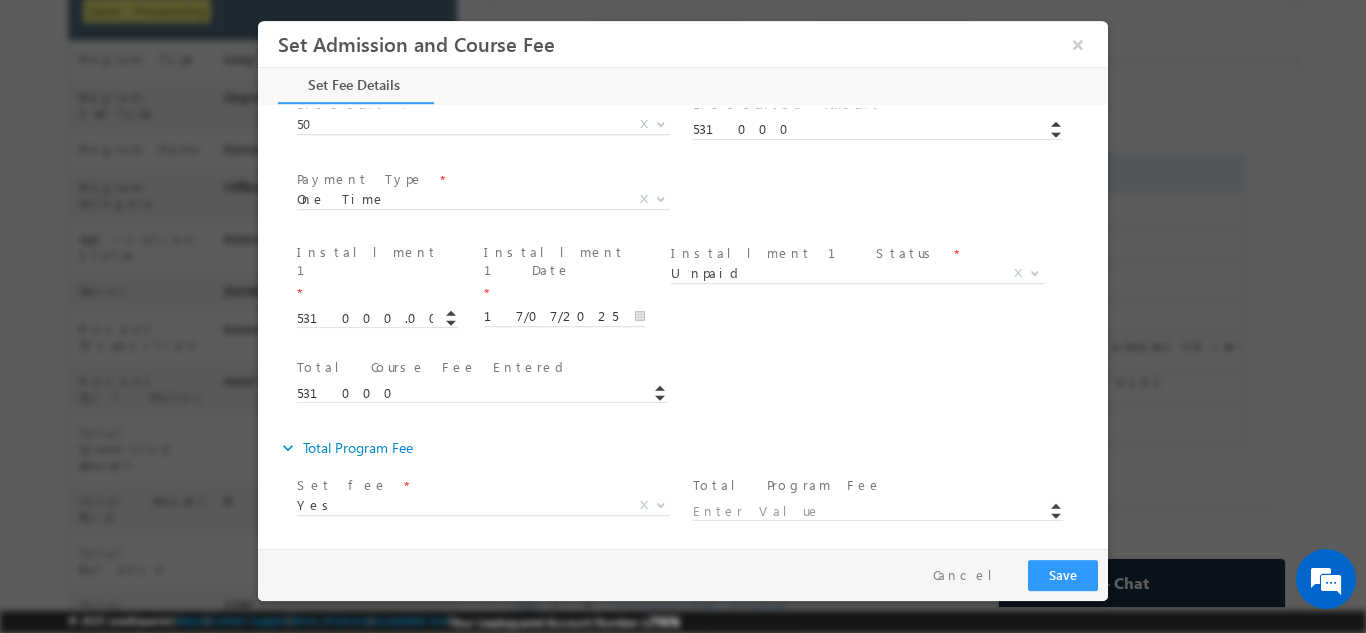 click at bounding box center (887, 509) 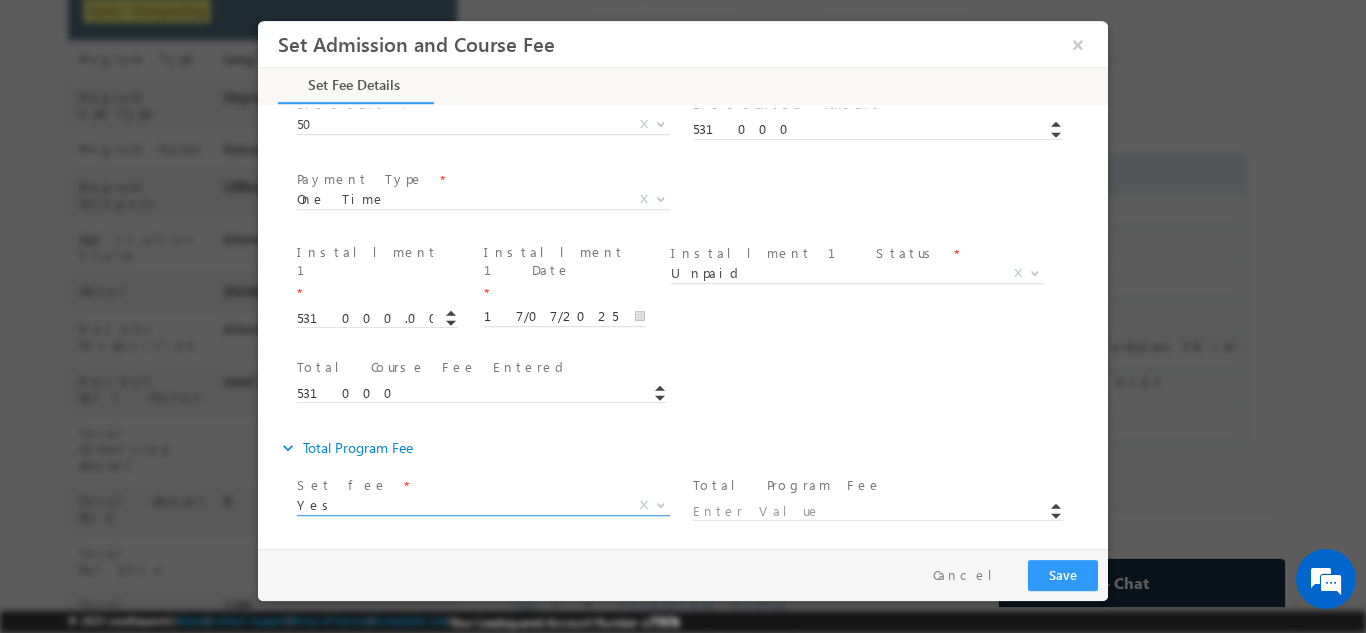click on "Yes" at bounding box center [459, 504] 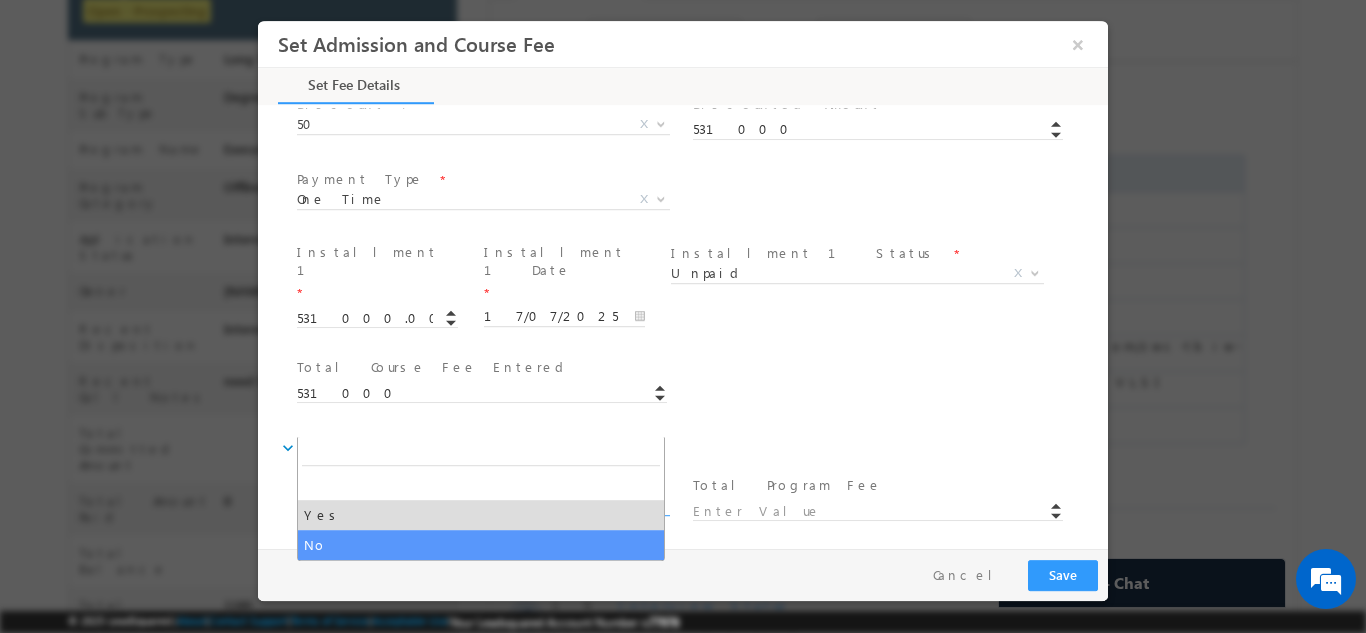 select on "No" 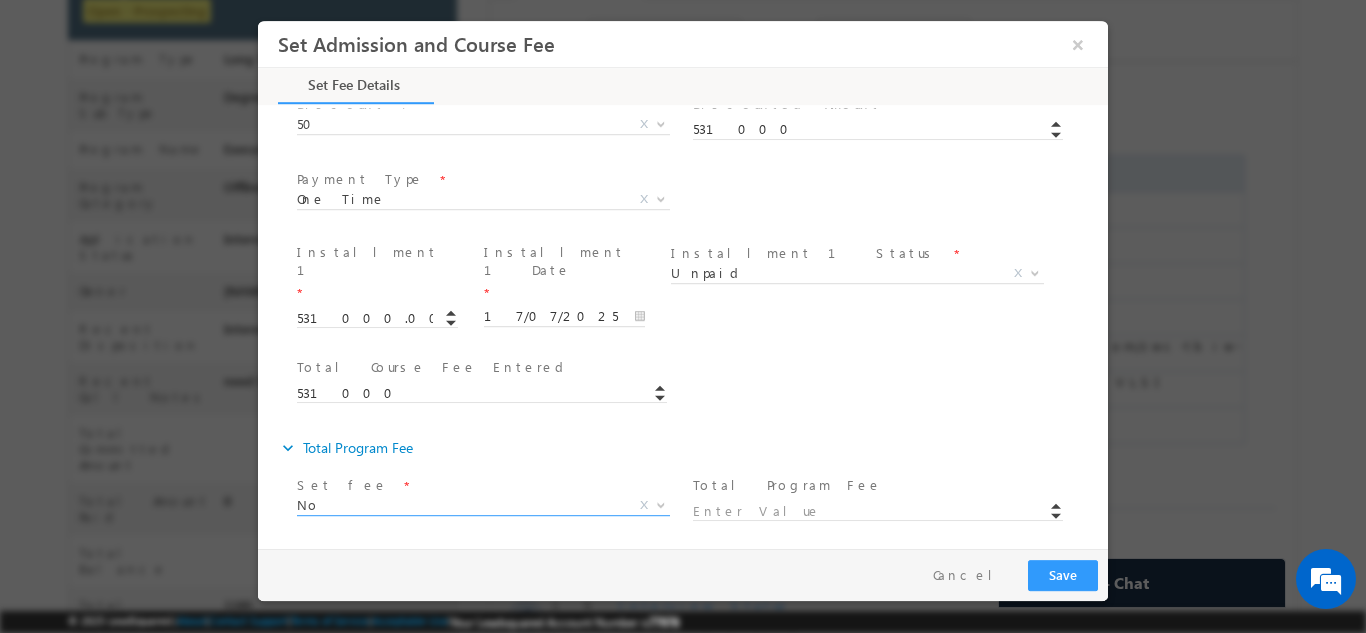 click at bounding box center (491, 584) 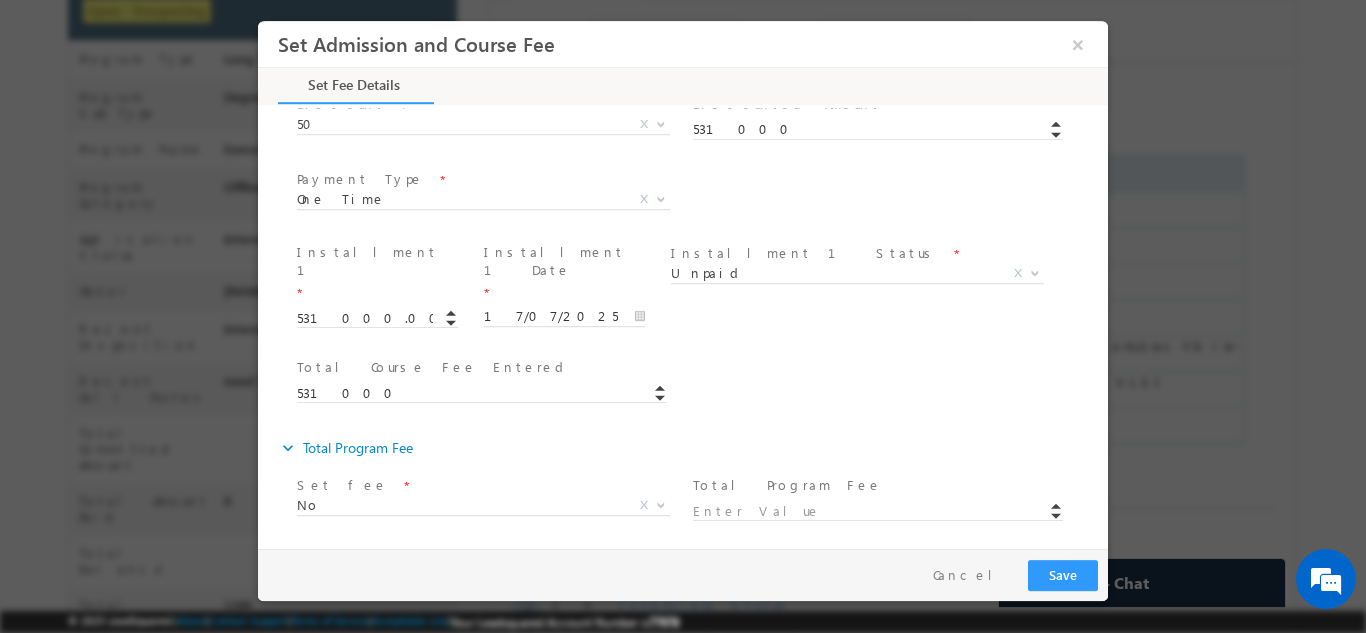 click at bounding box center [887, 509] 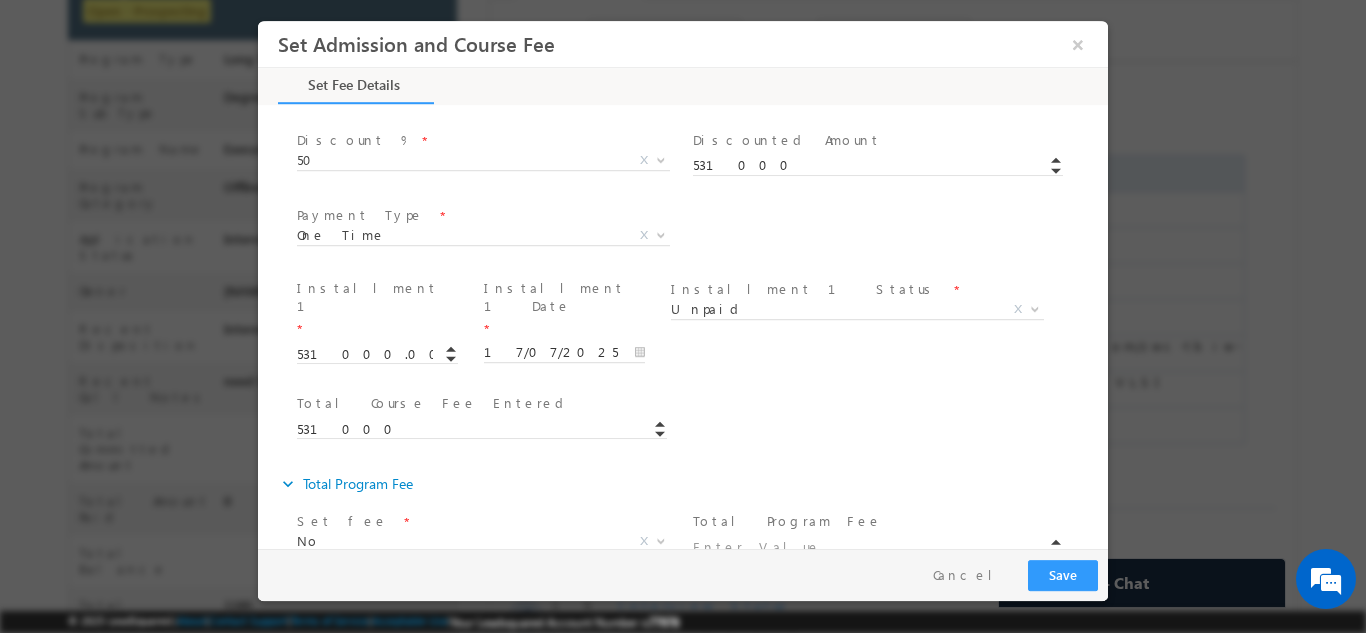 scroll, scrollTop: 767, scrollLeft: 0, axis: vertical 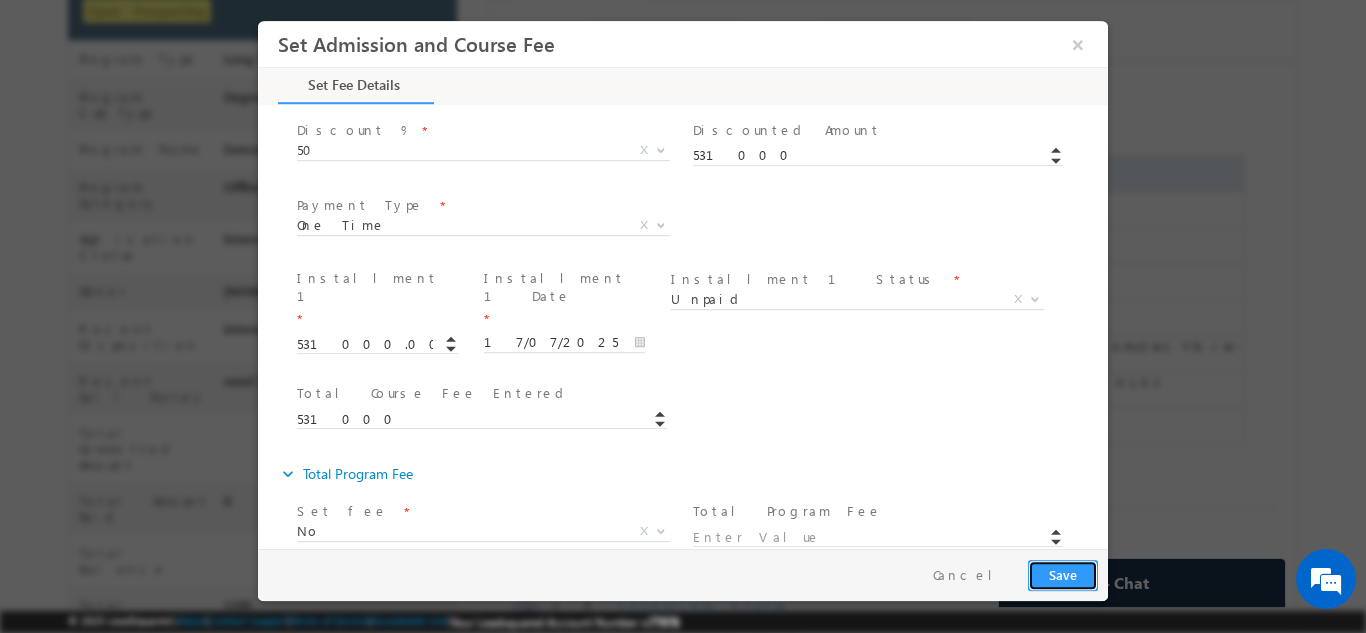 click on "Save" at bounding box center [1063, 574] 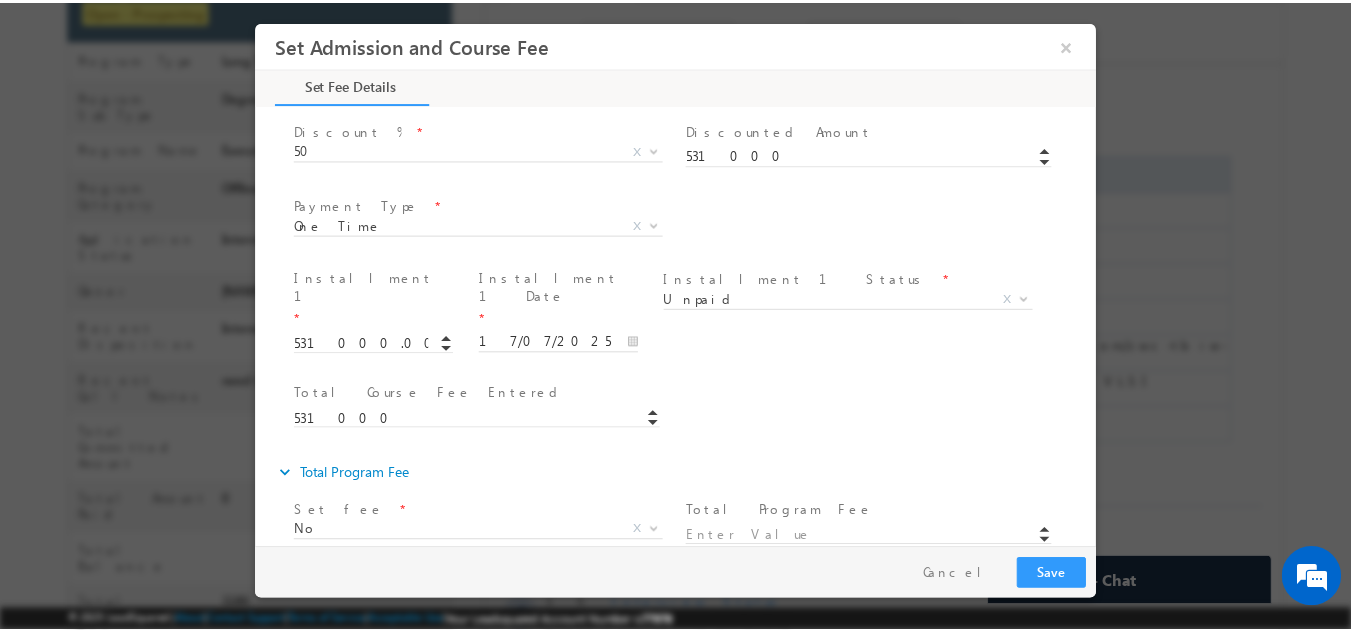 scroll, scrollTop: 92, scrollLeft: 0, axis: vertical 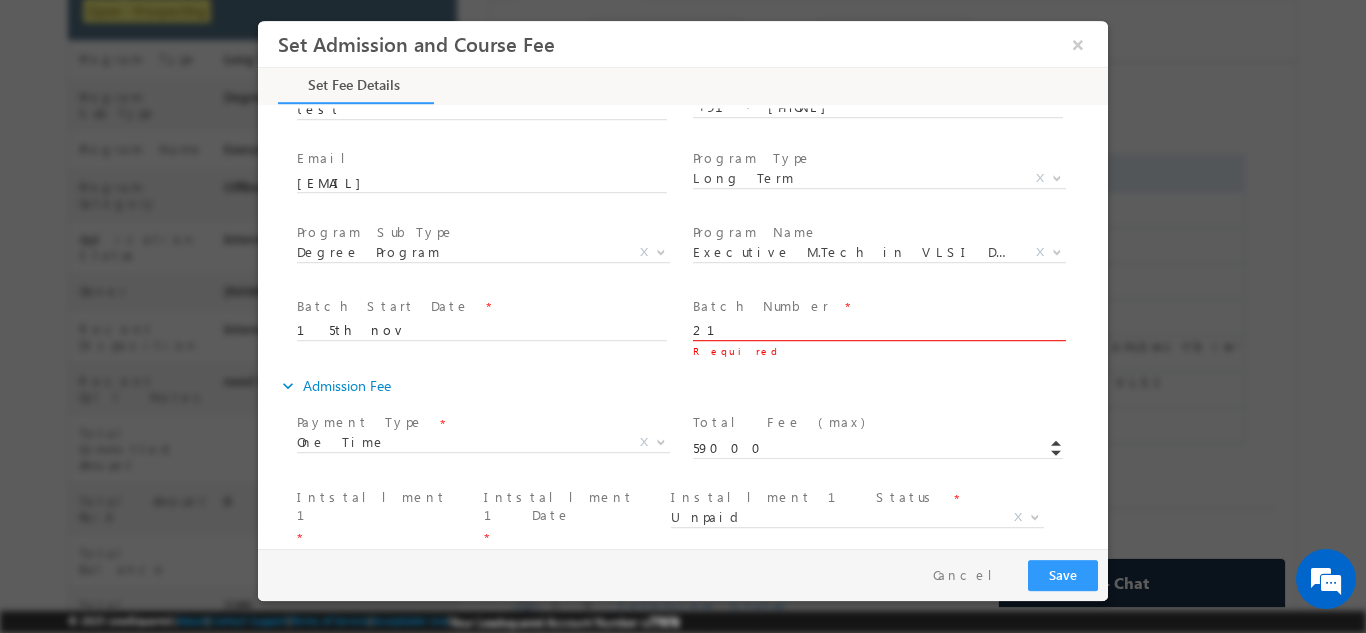 type on "21" 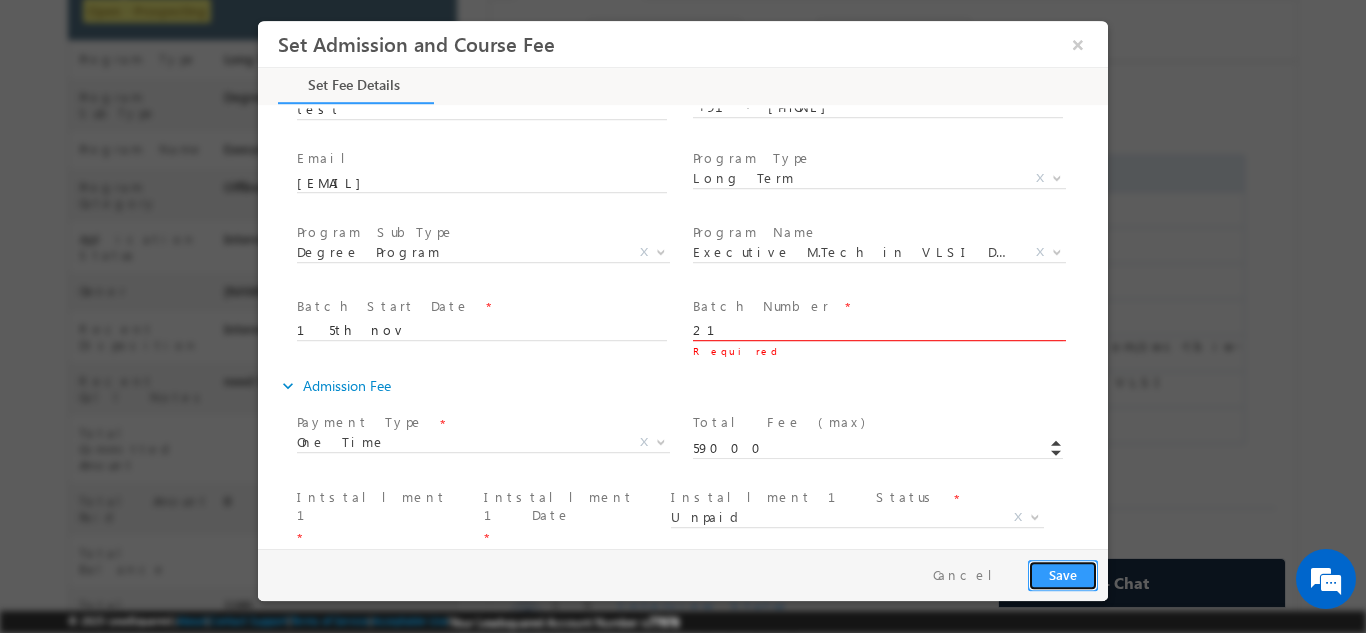 click on "Save" at bounding box center [1063, 574] 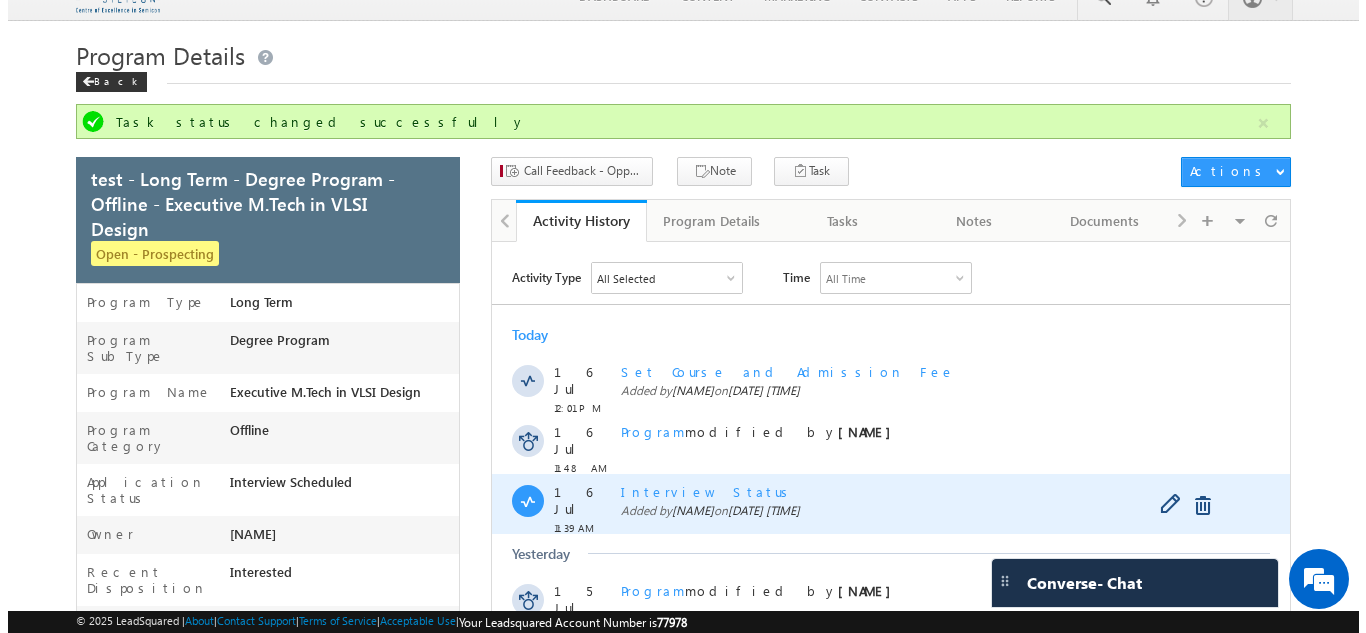 scroll, scrollTop: 25, scrollLeft: 0, axis: vertical 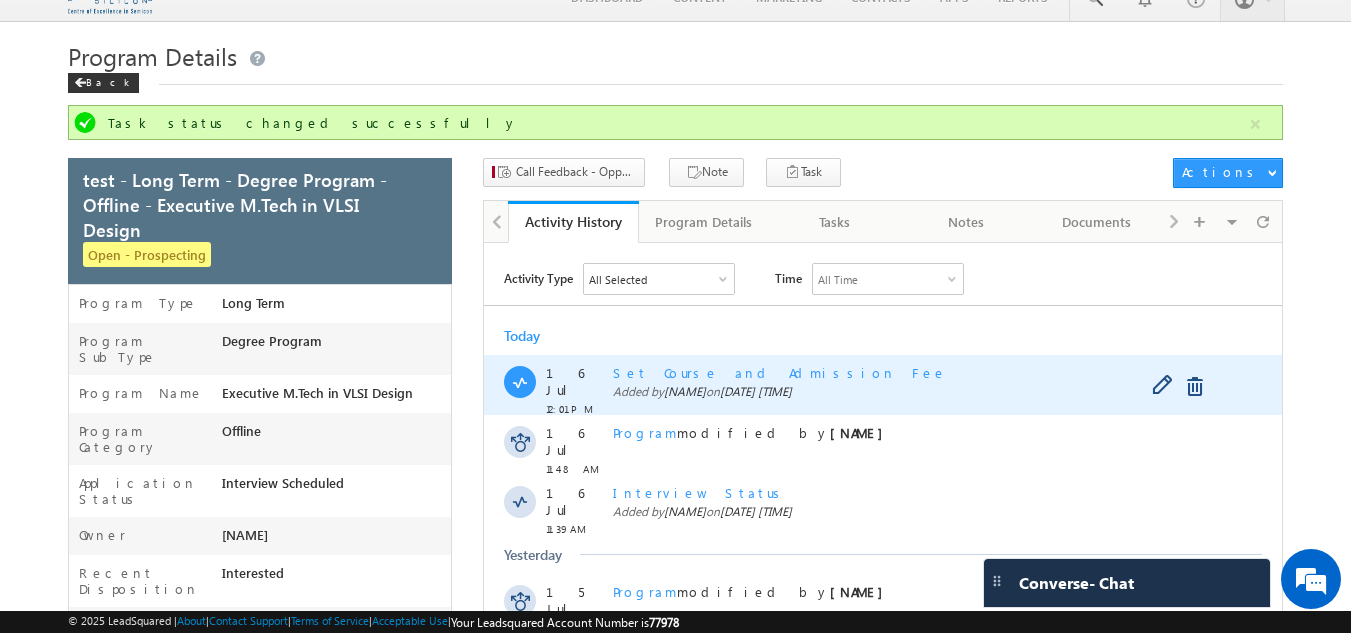 click on "Set Course and Admission Fee" at bounding box center [780, 372] 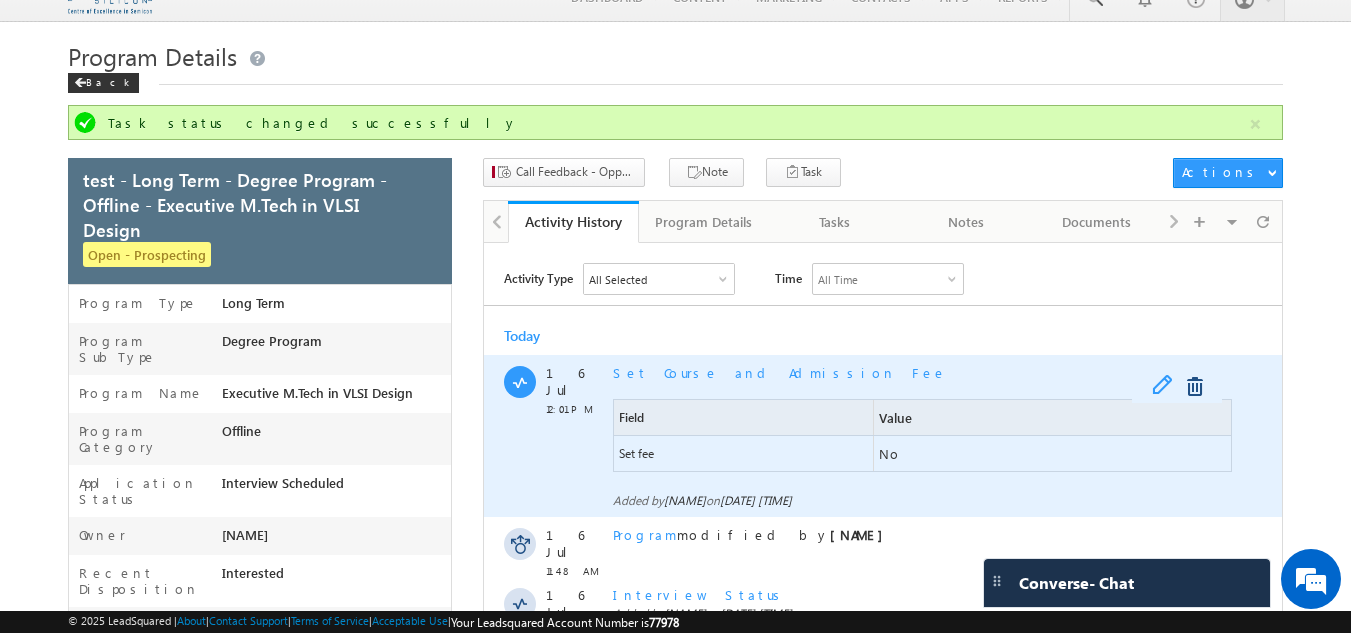 click at bounding box center (1167, 387) 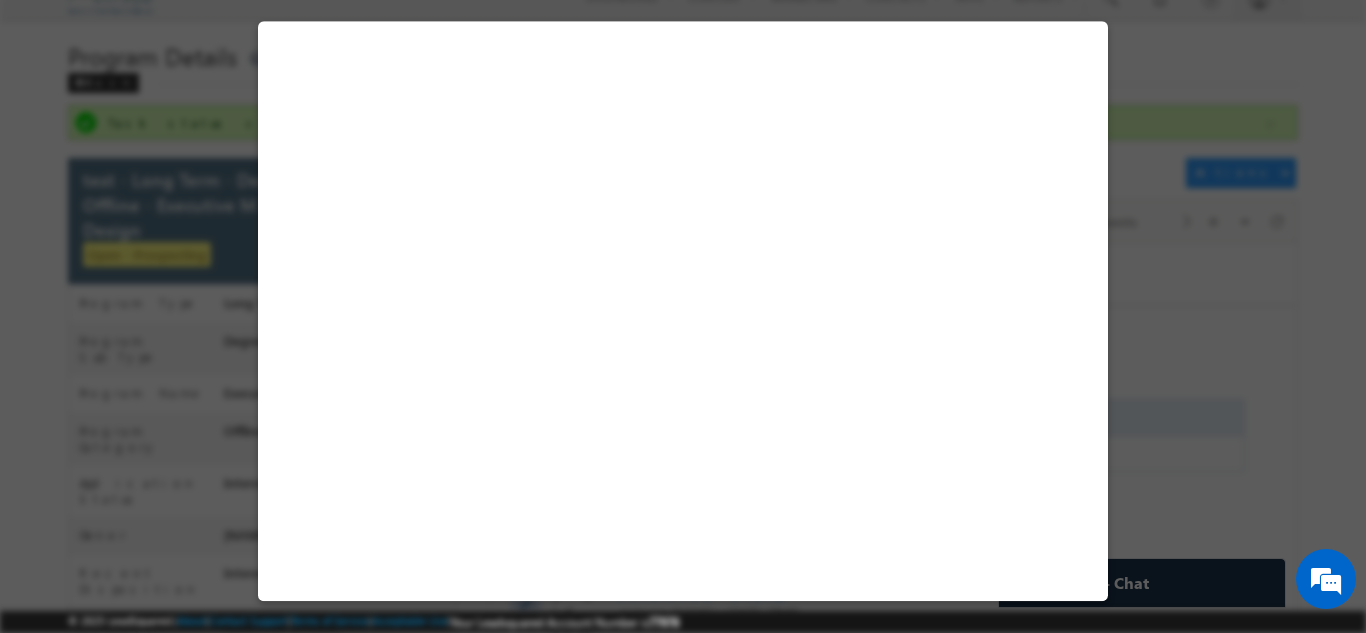 select on "Long Term" 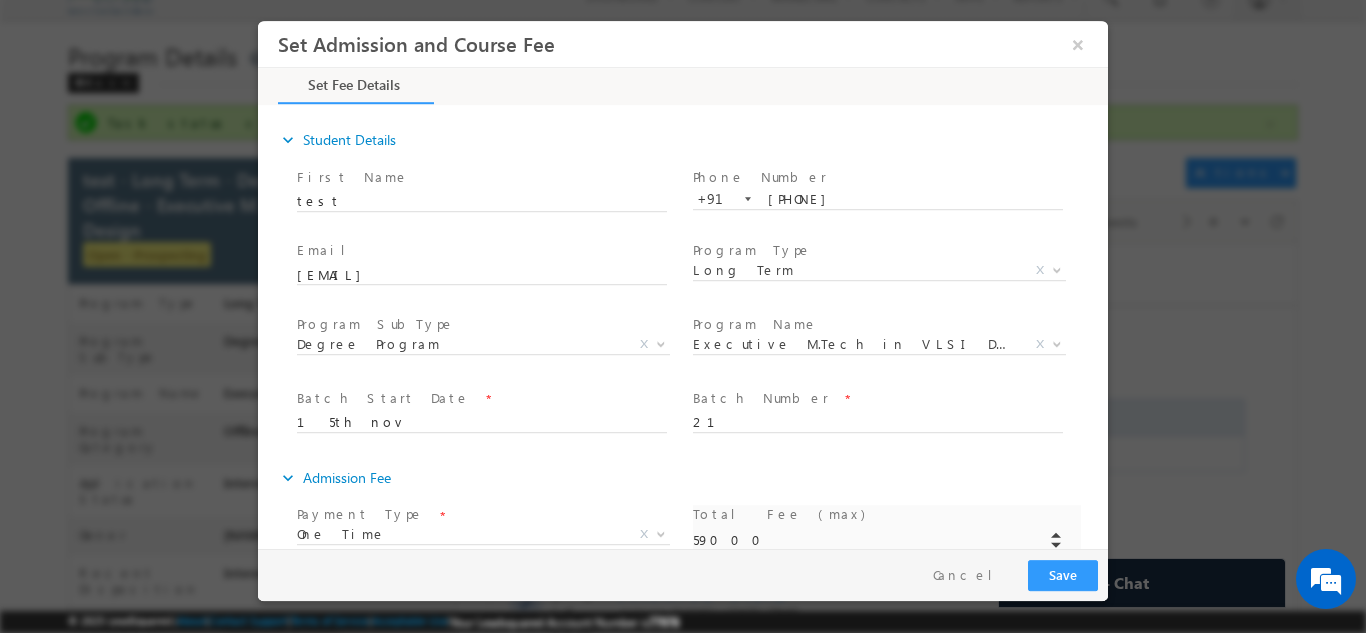 scroll, scrollTop: 0, scrollLeft: 0, axis: both 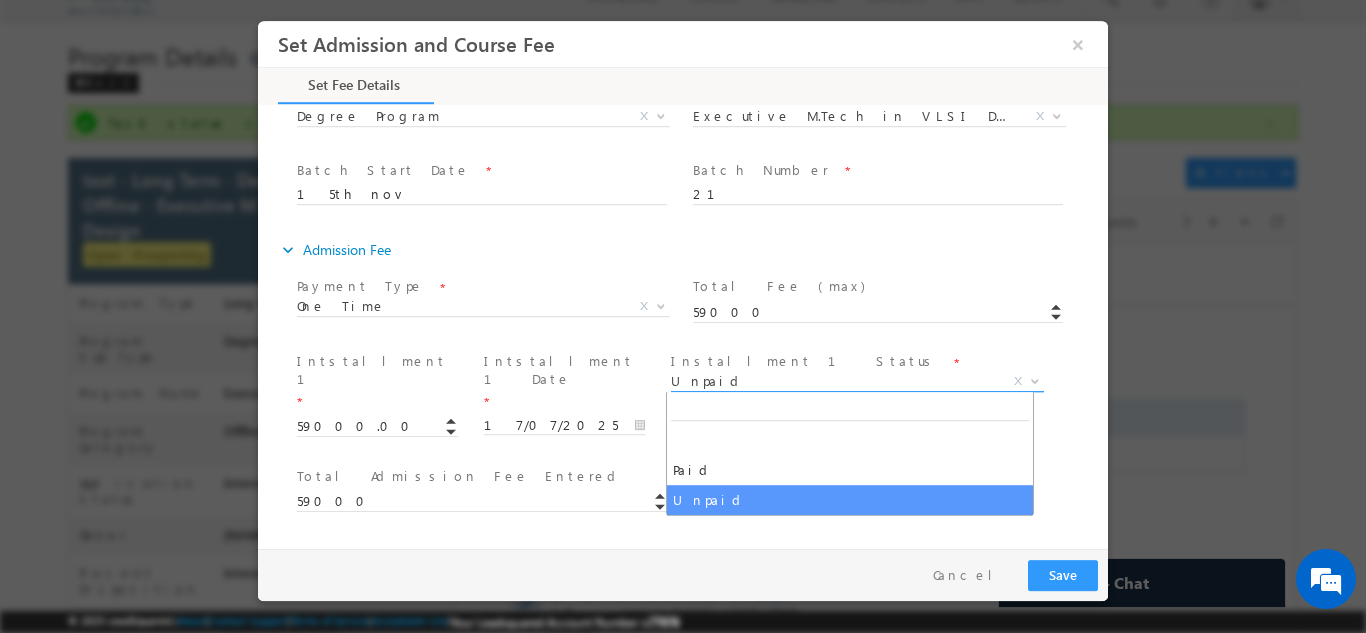 click on "Unpaid" at bounding box center [833, 380] 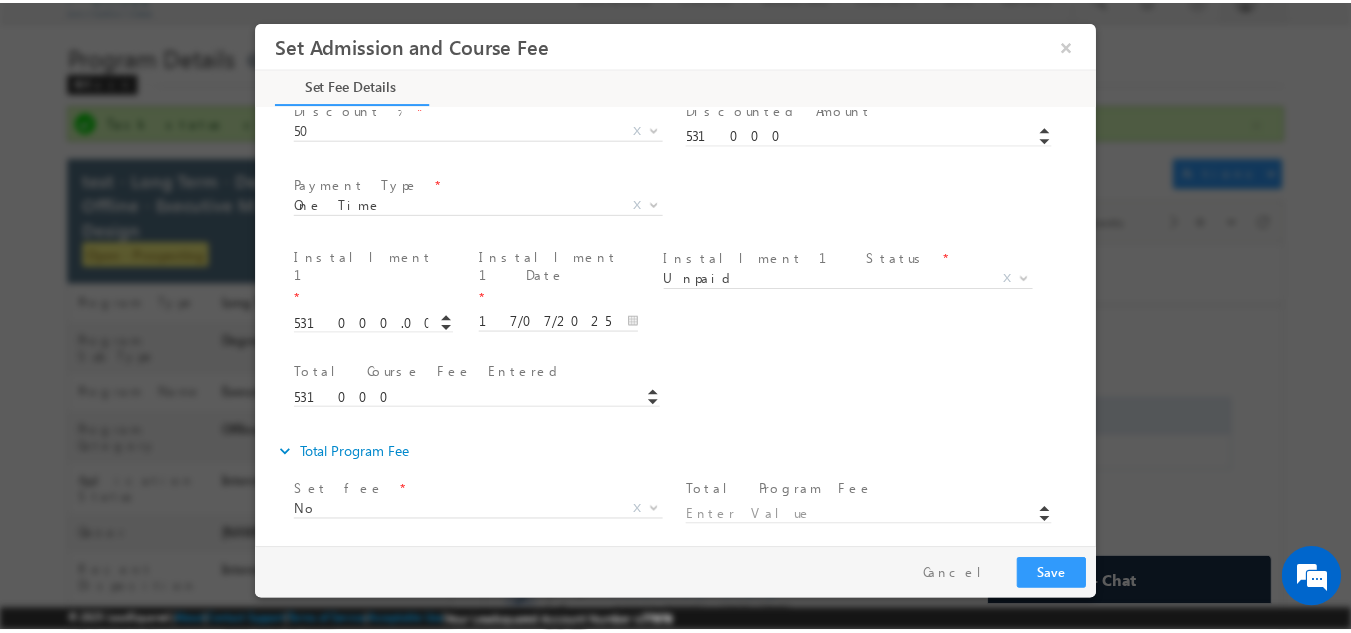 scroll, scrollTop: 793, scrollLeft: 0, axis: vertical 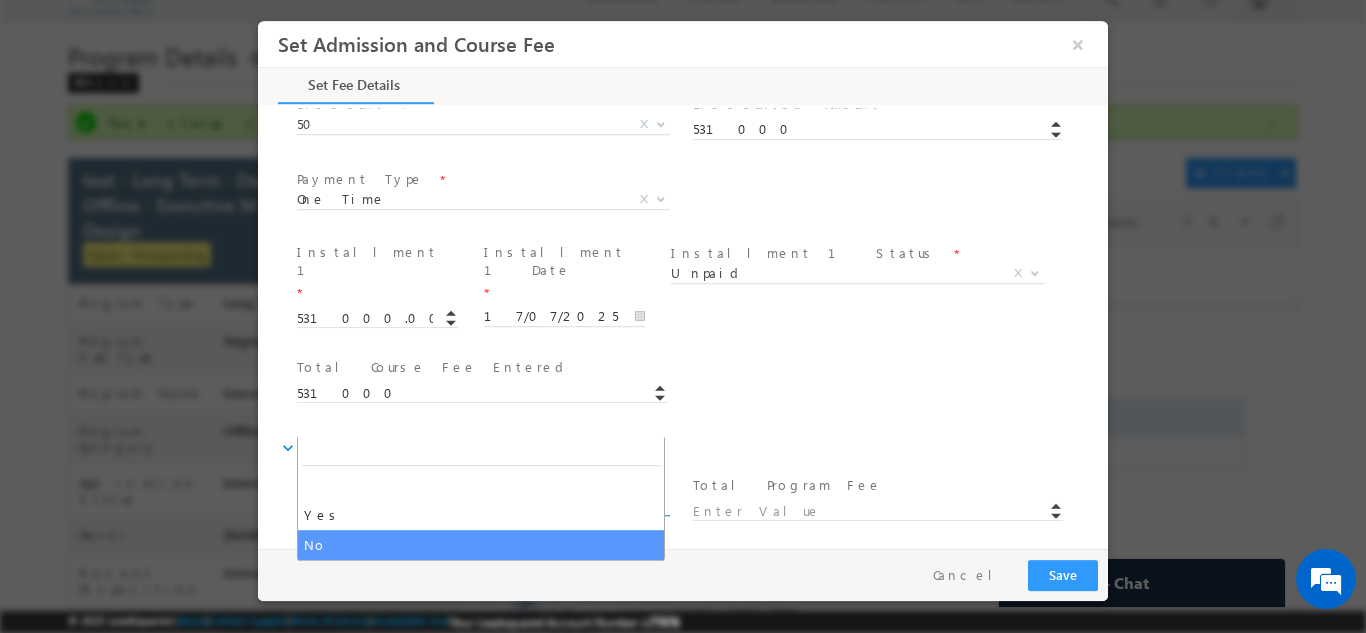 click on "No" at bounding box center (459, 504) 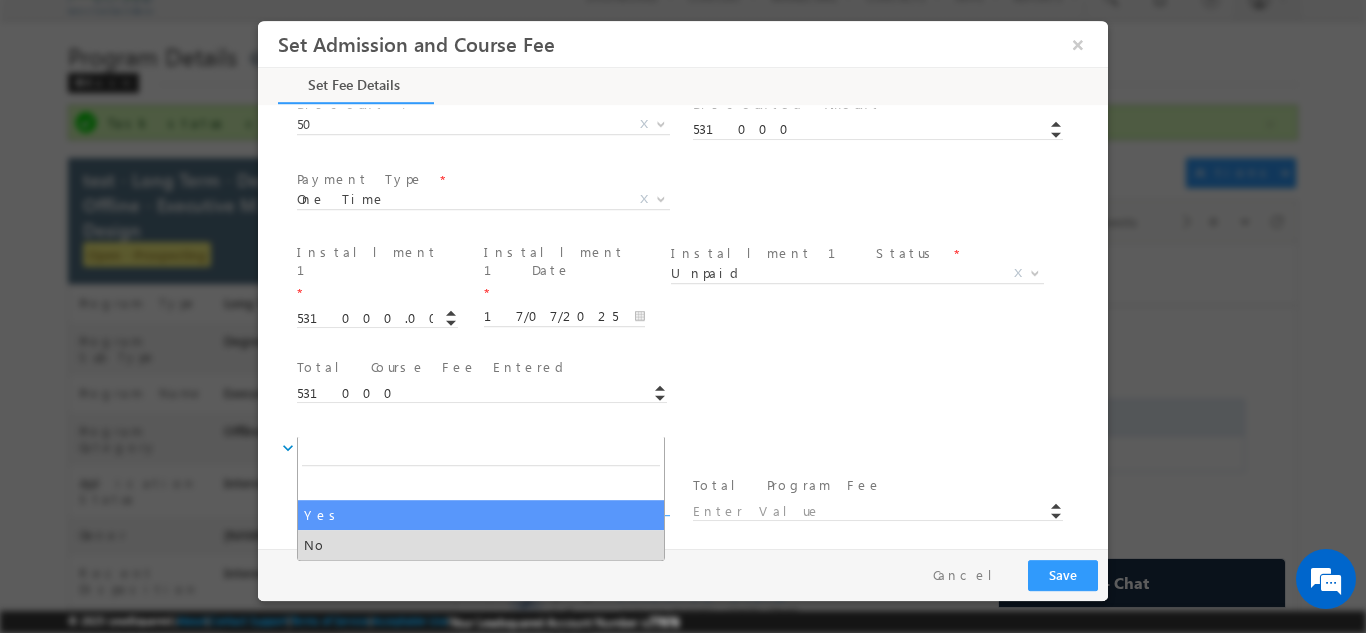 select on "Yes" 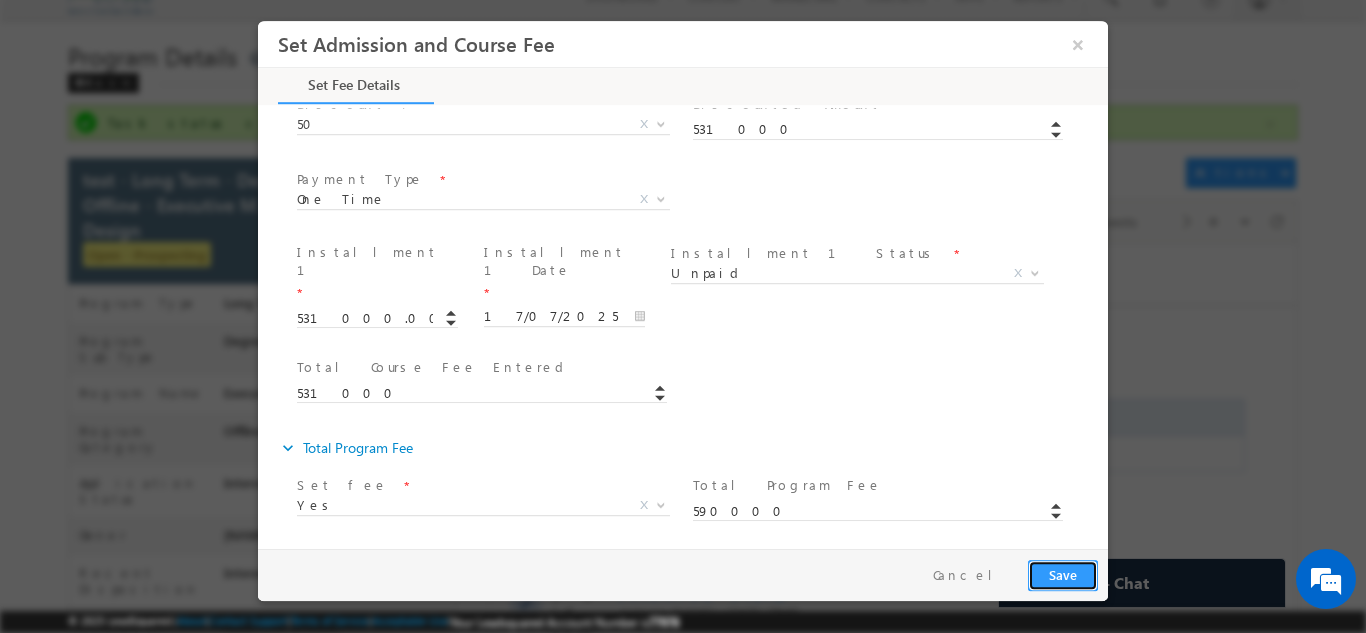 click on "Save" at bounding box center [1063, 574] 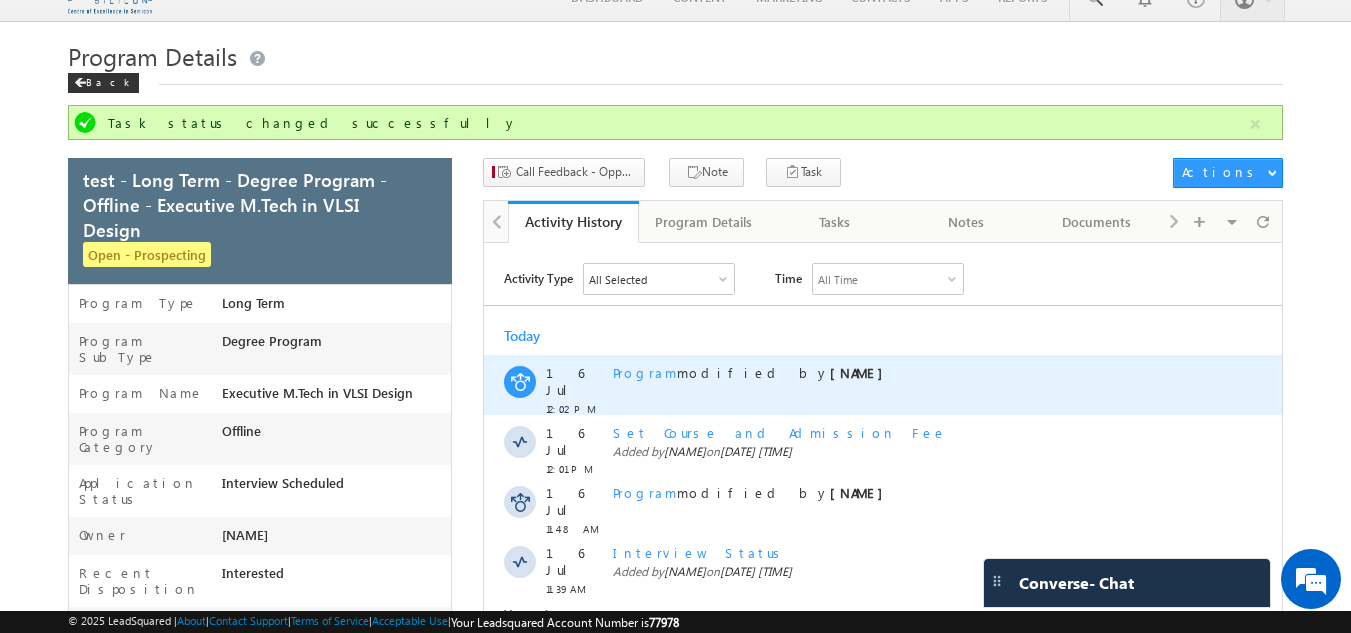 click on "Program" at bounding box center [645, 372] 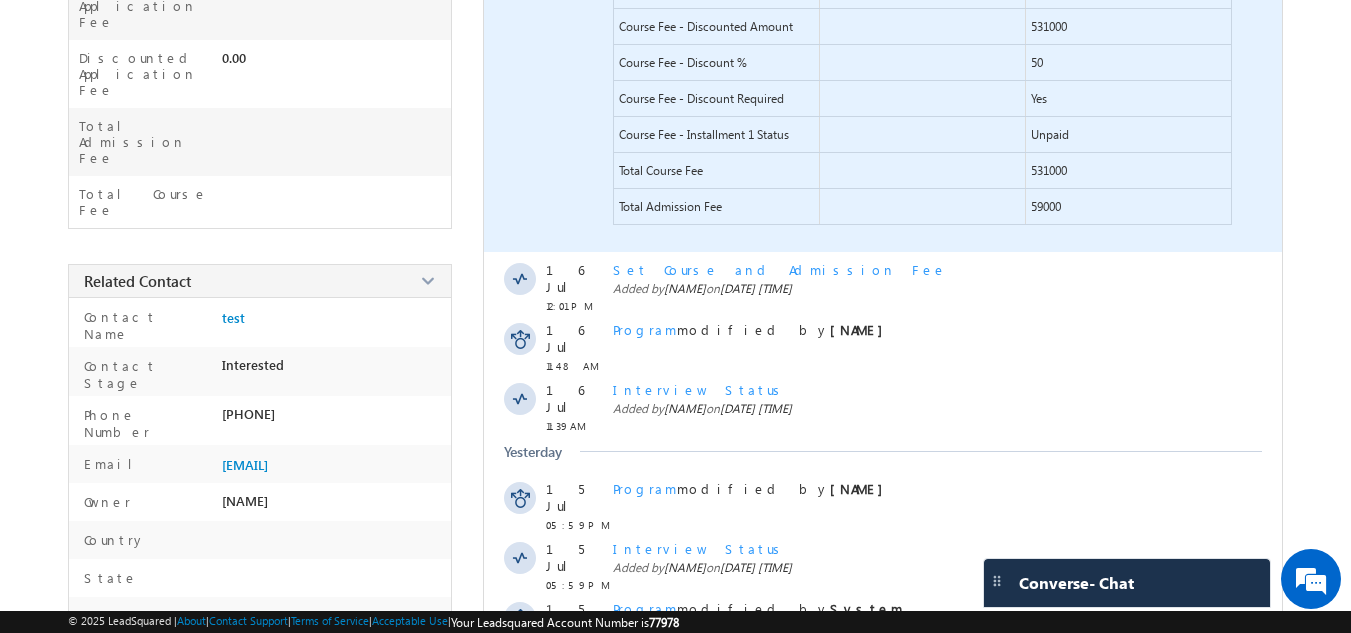scroll, scrollTop: 890, scrollLeft: 0, axis: vertical 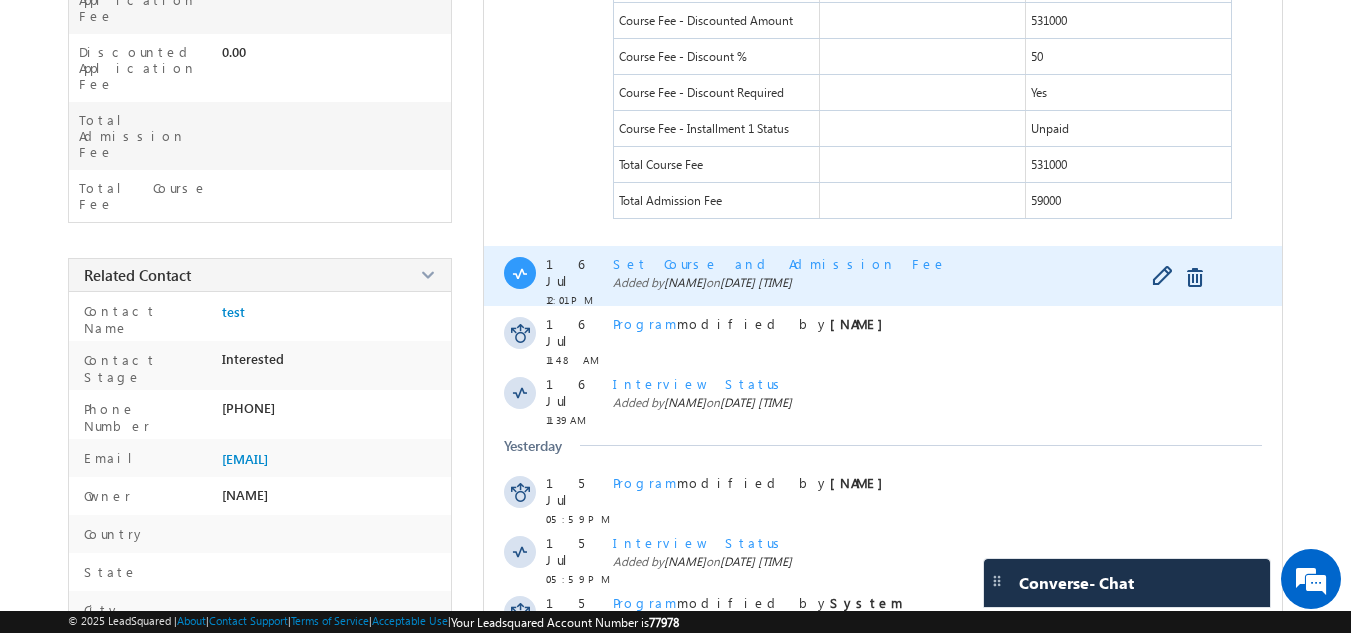 click on "Set Course and Admission Fee" at bounding box center (780, 263) 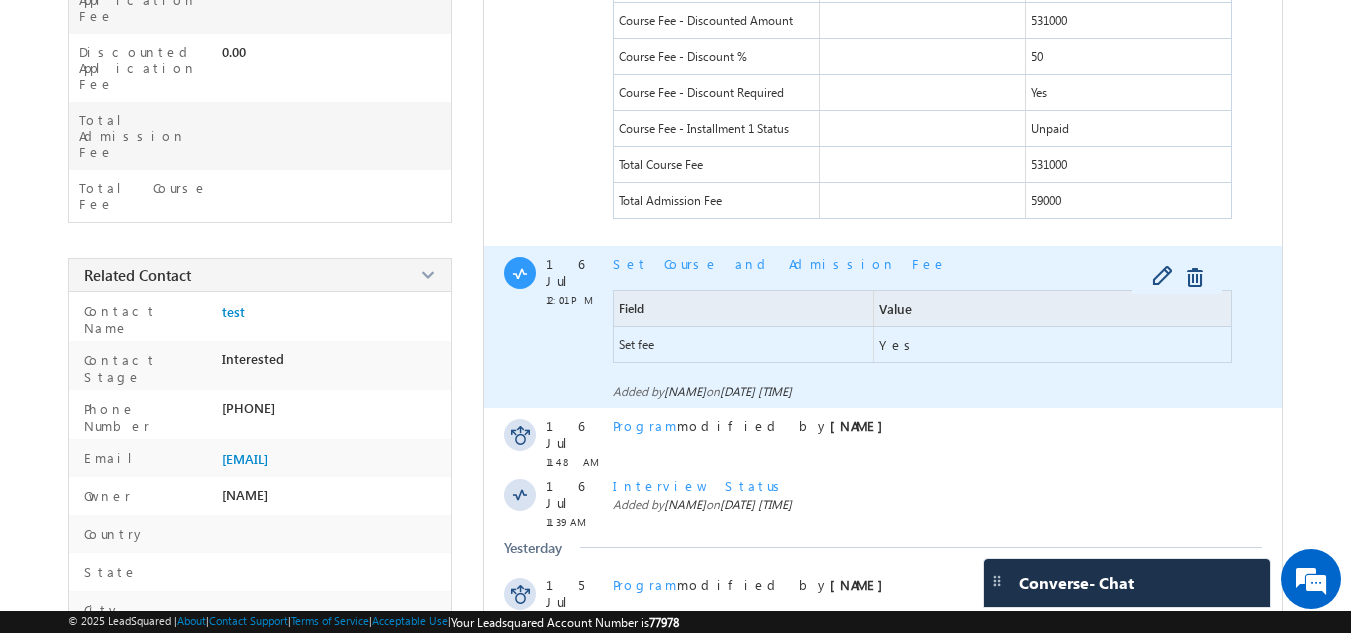 click on "Set Course and Admission Fee" at bounding box center (780, 263) 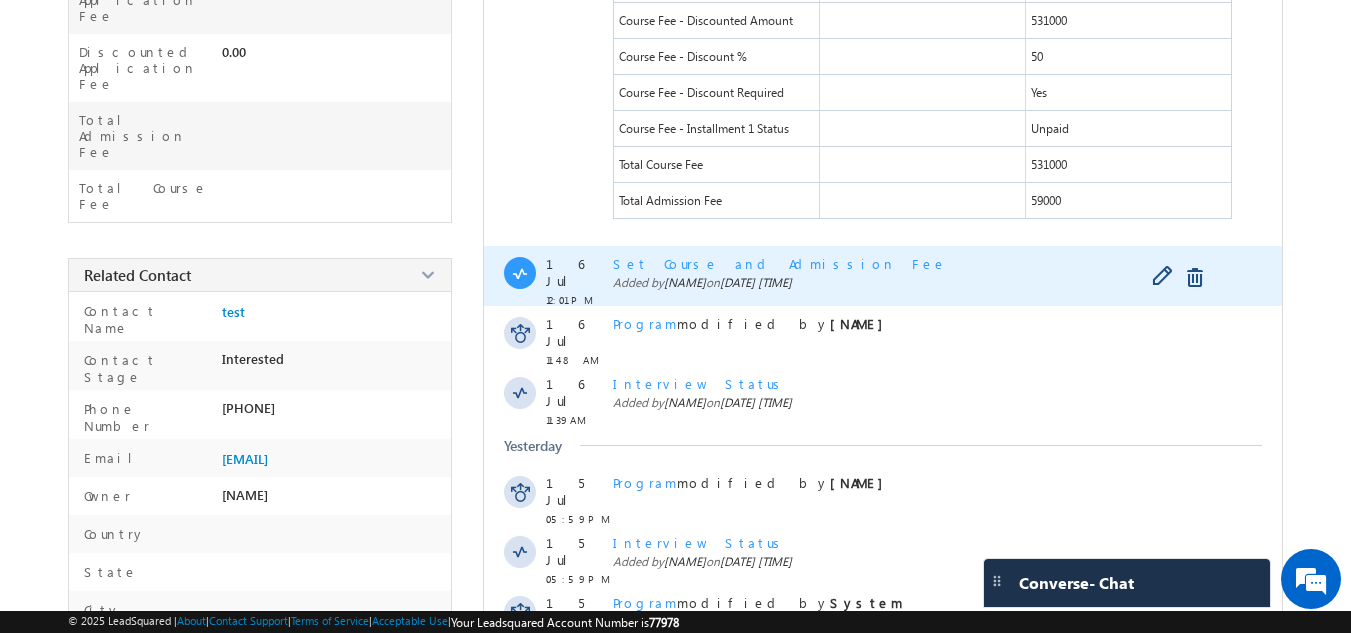 scroll, scrollTop: 0, scrollLeft: 0, axis: both 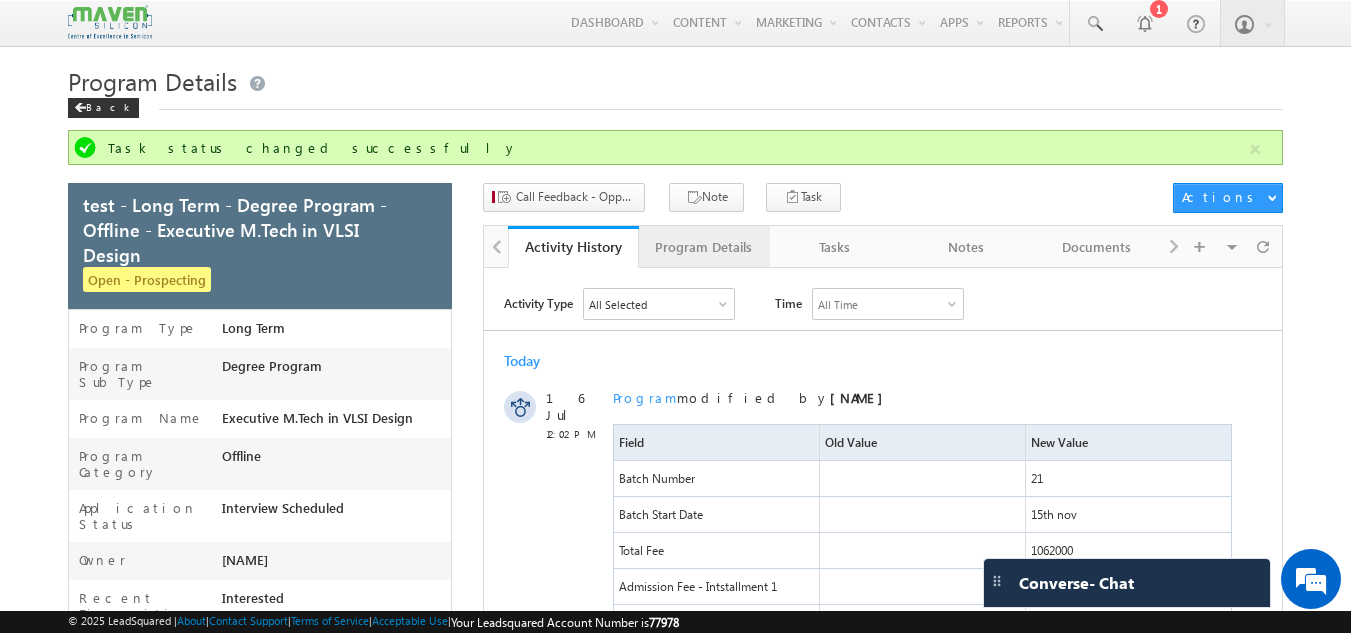 click on "Program Details" at bounding box center [703, 247] 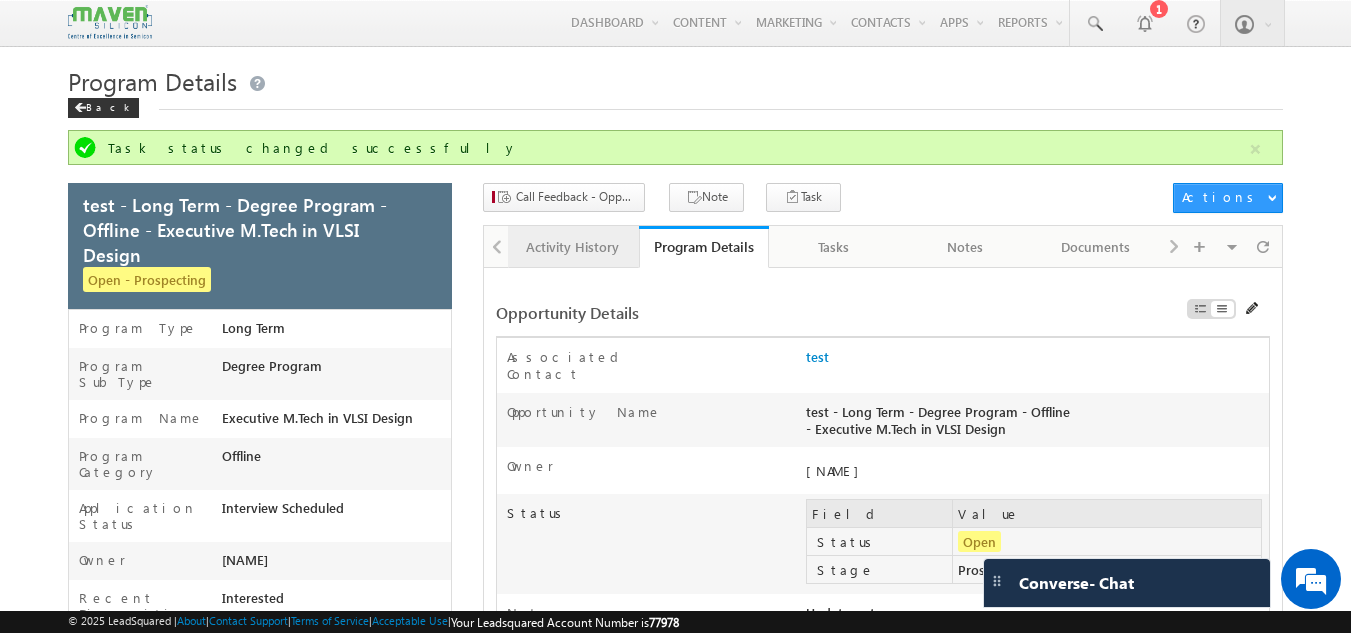 click on "Activity History" at bounding box center (572, 247) 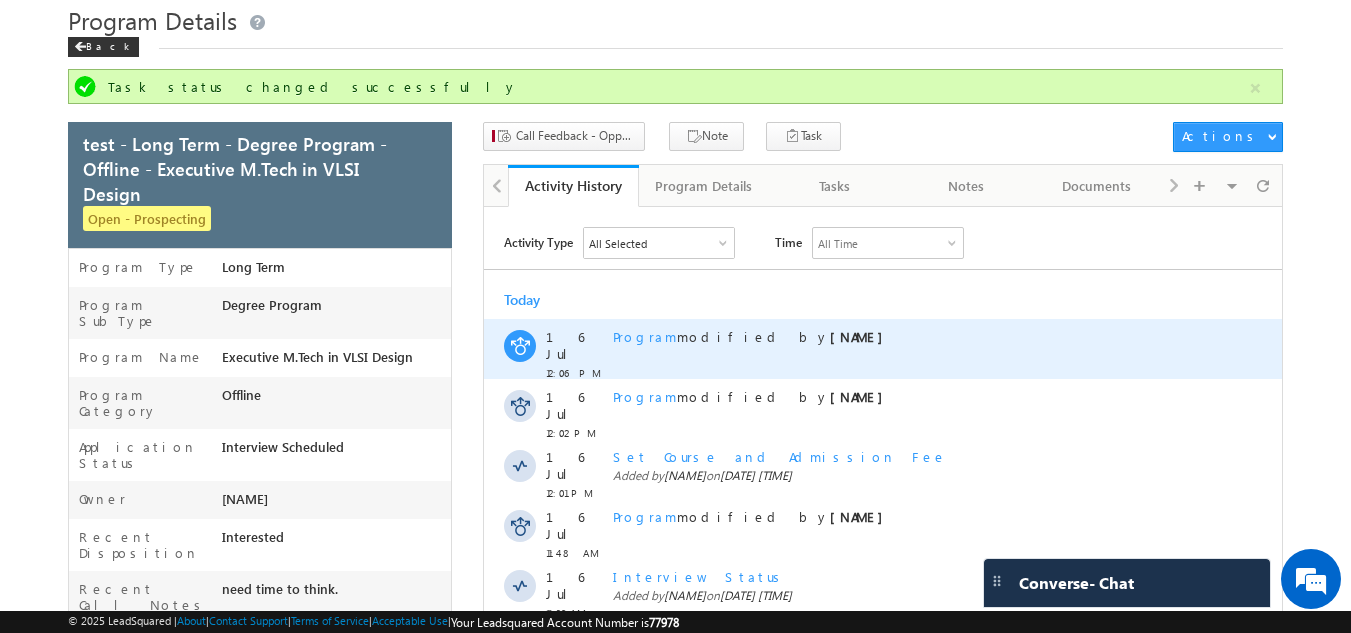 scroll, scrollTop: 62, scrollLeft: 0, axis: vertical 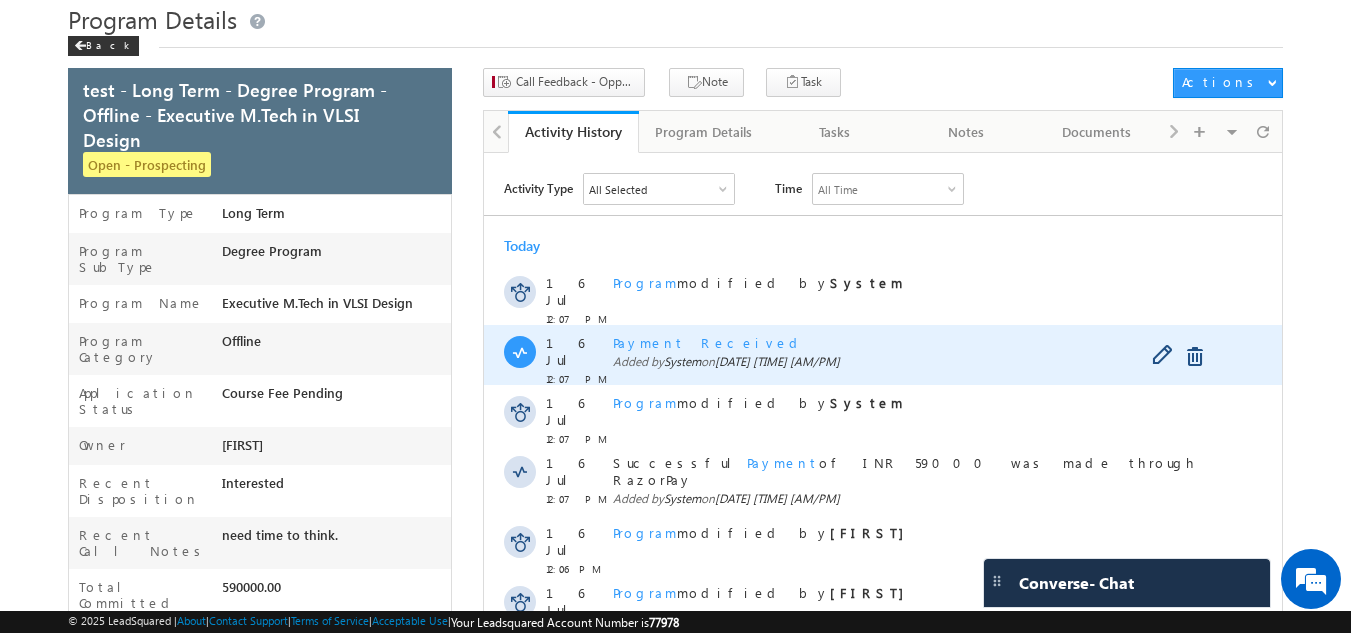 click on "Payment Received" at bounding box center (709, 342) 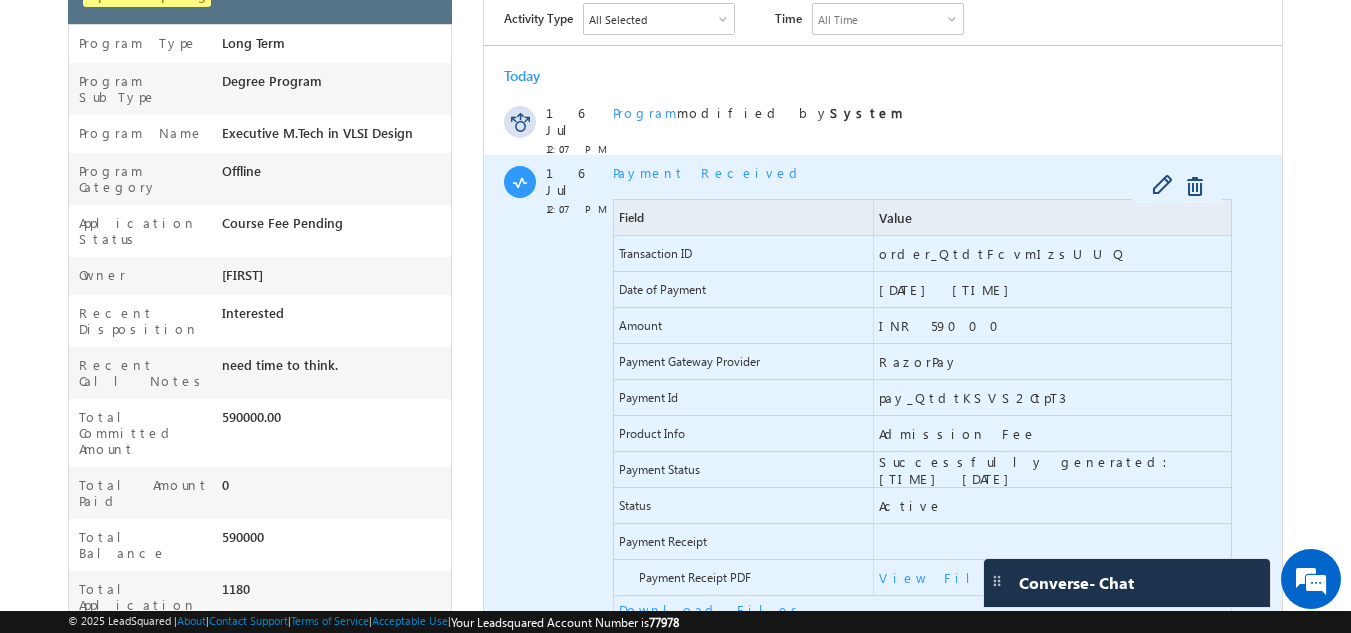 scroll, scrollTop: 233, scrollLeft: 0, axis: vertical 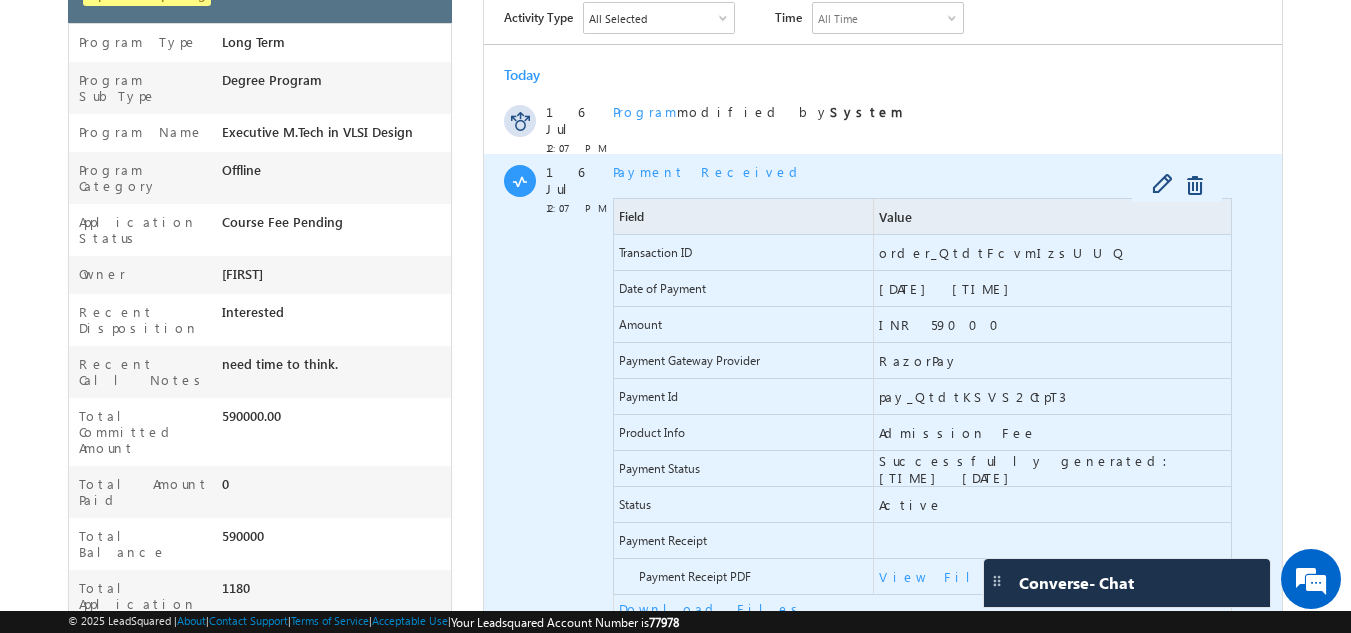 click on "Payment Received" at bounding box center [709, 171] 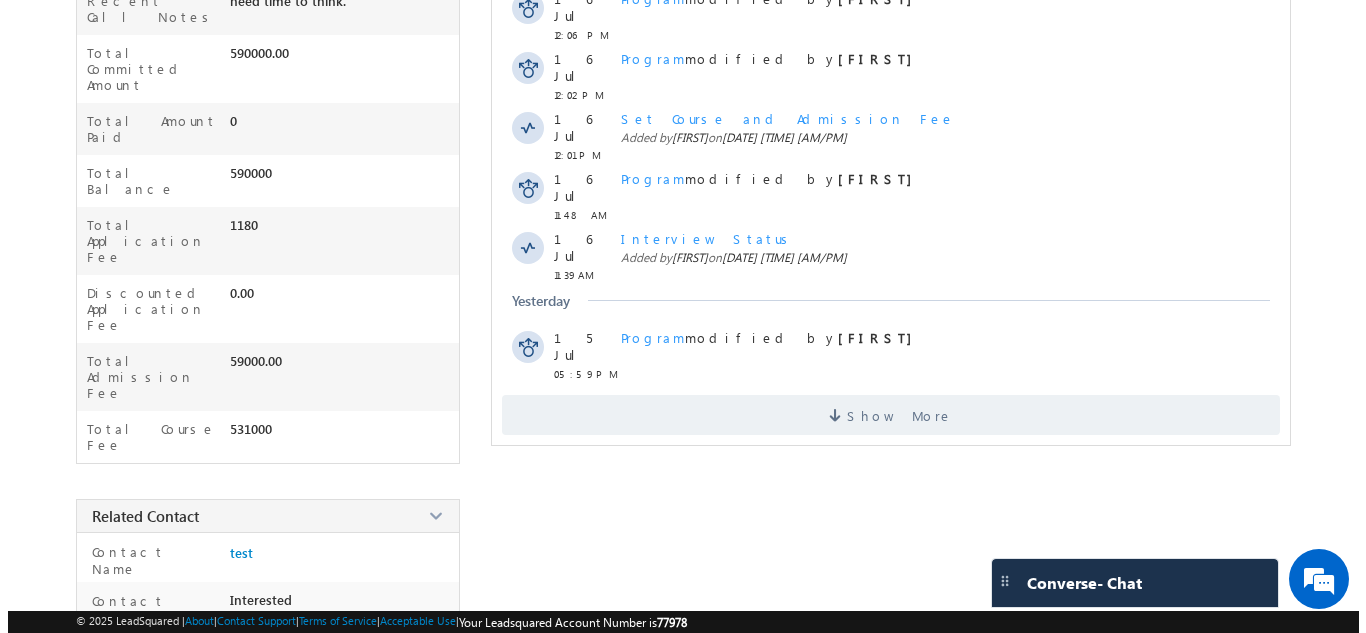 scroll, scrollTop: 597, scrollLeft: 0, axis: vertical 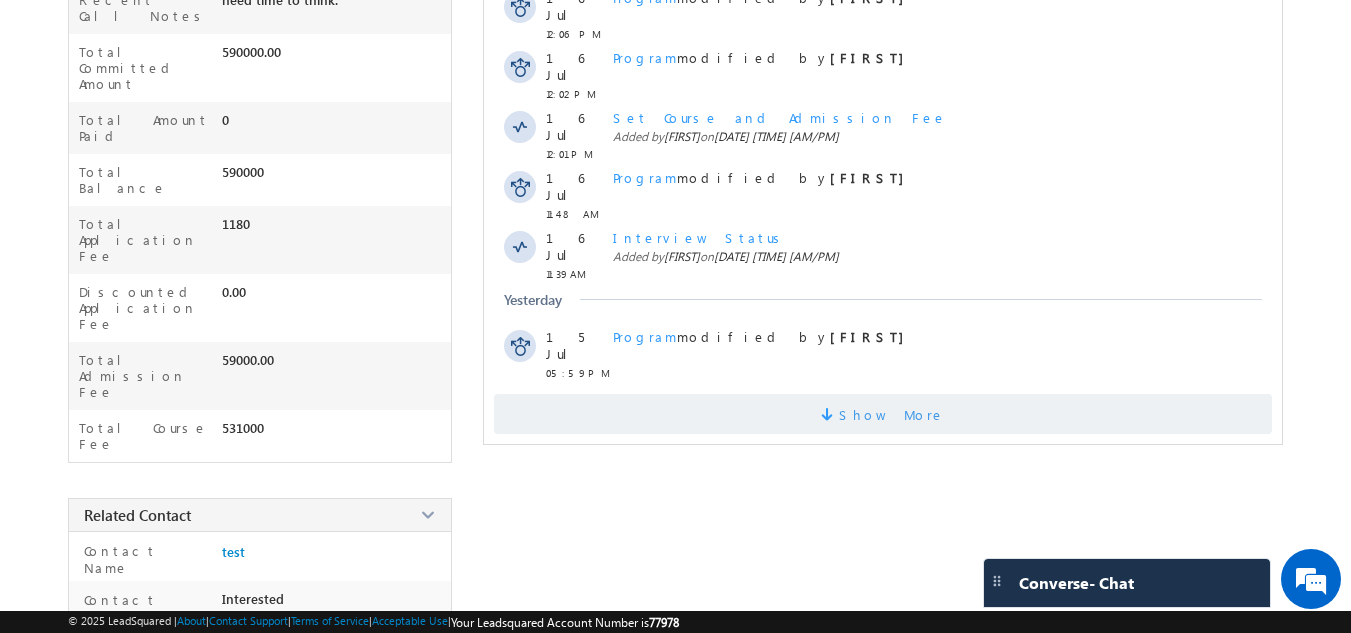 click on "Show More" at bounding box center [883, 414] 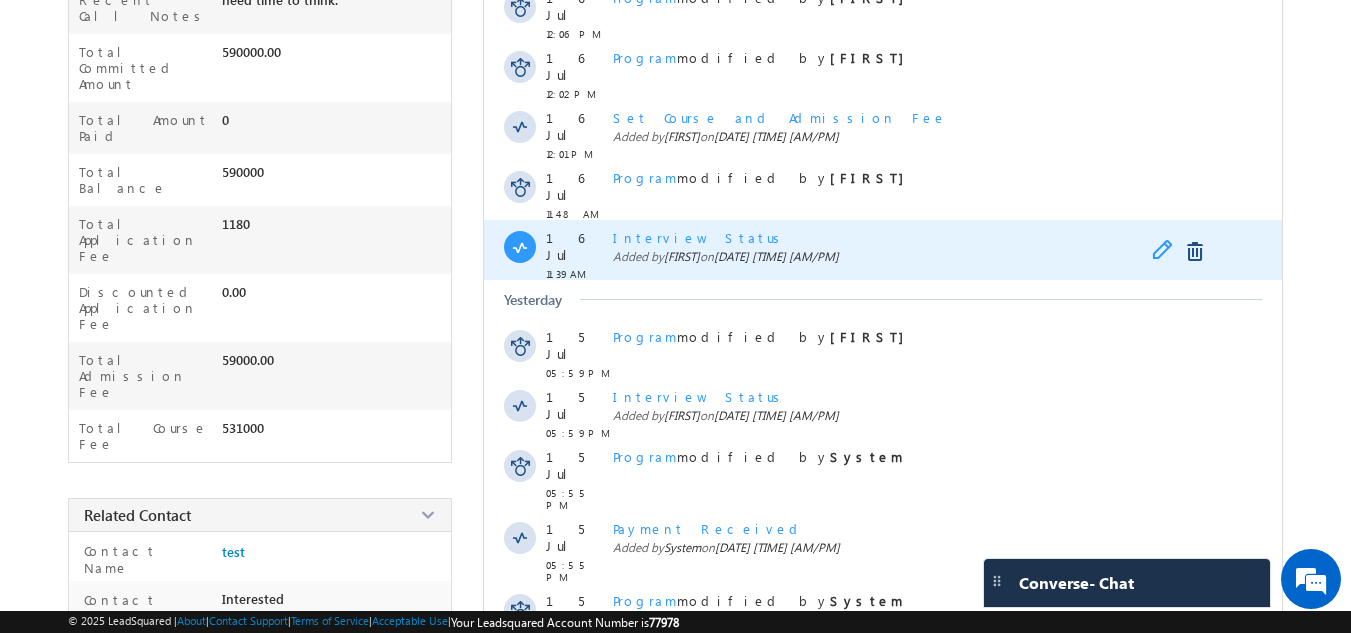 click at bounding box center [1167, 252] 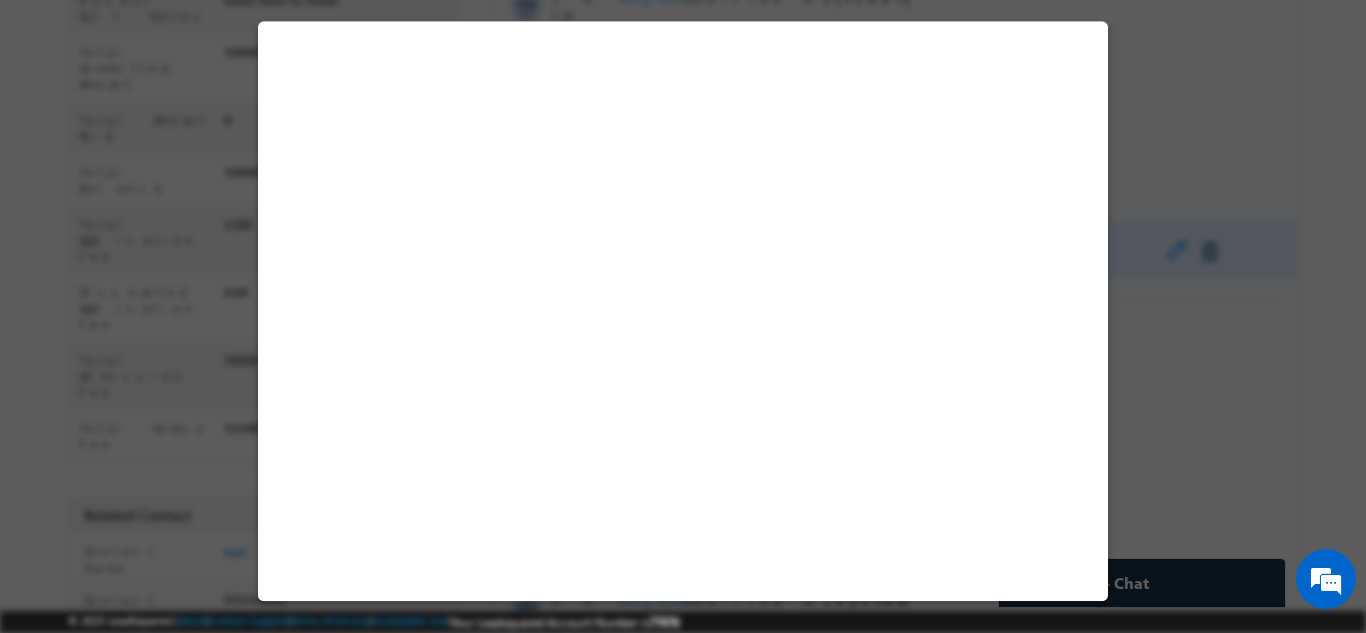 select on "Long Term" 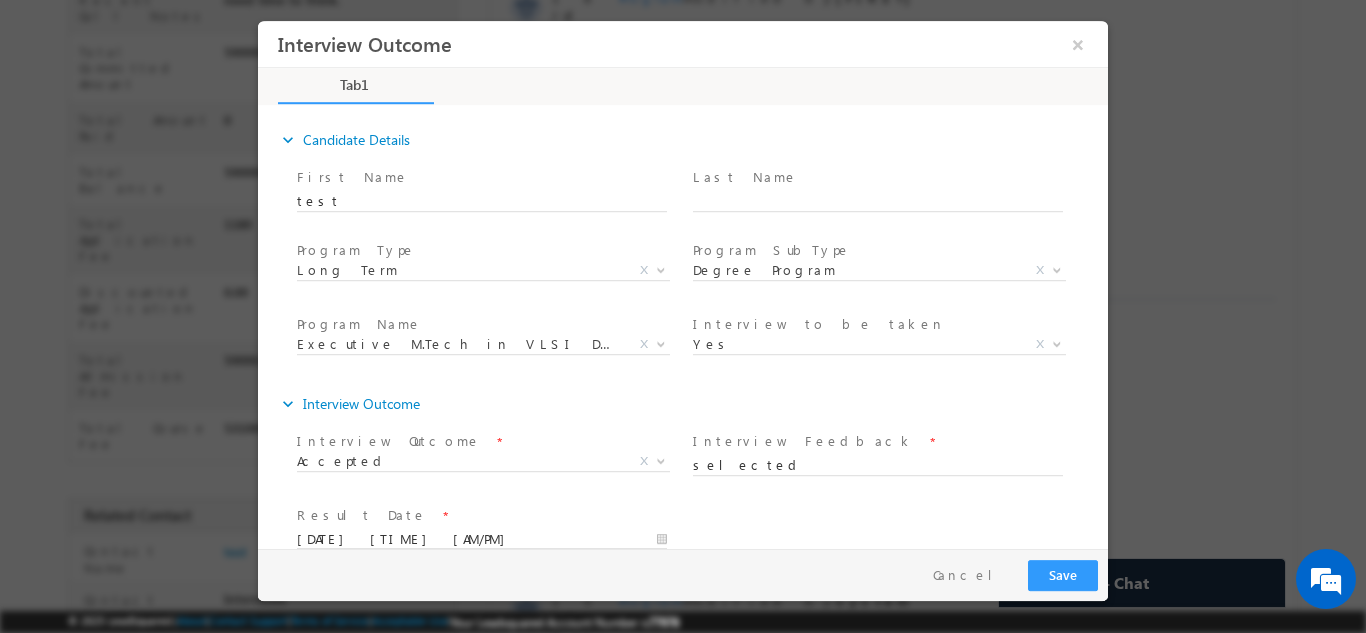 scroll, scrollTop: 0, scrollLeft: 0, axis: both 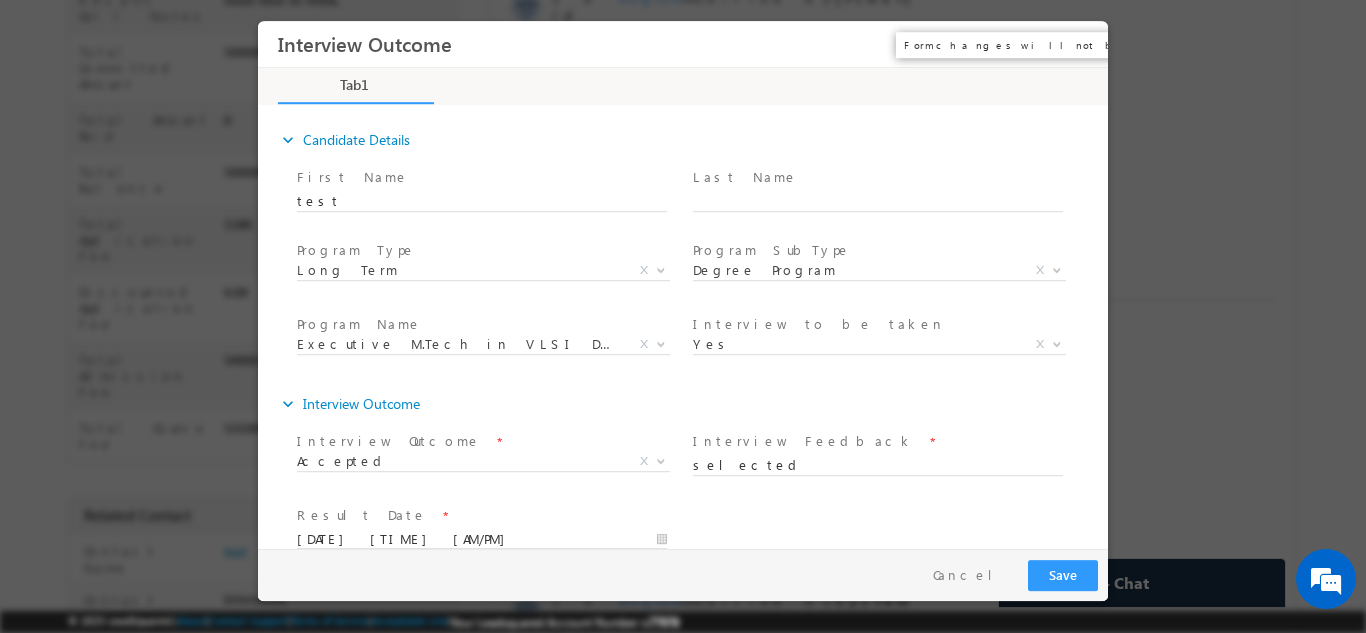 click on "×" at bounding box center (1078, 43) 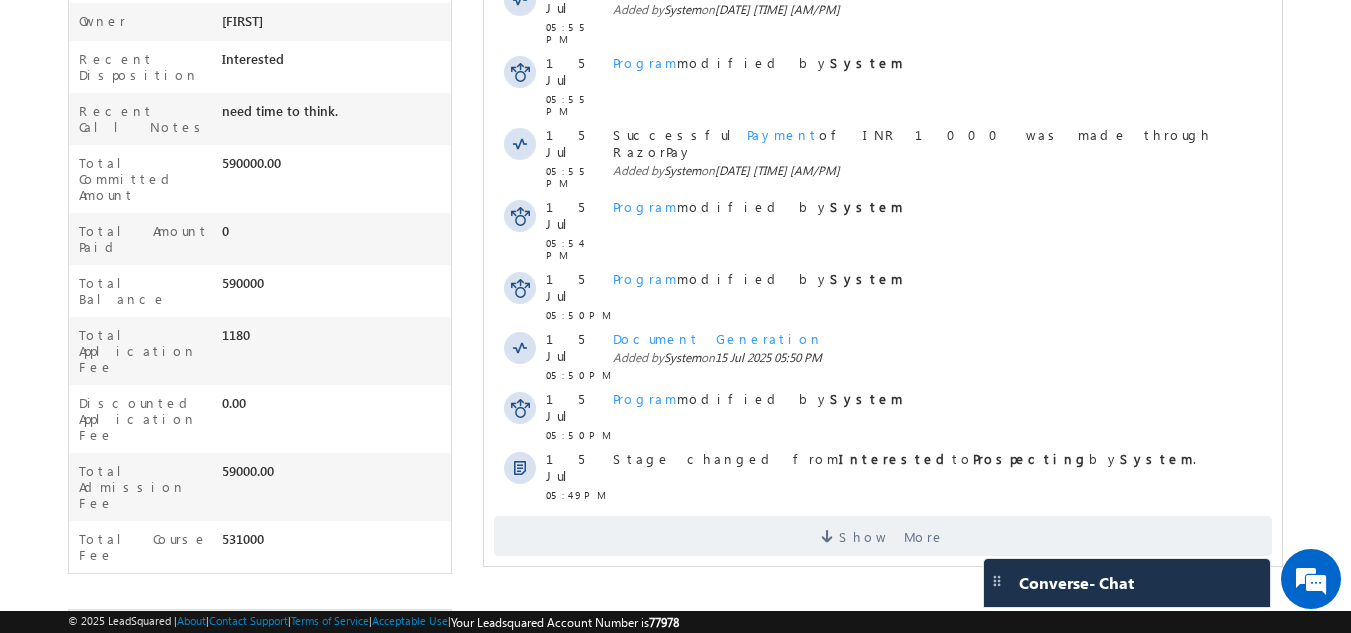 scroll, scrollTop: 488, scrollLeft: 0, axis: vertical 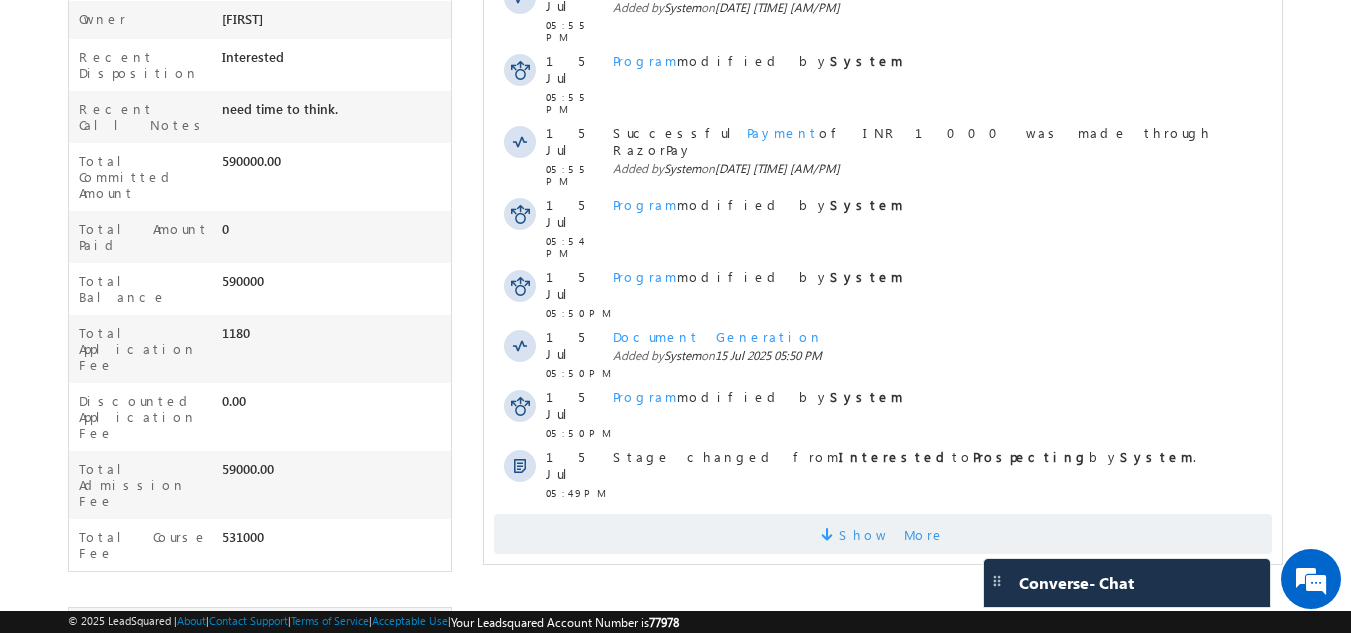 click at bounding box center [830, 537] 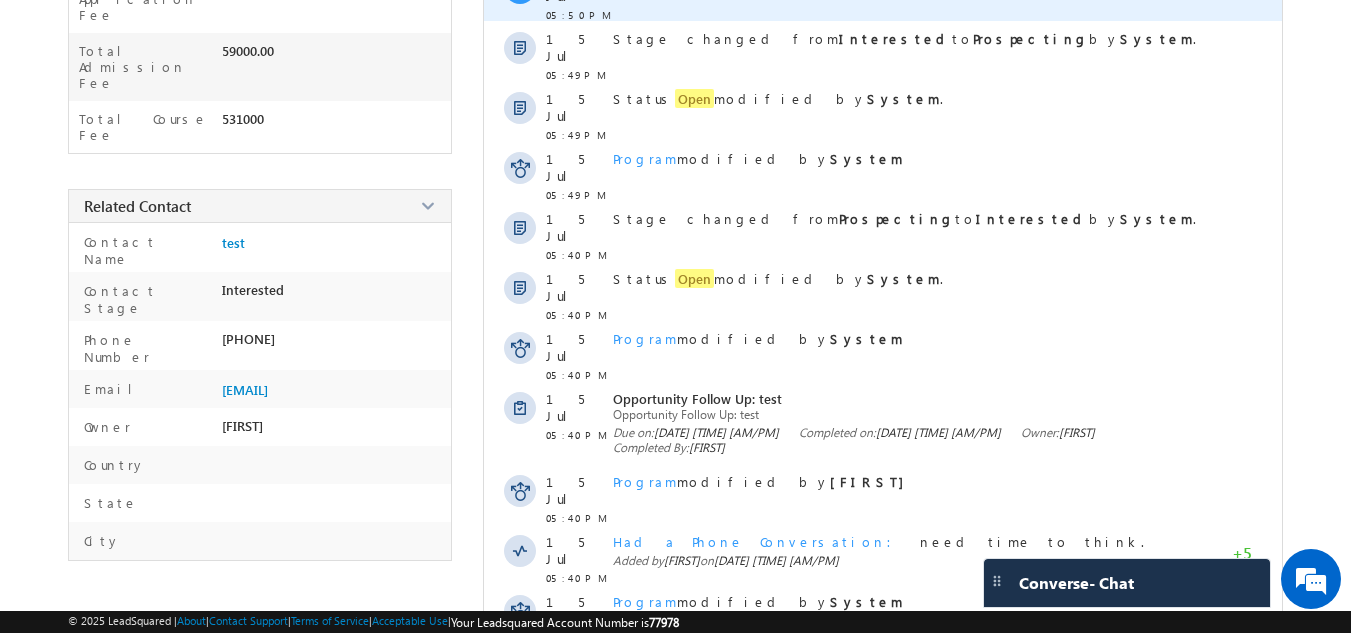scroll, scrollTop: 0, scrollLeft: 0, axis: both 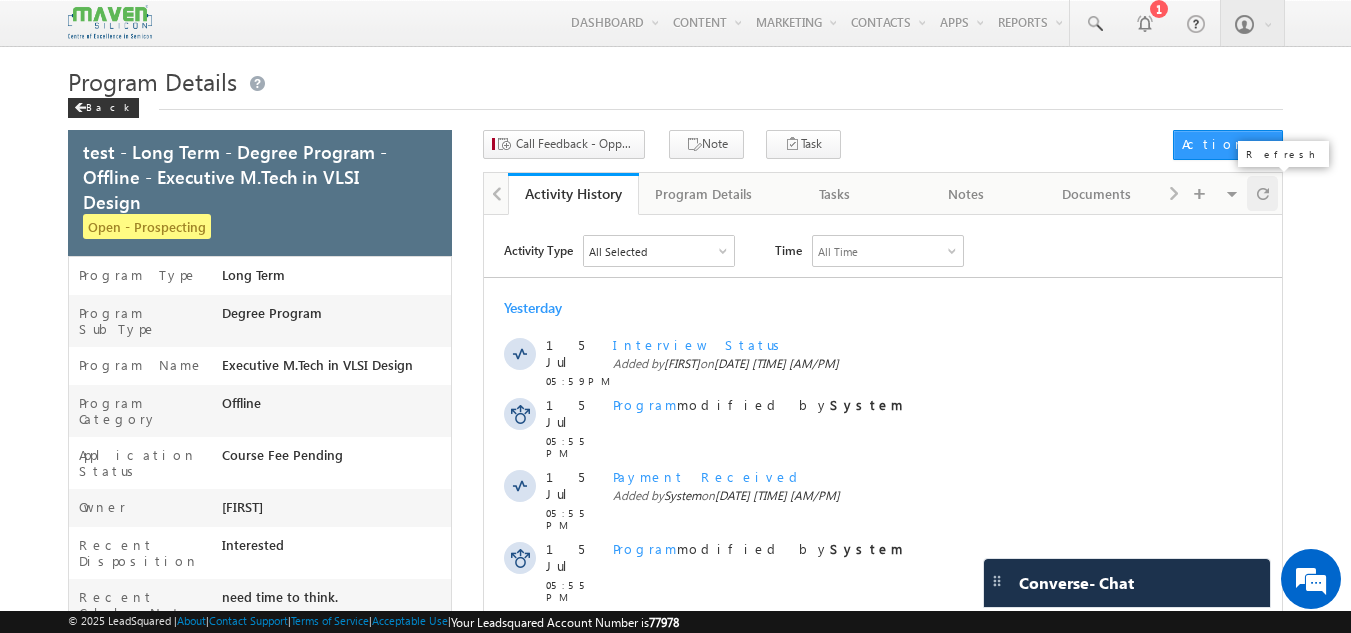 click at bounding box center (1263, 193) 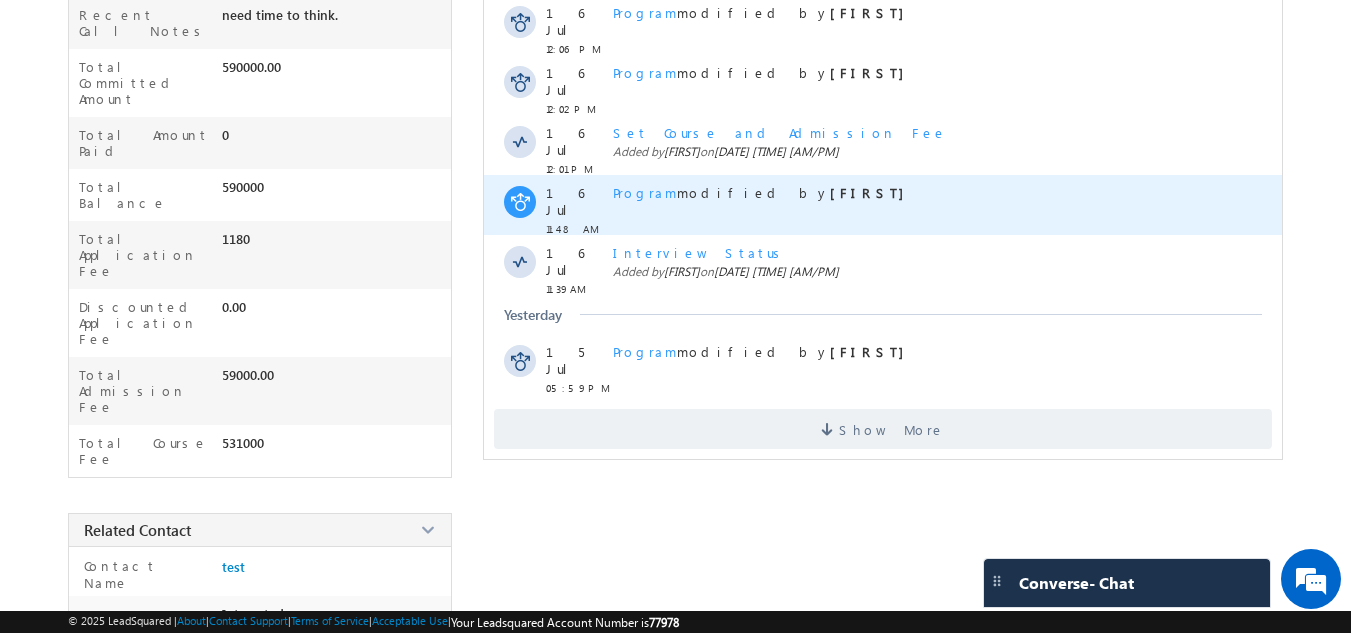 scroll, scrollTop: 583, scrollLeft: 0, axis: vertical 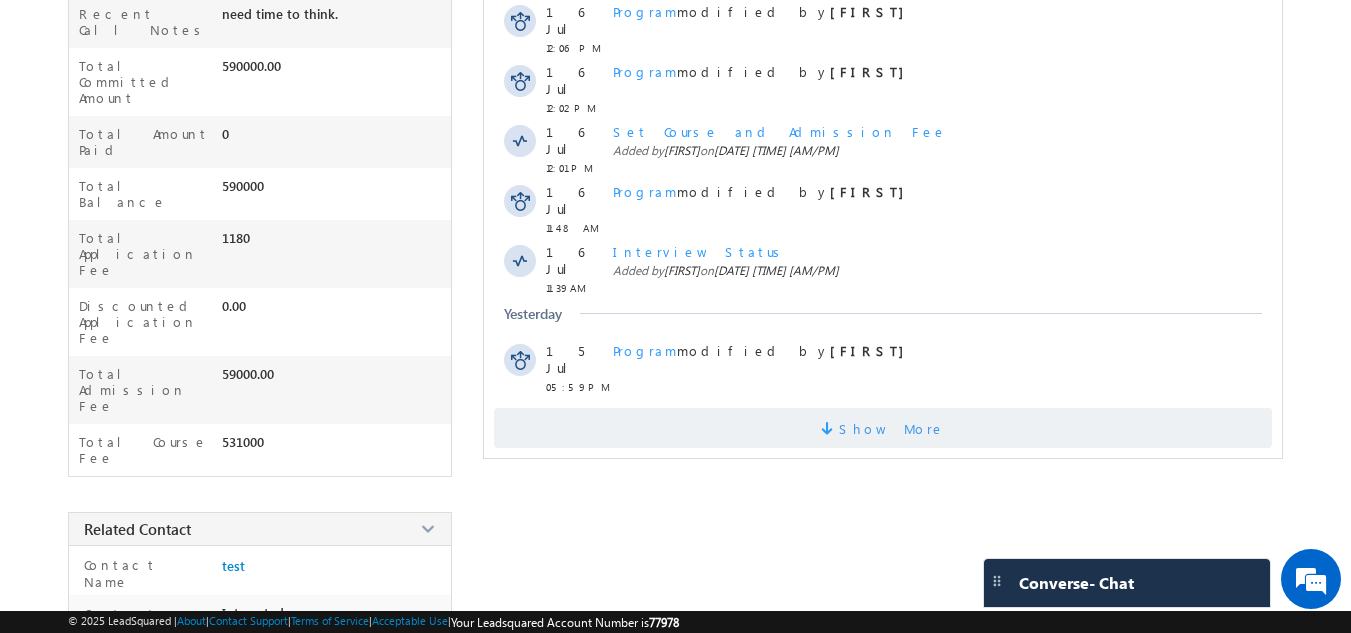 click on "Show More" at bounding box center (892, 428) 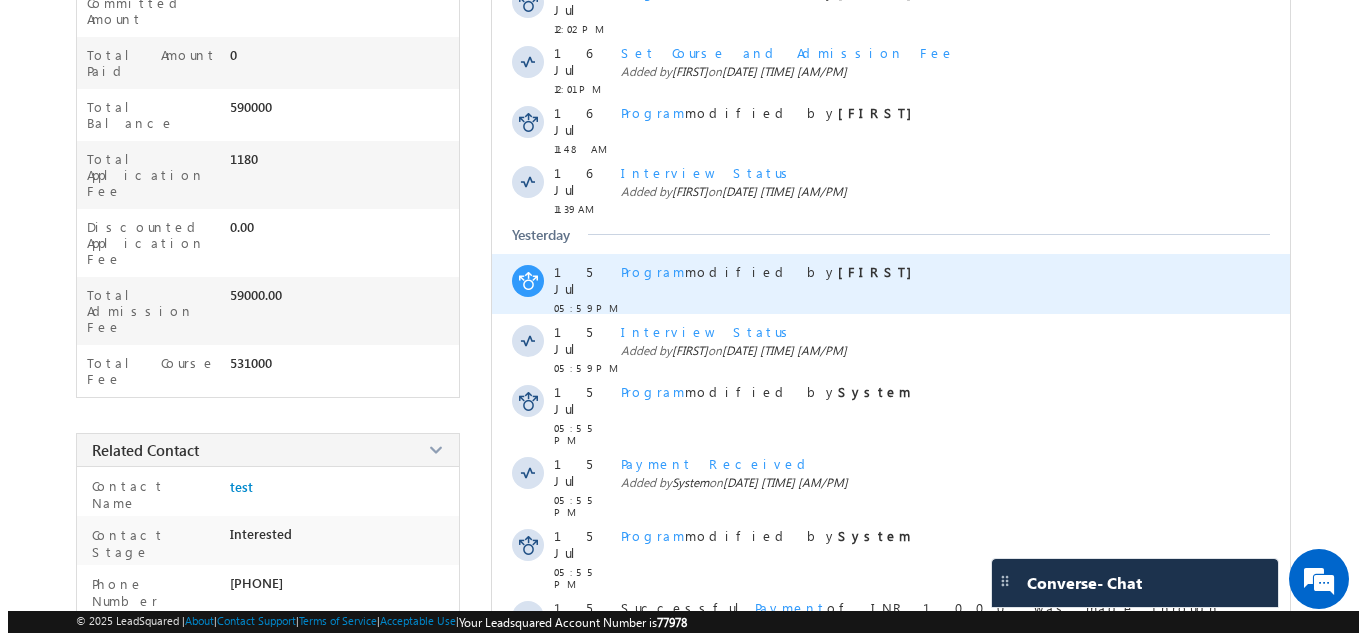 scroll, scrollTop: 671, scrollLeft: 0, axis: vertical 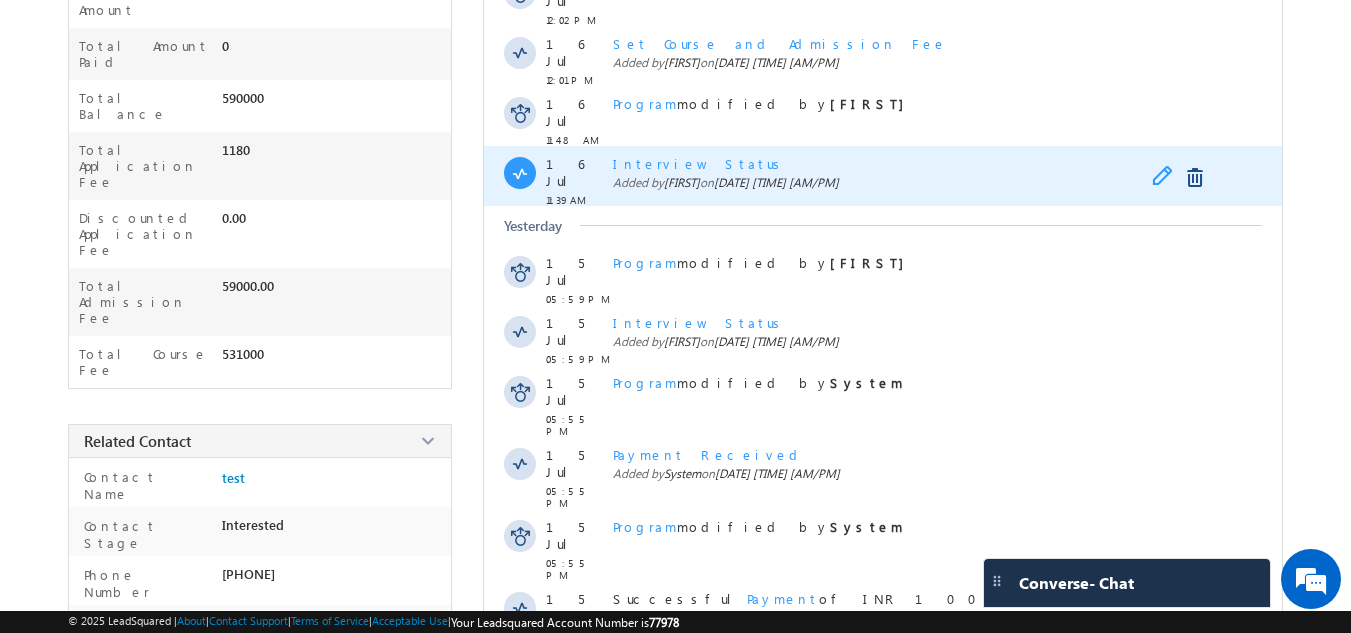 click at bounding box center (1167, 178) 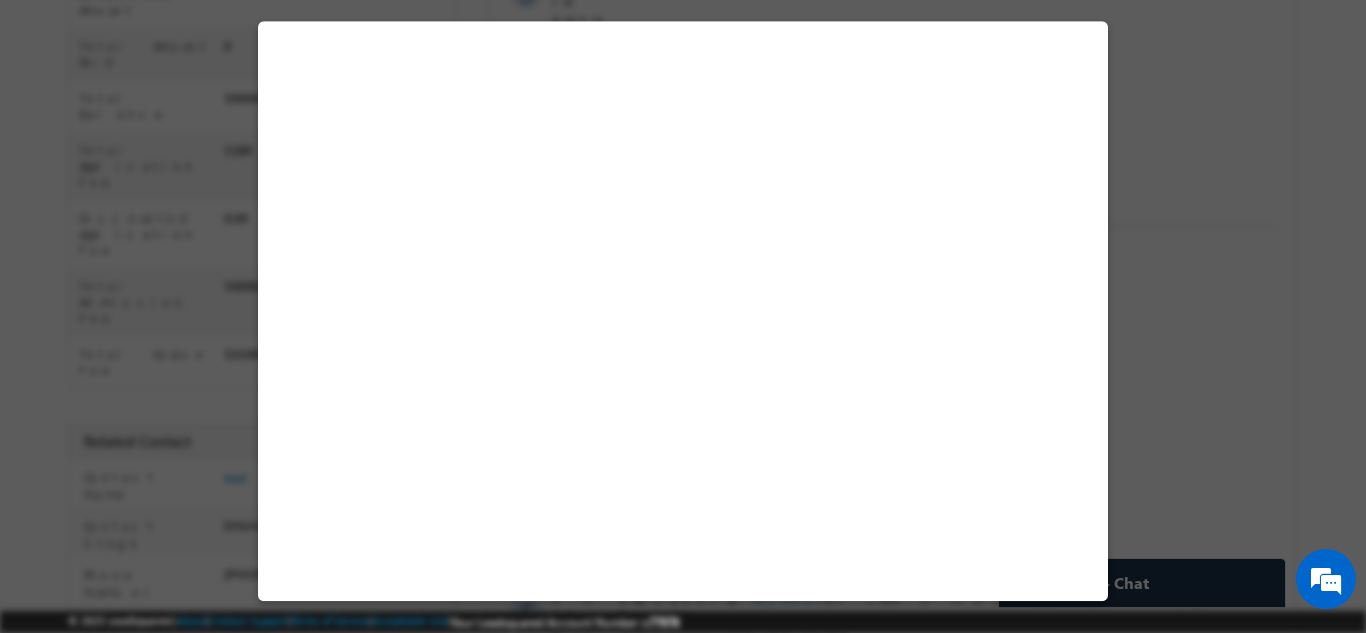select on "Long Term" 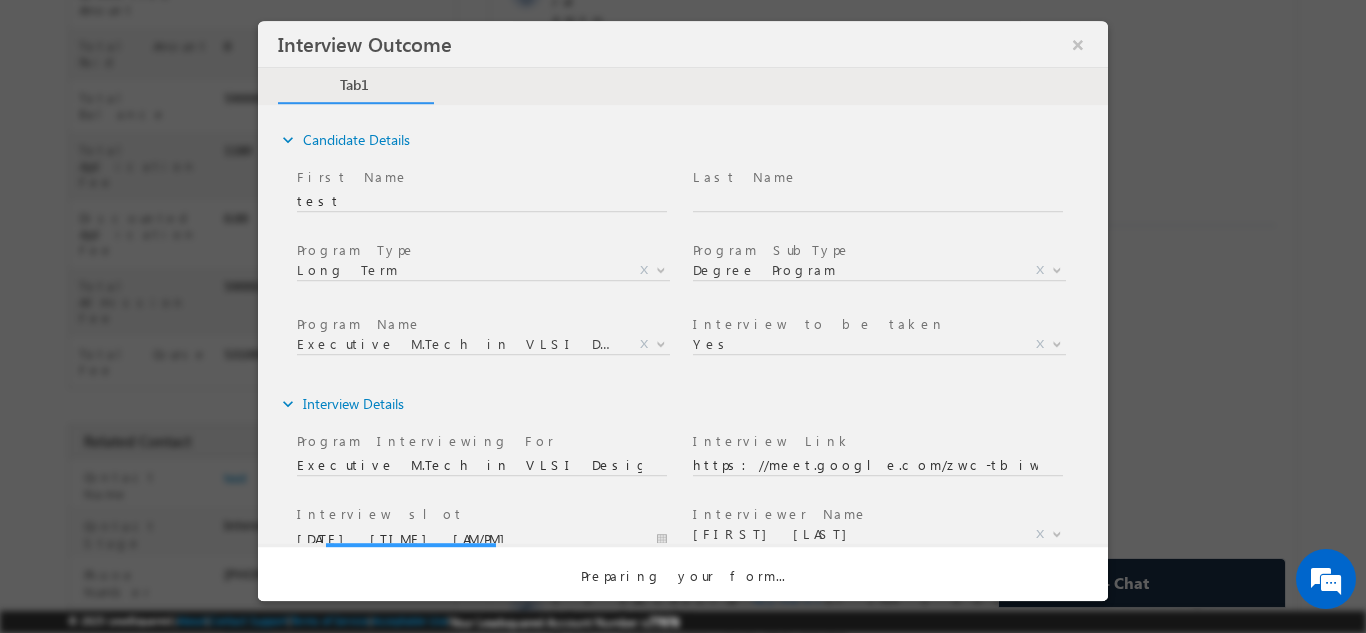 scroll, scrollTop: 0, scrollLeft: 0, axis: both 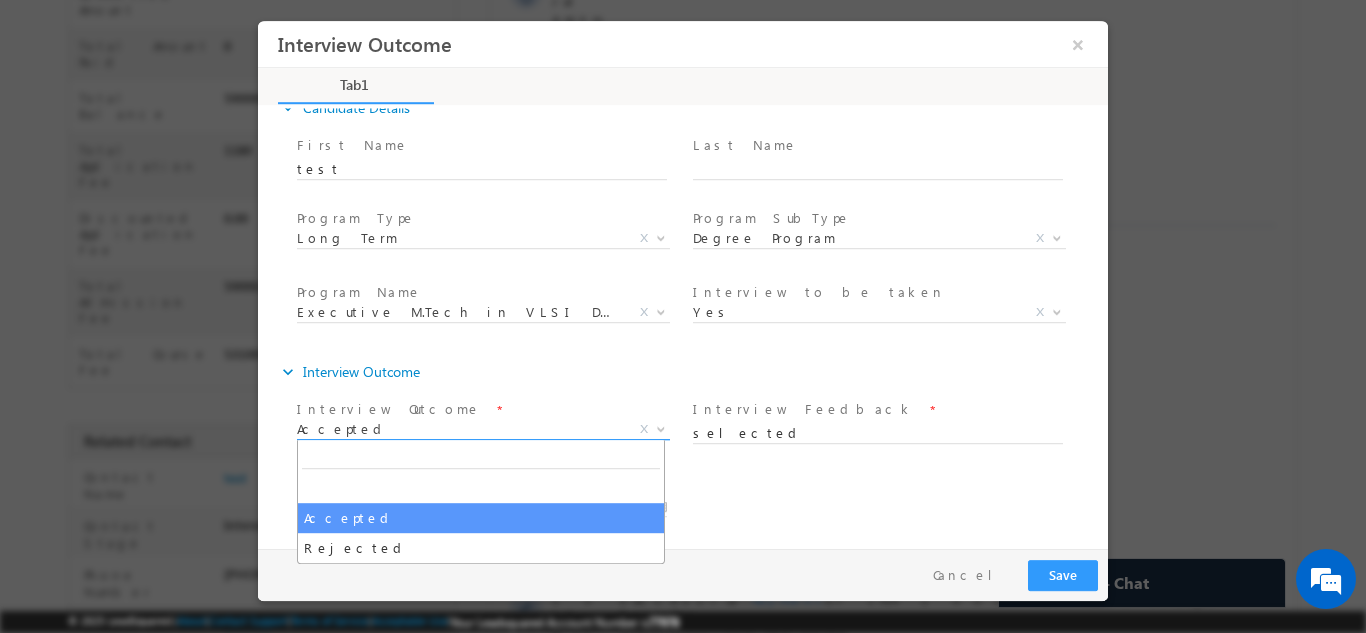 click on "Accepted" at bounding box center (459, 428) 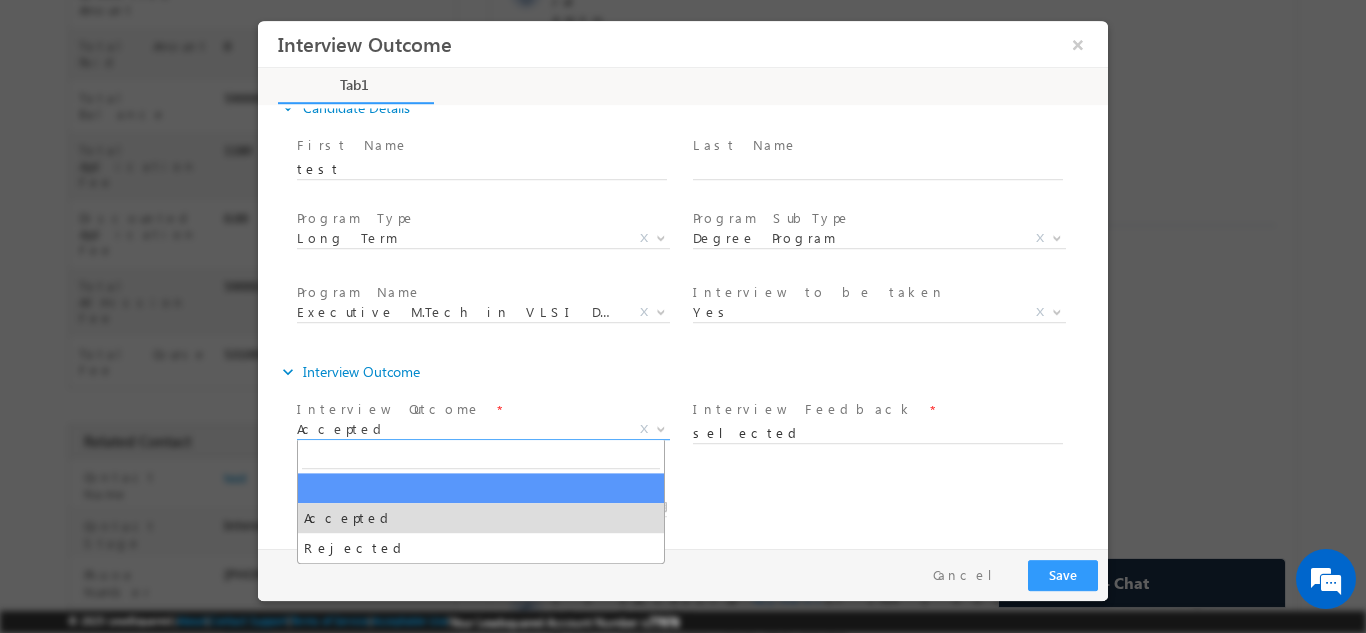 click at bounding box center (481, 336) 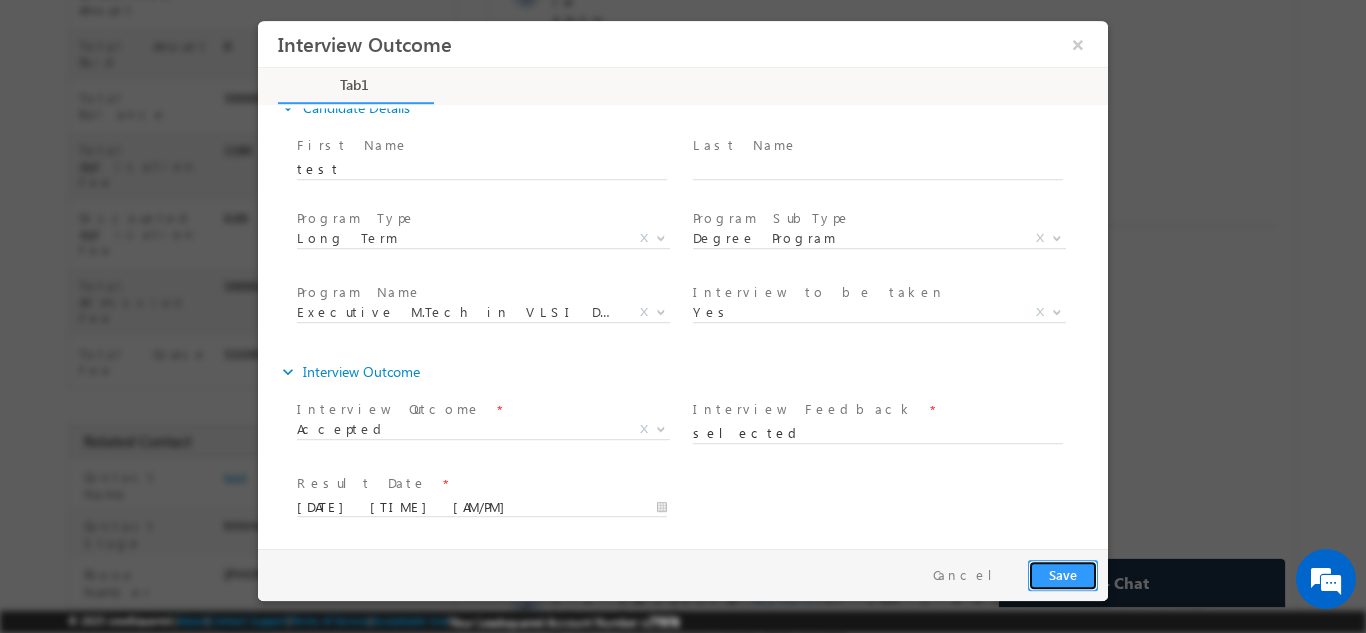click on "Save" at bounding box center [1063, 574] 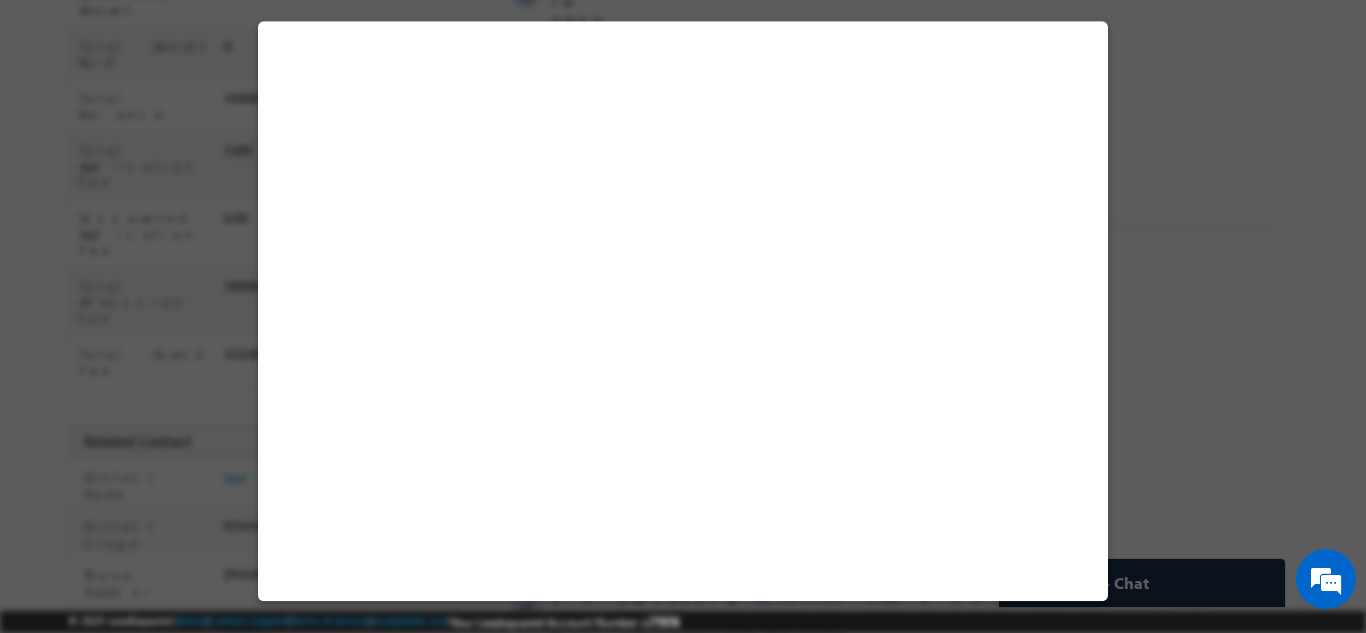 select on "Long Term" 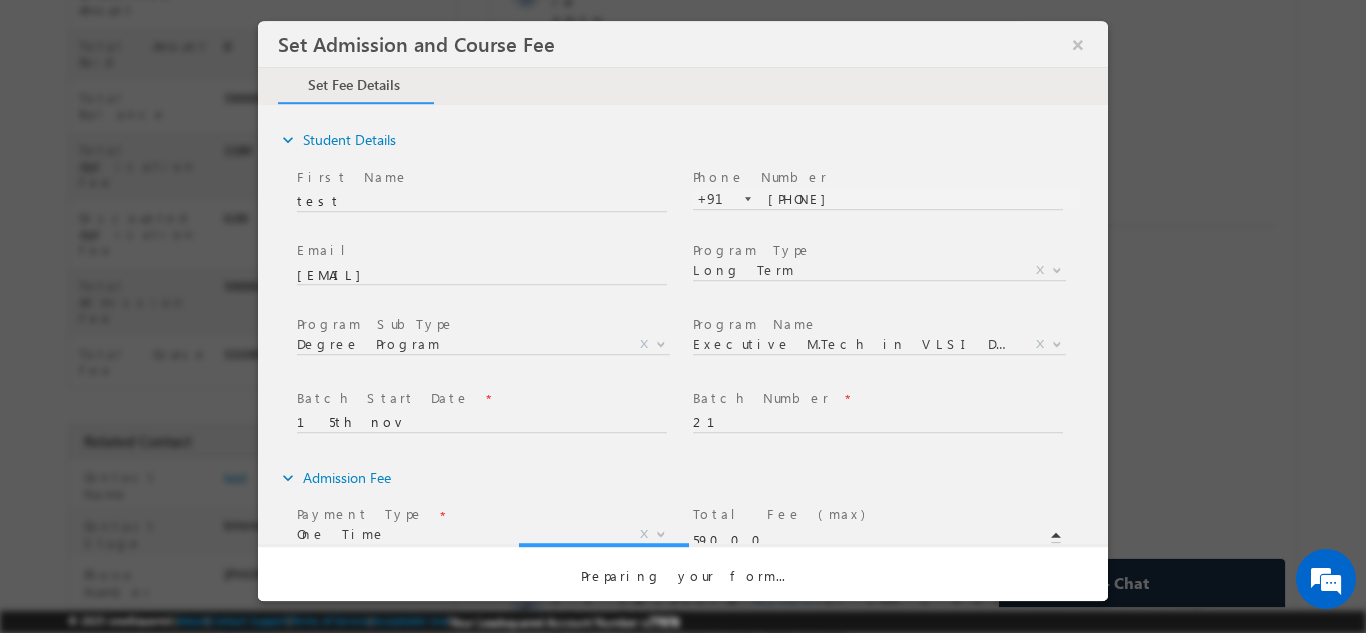 scroll, scrollTop: 0, scrollLeft: 0, axis: both 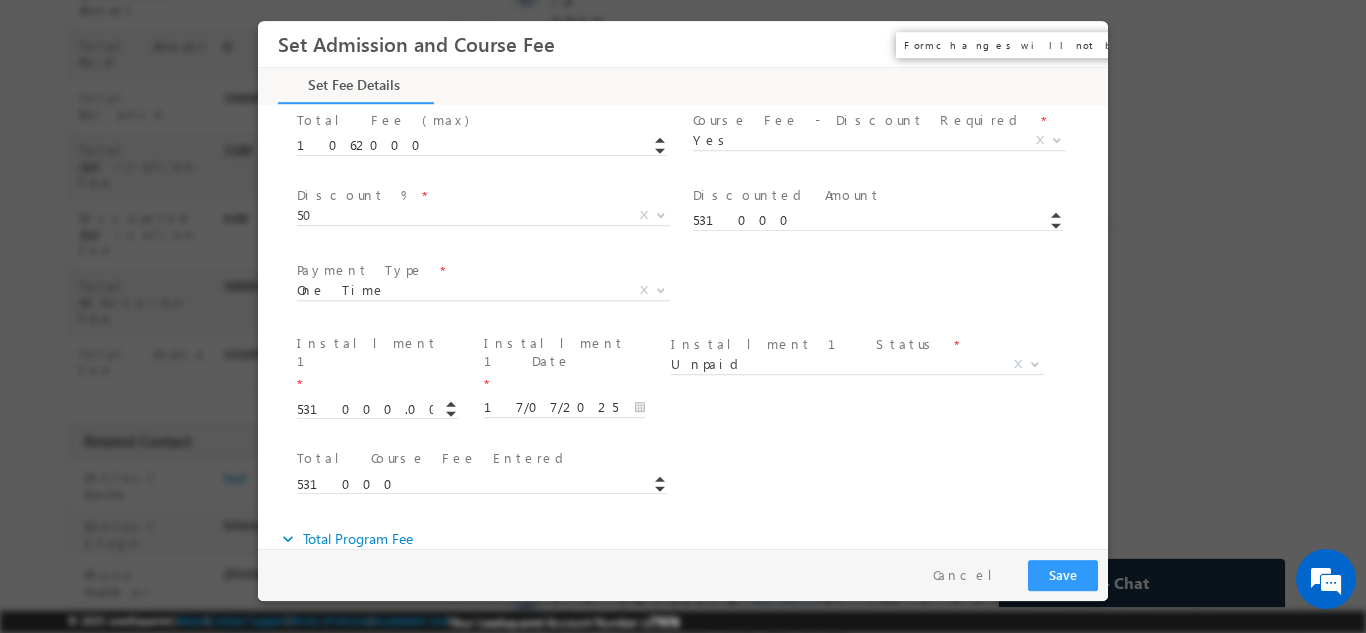 click on "×" at bounding box center [1078, 43] 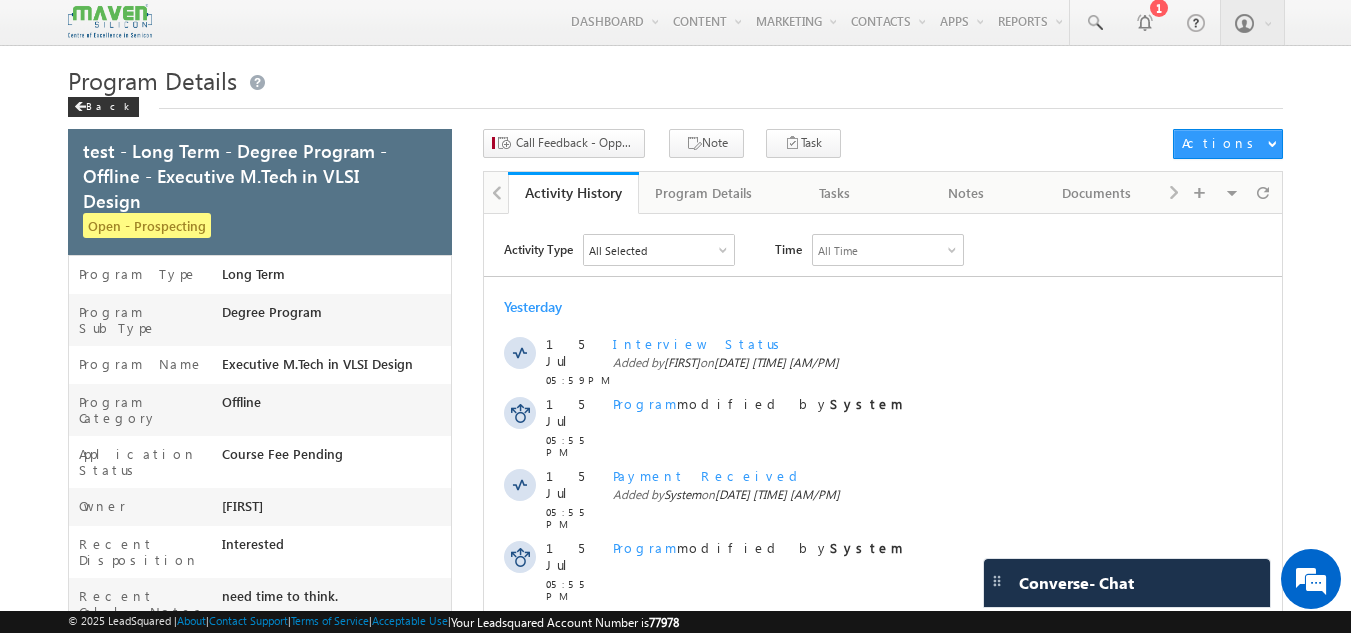 scroll, scrollTop: 0, scrollLeft: 0, axis: both 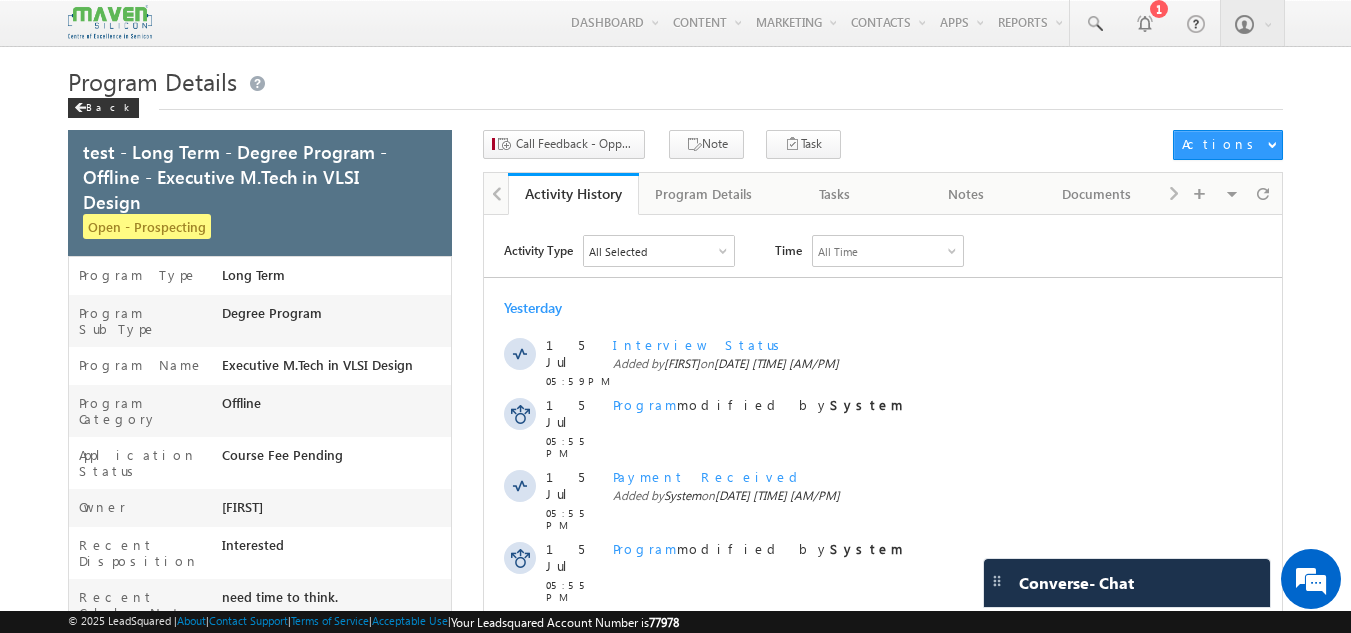 click on "Activity History" at bounding box center [573, 194] 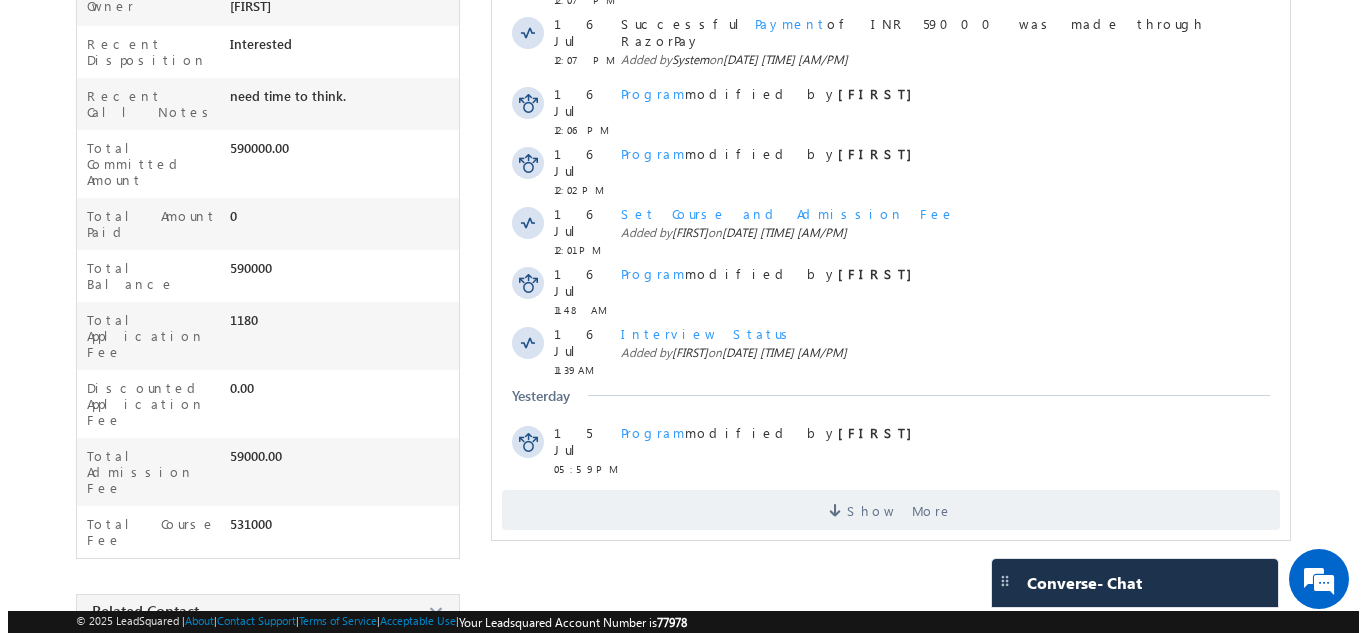 scroll, scrollTop: 502, scrollLeft: 0, axis: vertical 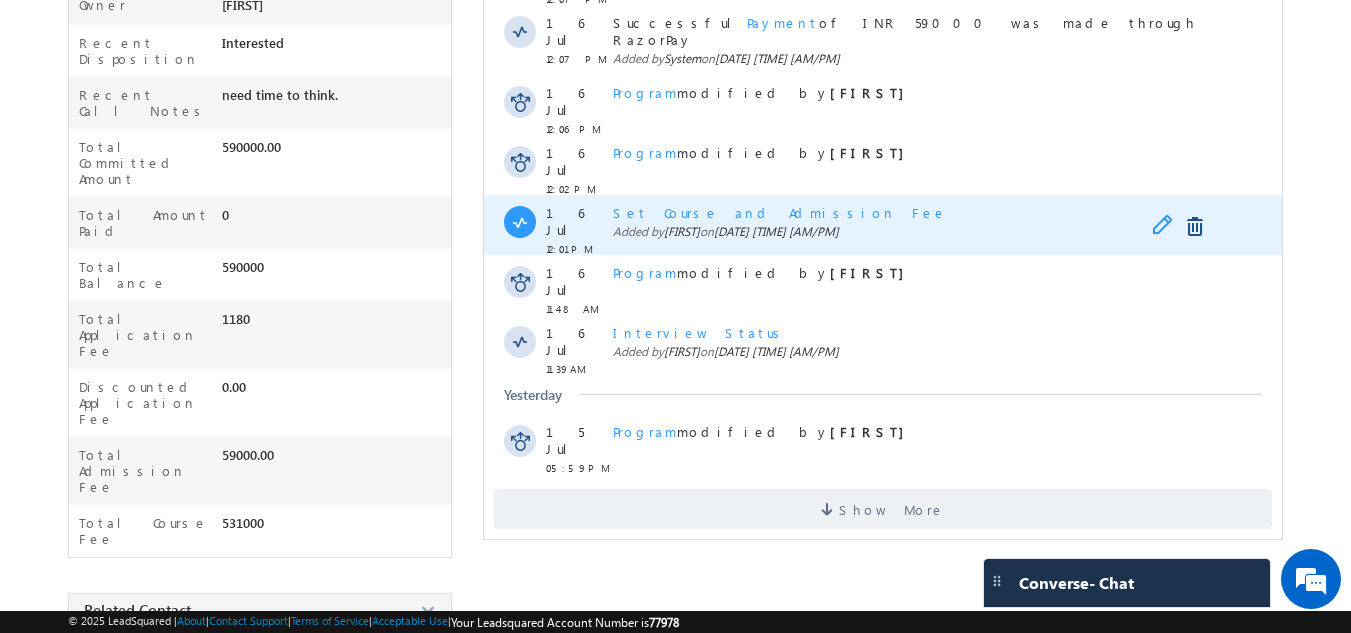click at bounding box center [1167, 227] 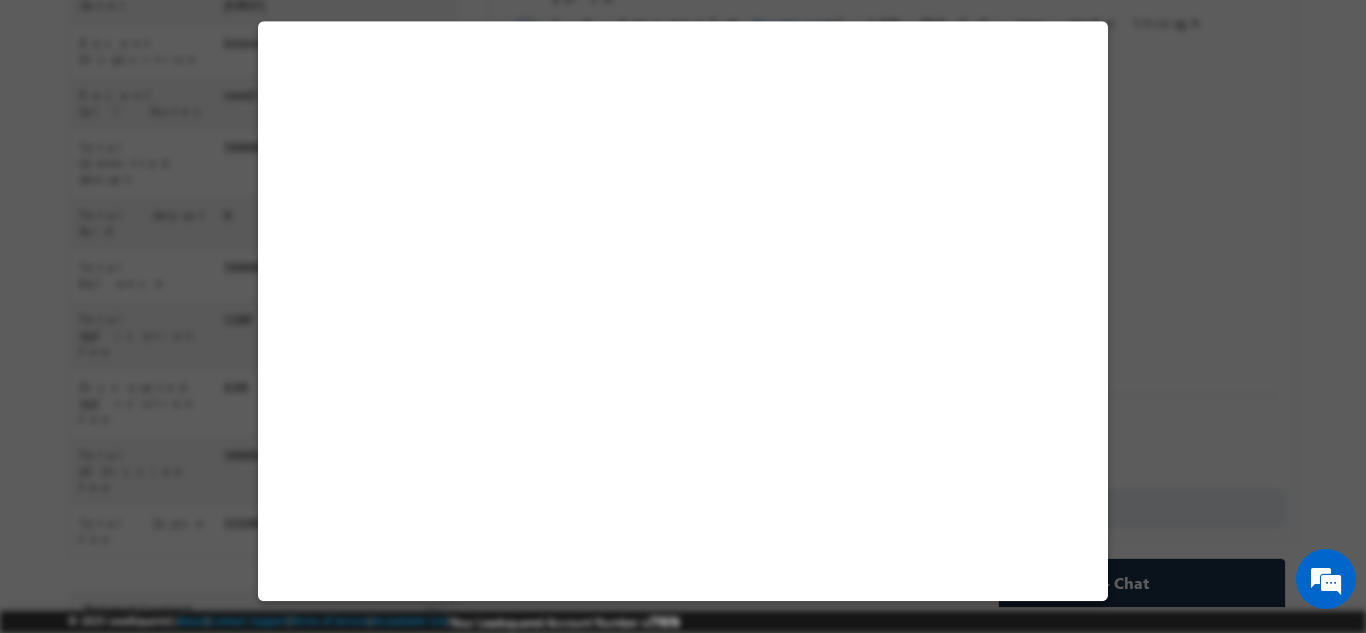 select on "Long Term" 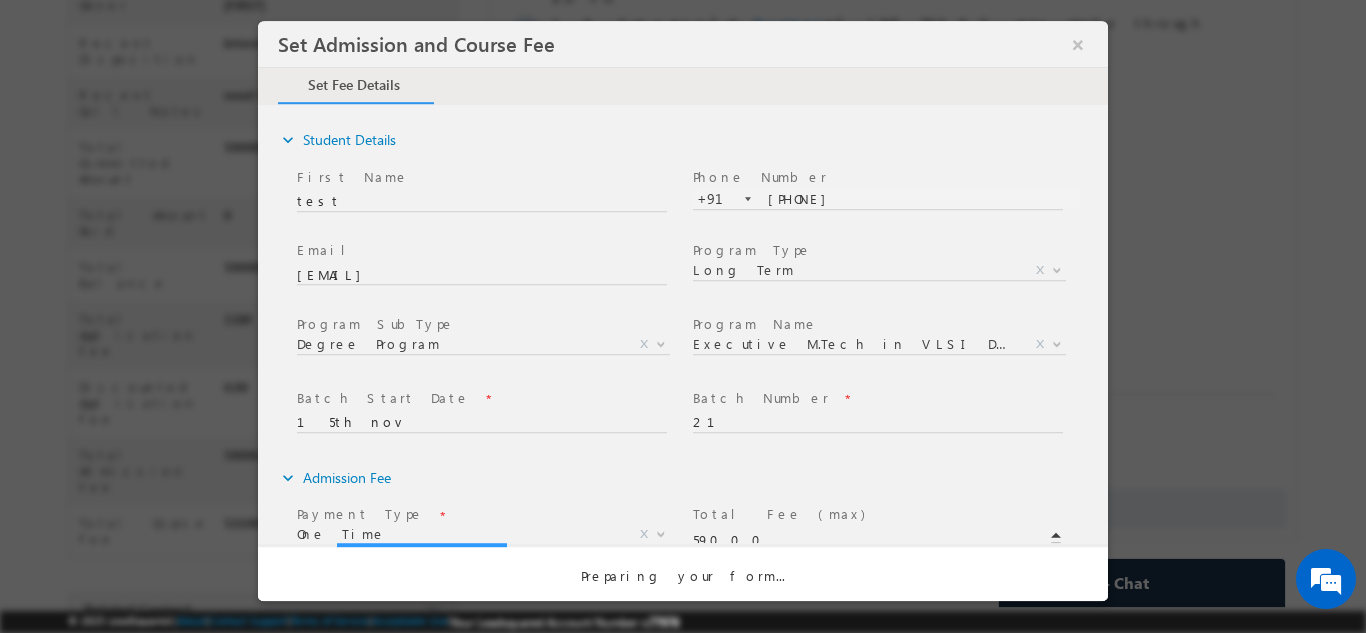 scroll, scrollTop: 0, scrollLeft: 0, axis: both 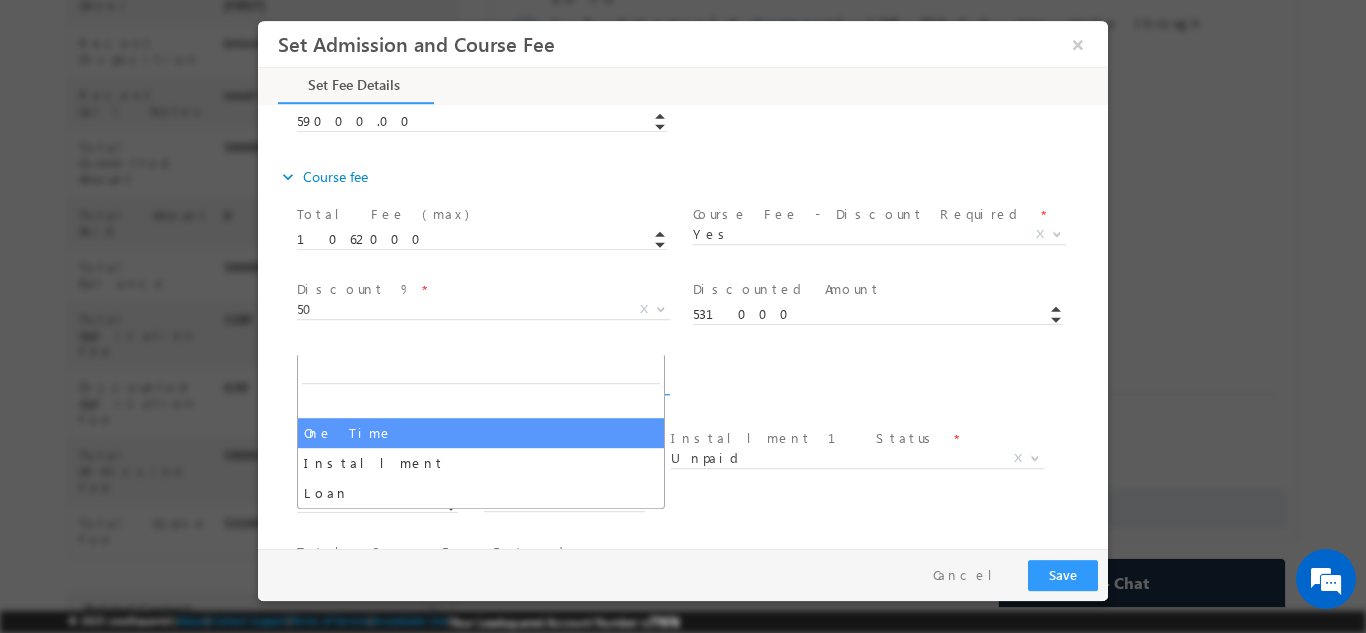 click on "One Time" at bounding box center (459, 383) 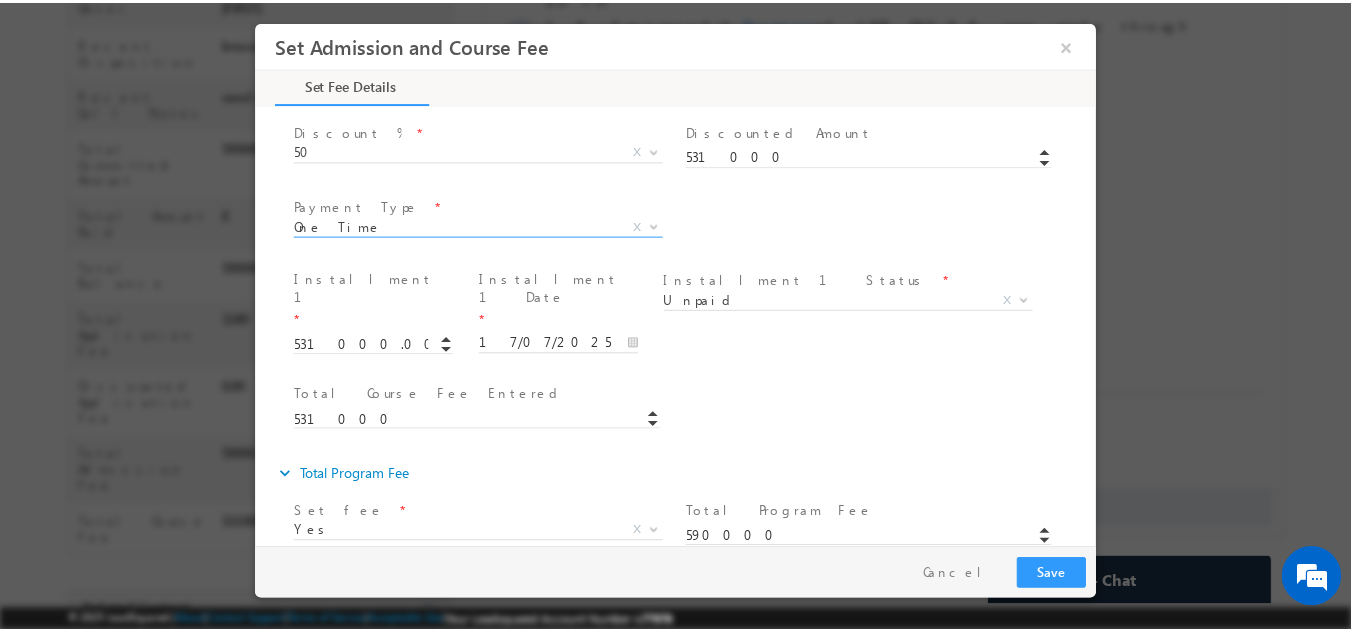 scroll, scrollTop: 793, scrollLeft: 0, axis: vertical 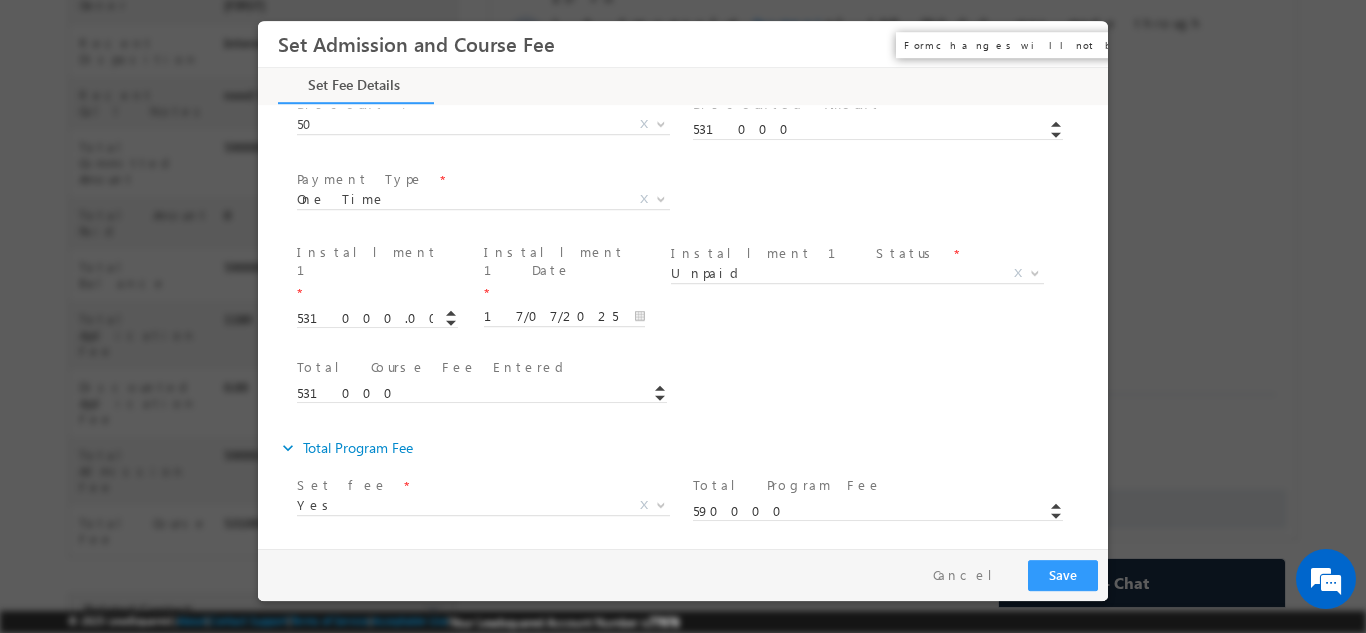 click on "×" at bounding box center (1078, 43) 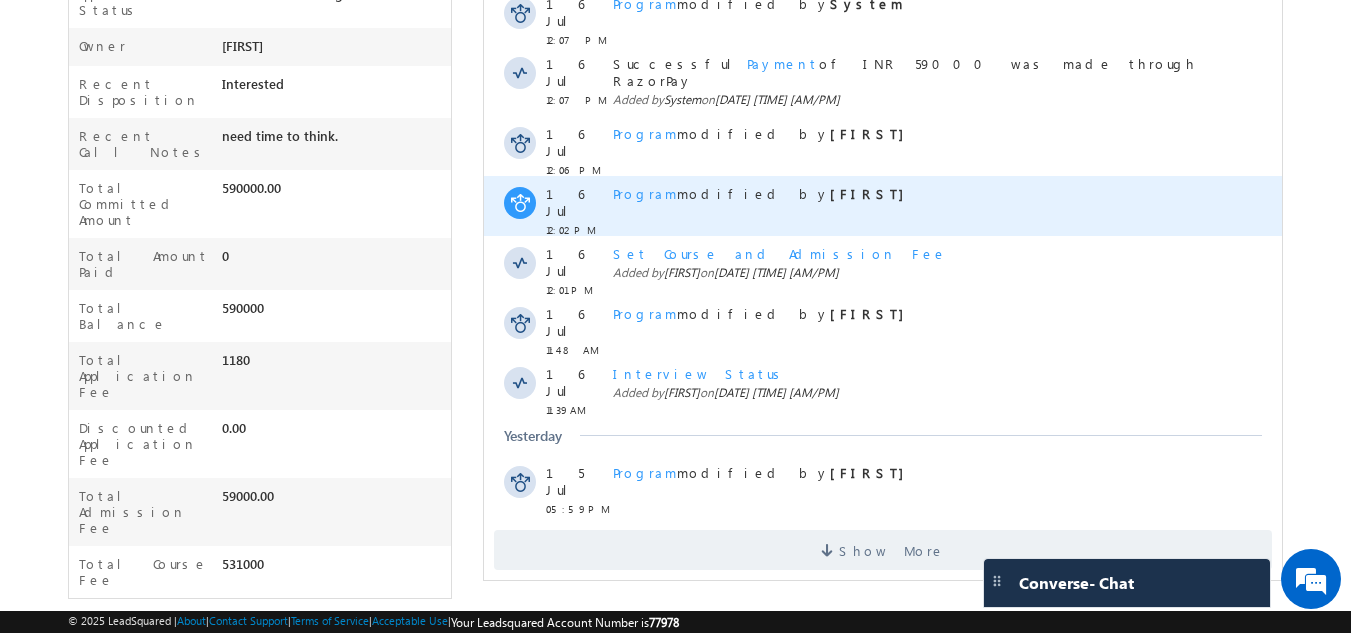scroll, scrollTop: 476, scrollLeft: 0, axis: vertical 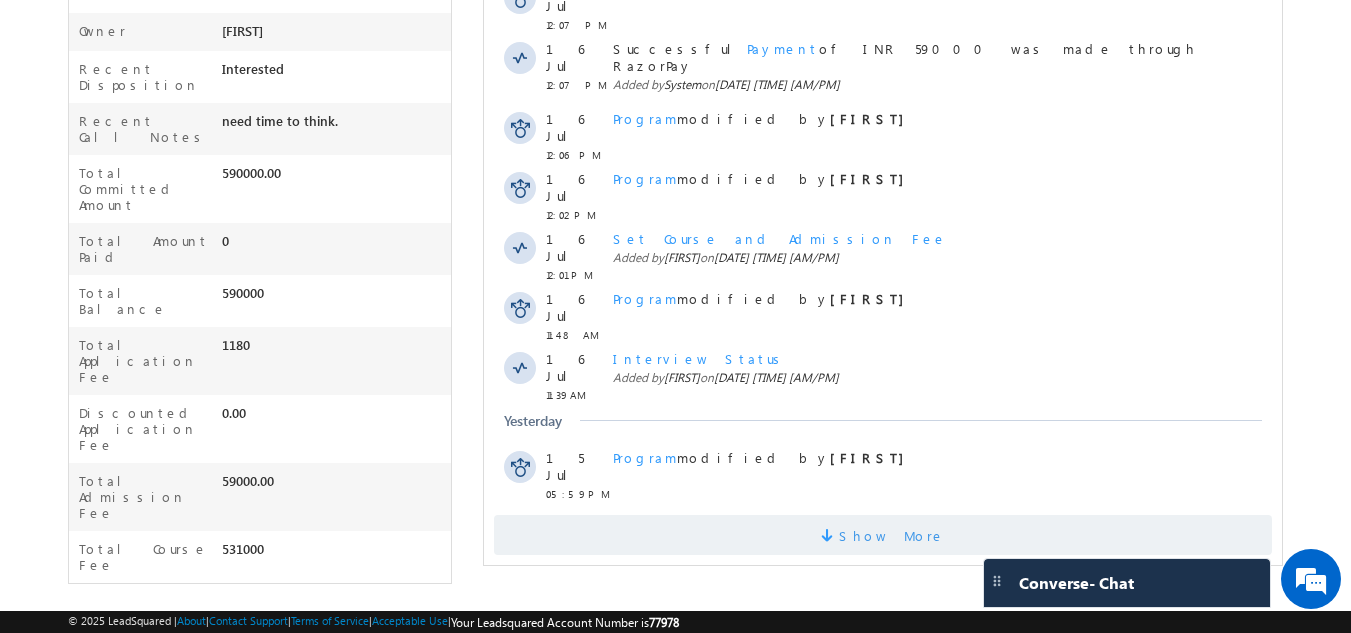 click on "Show More" at bounding box center (892, 535) 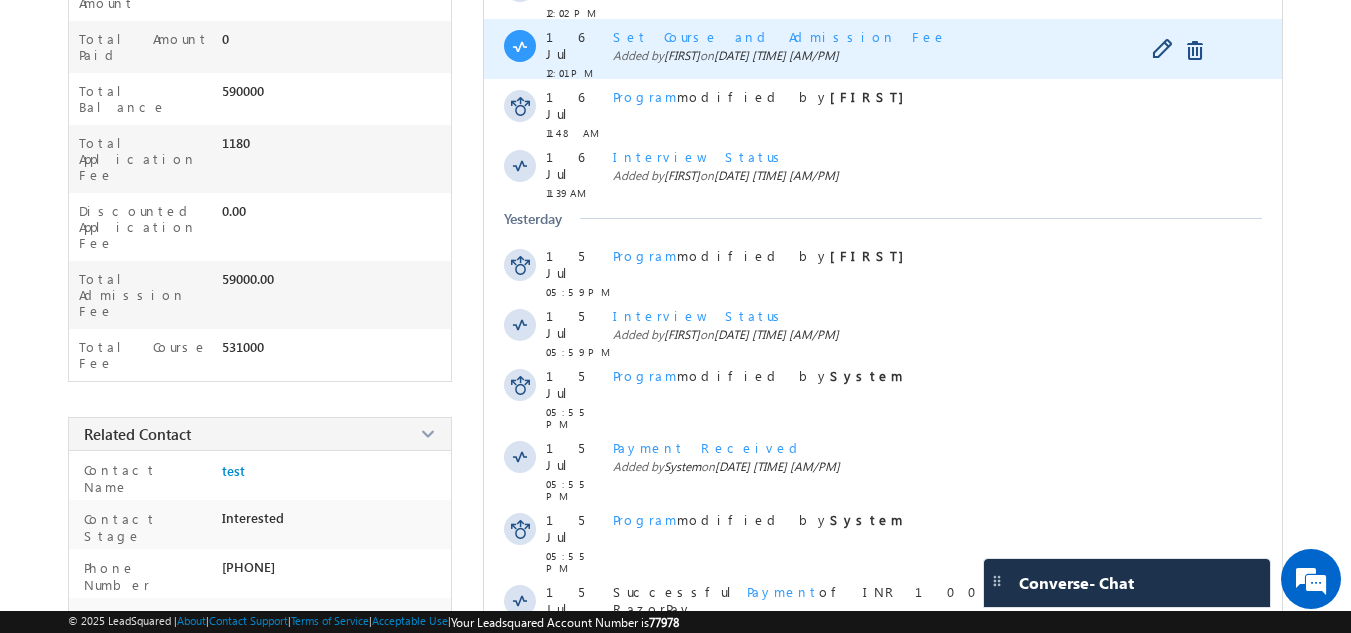 scroll, scrollTop: 783, scrollLeft: 0, axis: vertical 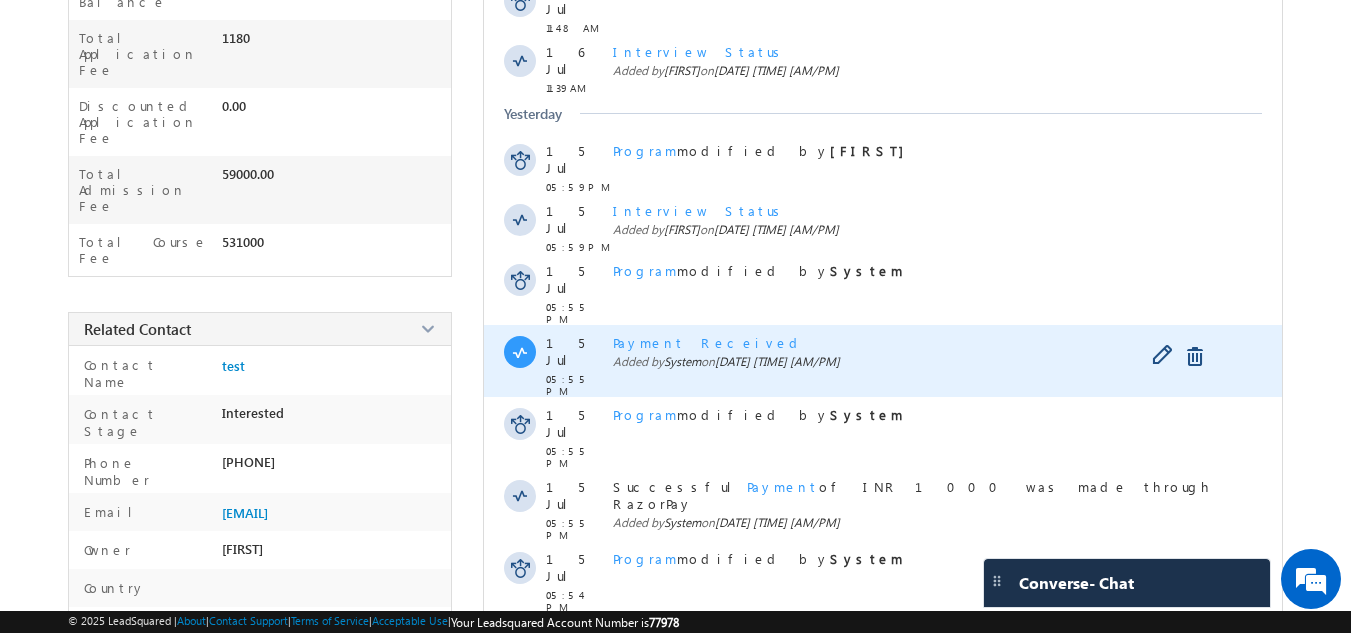 click on "Payment Received" at bounding box center (709, 342) 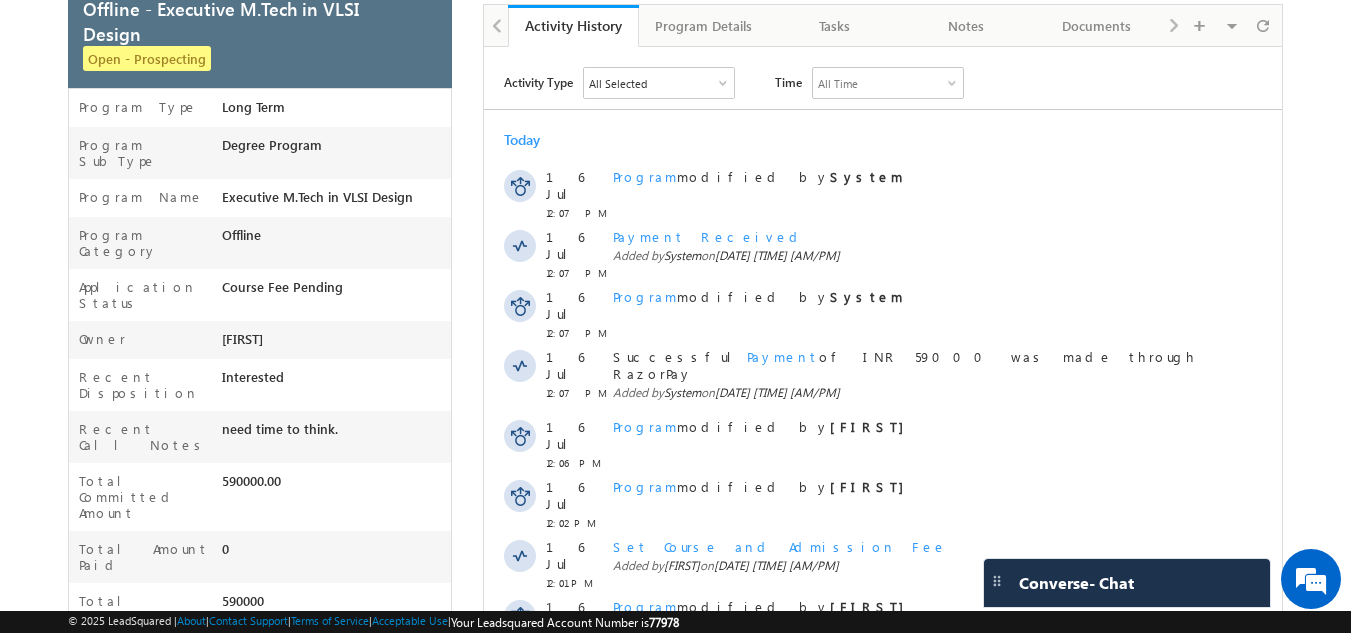 scroll, scrollTop: 0, scrollLeft: 0, axis: both 